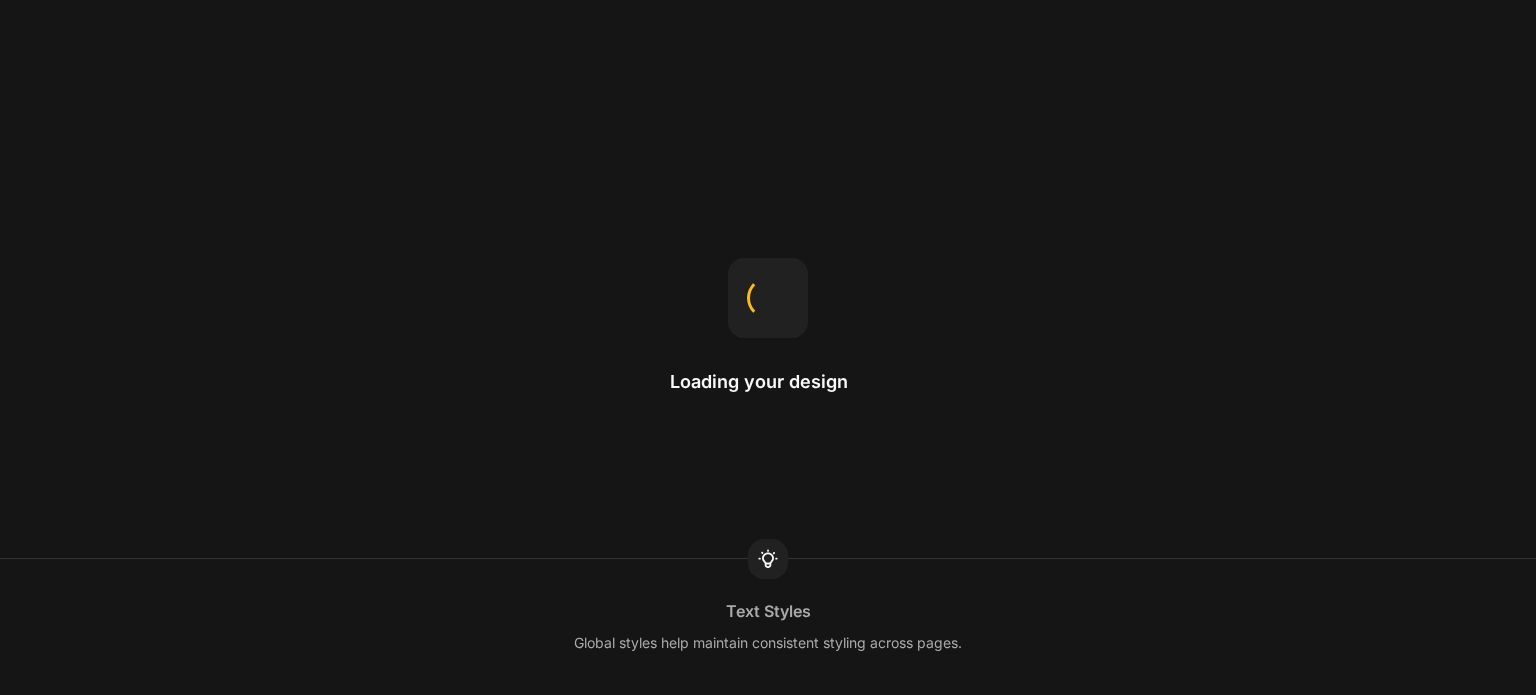 scroll, scrollTop: 0, scrollLeft: 0, axis: both 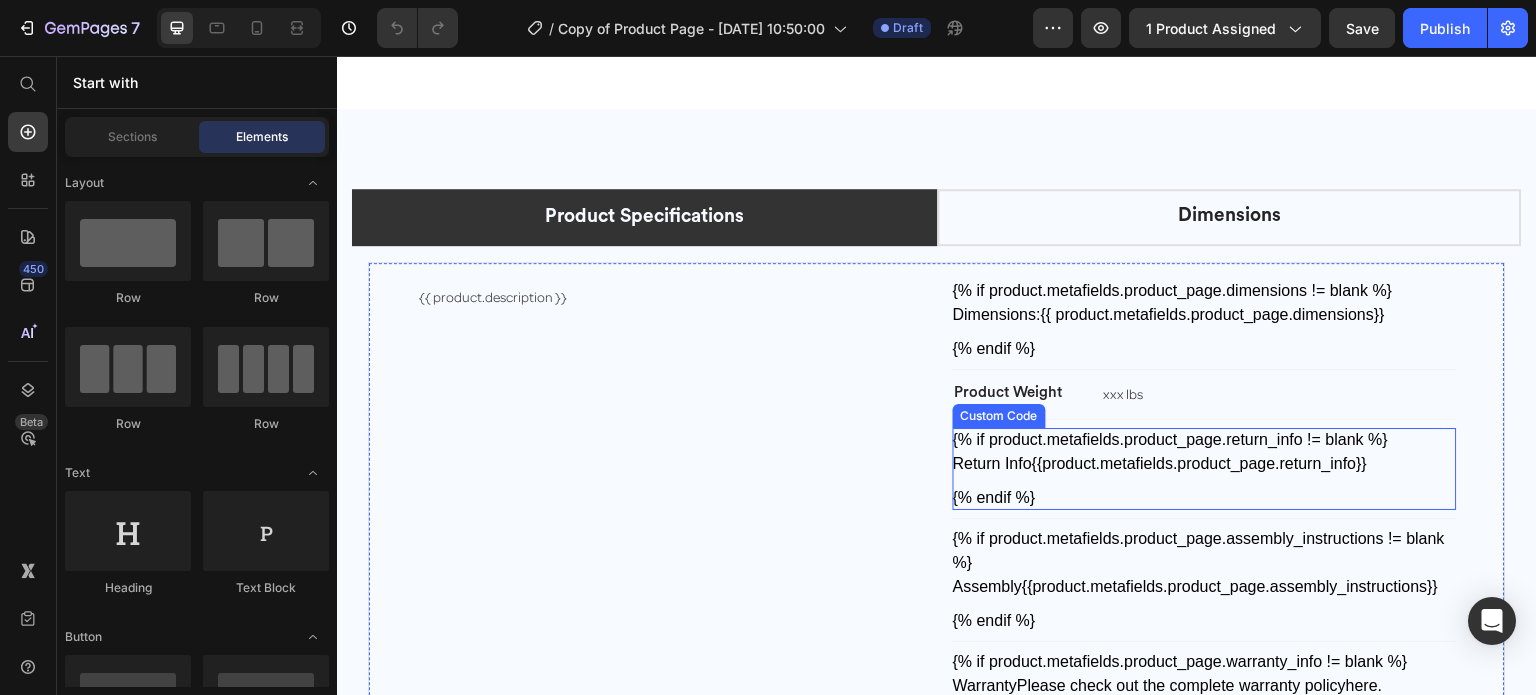 click on "{% if product.metafields.product_page.return_info  != blank %}
Return Info
{{product.metafields.product_page.return_info}}
{% endif %}" at bounding box center [1205, 469] 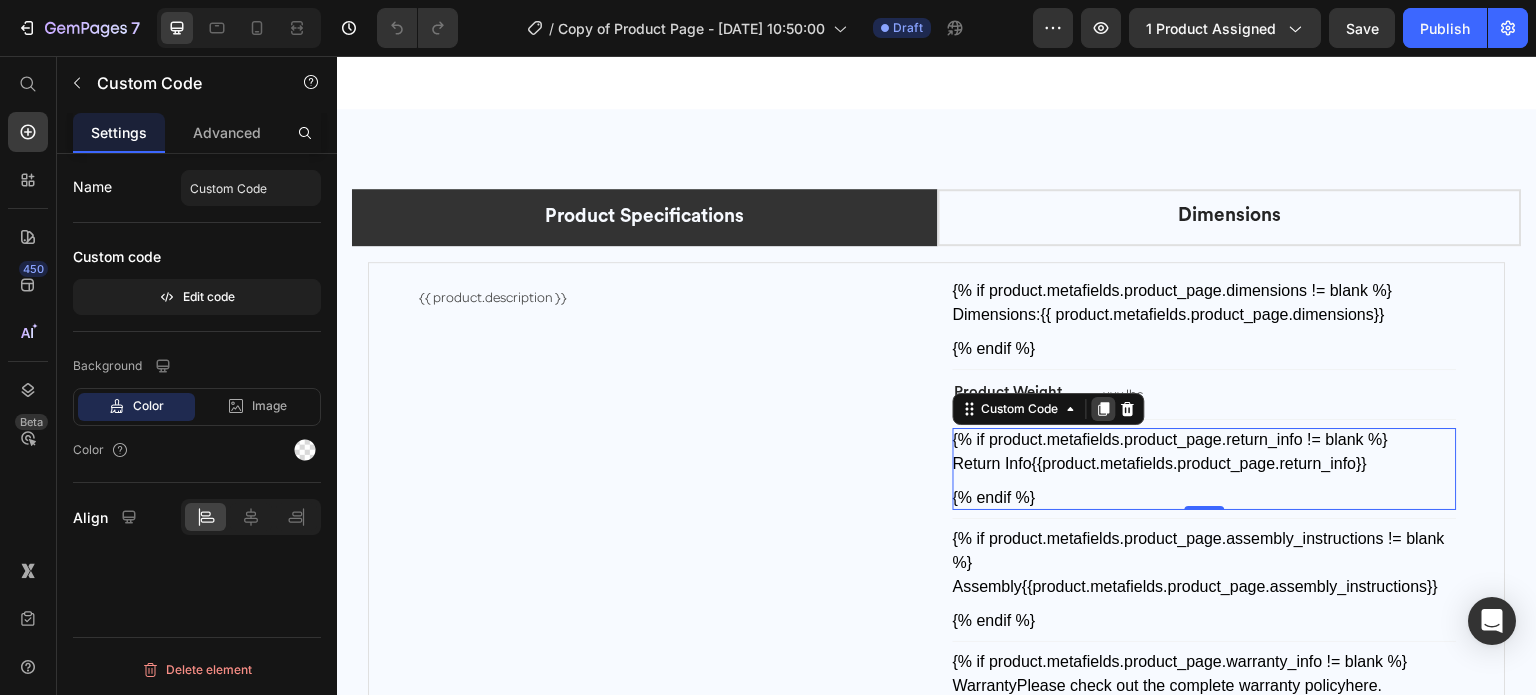 click 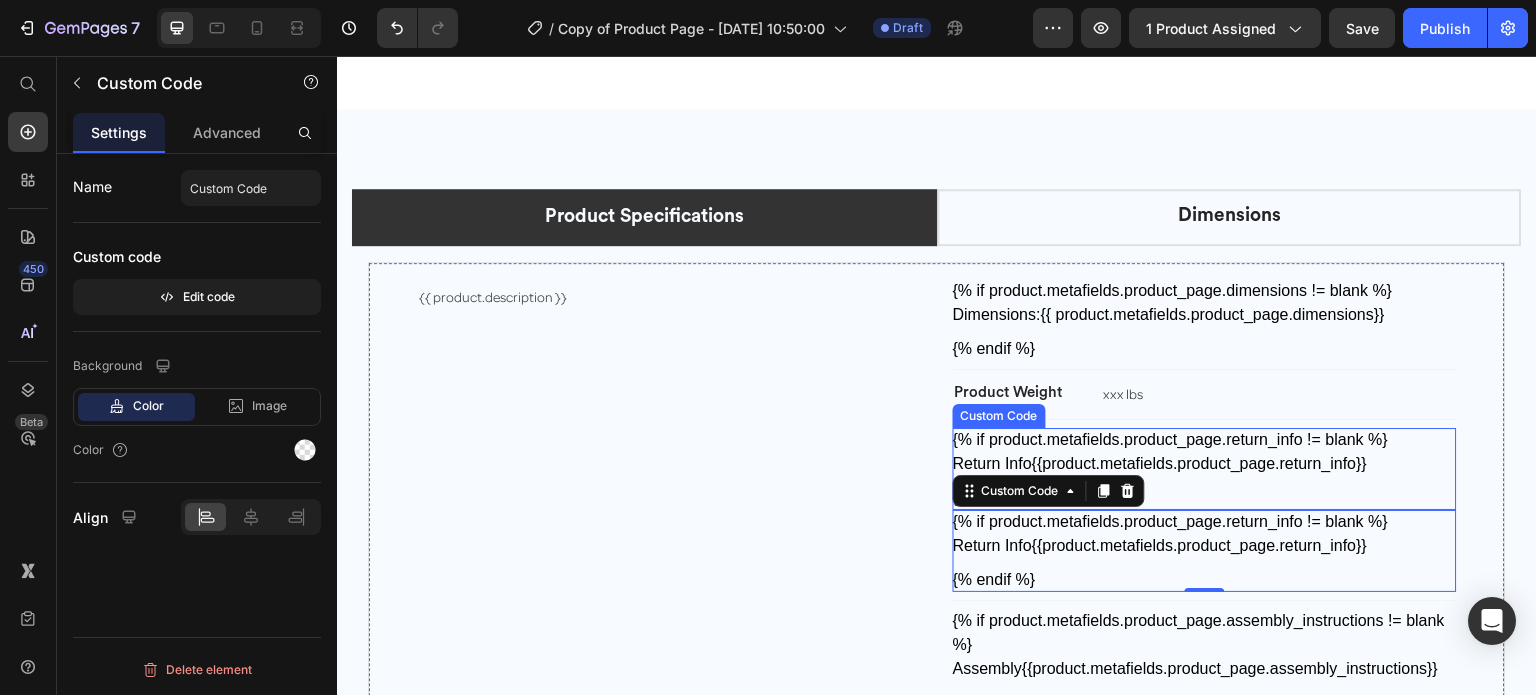 click on "{% if product.metafields.product_page.return_info  != blank %}
Return Info
{{product.metafields.product_page.return_info}}
{% endif %}" at bounding box center [1205, 469] 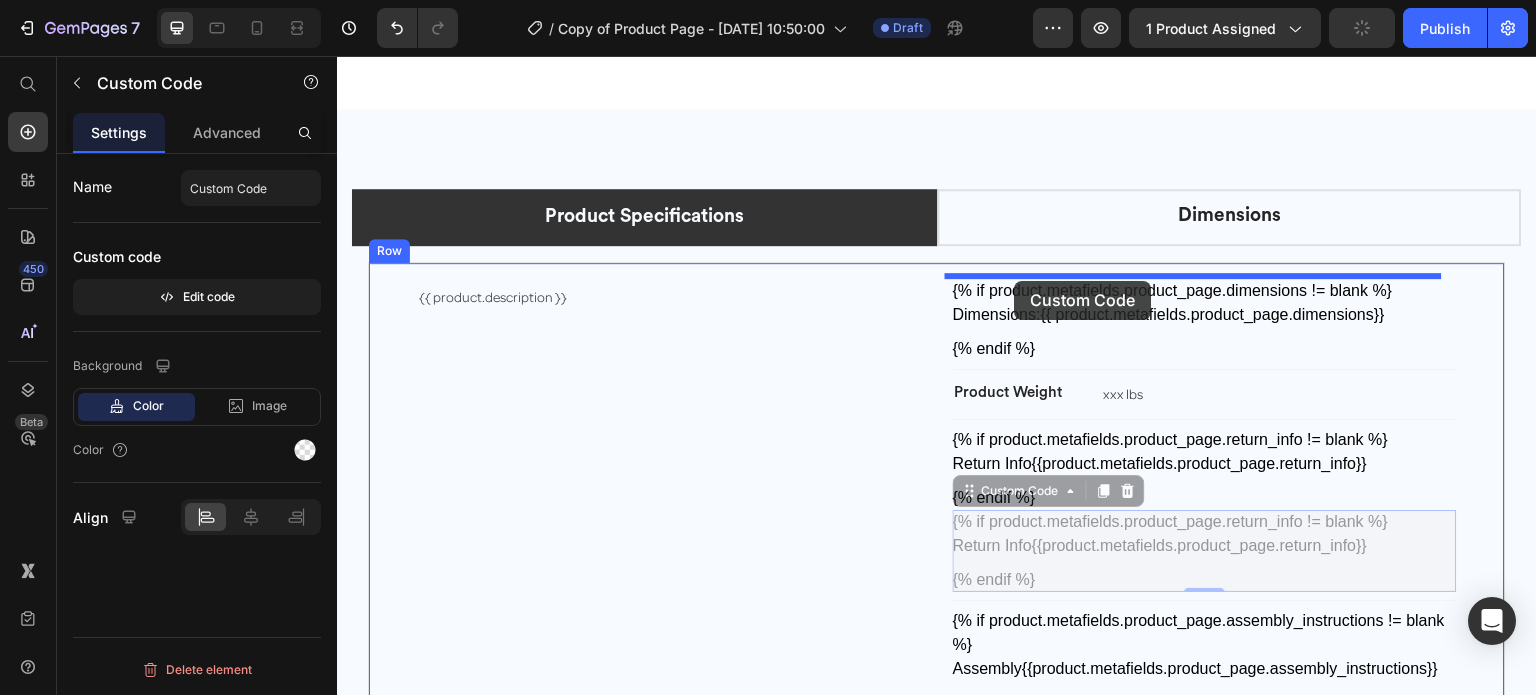 drag, startPoint x: 984, startPoint y: 401, endPoint x: 1001, endPoint y: 299, distance: 103.40696 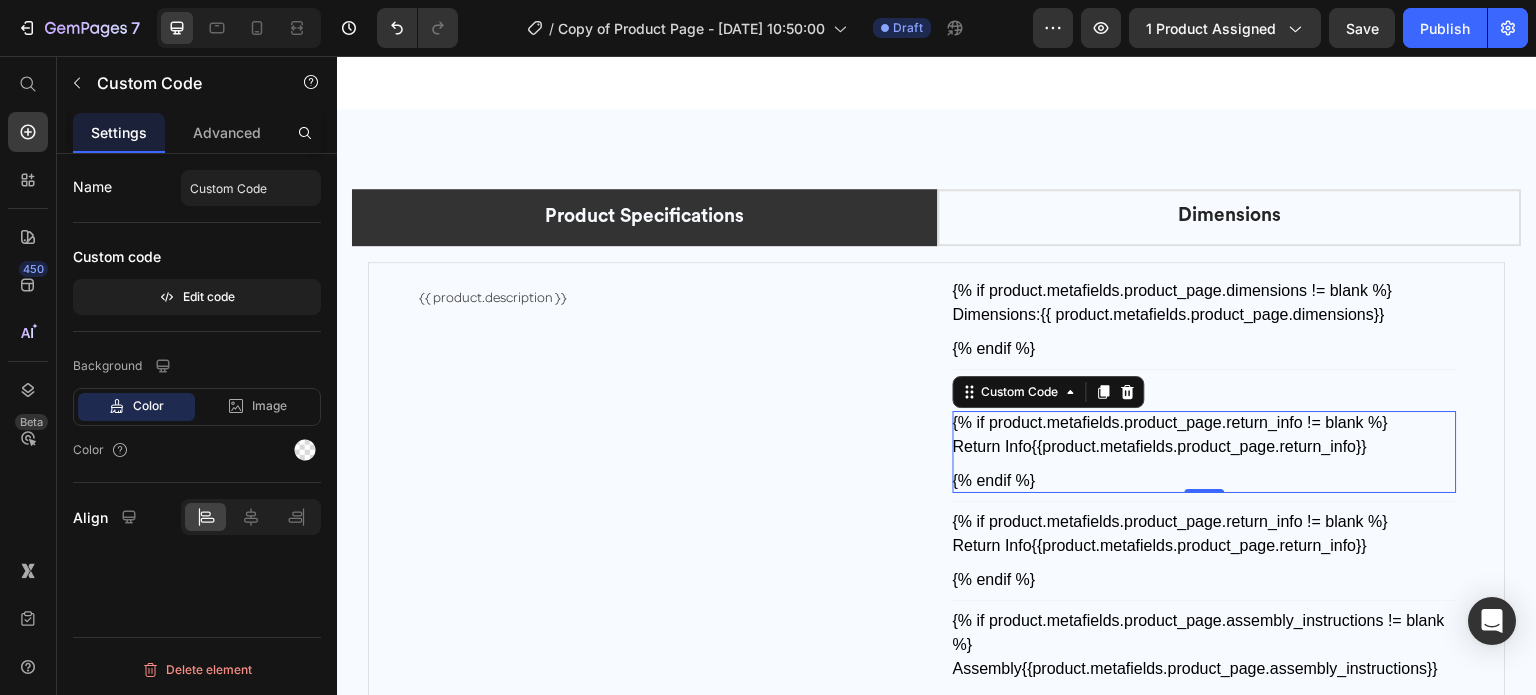 click on "{{product.metafields.product_page.return_info}}" at bounding box center [1199, 447] 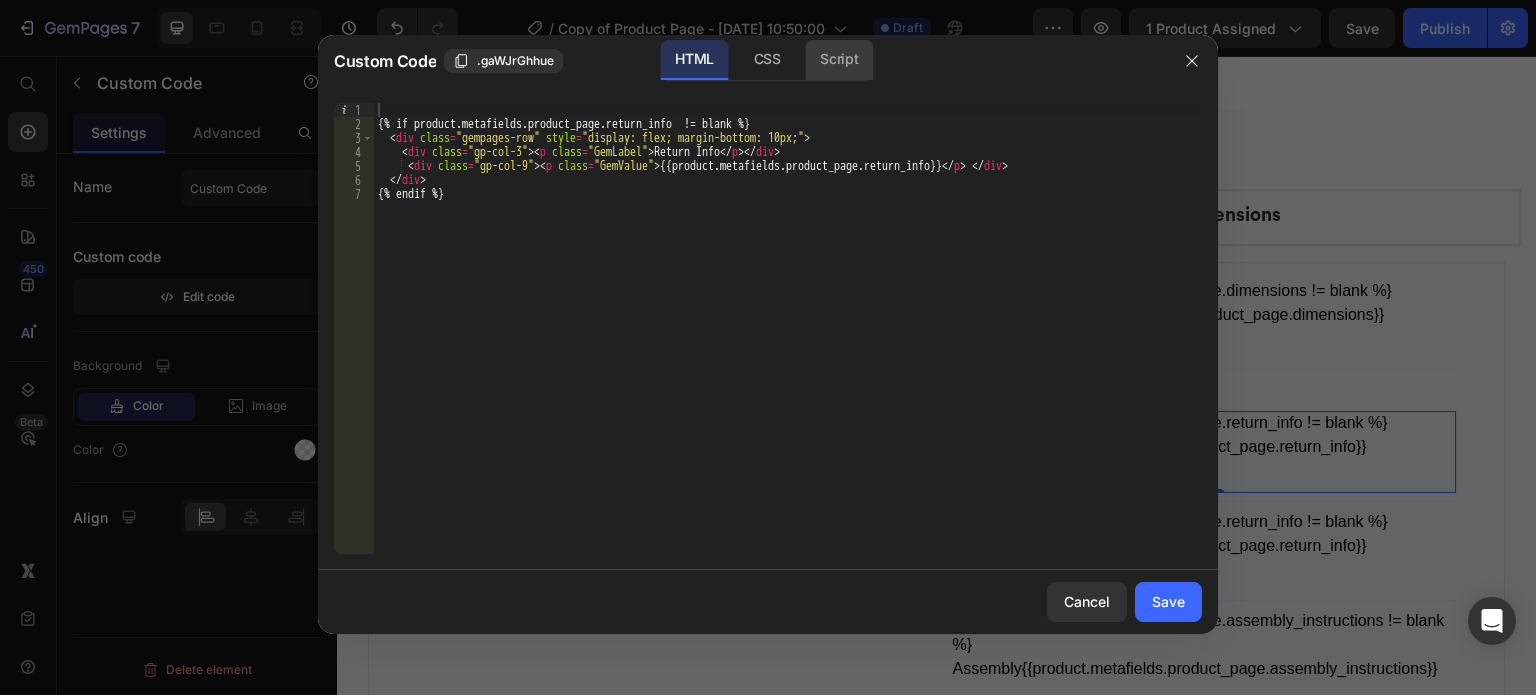 click on "Script" 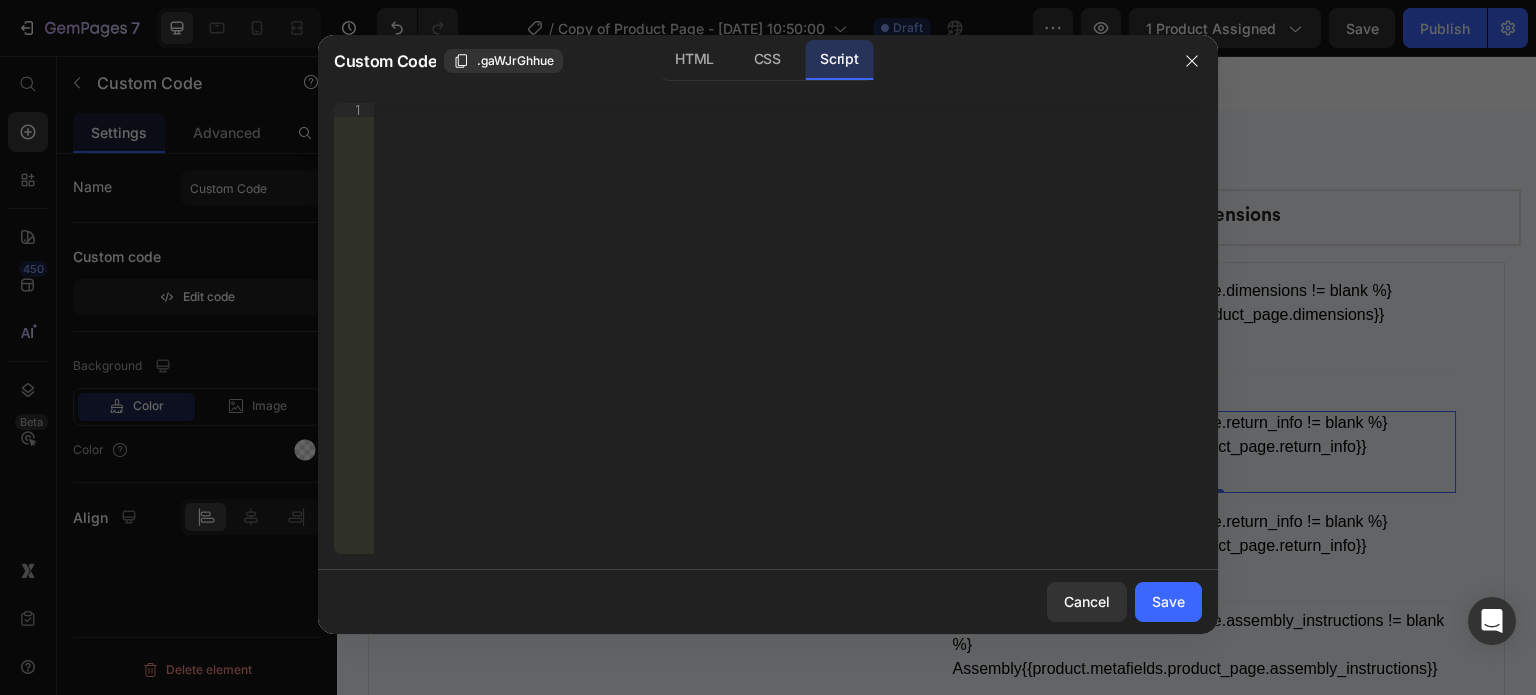 click on "Insert the Javascript code to add interaction and animation to your content right here." at bounding box center [788, 342] 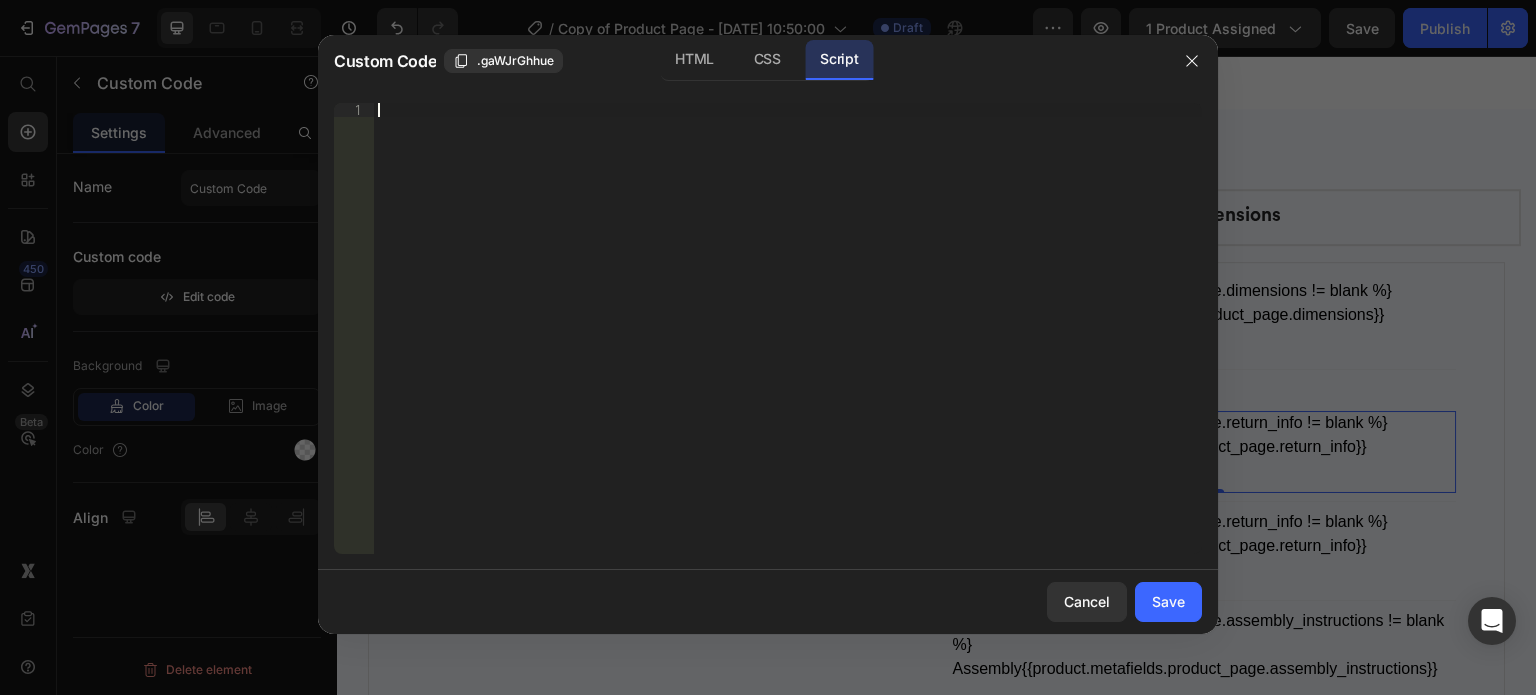 paste on "});" 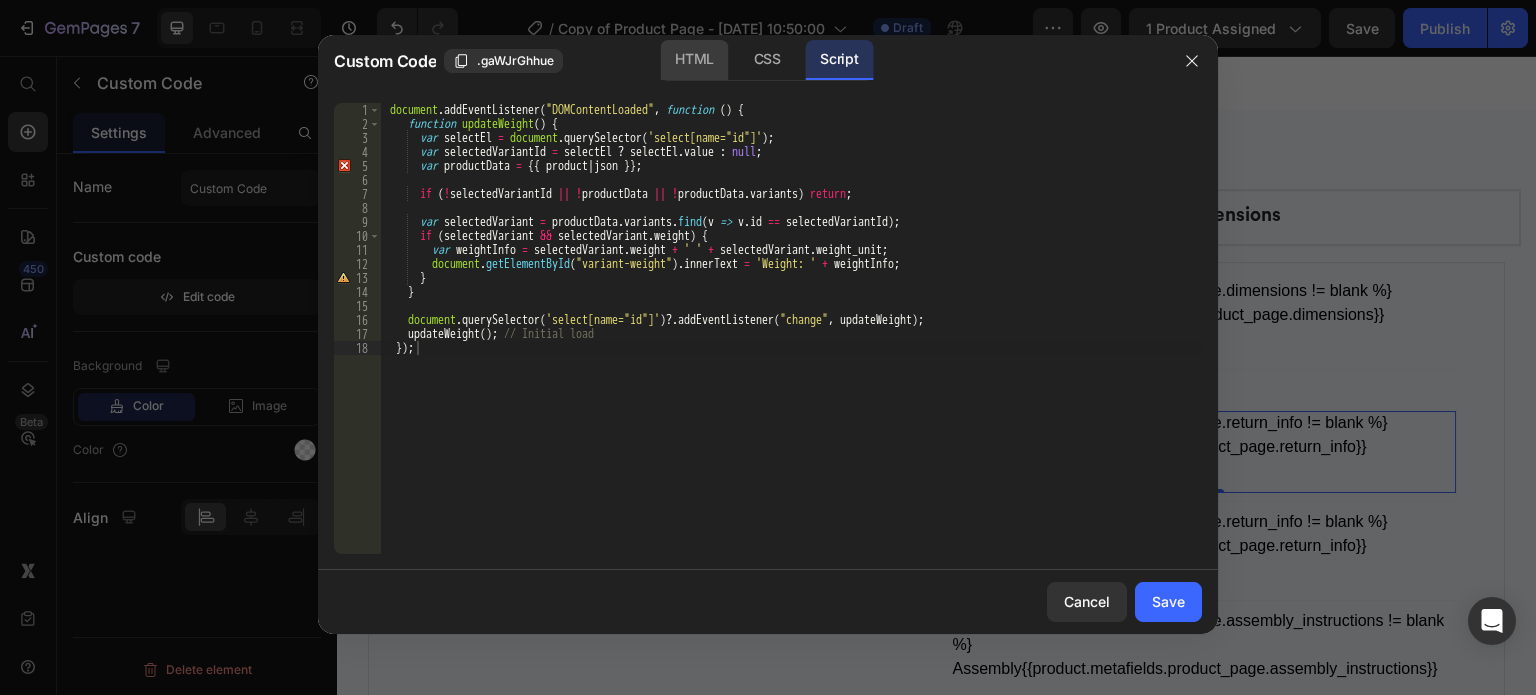click on "HTML" 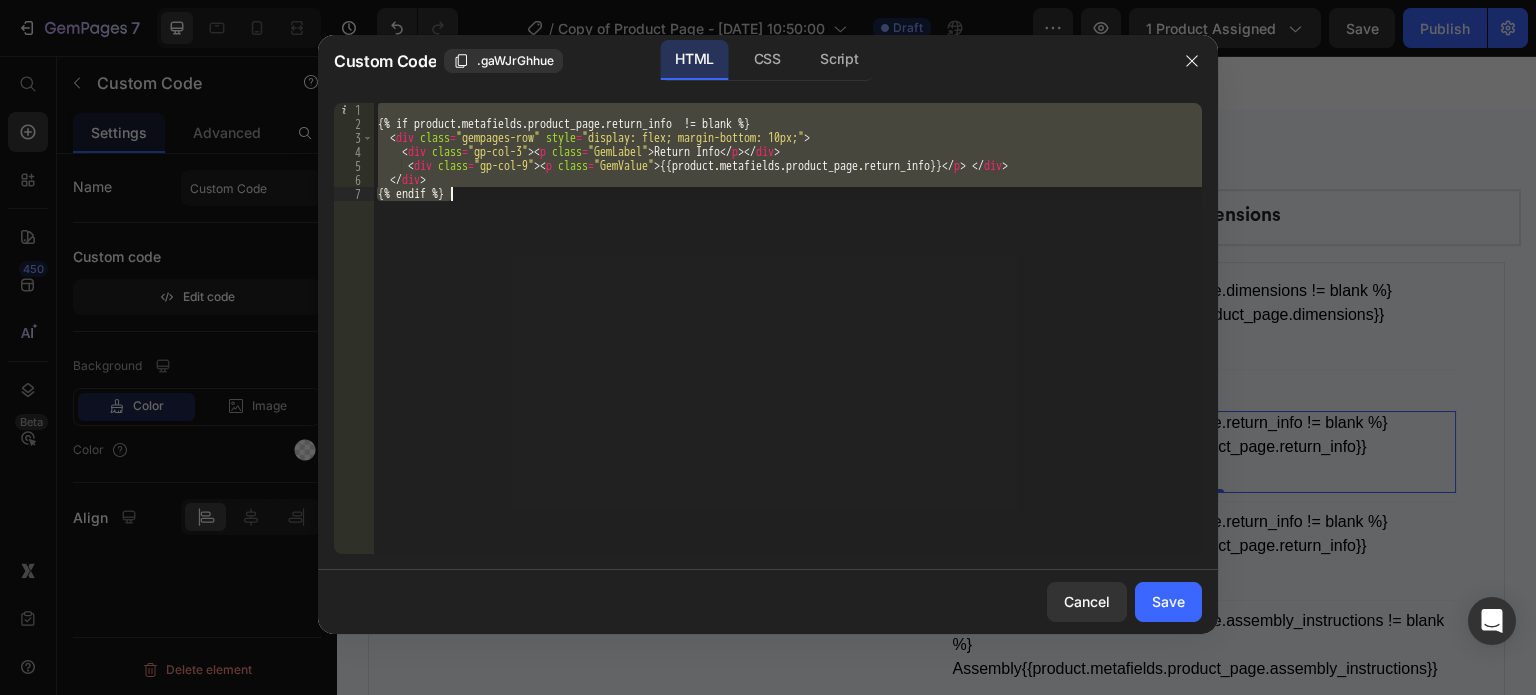 click on "{% if product.metafields.product_page.return_info  != blank %}    < div   class = "gempages-row"   style = "display: flex; margin-bottom: 10px;" >      < div   class = "gp-col-3" > < p   class = "GemLabel" > Return Info  </ p > </ div >        < div   class = "gp-col-9" > < p   class = "GemValue" > {{product.metafields.product_page.return_info}} </ p >   </ div >    </ div > {% endif %}" at bounding box center [788, 328] 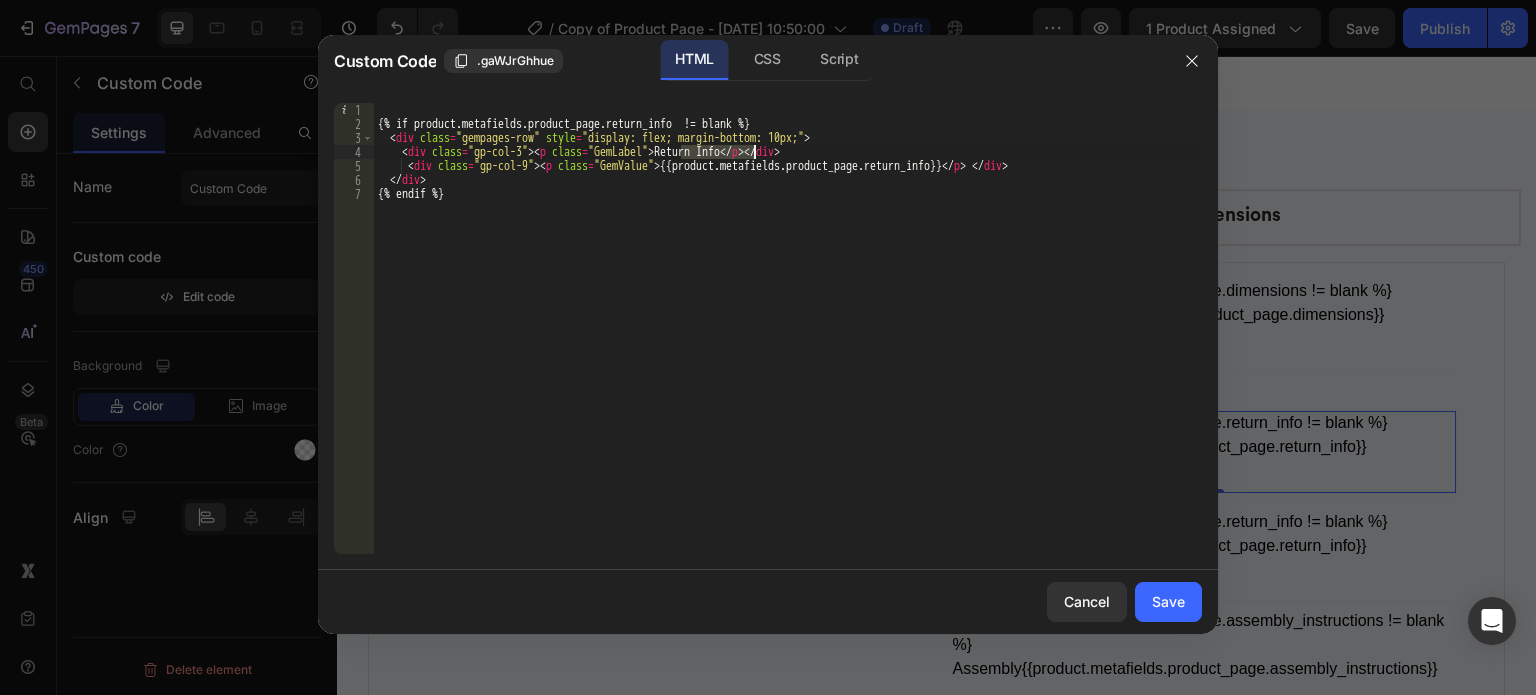 drag, startPoint x: 681, startPoint y: 151, endPoint x: 752, endPoint y: 147, distance: 71.11259 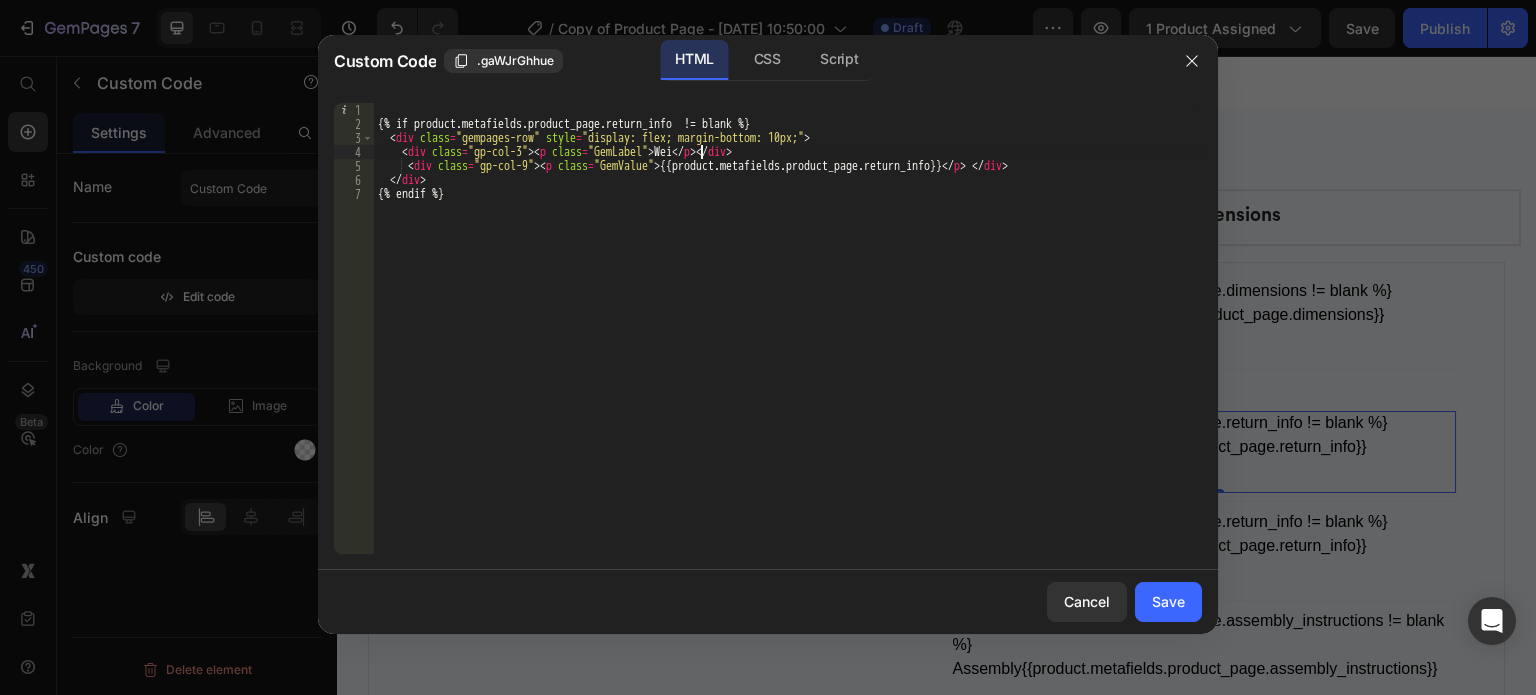 scroll, scrollTop: 0, scrollLeft: 28, axis: horizontal 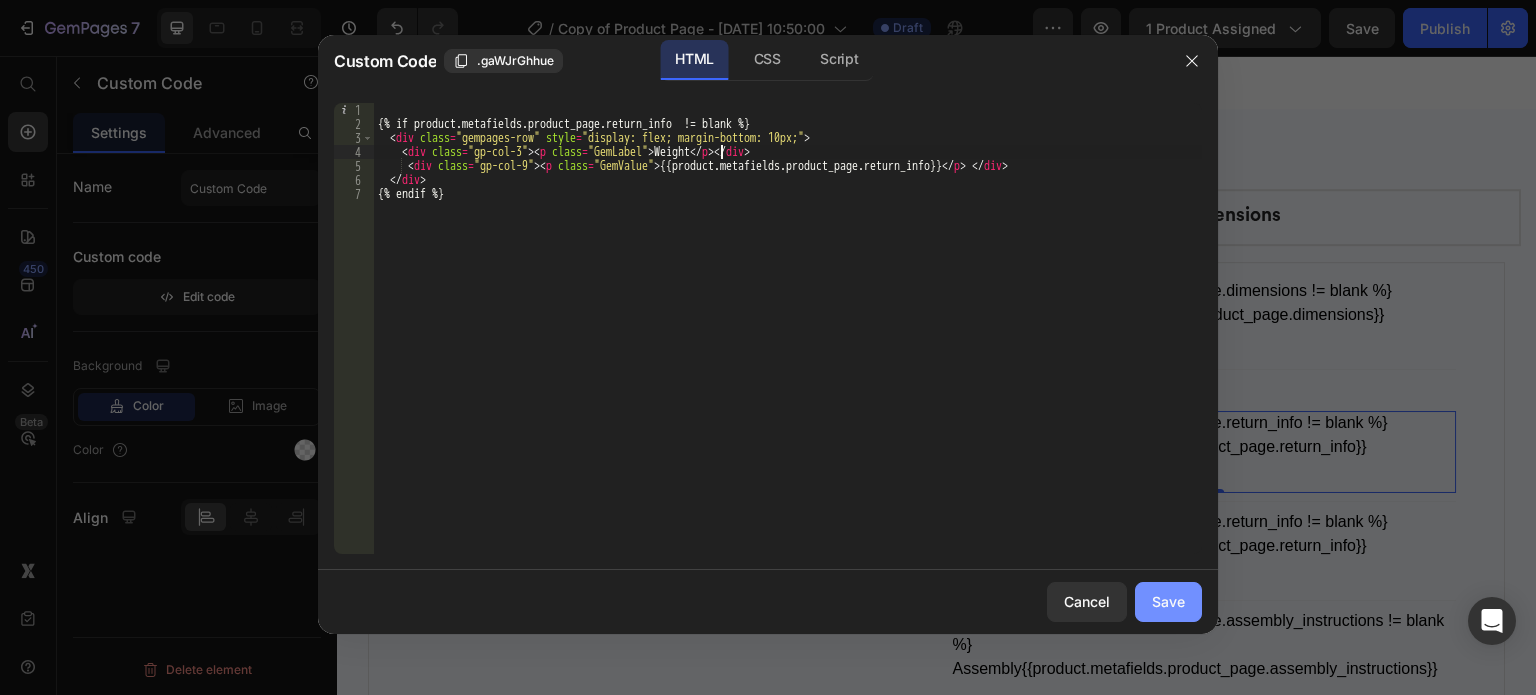 type on "<div class="gp-col-3"><p class="GemLabel">Weight </p></div>" 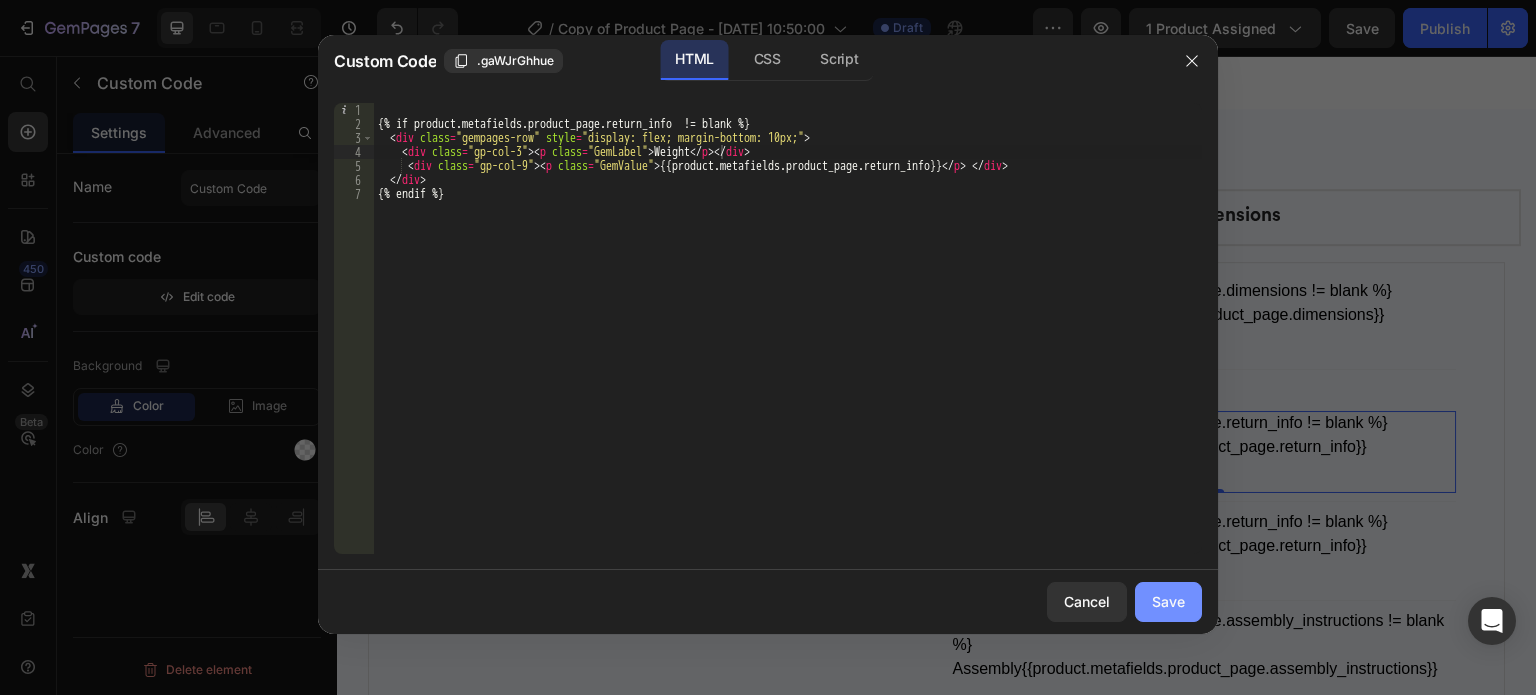 click on "Save" at bounding box center [1168, 601] 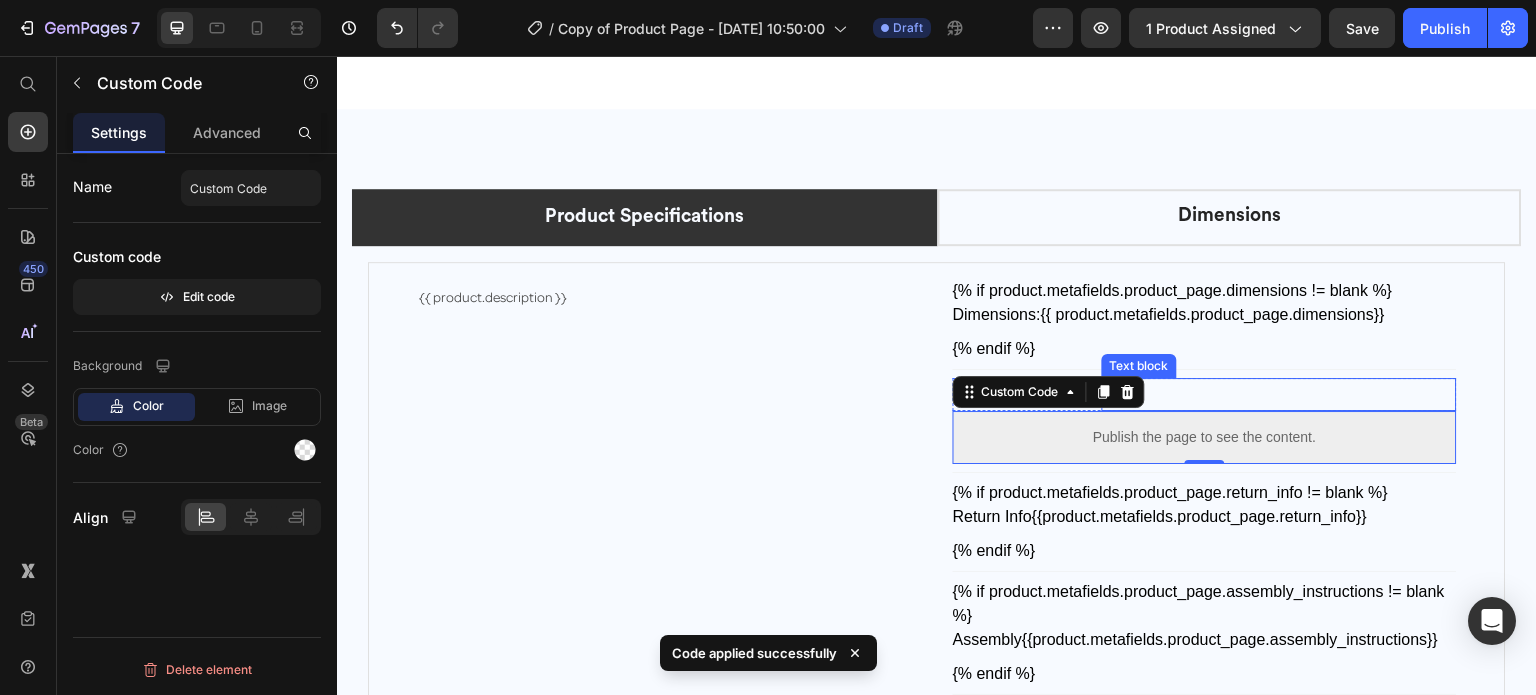 click on "xxx lbs" at bounding box center [1280, 395] 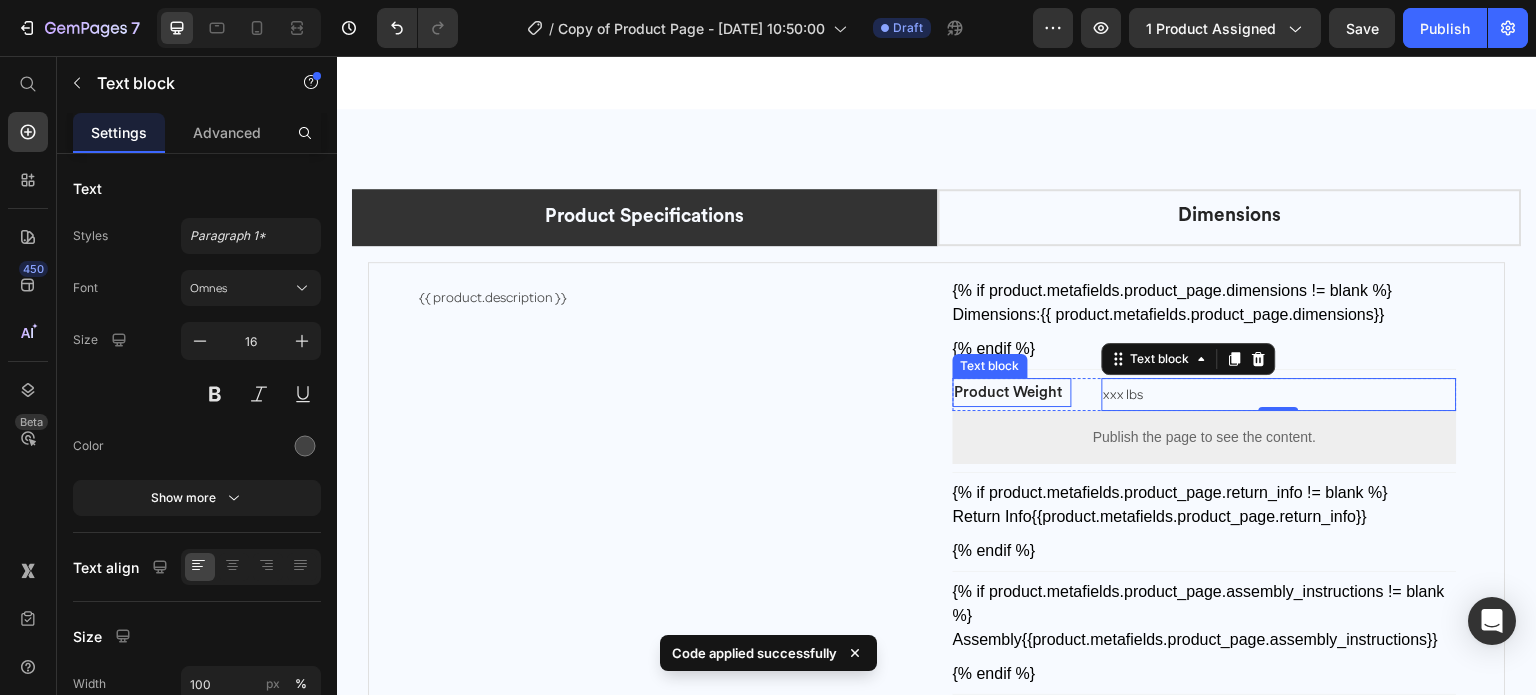 click on "Product Weight" at bounding box center [1009, 392] 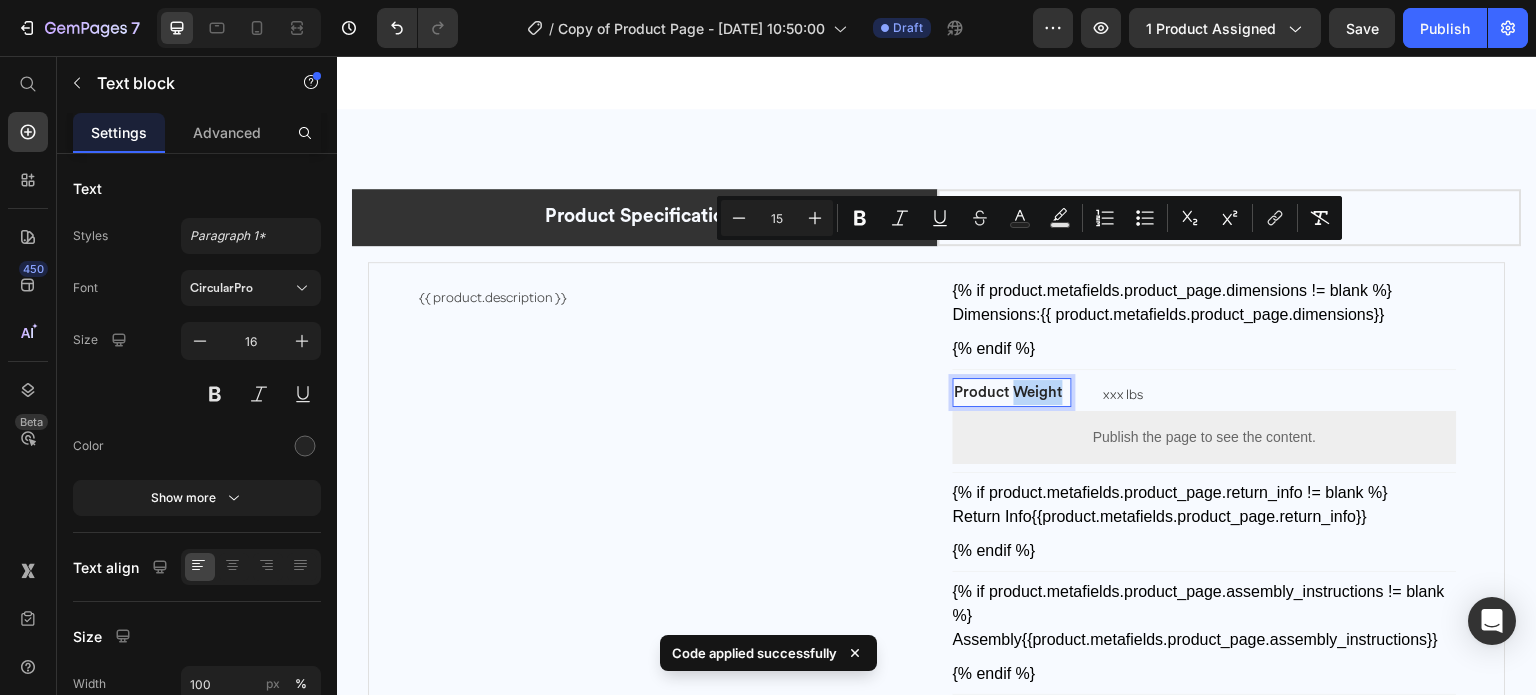 click on "Product Weight" at bounding box center [1009, 392] 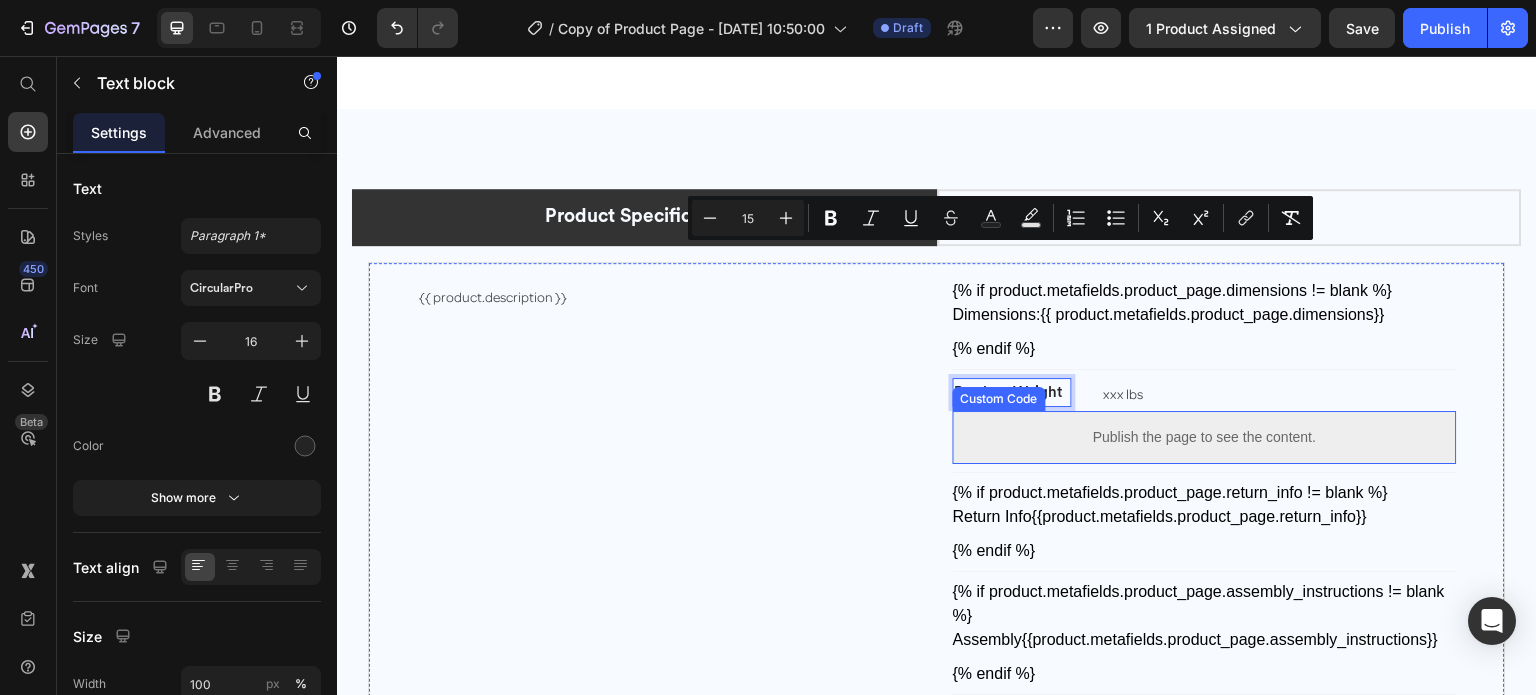 click on "Publish the page to see the content." at bounding box center (1205, 437) 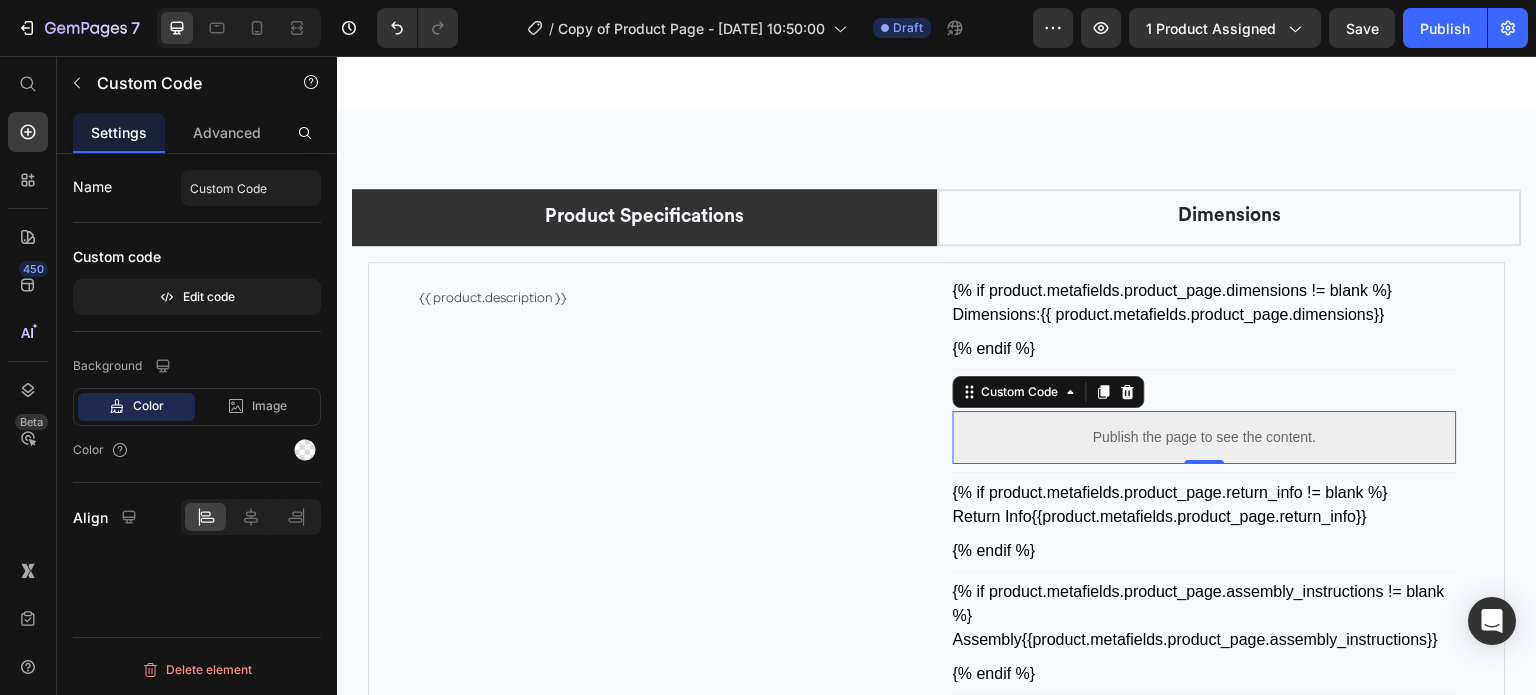 click on "Publish the page to see the content." at bounding box center (1205, 437) 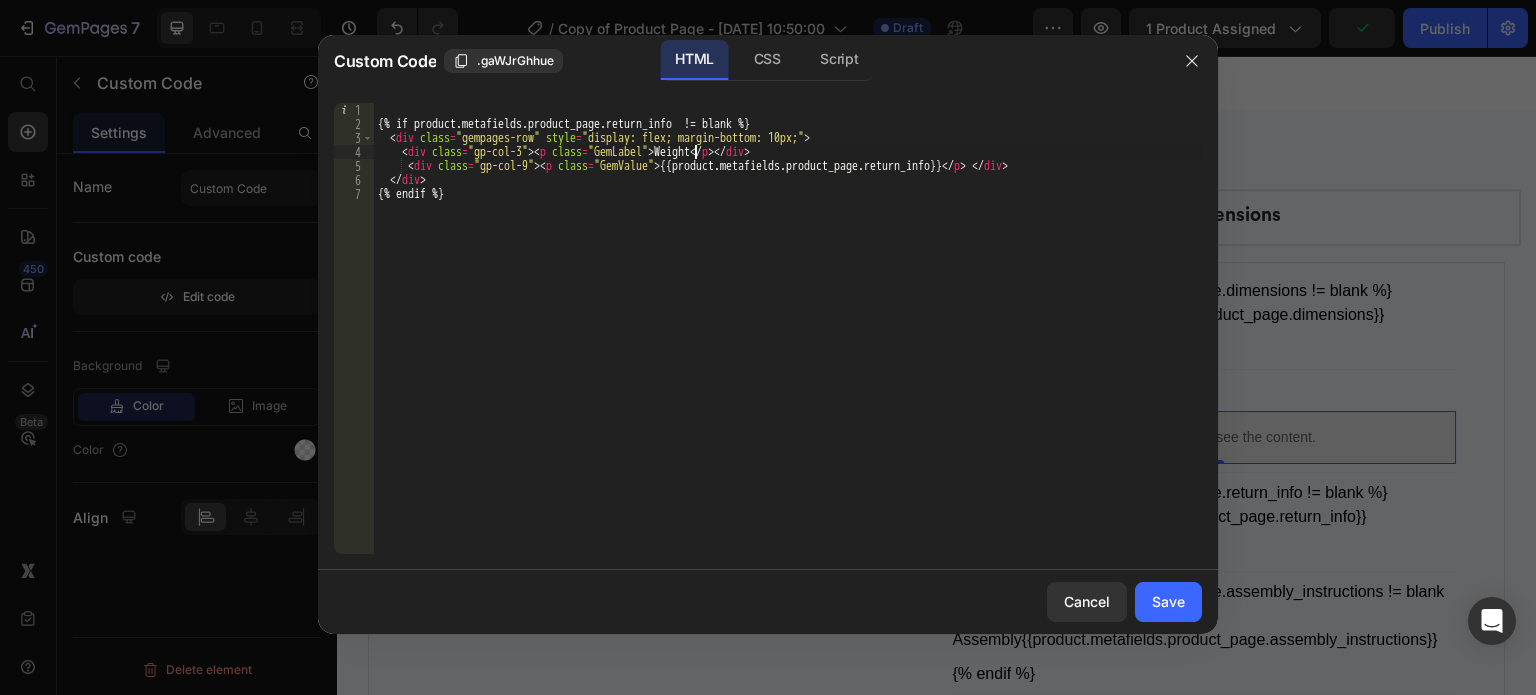 click on "{% if product.metafields.product_page.return_info  != blank %}    < div   class = "gempages-row"   style = "display: flex; margin-bottom: 10px;" >      < div   class = "gp-col-3" > < p   class = "GemLabel" > Weight  </ p > </ div >        < div   class = "gp-col-9" > < p   class = "GemValue" > {{product.metafields.product_page.return_info}} </ p >   </ div >    </ div > {% endif %}" at bounding box center [788, 342] 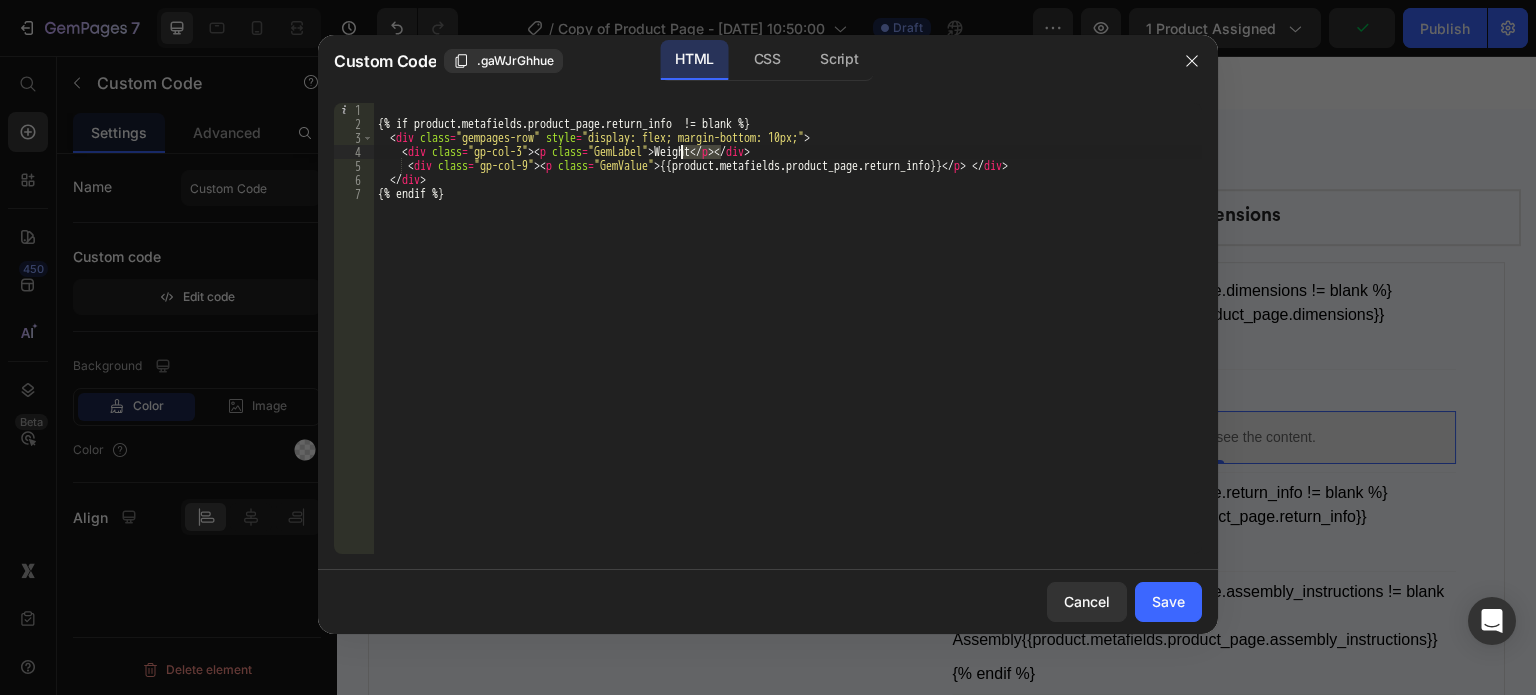 paste on "Product" 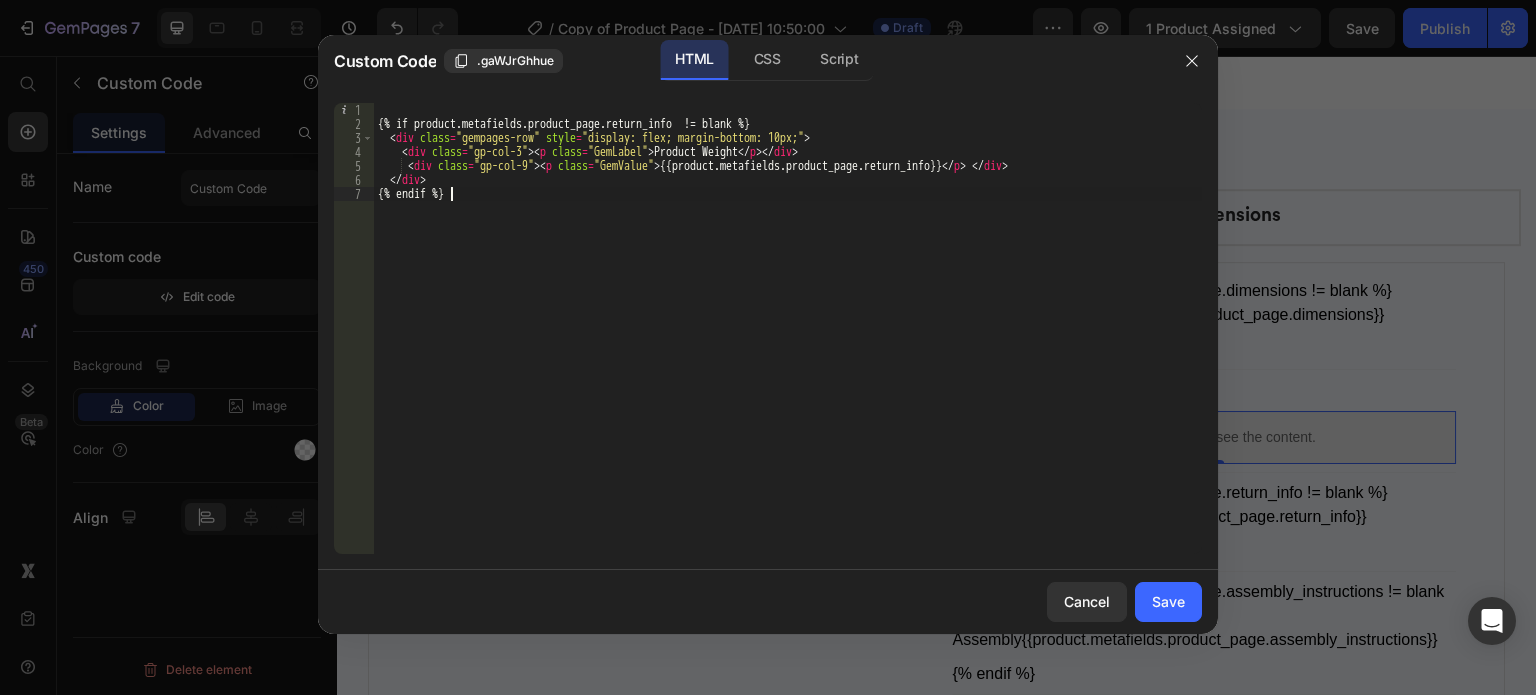 click on "{% if product.metafields.product_page.return_info  != blank %}    < div   class = "gempages-row"   style = "display: flex; margin-bottom: 10px;" >      < div   class = "gp-col-3" > < p   class = "GemLabel" > Product Weight </ p > </ div >        < div   class = "gp-col-9" > < p   class = "GemValue" > {{product.metafields.product_page.return_info}} </ p >   </ div >    </ div > {% endif %}" at bounding box center (788, 342) 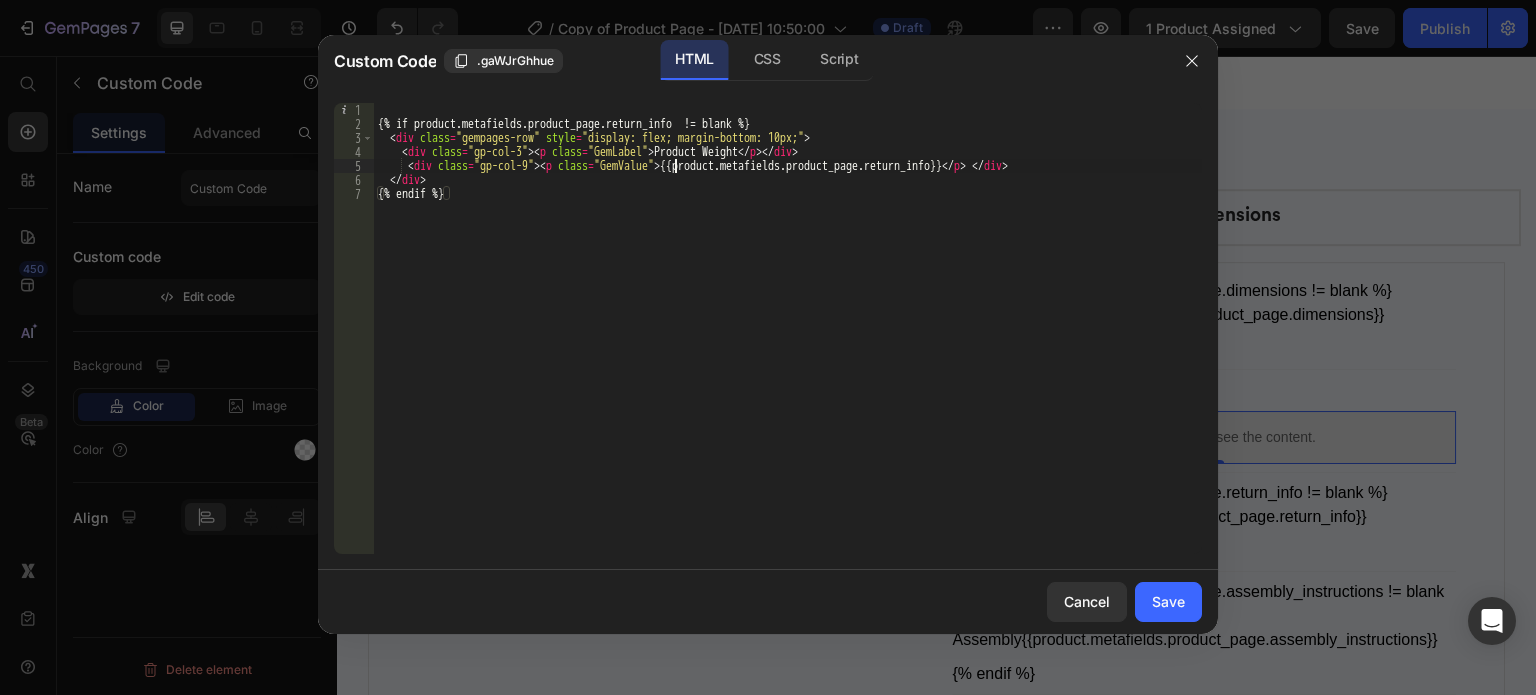 click on "{% if product.metafields.product_page.return_info  != blank %}    < div   class = "gempages-row"   style = "display: flex; margin-bottom: 10px;" >      < div   class = "gp-col-3" > < p   class = "GemLabel" > Product Weight </ p > </ div >        < div   class = "gp-col-9" > < p   class = "GemValue" > {{product.metafields.product_page.return_info}} </ p >   </ div >    </ div > {% endif %}" at bounding box center (788, 342) 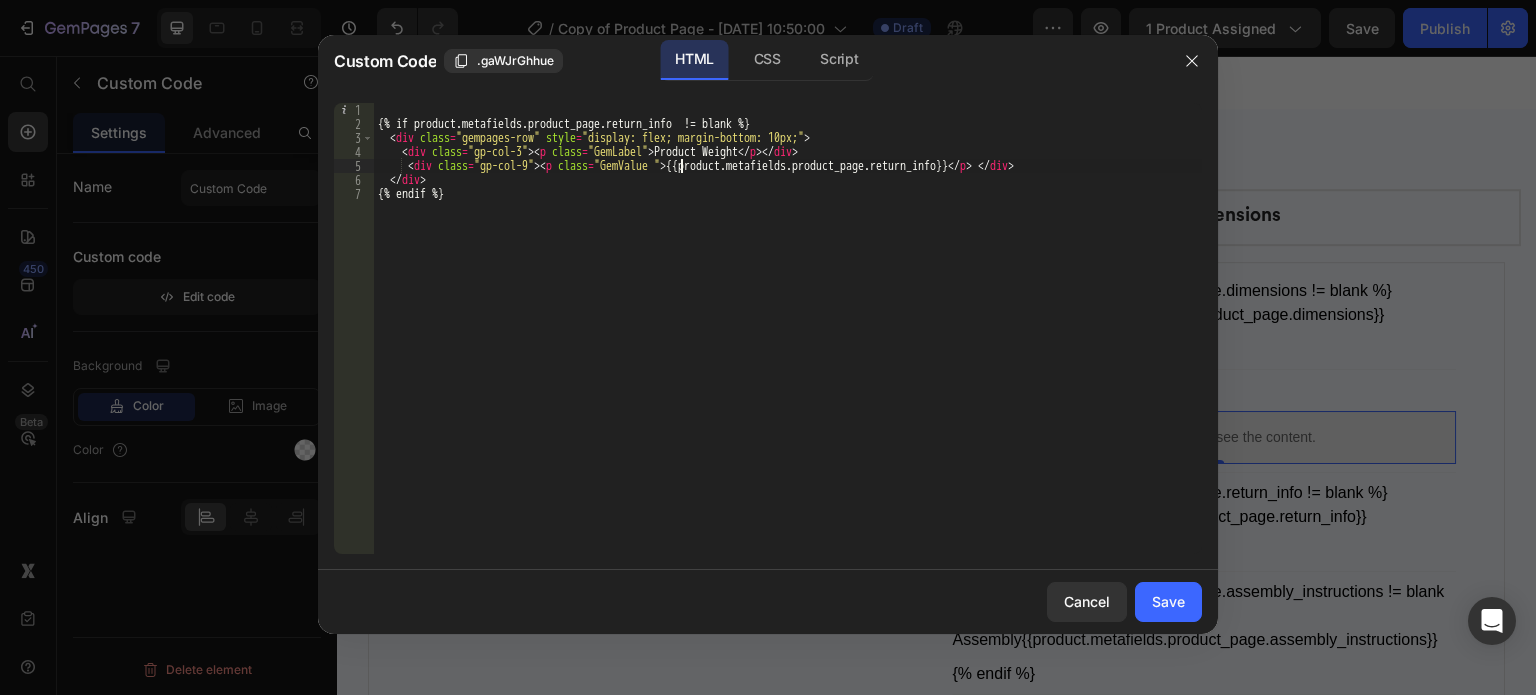 scroll, scrollTop: 0, scrollLeft: 24, axis: horizontal 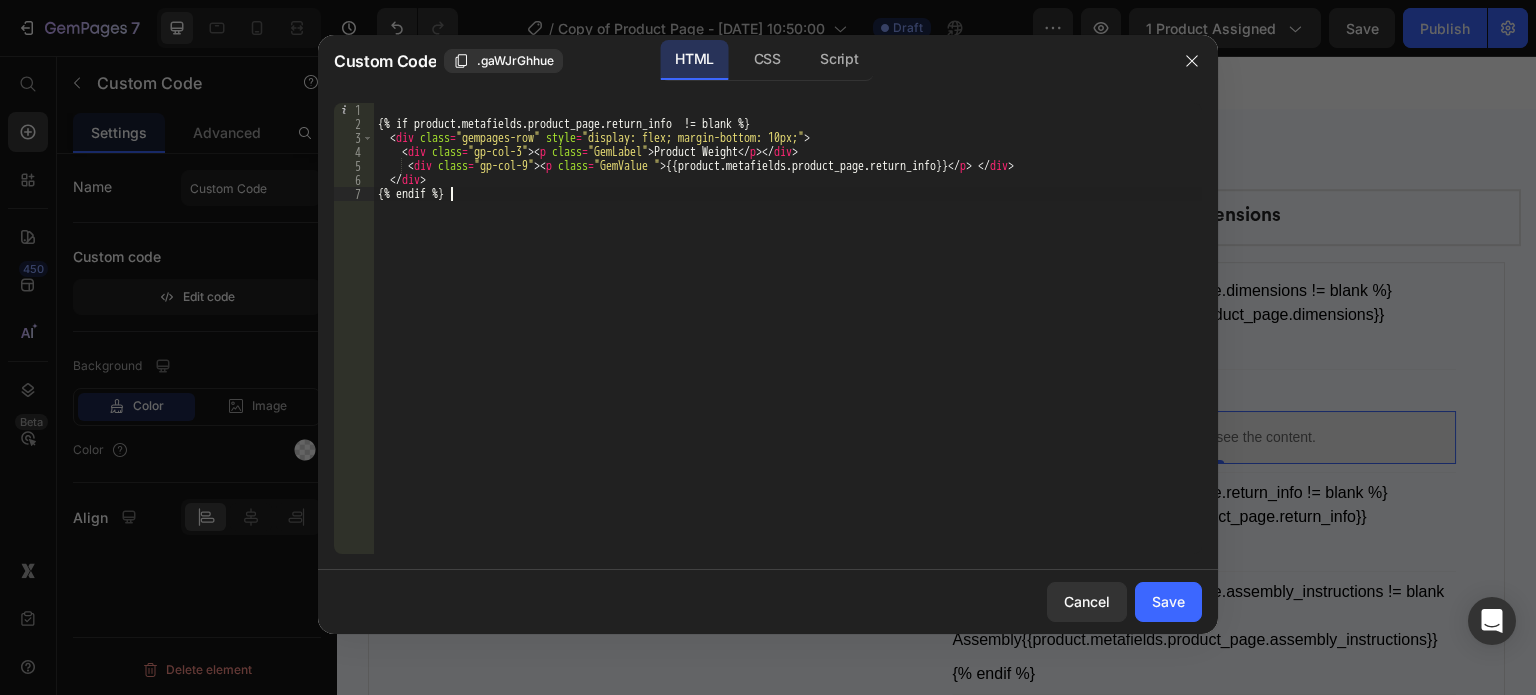 click on "{% if product.metafields.product_page.return_info  != blank %}    < div   class = "gempages-row"   style = "display: flex; margin-bottom: 10px;" >      < div   class = "gp-col-3" > < p   class = "GemLabel" > Product Weight </ p > </ div >        < div   class = "gp-col-9" > < p   class = "GemValue " > {{product.metafields.product_page.return_info}} </ p >   </ div >    </ div > {% endif %}" at bounding box center [788, 342] 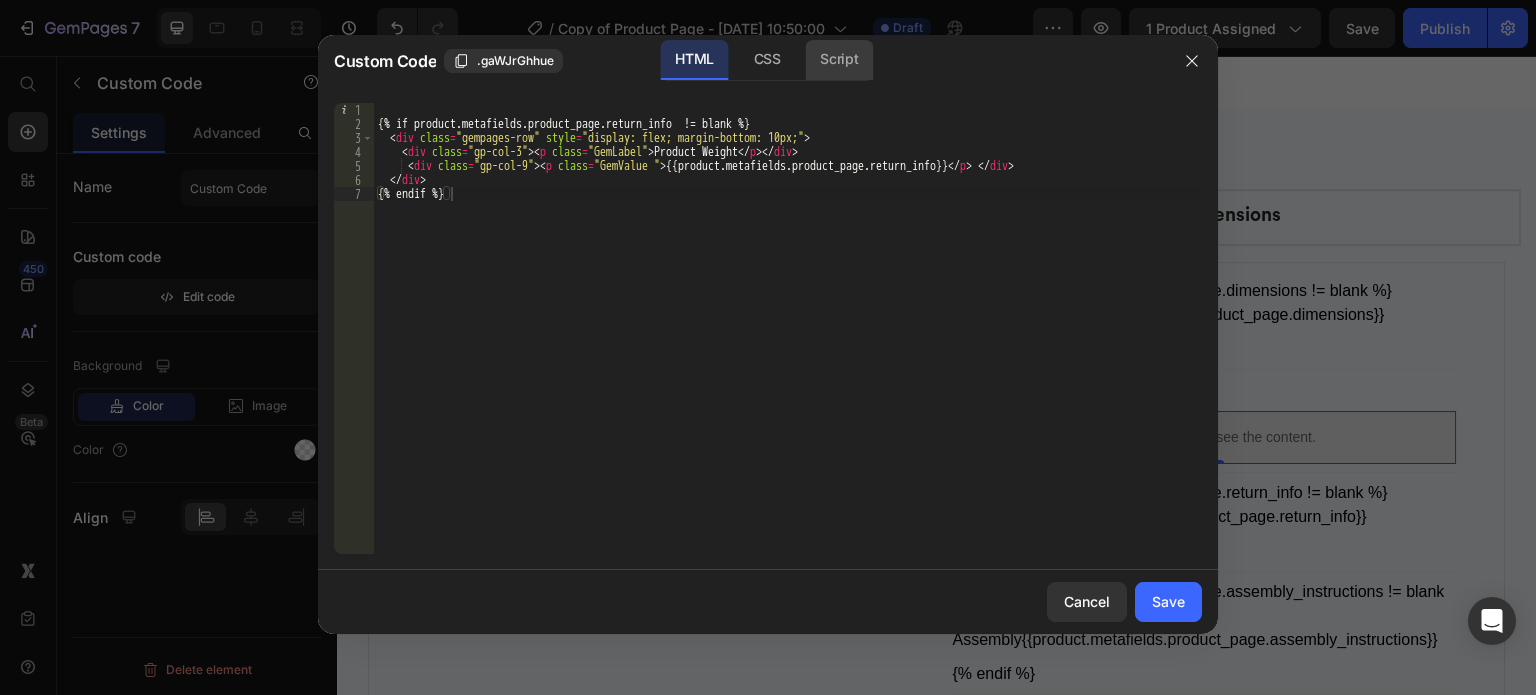 click on "Script" 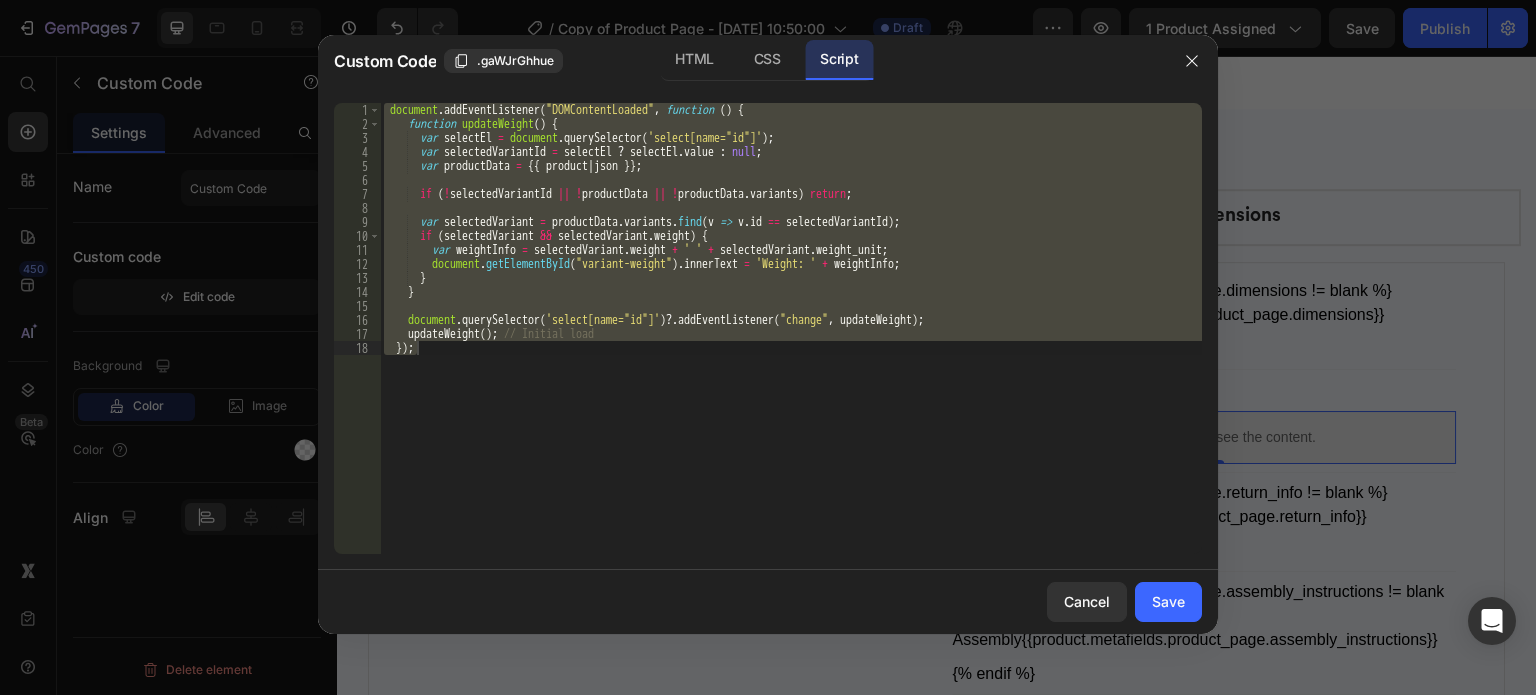 click on "document . addEventListener ( "DOMContentLoaded" ,   function   ( )   {      function   updateWeight ( )   {         var   selectEl   =   document . querySelector ( 'select[name="id"]' ) ;         var   selectedVariantId   =   selectEl   ?   selectEl . value   :   null ;         var   productData   =   {{   product  |  json   }} ;         if   ( ! selectedVariantId   ||   ! productData   ||   ! productData . variants )   return ;         var   selectedVariant   =   productData . variants . find ( v   =>   v . id   ==   selectedVariantId ) ;         if   ( selectedVariant   &&   selectedVariant . weight )   {           var   weightInfo   =   selectedVariant . weight   +   ' '   +   selectedVariant . weight_unit ;           document . getElementById ( "variant-weight" ) . innerText   =   'Weight: '   +   weightInfo ;         }      }      document . querySelector ( 'select[name="id"]' ) ?. addEventListener ( "change" ,   updateWeight ) ;      updateWeight ( ) ;   // Initial load    }) ;" at bounding box center (791, 328) 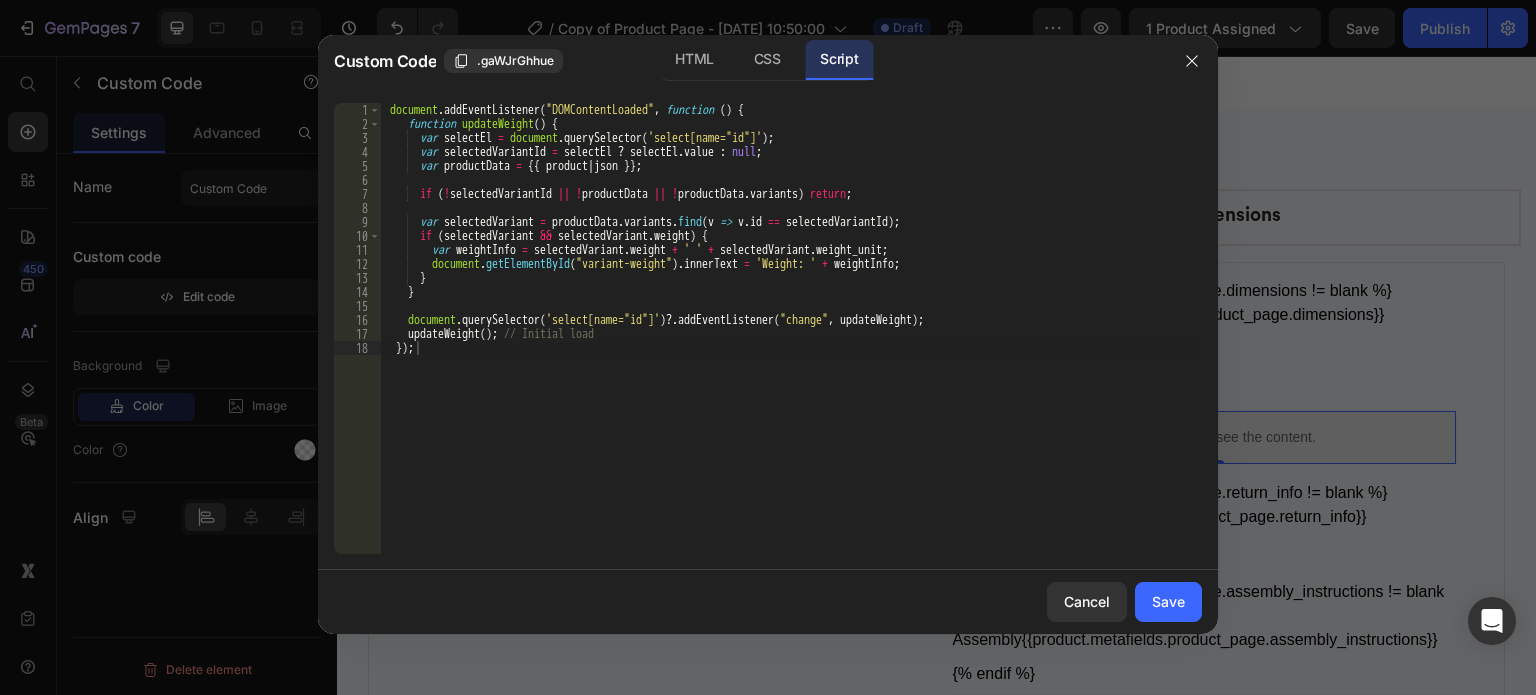 scroll, scrollTop: 0, scrollLeft: 1, axis: horizontal 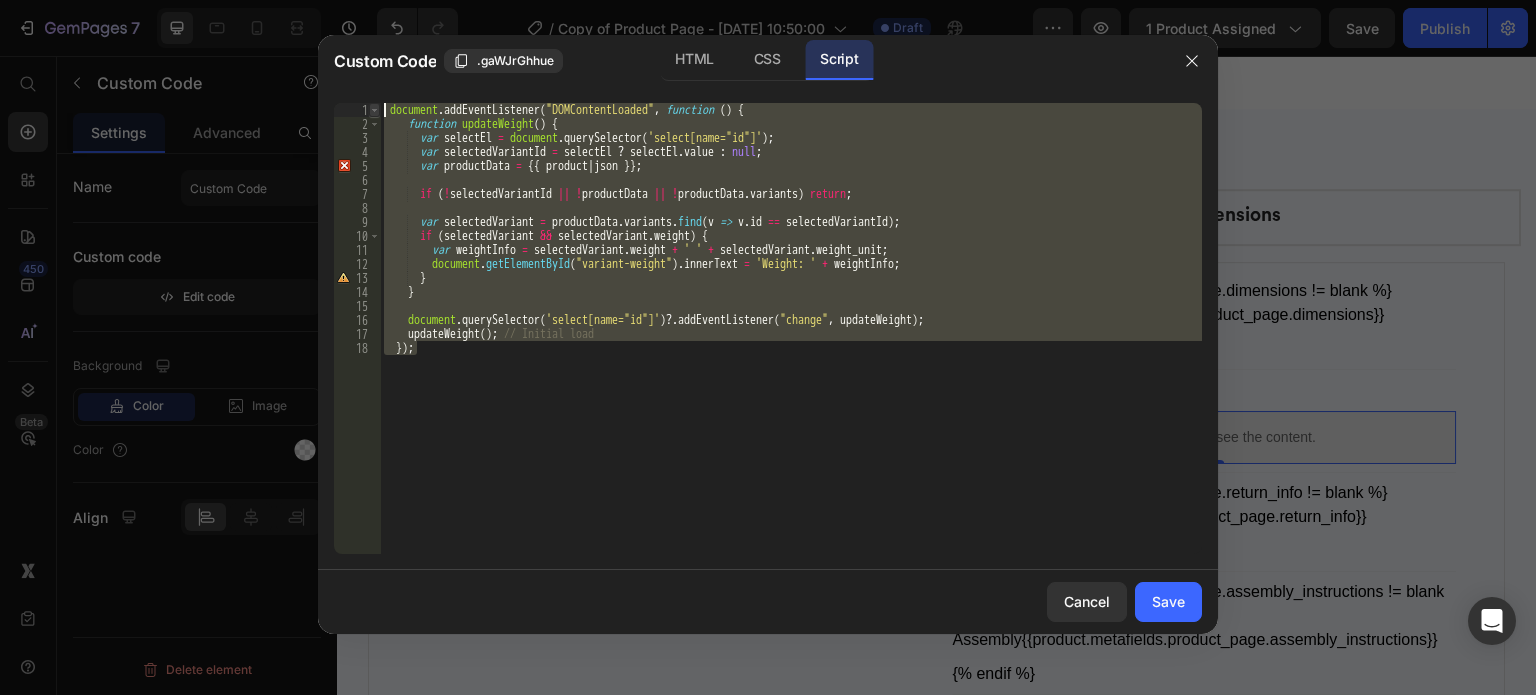 drag, startPoint x: 424, startPoint y: 361, endPoint x: 373, endPoint y: 113, distance: 253.18965 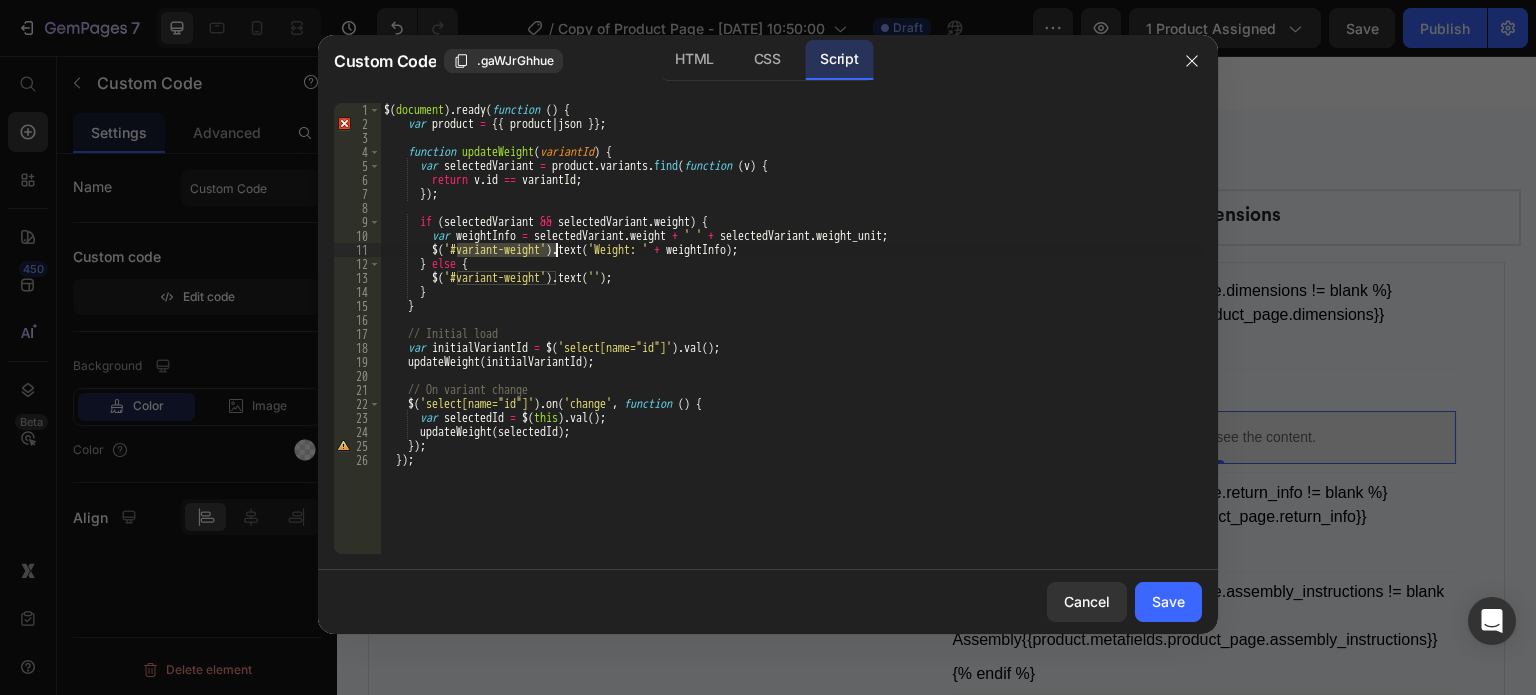 drag, startPoint x: 456, startPoint y: 248, endPoint x: 556, endPoint y: 252, distance: 100.07997 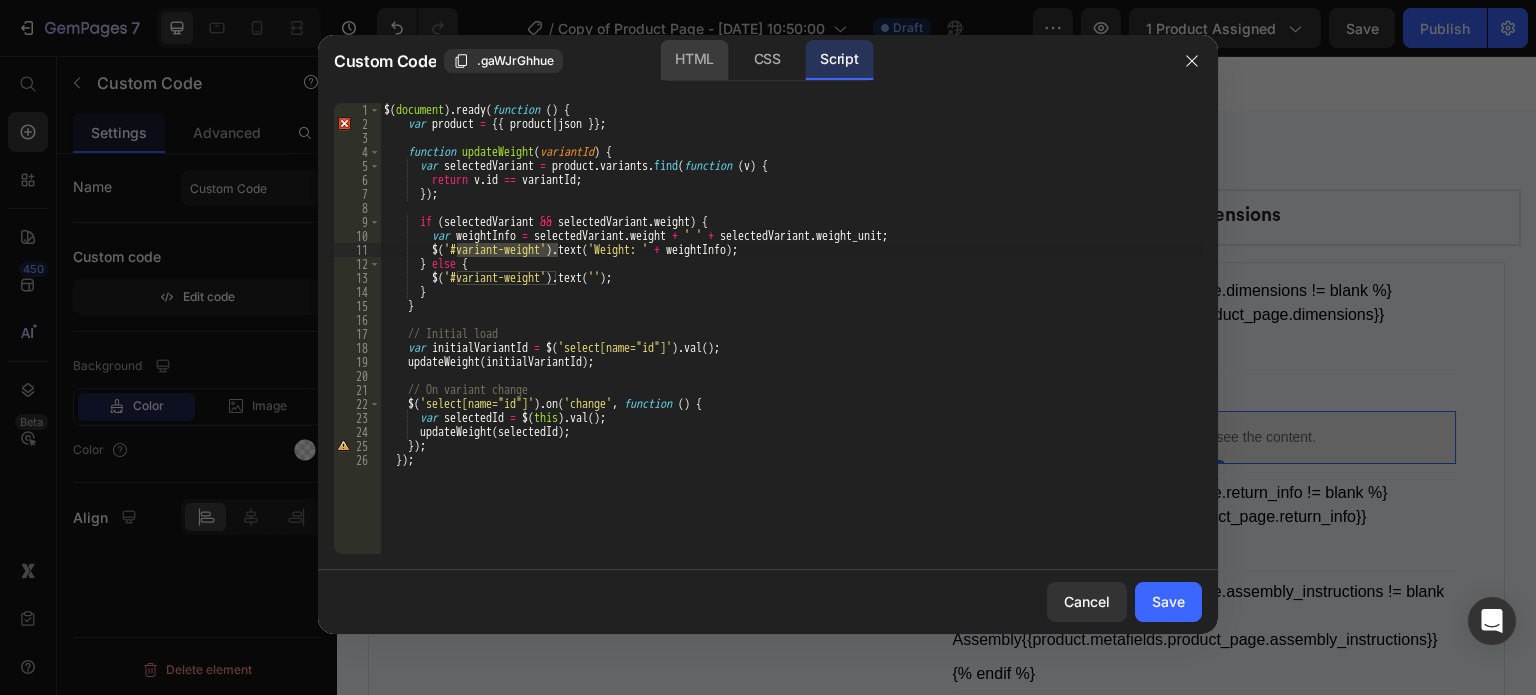 click on "HTML" 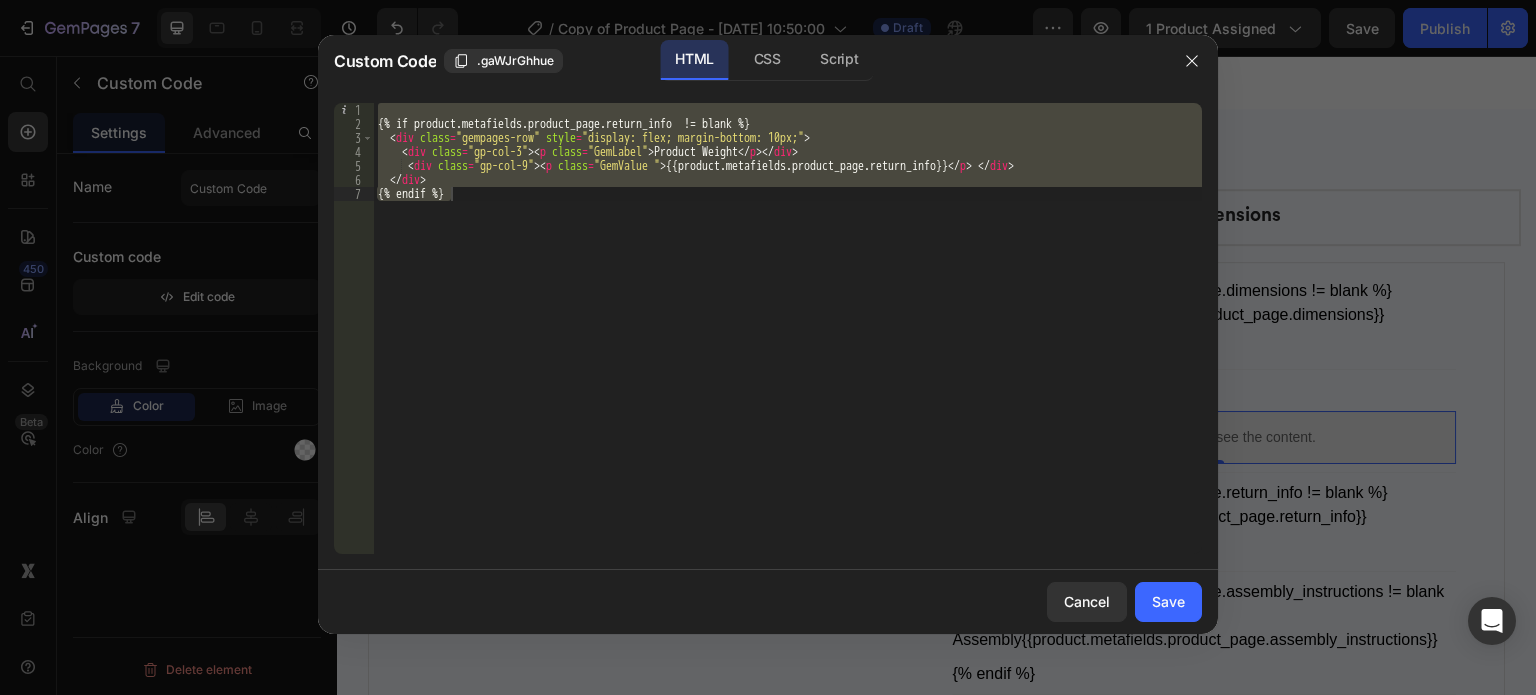 click on "{% if product.metafields.product_page.return_info  != blank %}    < div   class = "gempages-row"   style = "display: flex; margin-bottom: 10px;" >      < div   class = "gp-col-3" > < p   class = "GemLabel" > Product Weight </ p > </ div >        < div   class = "gp-col-9" > < p   class = "GemValue " > {{product.metafields.product_page.return_info}} </ p >   </ div >    </ div > {% endif %}" at bounding box center [788, 328] 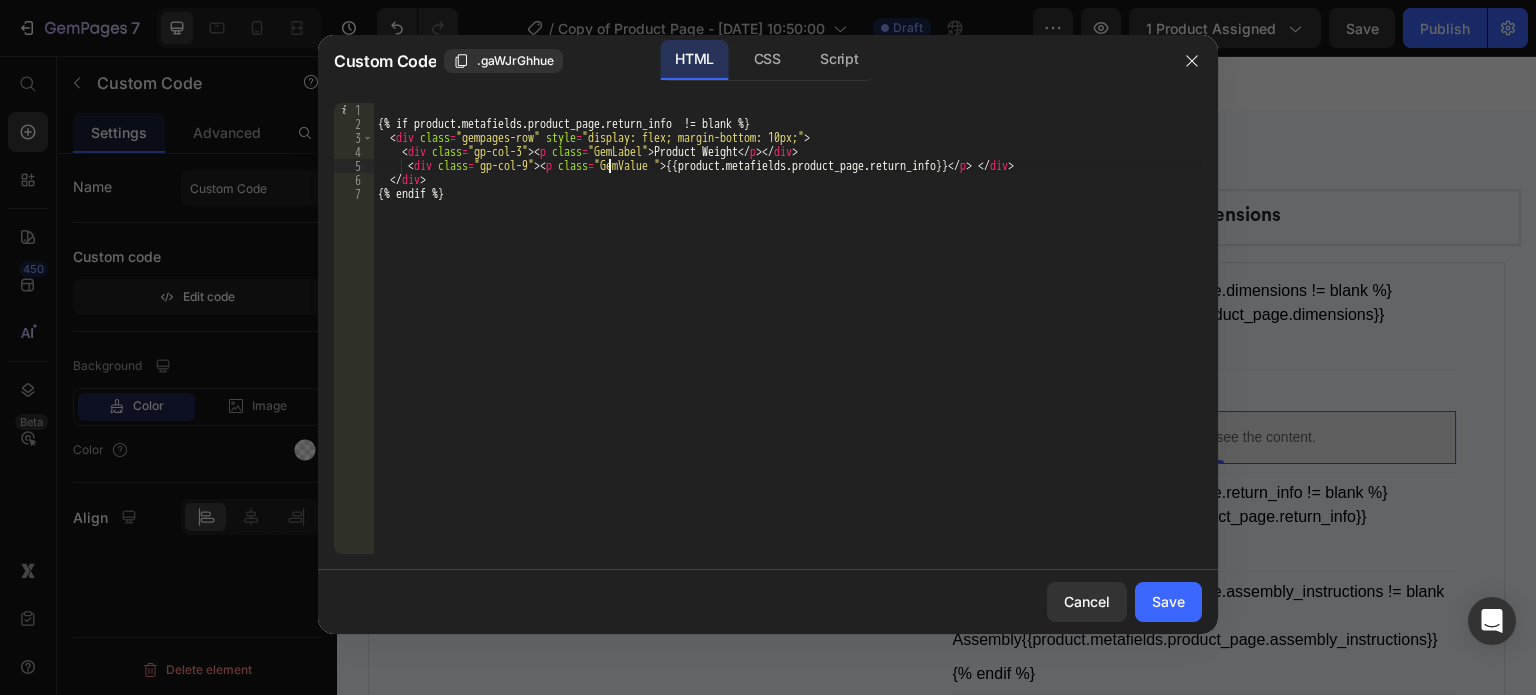 click on "{% if product.metafields.product_page.return_info  != blank %}    < div   class = "gempages-row"   style = "display: flex; margin-bottom: 10px;" >      < div   class = "gp-col-3" > < p   class = "GemLabel" > Product Weight </ p > </ div >        < div   class = "gp-col-9" > < p   class = "GemValue " > {{product.metafields.product_page.return_info}} </ p >   </ div >    </ div > {% endif %}" at bounding box center [788, 342] 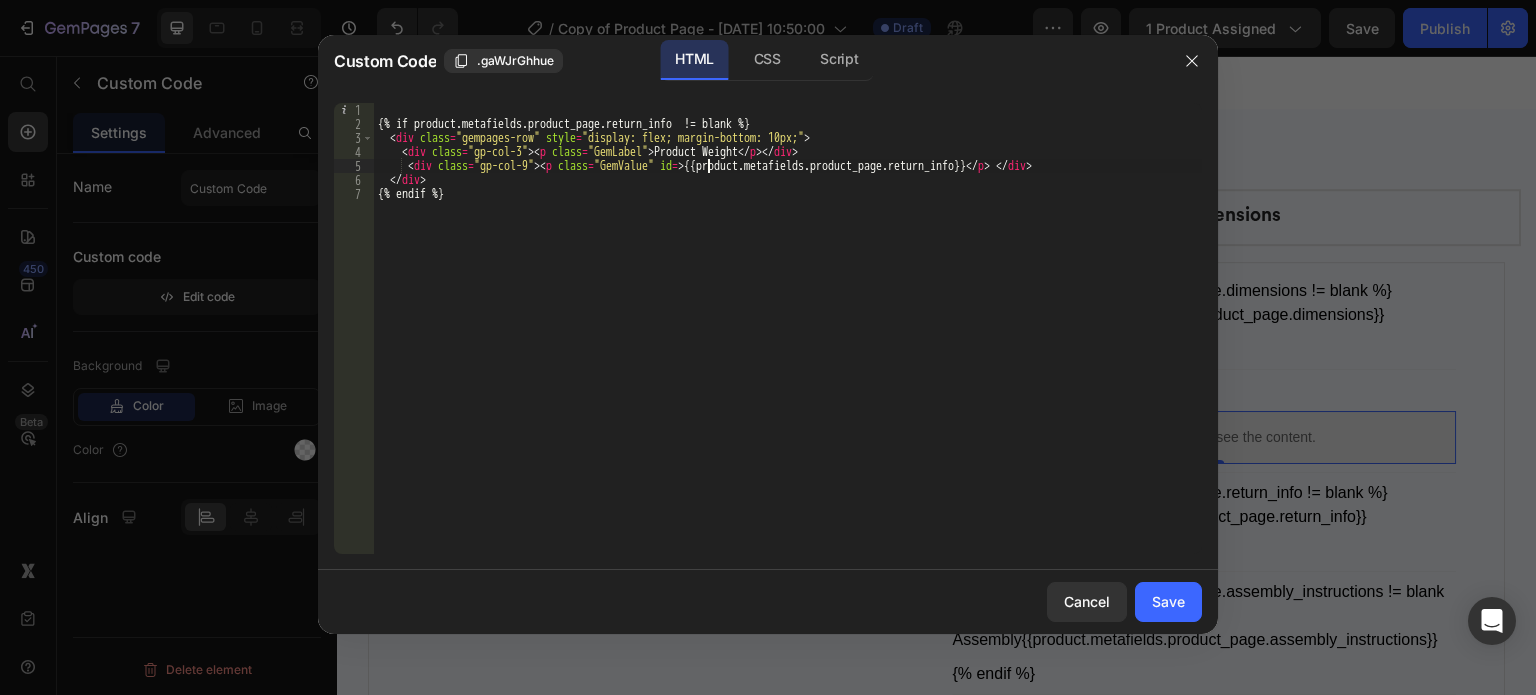 scroll, scrollTop: 0, scrollLeft: 28, axis: horizontal 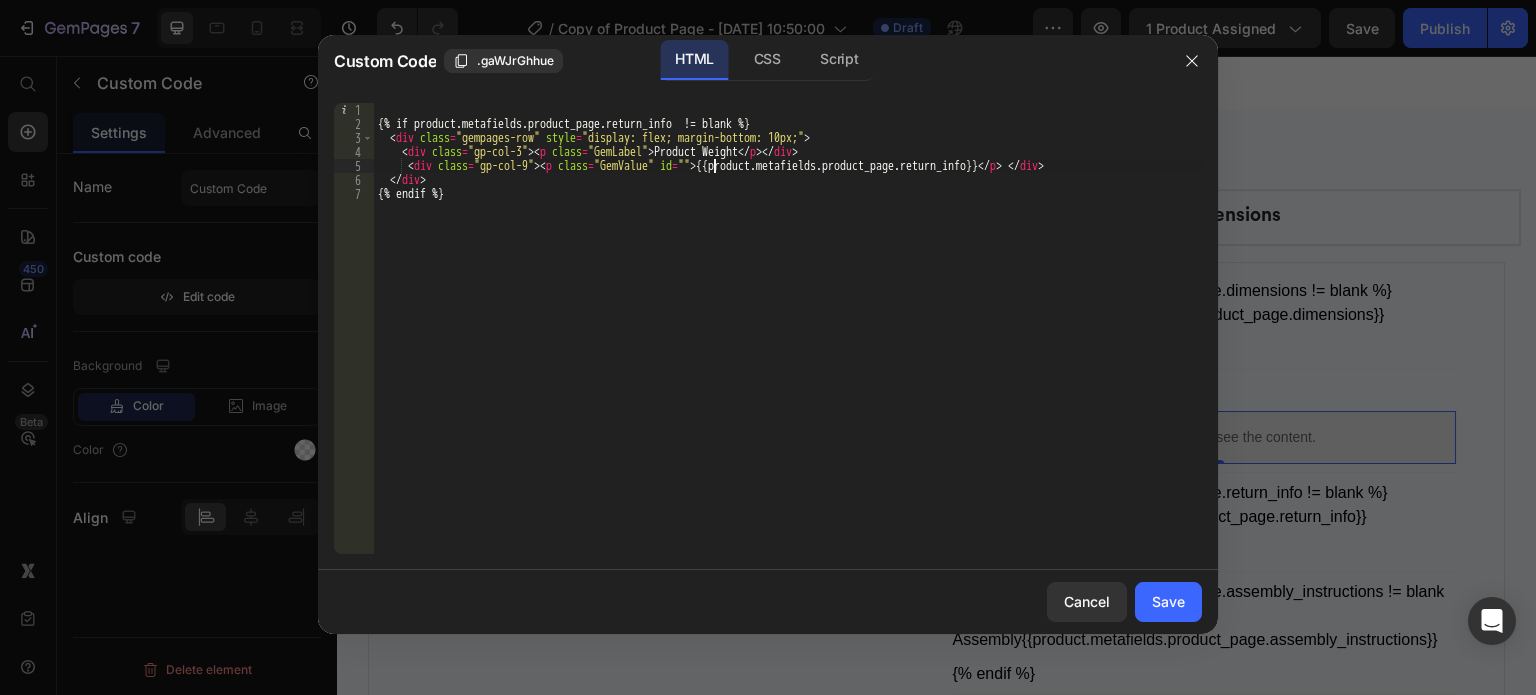paste on "#variant-weight" 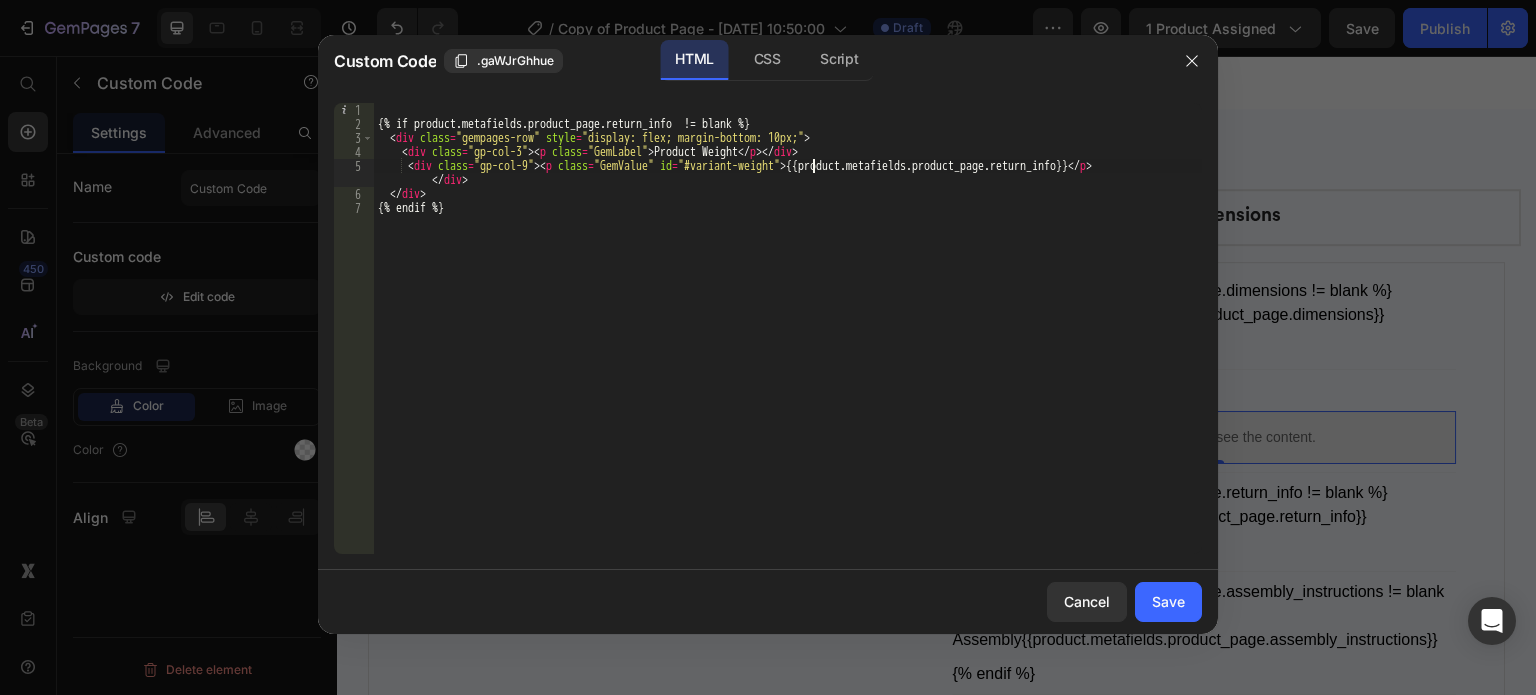 drag, startPoint x: 718, startPoint y: 166, endPoint x: 720, endPoint y: 203, distance: 37.054016 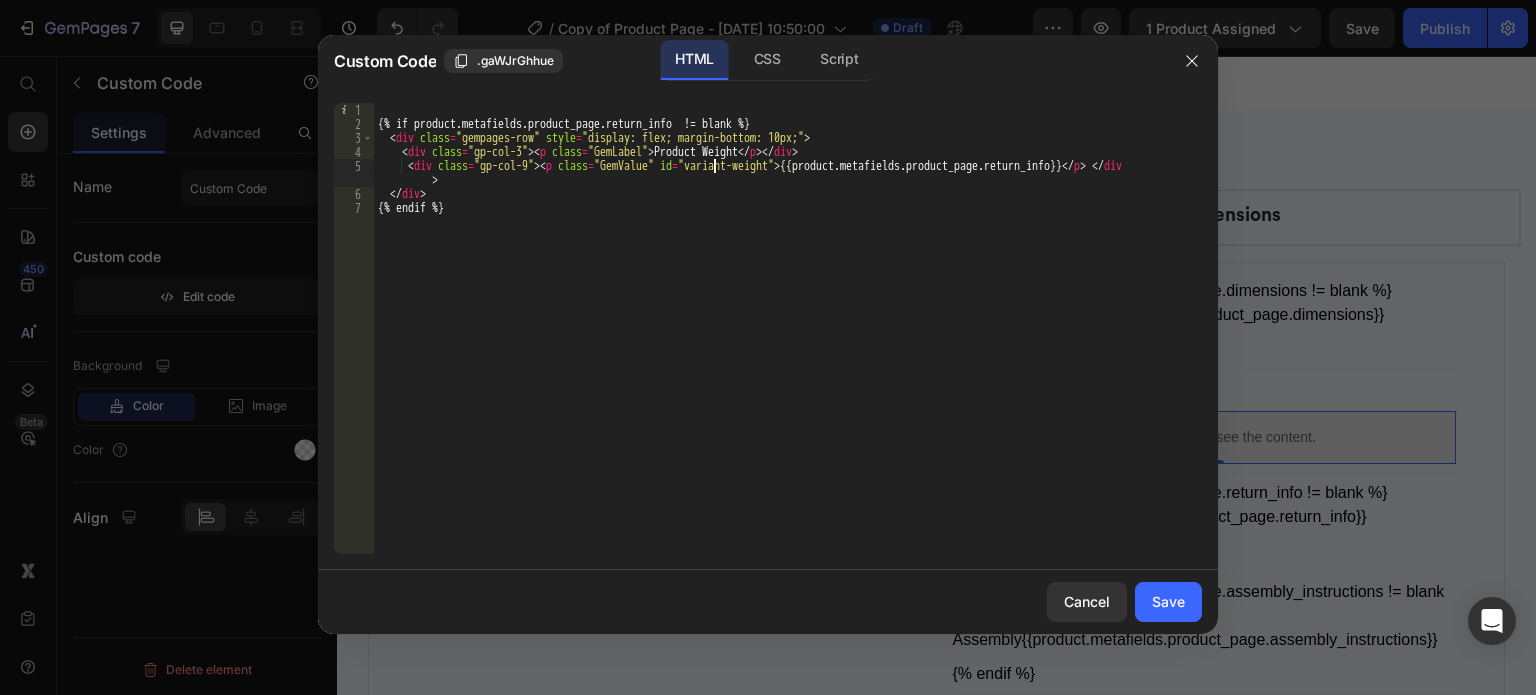 click on "{% if product.metafields.product_page.return_info  != blank %}    < div   class = "gempages-row"   style = "display: flex; margin-bottom: 10px;" >      < div   class = "gp-col-3" > < p   class = "GemLabel" > Product Weight </ p > </ div >        < div   class = "gp-col-9" > < p   class = "GemValue"   id = "variant-weight" > {{product.metafields.product_page.return_info}} </ p >   </ div           >    </ div > {% endif %}" at bounding box center (788, 342) 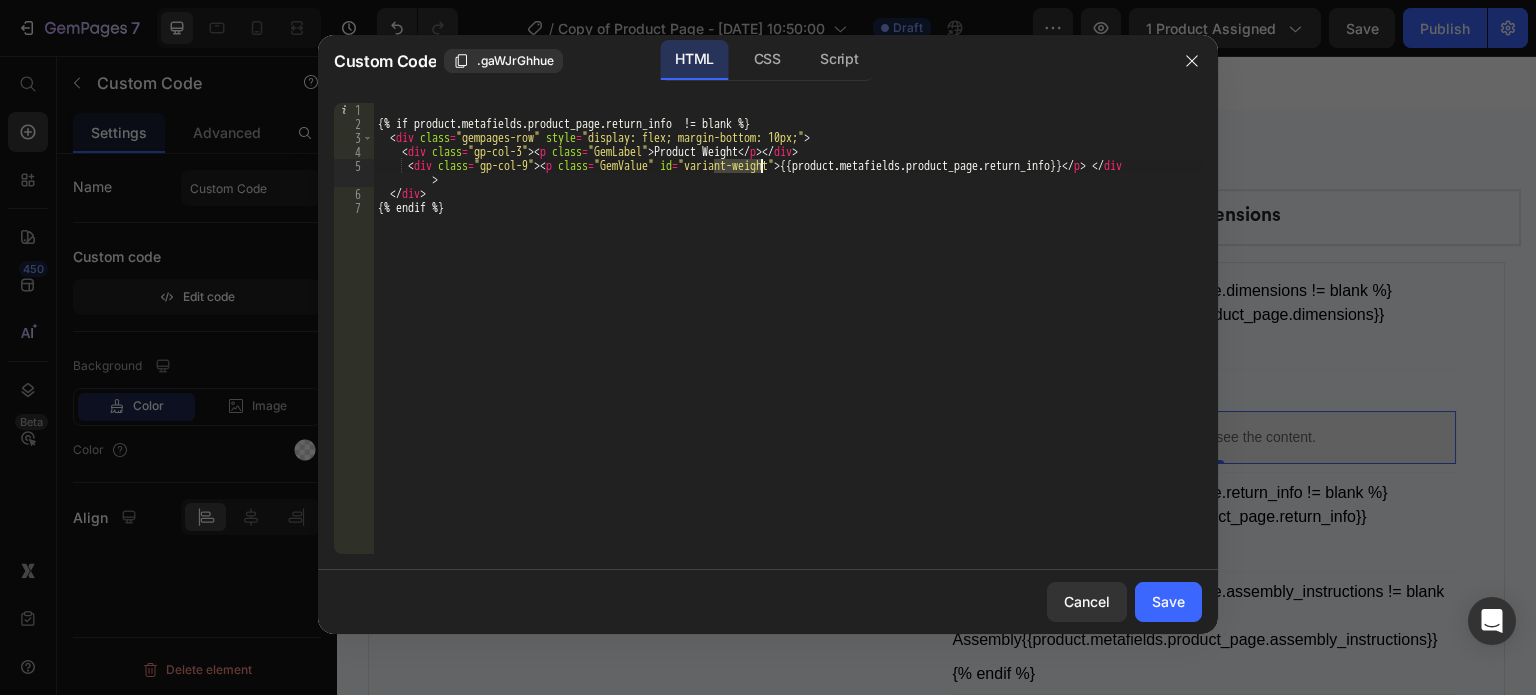 click on "{% if product.metafields.product_page.return_info  != blank %}    < div   class = "gempages-row"   style = "display: flex; margin-bottom: 10px;" >      < div   class = "gp-col-3" > < p   class = "GemLabel" > Product Weight </ p > </ div >        < div   class = "gp-col-9" > < p   class = "GemValue"   id = "variant-weight" > {{product.metafields.product_page.return_info}} </ p >   </ div           >    </ div > {% endif %}" at bounding box center (788, 342) 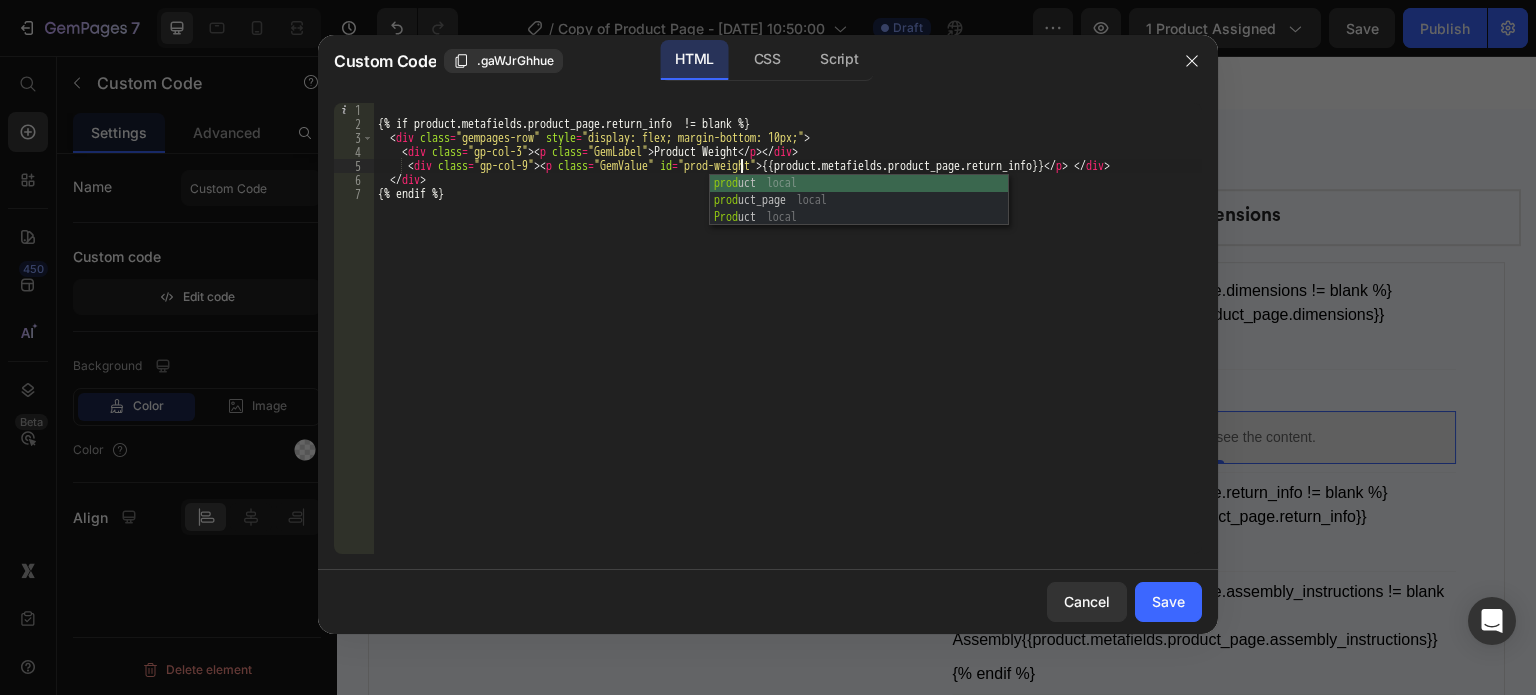 scroll, scrollTop: 0, scrollLeft: 31, axis: horizontal 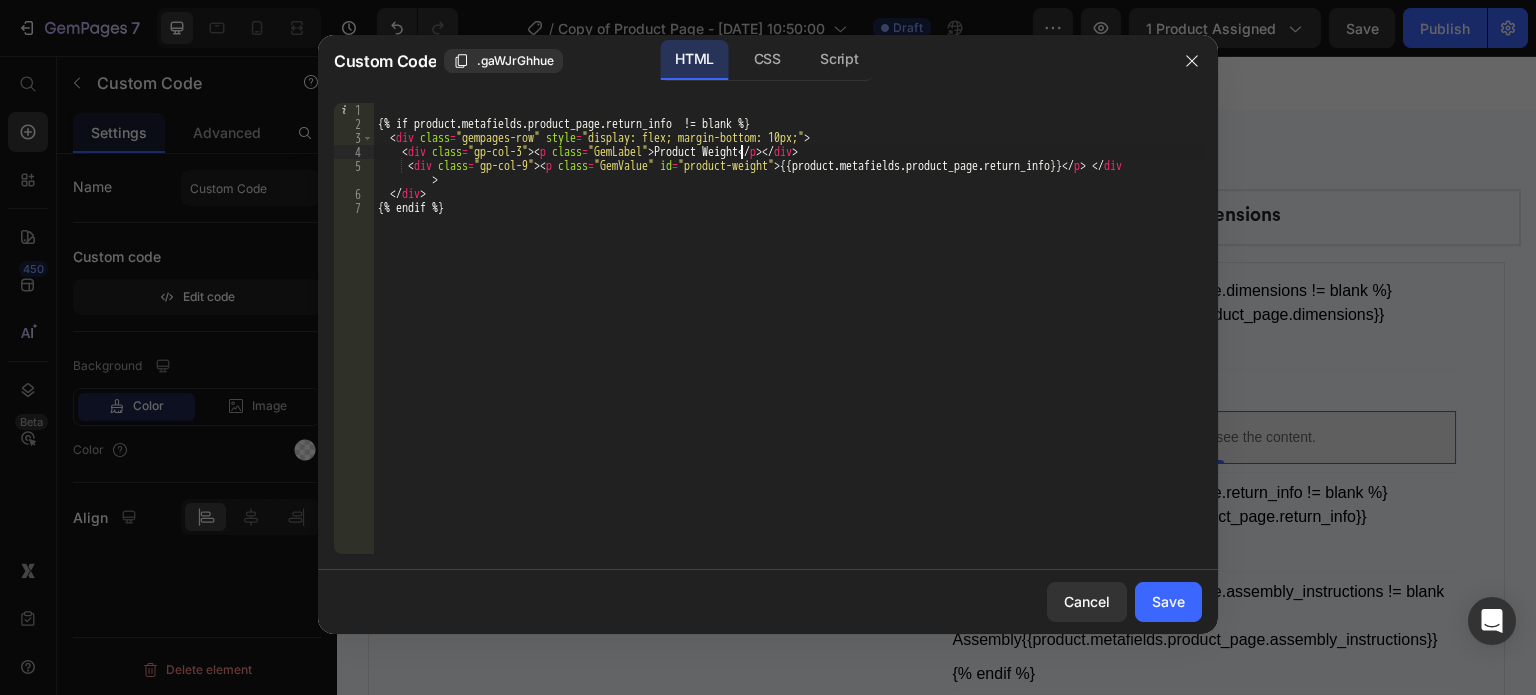click on "{% if product.metafields.product_page.return_info  != blank %}    < div   class = "gempages-row"   style = "display: flex; margin-bottom: 10px;" >      < div   class = "gp-col-3" > < p   class = "GemLabel" > Product Weight </ p > </ div >        < div   class = "gp-col-9" > < p   class = "GemValue"   id = "product-weight" > {{product.metafields.product_page.return_info}} </ p >   </ div           >    </ div > {% endif %}" at bounding box center [788, 342] 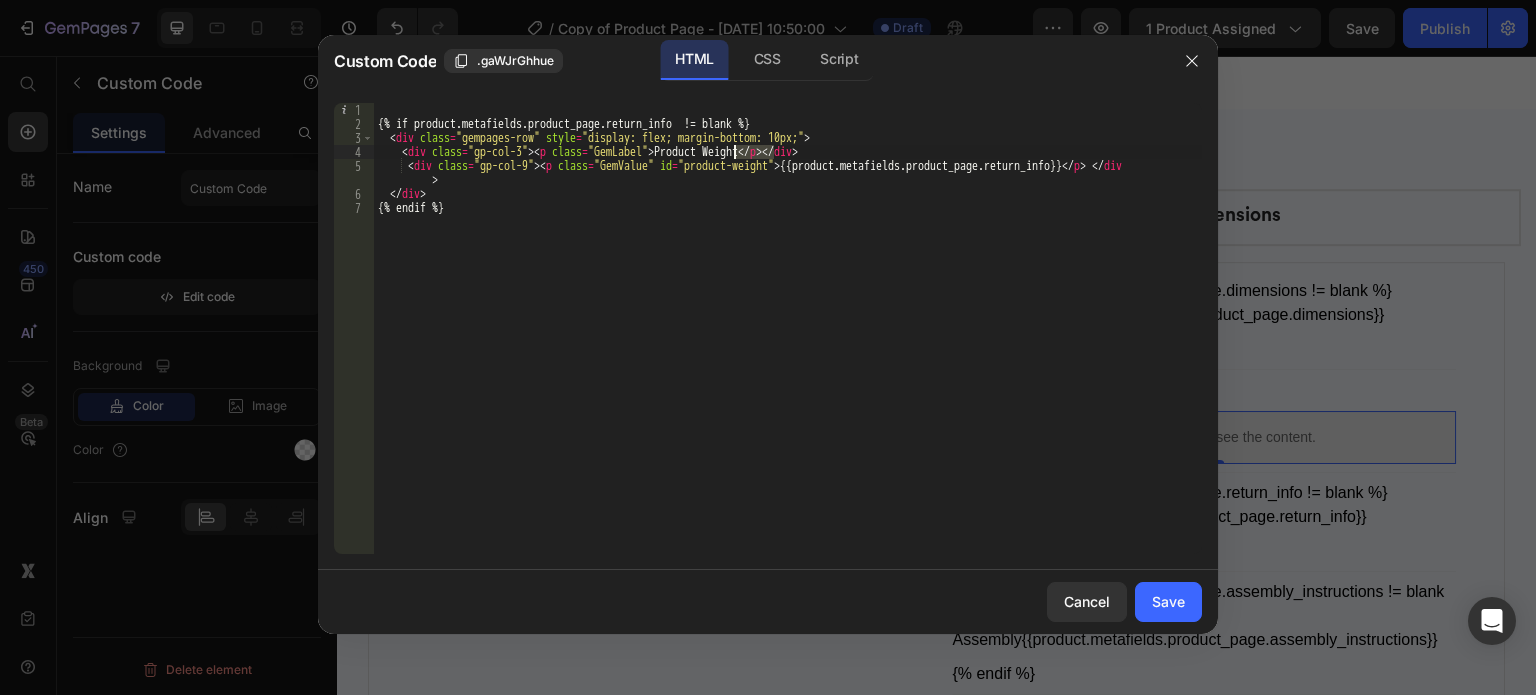 click on "{% if product.metafields.product_page.return_info  != blank %}    < div   class = "gempages-row"   style = "display: flex; margin-bottom: 10px;" >      < div   class = "gp-col-3" > < p   class = "GemLabel" > Product Weight </ p > </ div >        < div   class = "gp-col-9" > < p   class = "GemValue"   id = "product-weight" > {{product.metafields.product_page.return_info}} </ p >   </ div           >    </ div > {% endif %}" at bounding box center (788, 342) 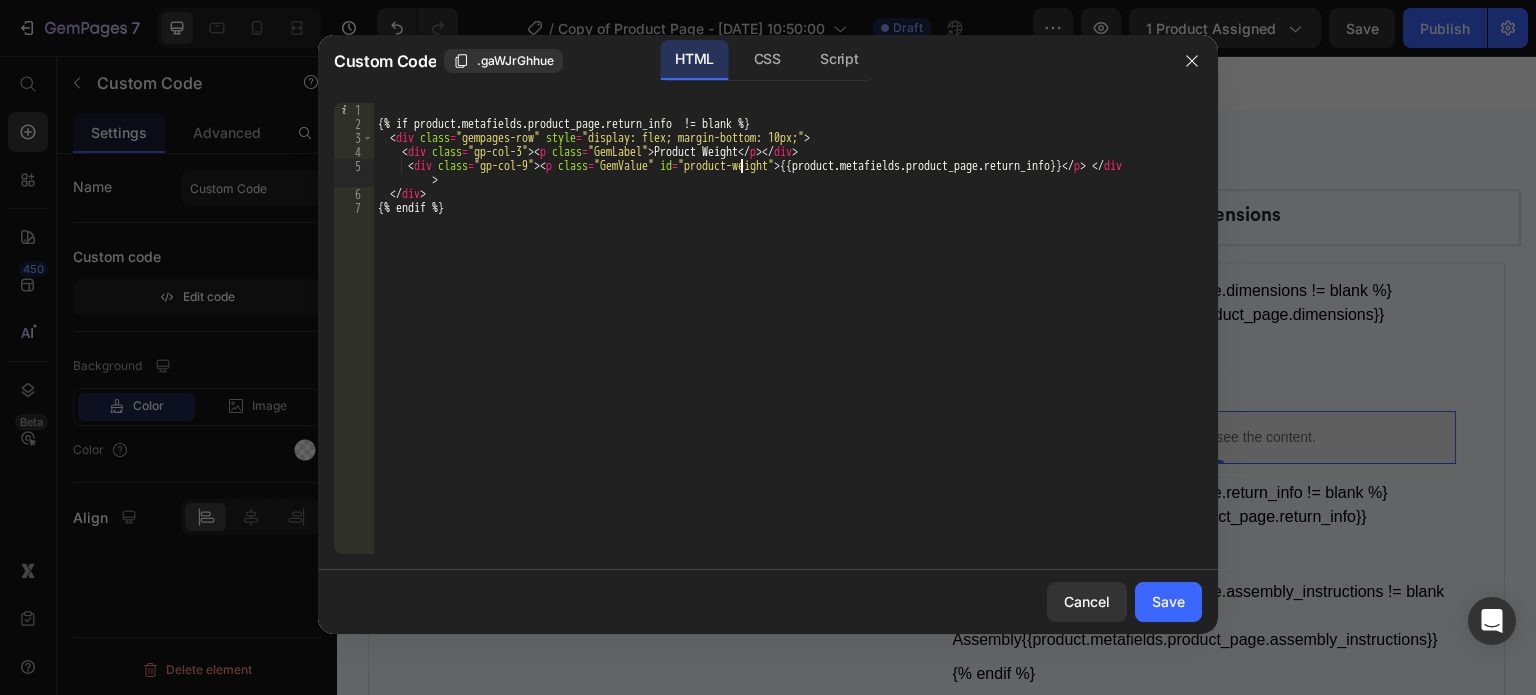 click on "{% if product.metafields.product_page.return_info  != blank %}    < div   class = "gempages-row"   style = "display: flex; margin-bottom: 10px;" >      < div   class = "gp-col-3" > < p   class = "GemLabel" > Product Weight </ p > </ div >        < div   class = "gp-col-9" > < p   class = "GemValue"   id = "product-weight" > {{product.metafields.product_page.return_info}} </ p >   </ div           >    </ div > {% endif %}" at bounding box center (788, 342) 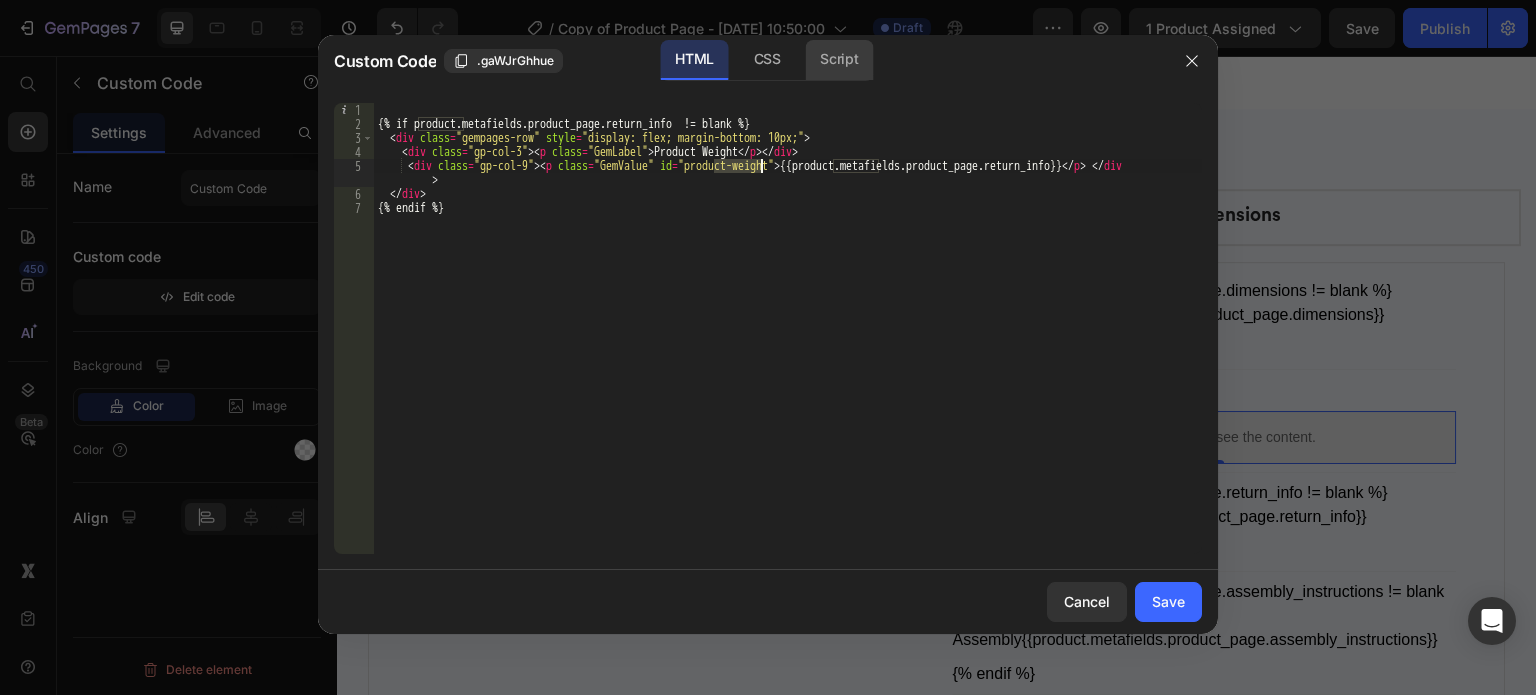 click on "Script" 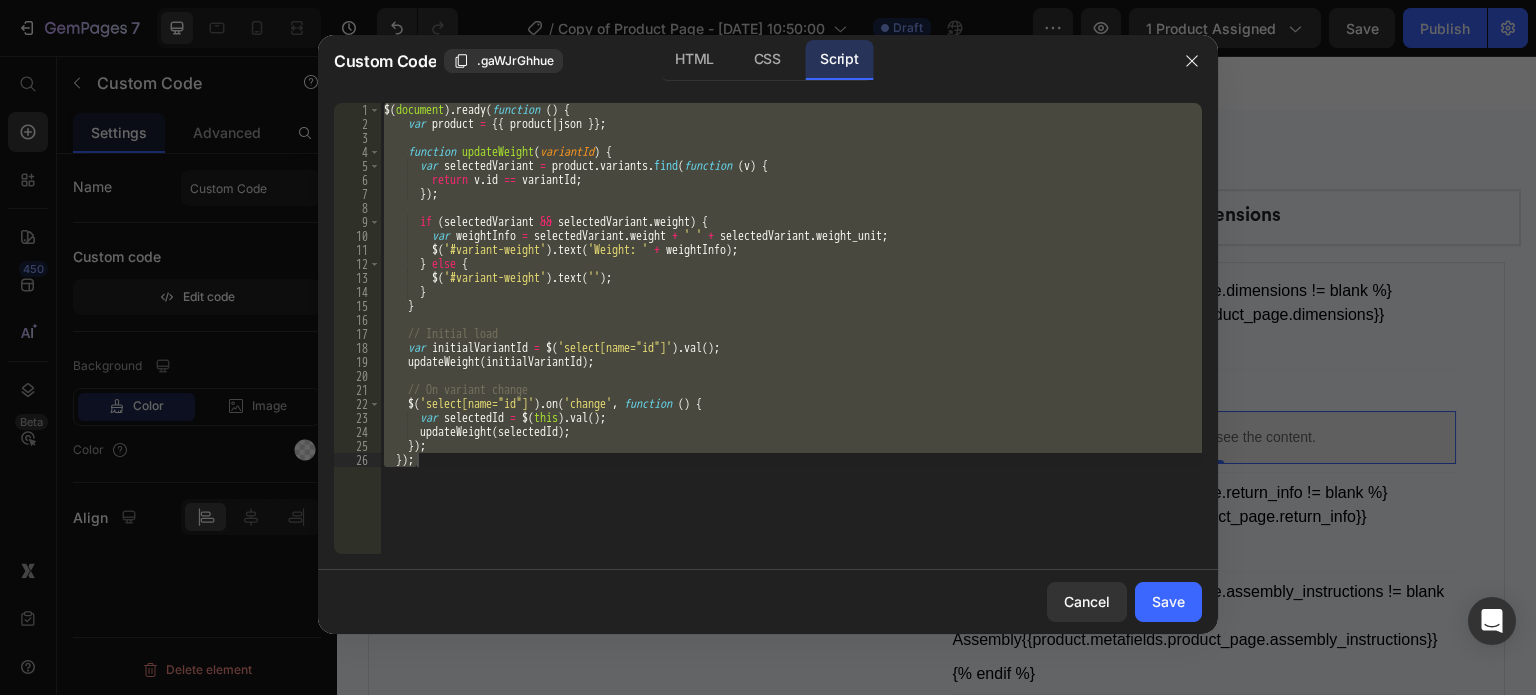 click on "$ ( document ) . ready ( function   ( )   {      var   product   =   {{   product  |  json   }} ;      function   updateWeight ( variantId )   {         var   selectedVariant   =   product . variants . find ( function   ( v )   {           return   v . id   ==   variantId ;         }) ;         if   ( selectedVariant   &&   selectedVariant . weight )   {           var   weightInfo   =   selectedVariant . weight   +   ' '   +   selectedVariant . weight_unit ;           $ ( '#variant-weight' ) . text ( 'Weight: '   +   weightInfo ) ;         }   else   {           $ ( '#variant-weight' ) . text ( '' ) ;         }      }      // Initial load      var   initialVariantId   =   $ ( 'select[name="id"]' ) . val ( ) ;      updateWeight ( initialVariantId ) ;      // On variant change      $ ( 'select[name="id"]' ) . on ( 'change' ,   function   ( )   {         var   selectedId   =   $ ( this ) . val ( ) ;         updateWeight ( selectedId ) ;      }) ;    }) ;" at bounding box center [791, 328] 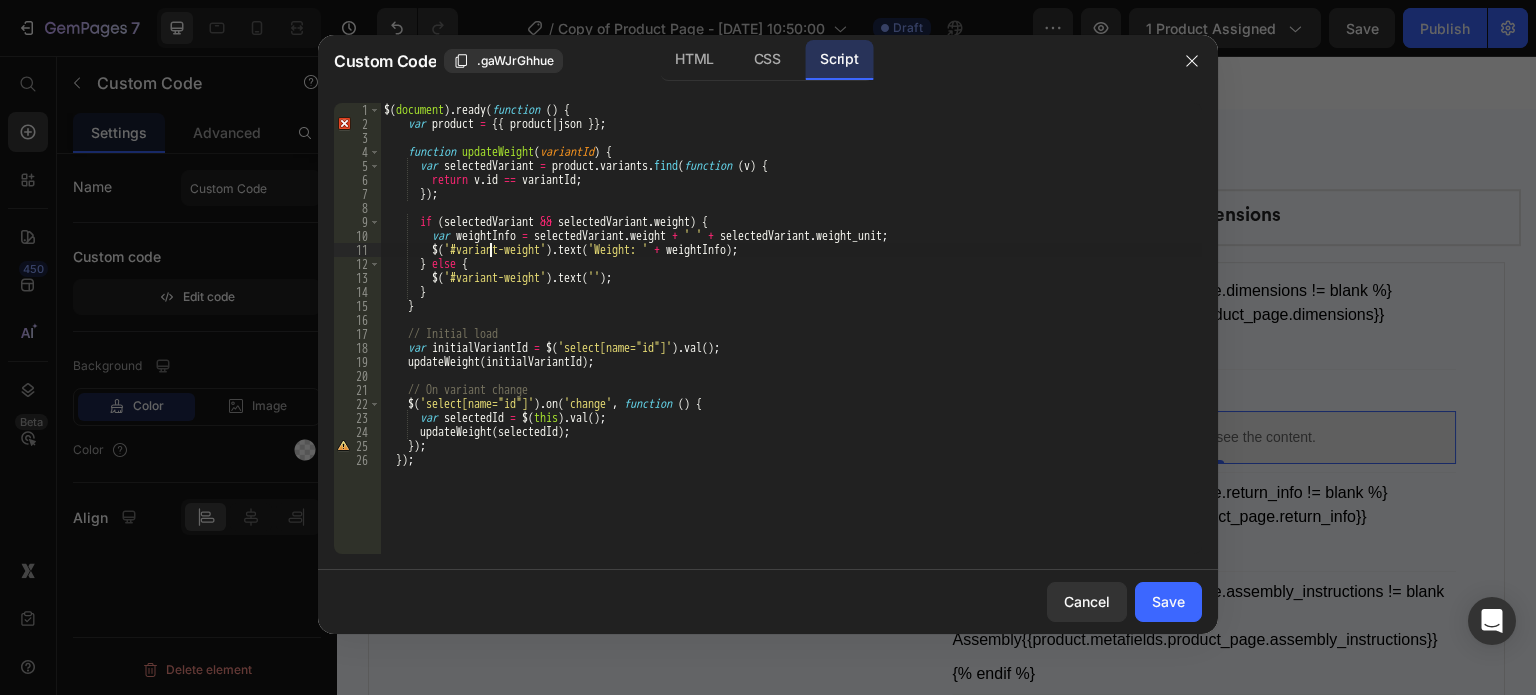 click on "$ ( document ) . ready ( function   ( )   {      var   product   =   {{   product  |  json   }} ;      function   updateWeight ( variantId )   {         var   selectedVariant   =   product . variants . find ( function   ( v )   {           return   v . id   ==   variantId ;         }) ;         if   ( selectedVariant   &&   selectedVariant . weight )   {           var   weightInfo   =   selectedVariant . weight   +   ' '   +   selectedVariant . weight_unit ;           $ ( '#variant-weight' ) . text ( 'Weight: '   +   weightInfo ) ;         }   else   {           $ ( '#variant-weight' ) . text ( '' ) ;         }      }      // Initial load      var   initialVariantId   =   $ ( 'select[name="id"]' ) . val ( ) ;      updateWeight ( initialVariantId ) ;      // On variant change      $ ( 'select[name="id"]' ) . on ( 'change' ,   function   ( )   {         var   selectedId   =   $ ( this ) . val ( ) ;         updateWeight ( selectedId ) ;      }) ;    }) ;" at bounding box center [791, 342] 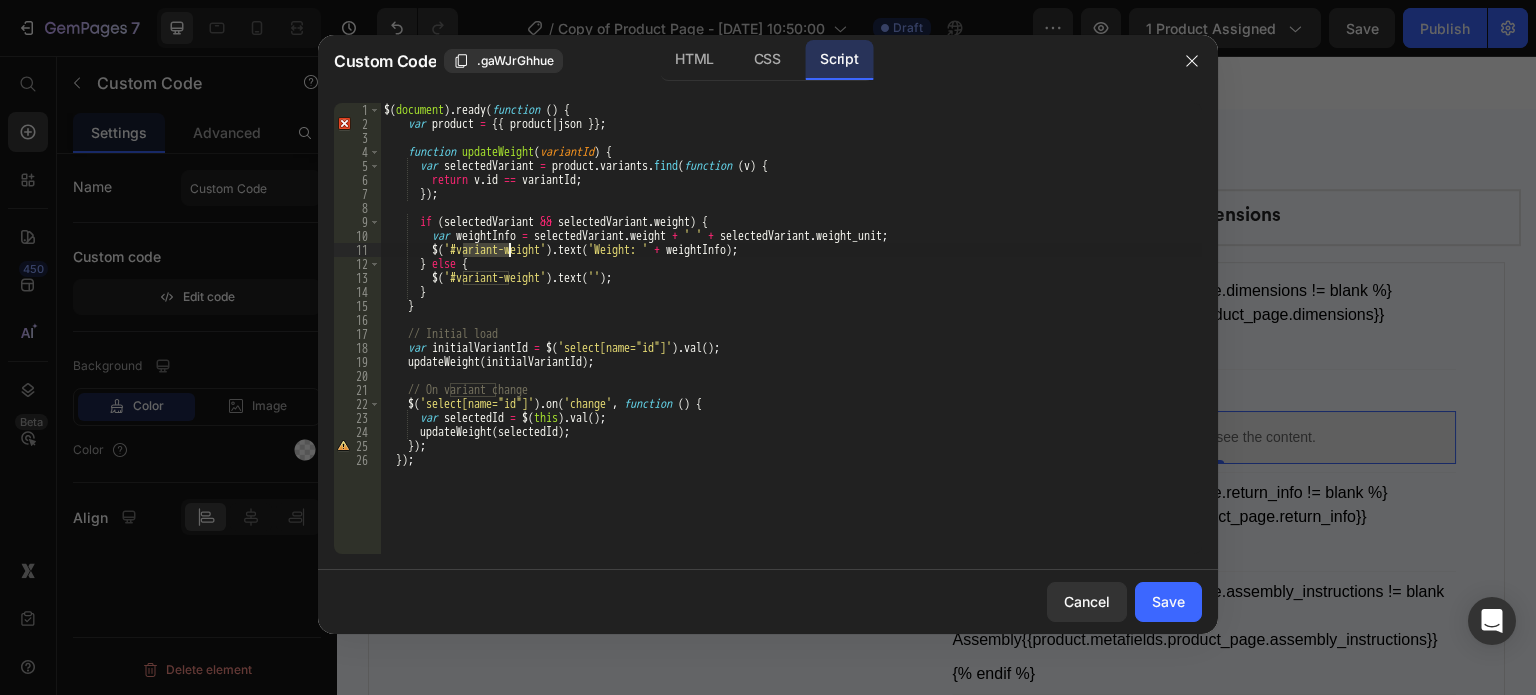 click on "$ ( document ) . ready ( function   ( )   {      var   product   =   {{   product  |  json   }} ;      function   updateWeight ( variantId )   {         var   selectedVariant   =   product . variants . find ( function   ( v )   {           return   v . id   ==   variantId ;         }) ;         if   ( selectedVariant   &&   selectedVariant . weight )   {           var   weightInfo   =   selectedVariant . weight   +   ' '   +   selectedVariant . weight_unit ;           $ ( '#variant-weight' ) . text ( 'Weight: '   +   weightInfo ) ;         }   else   {           $ ( '#variant-weight' ) . text ( '' ) ;         }      }      // Initial load      var   initialVariantId   =   $ ( 'select[name="id"]' ) . val ( ) ;      updateWeight ( initialVariantId ) ;      // On variant change      $ ( 'select[name="id"]' ) . on ( 'change' ,   function   ( )   {         var   selectedId   =   $ ( this ) . val ( ) ;         updateWeight ( selectedId ) ;      }) ;    }) ;" at bounding box center (791, 342) 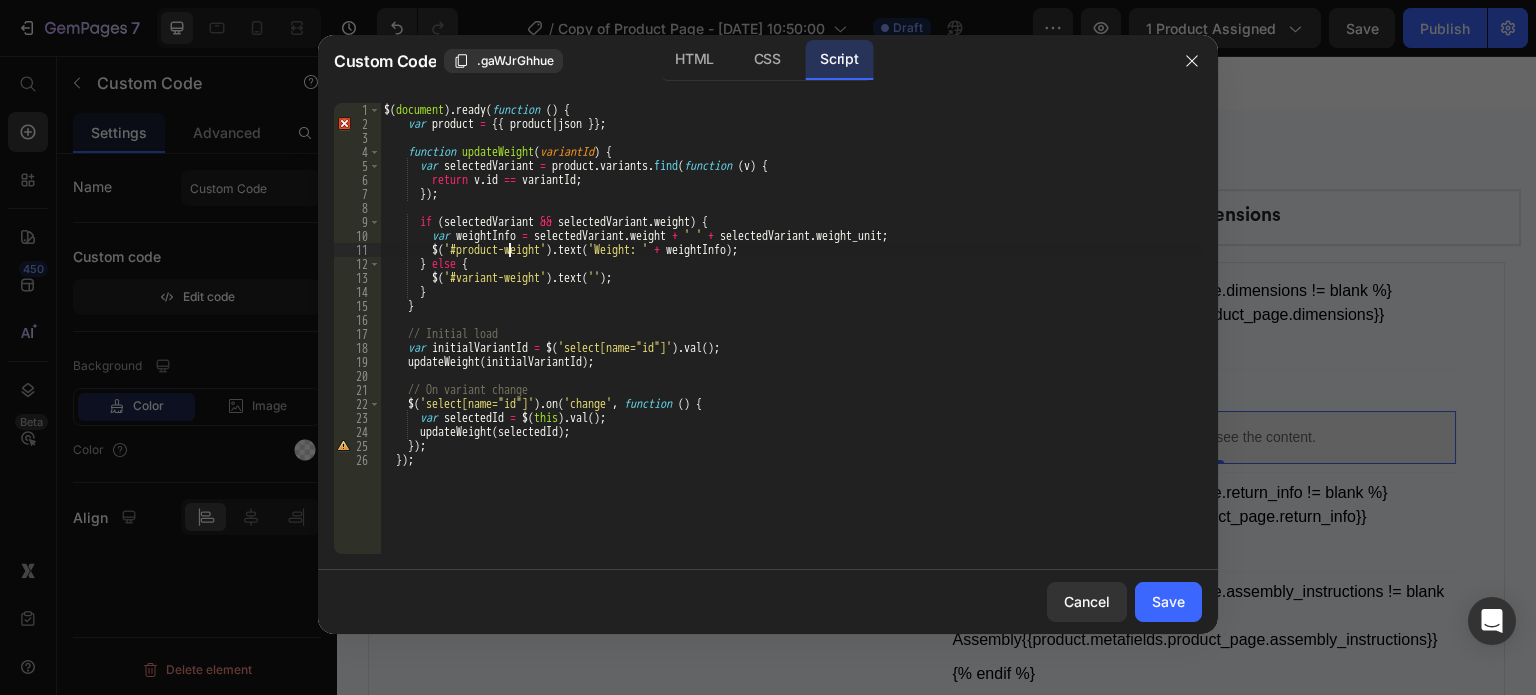click on "$ ( document ) . ready ( function   ( )   {      var   product   =   {{   product  |  json   }} ;      function   updateWeight ( variantId )   {         var   selectedVariant   =   product . variants . find ( function   ( v )   {           return   v . id   ==   variantId ;         }) ;         if   ( selectedVariant   &&   selectedVariant . weight )   {           var   weightInfo   =   selectedVariant . weight   +   ' '   +   selectedVariant . weight_unit ;           $ ( '#product-weight' ) . text ( 'Weight: '   +   weightInfo ) ;         }   else   {           $ ( '#variant-weight' ) . text ( '' ) ;         }      }      // Initial load      var   initialVariantId   =   $ ( 'select[name="id"]' ) . val ( ) ;      updateWeight ( initialVariantId ) ;      // On variant change      $ ( 'select[name="id"]' ) . on ( 'change' ,   function   ( )   {         var   selectedId   =   $ ( this ) . val ( ) ;         updateWeight ( selectedId ) ;      }) ;    }) ;" at bounding box center [791, 342] 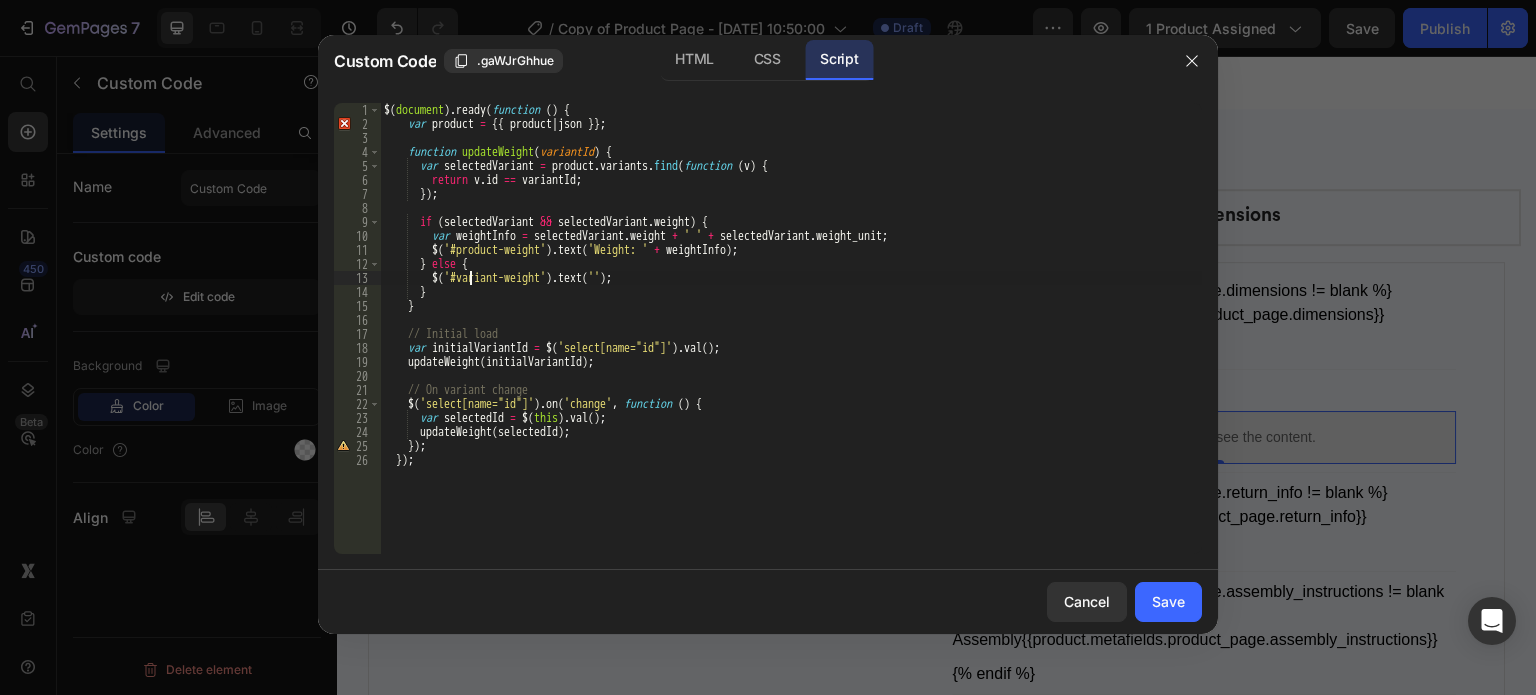 click on "$ ( document ) . ready ( function   ( )   {      var   product   =   {{   product  |  json   }} ;      function   updateWeight ( variantId )   {         var   selectedVariant   =   product . variants . find ( function   ( v )   {           return   v . id   ==   variantId ;         }) ;         if   ( selectedVariant   &&   selectedVariant . weight )   {           var   weightInfo   =   selectedVariant . weight   +   ' '   +   selectedVariant . weight_unit ;           $ ( '#product-weight' ) . text ( 'Weight: '   +   weightInfo ) ;         }   else   {           $ ( '#variant-weight' ) . text ( '' ) ;         }      }      // Initial load      var   initialVariantId   =   $ ( 'select[name="id"]' ) . val ( ) ;      updateWeight ( initialVariantId ) ;      // On variant change      $ ( 'select[name="id"]' ) . on ( 'change' ,   function   ( )   {         var   selectedId   =   $ ( this ) . val ( ) ;         updateWeight ( selectedId ) ;      }) ;    }) ;" at bounding box center [791, 342] 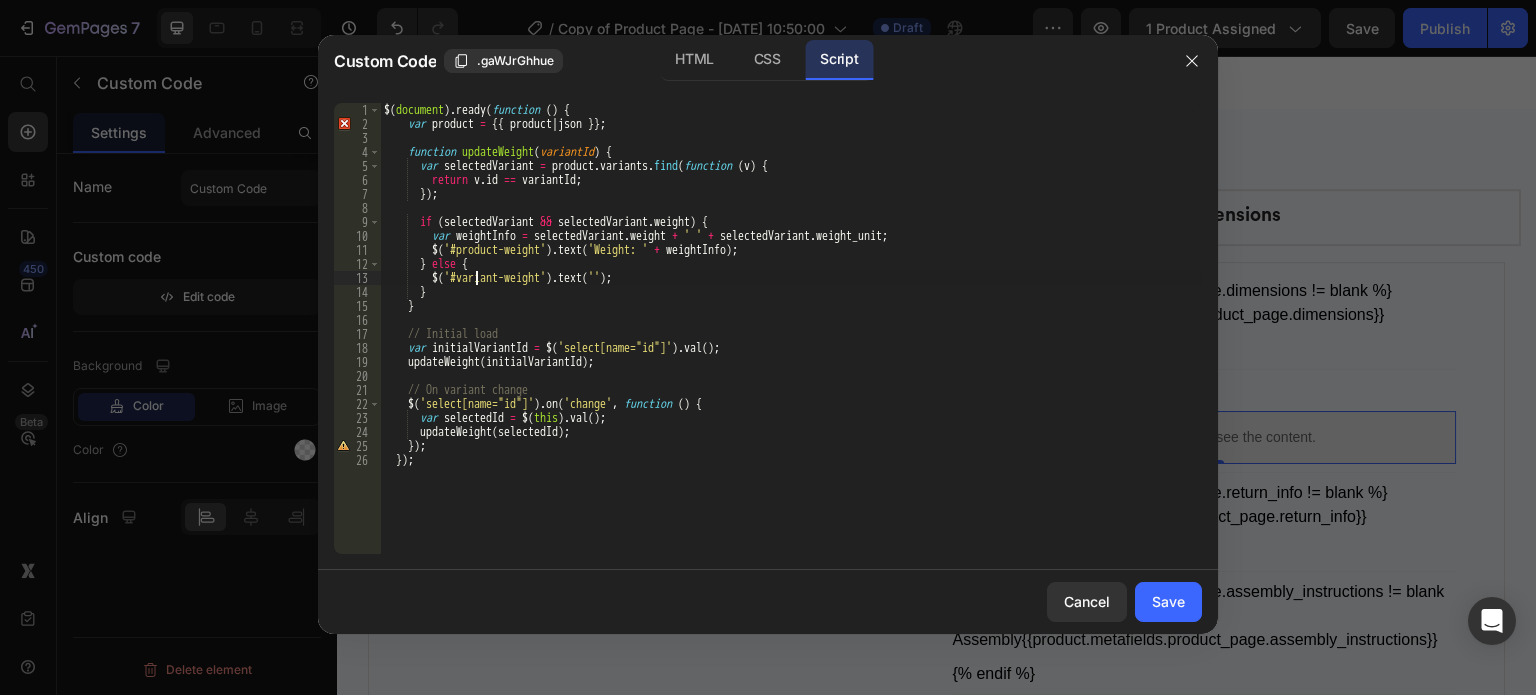 click on "$ ( document ) . ready ( function   ( )   {      var   product   =   {{   product  |  json   }} ;      function   updateWeight ( variantId )   {         var   selectedVariant   =   product . variants . find ( function   ( v )   {           return   v . id   ==   variantId ;         }) ;         if   ( selectedVariant   &&   selectedVariant . weight )   {           var   weightInfo   =   selectedVariant . weight   +   ' '   +   selectedVariant . weight_unit ;           $ ( '#product-weight' ) . text ( 'Weight: '   +   weightInfo ) ;         }   else   {           $ ( '#variant-weight' ) . text ( '' ) ;         }      }      // Initial load      var   initialVariantId   =   $ ( 'select[name="id"]' ) . val ( ) ;      updateWeight ( initialVariantId ) ;      // On variant change      $ ( 'select[name="id"]' ) . on ( 'change' ,   function   ( )   {         var   selectedId   =   $ ( this ) . val ( ) ;         updateWeight ( selectedId ) ;      }) ;    }) ;" at bounding box center (791, 342) 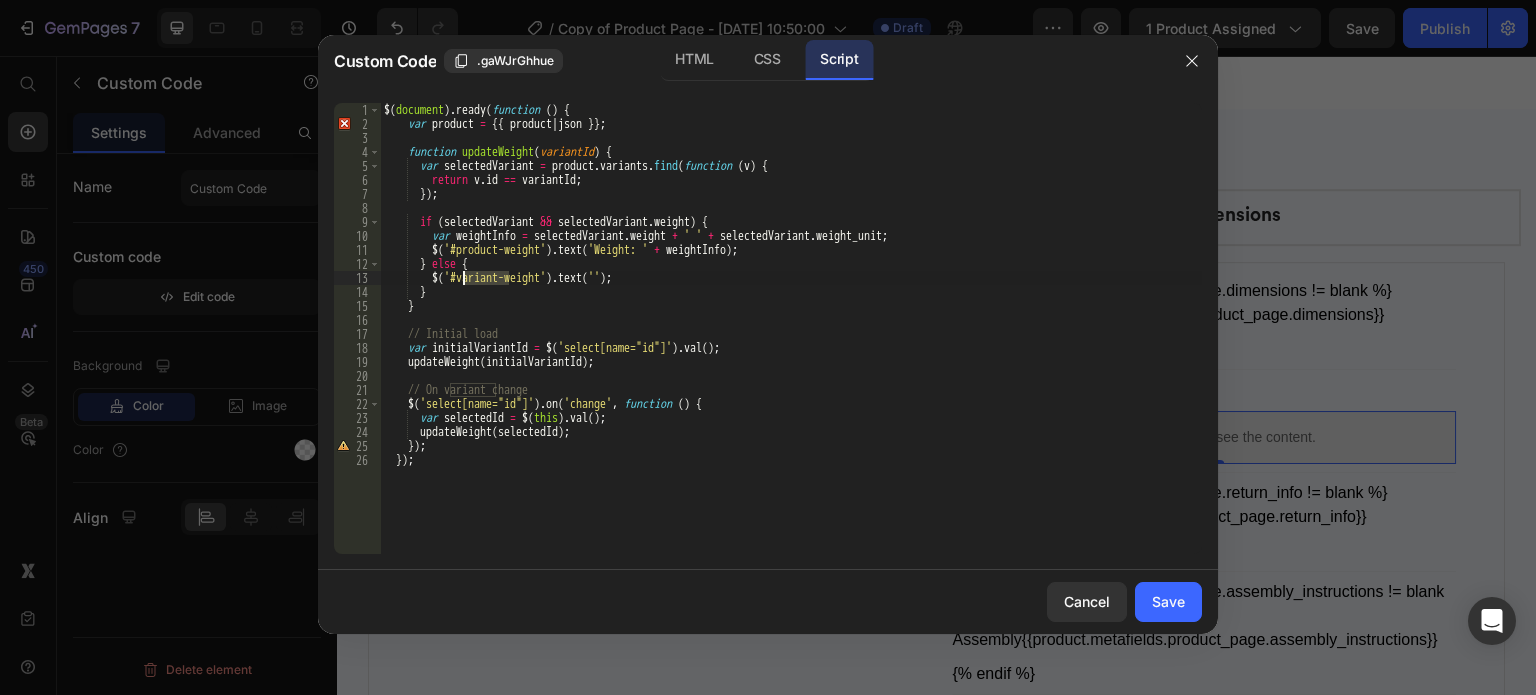 click on "$ ( document ) . ready ( function   ( )   {      var   product   =   {{   product  |  json   }} ;      function   updateWeight ( variantId )   {         var   selectedVariant   =   product . variants . find ( function   ( v )   {           return   v . id   ==   variantId ;         }) ;         if   ( selectedVariant   &&   selectedVariant . weight )   {           var   weightInfo   =   selectedVariant . weight   +   ' '   +   selectedVariant . weight_unit ;           $ ( '#product-weight' ) . text ( 'Weight: '   +   weightInfo ) ;         }   else   {           $ ( '#variant-weight' ) . text ( '' ) ;         }      }      // Initial load      var   initialVariantId   =   $ ( 'select[name="id"]' ) . val ( ) ;      updateWeight ( initialVariantId ) ;      // On variant change      $ ( 'select[name="id"]' ) . on ( 'change' ,   function   ( )   {         var   selectedId   =   $ ( this ) . val ( ) ;         updateWeight ( selectedId ) ;      }) ;    }) ;" at bounding box center [791, 342] 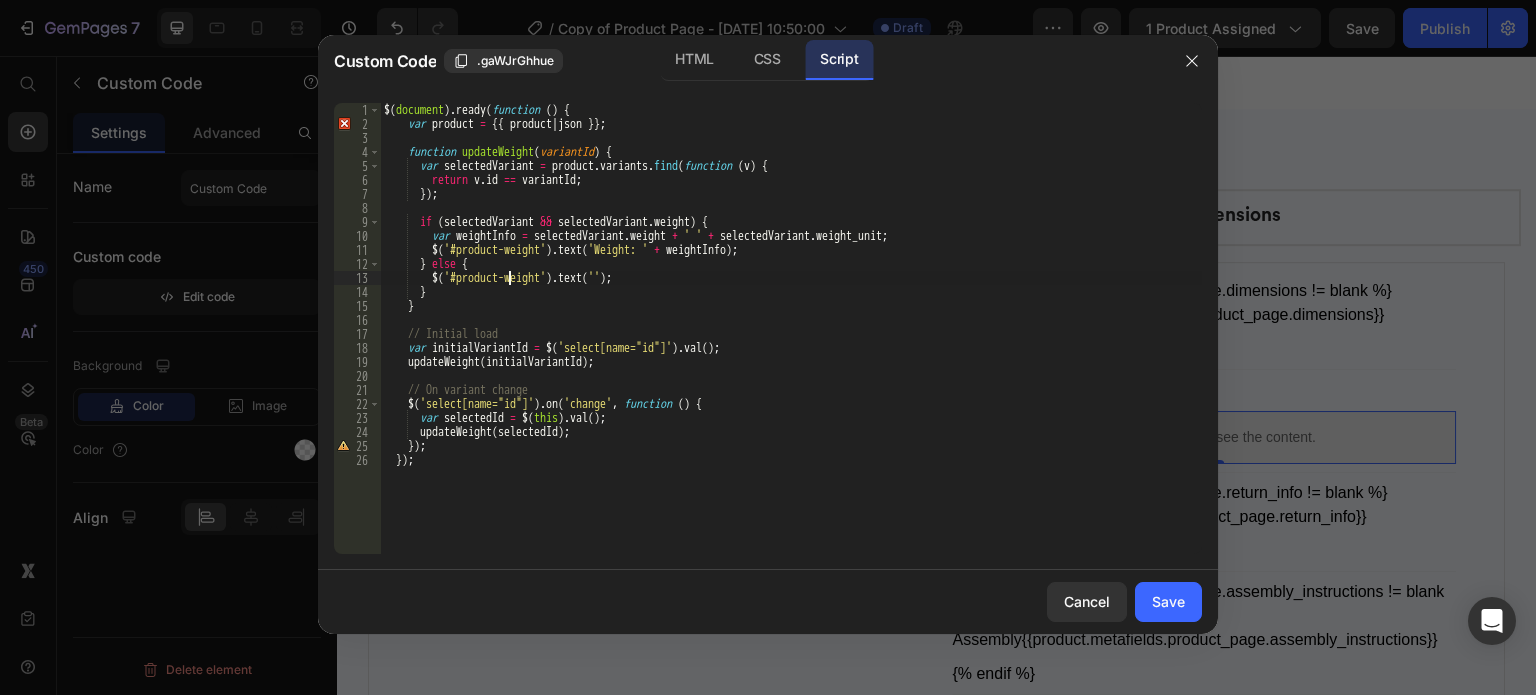 click on "$ ( document ) . ready ( function   ( )   {      var   product   =   {{   product  |  json   }} ;      function   updateWeight ( variantId )   {         var   selectedVariant   =   product . variants . find ( function   ( v )   {           return   v . id   ==   variantId ;         }) ;         if   ( selectedVariant   &&   selectedVariant . weight )   {           var   weightInfo   =   selectedVariant . weight   +   ' '   +   selectedVariant . weight_unit ;           $ ( '#product-weight' ) . text ( 'Weight: '   +   weightInfo ) ;         }   else   {           $ ( '#product-weight' ) . text ( '' ) ;         }      }      // Initial load      var   initialVariantId   =   $ ( 'select[name="id"]' ) . val ( ) ;      updateWeight ( initialVariantId ) ;      // On variant change      $ ( 'select[name="id"]' ) . on ( 'change' ,   function   ( )   {         var   selectedId   =   $ ( this ) . val ( ) ;         updateWeight ( selectedId ) ;      }) ;    }) ;" at bounding box center (791, 342) 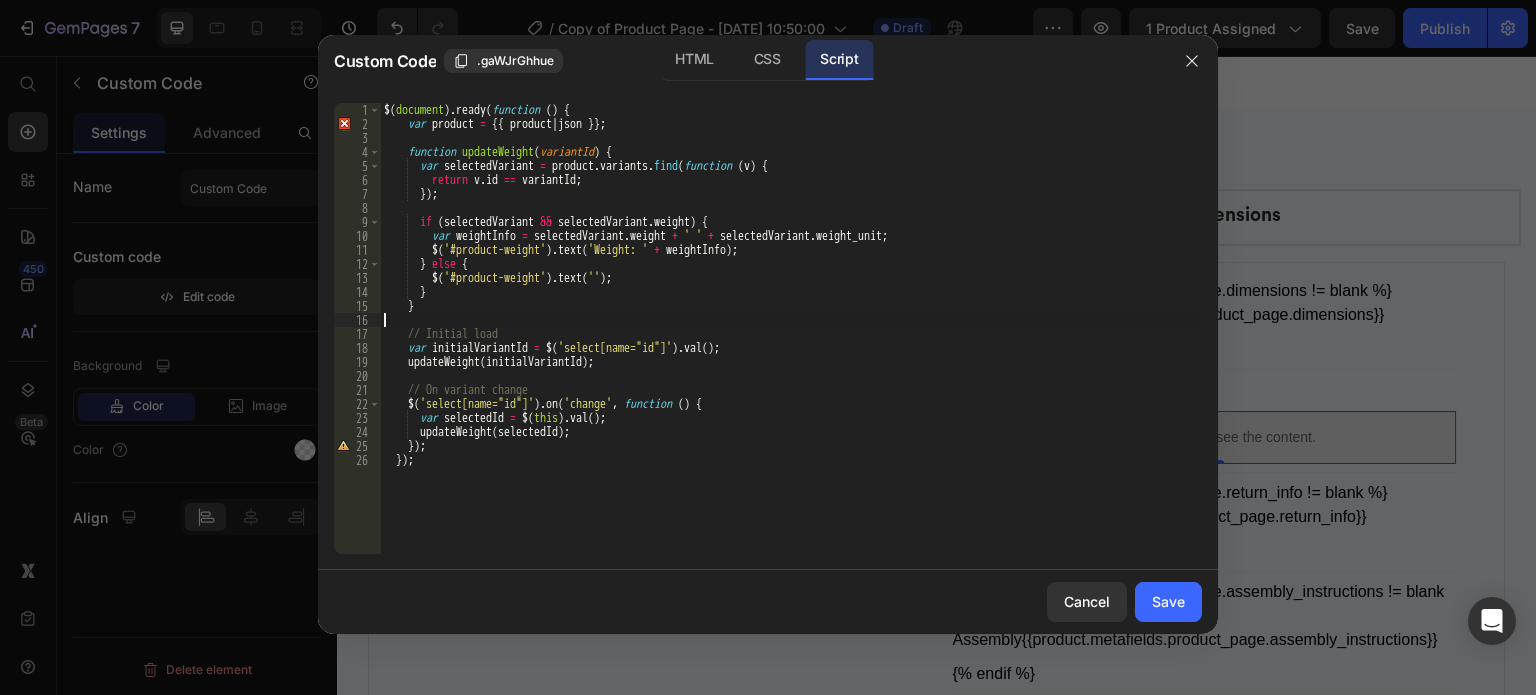 scroll, scrollTop: 0, scrollLeft: 0, axis: both 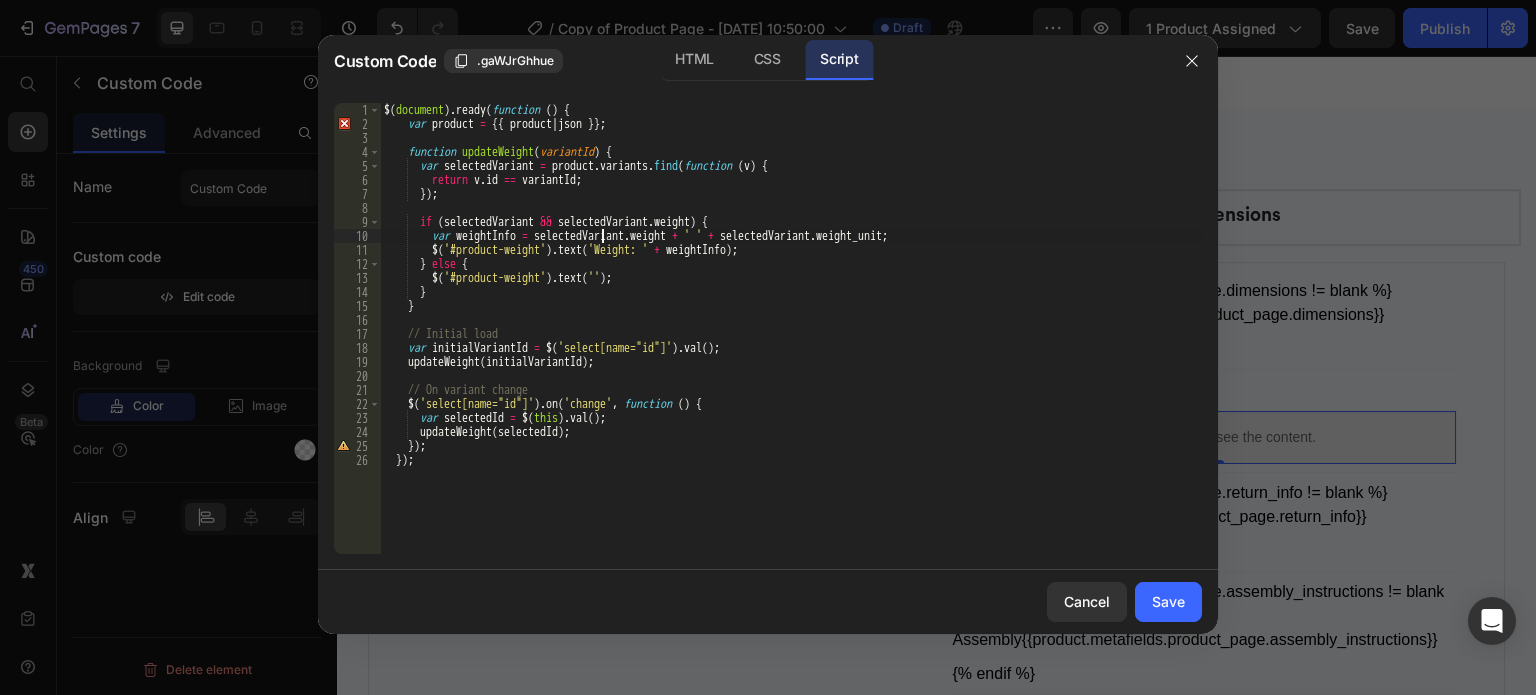 click on "$ ( document ) . ready ( function   ( )   {      var   product   =   {{   product  |  json   }} ;      function   updateWeight ( variantId )   {         var   selectedVariant   =   product . variants . find ( function   ( v )   {           return   v . id   ==   variantId ;         }) ;         if   ( selectedVariant   &&   selectedVariant . weight )   {           var   weightInfo   =   selectedVariant . weight   +   ' '   +   selectedVariant . weight_unit ;           $ ( '#product-weight' ) . text ( 'Weight: '   +   weightInfo ) ;         }   else   {           $ ( '#product-weight' ) . text ( '' ) ;         }      }      // Initial load      var   initialVariantId   =   $ ( 'select[name="id"]' ) . val ( ) ;      updateWeight ( initialVariantId ) ;      // On variant change      $ ( 'select[name="id"]' ) . on ( 'change' ,   function   ( )   {         var   selectedId   =   $ ( this ) . val ( ) ;         updateWeight ( selectedId ) ;      }) ;    }) ;" at bounding box center [791, 342] 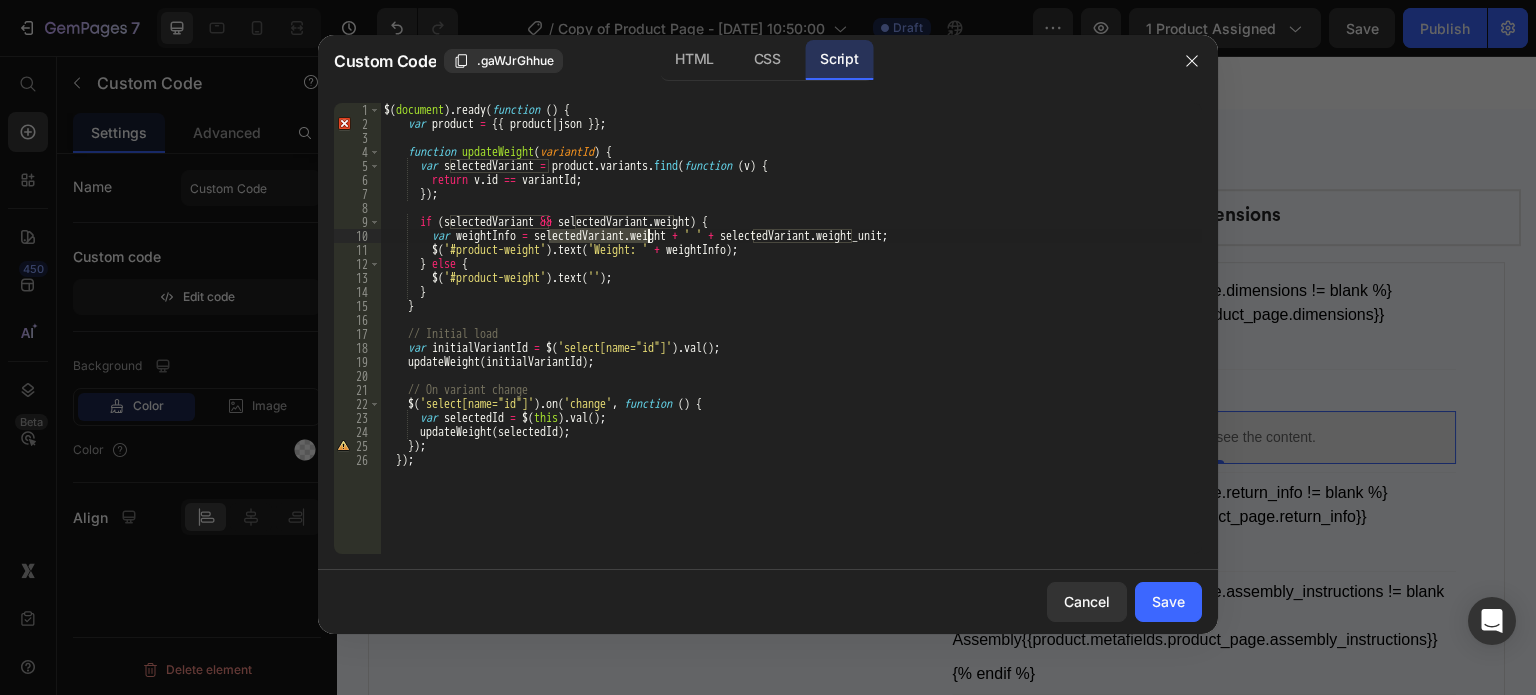 click on "$ ( document ) . ready ( function   ( )   {      var   product   =   {{   product  |  json   }} ;      function   updateWeight ( variantId )   {         var   selectedVariant   =   product . variants . find ( function   ( v )   {           return   v . id   ==   variantId ;         }) ;         if   ( selectedVariant   &&   selectedVariant . weight )   {           var   weightInfo   =   selectedVariant . weight   +   ' '   +   selectedVariant . weight_unit ;           $ ( '#product-weight' ) . text ( 'Weight: '   +   weightInfo ) ;         }   else   {           $ ( '#product-weight' ) . text ( '' ) ;         }      }      // Initial load      var   initialVariantId   =   $ ( 'select[name="id"]' ) . val ( ) ;      updateWeight ( initialVariantId ) ;      // On variant change      $ ( 'select[name="id"]' ) . on ( 'change' ,   function   ( )   {         var   selectedId   =   $ ( this ) . val ( ) ;         updateWeight ( selectedId ) ;      }) ;    }) ;" at bounding box center (791, 342) 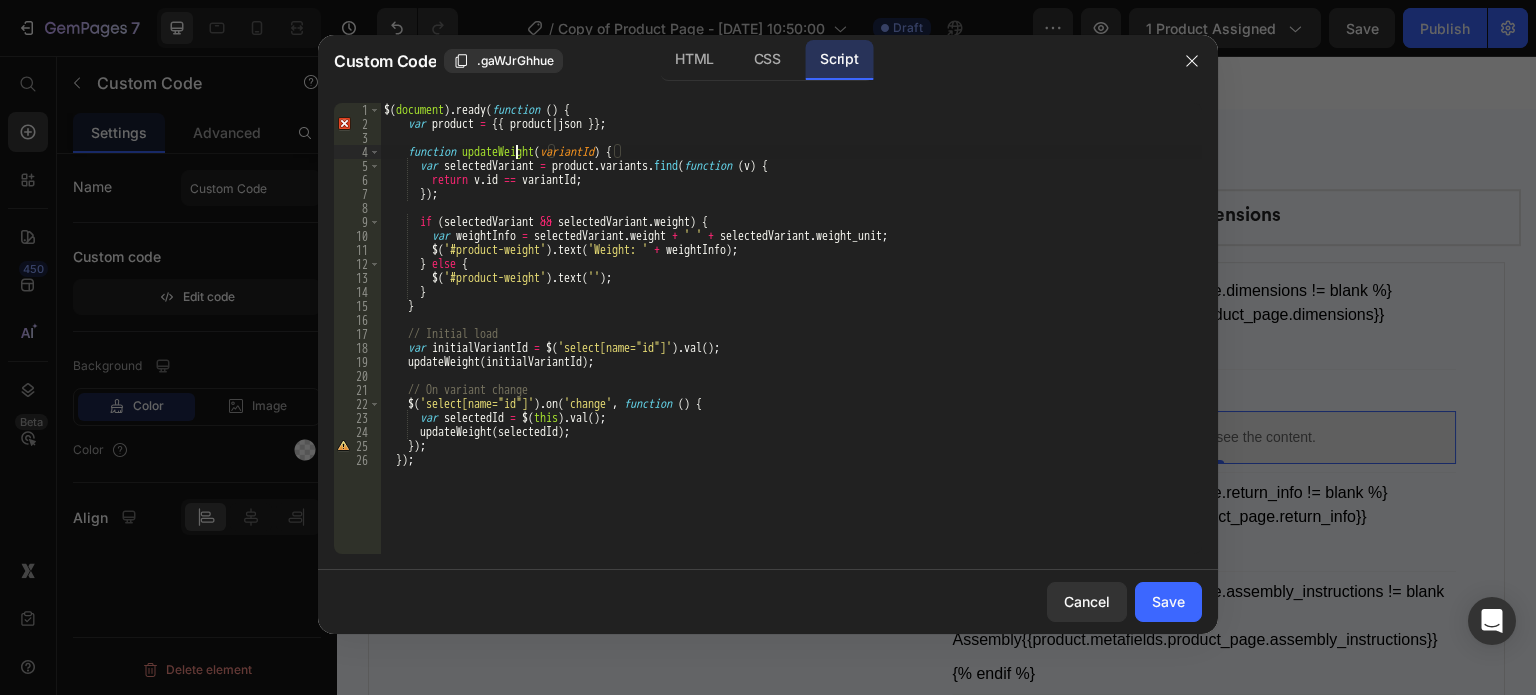 click on "$ ( document ) . ready ( function   ( )   {      var   product   =   {{   product  |  json   }} ;      function   updateWeight ( variantId )   {         var   selectedVariant   =   product . variants . find ( function   ( v )   {           return   v . id   ==   variantId ;         }) ;         if   ( selectedVariant   &&   selectedVariant . weight )   {           var   weightInfo   =   selectedVariant . weight   +   ' '   +   selectedVariant . weight_unit ;           $ ( '#product-weight' ) . text ( 'Weight: '   +   weightInfo ) ;         }   else   {           $ ( '#product-weight' ) . text ( '' ) ;         }      }      // Initial load      var   initialVariantId   =   $ ( 'select[name="id"]' ) . val ( ) ;      updateWeight ( initialVariantId ) ;      // On variant change      $ ( 'select[name="id"]' ) . on ( 'change' ,   function   ( )   {         var   selectedId   =   $ ( this ) . val ( ) ;         updateWeight ( selectedId ) ;      }) ;    }) ;" at bounding box center [791, 342] 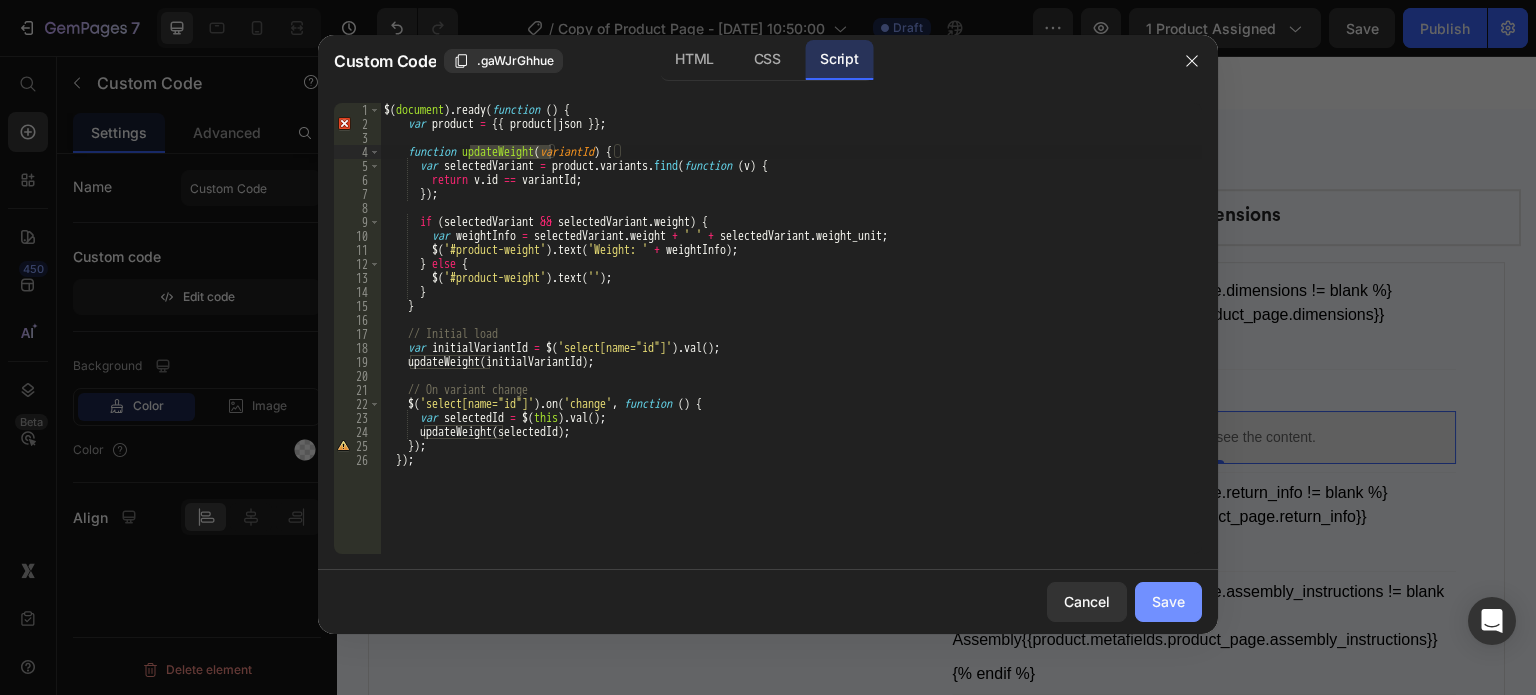 click on "Save" at bounding box center (1168, 601) 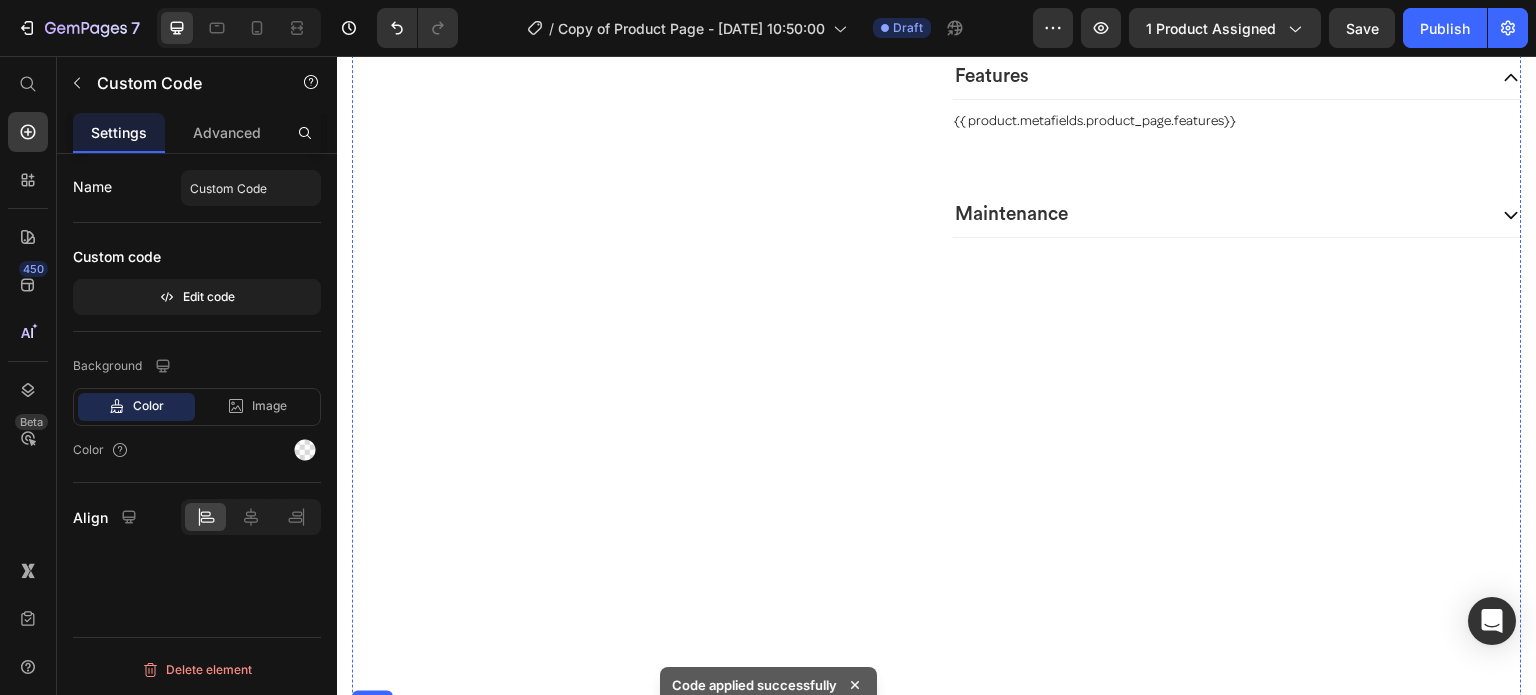 scroll, scrollTop: 9500, scrollLeft: 0, axis: vertical 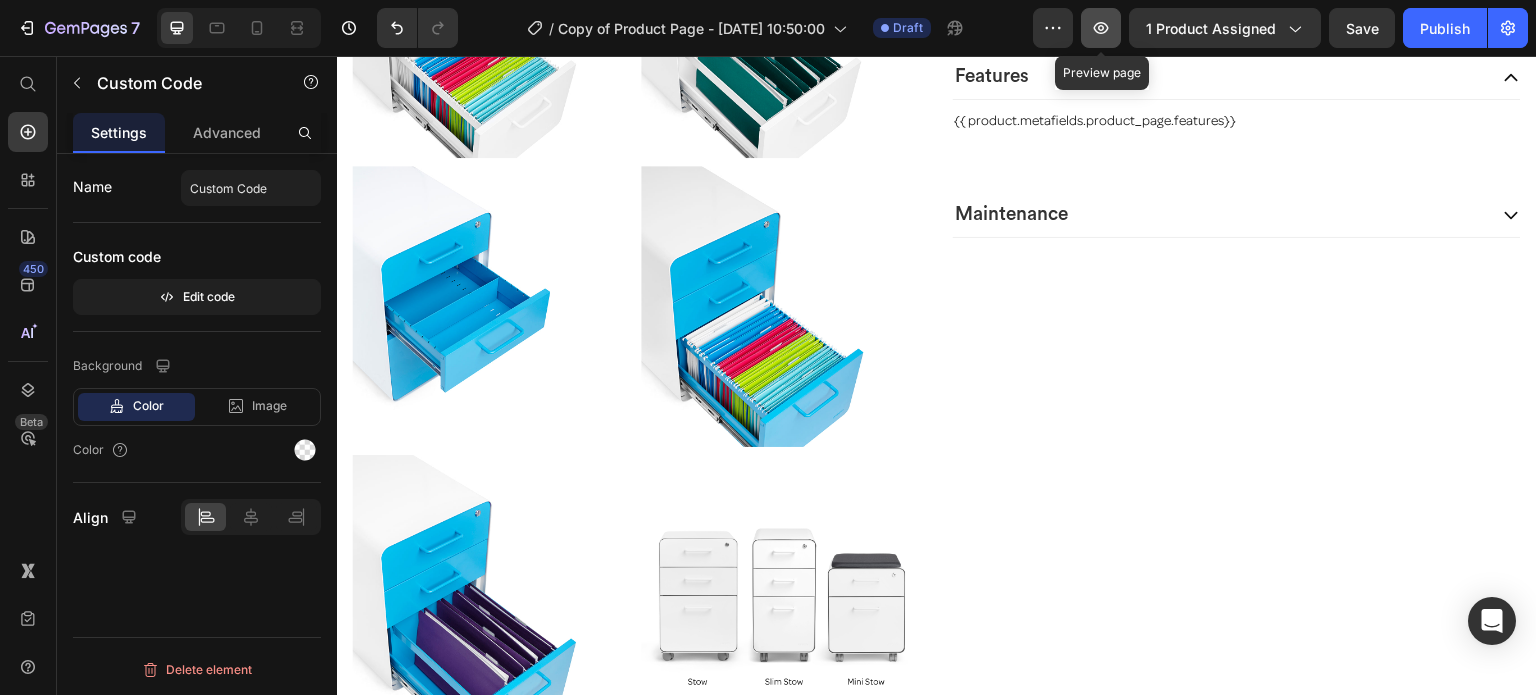 click 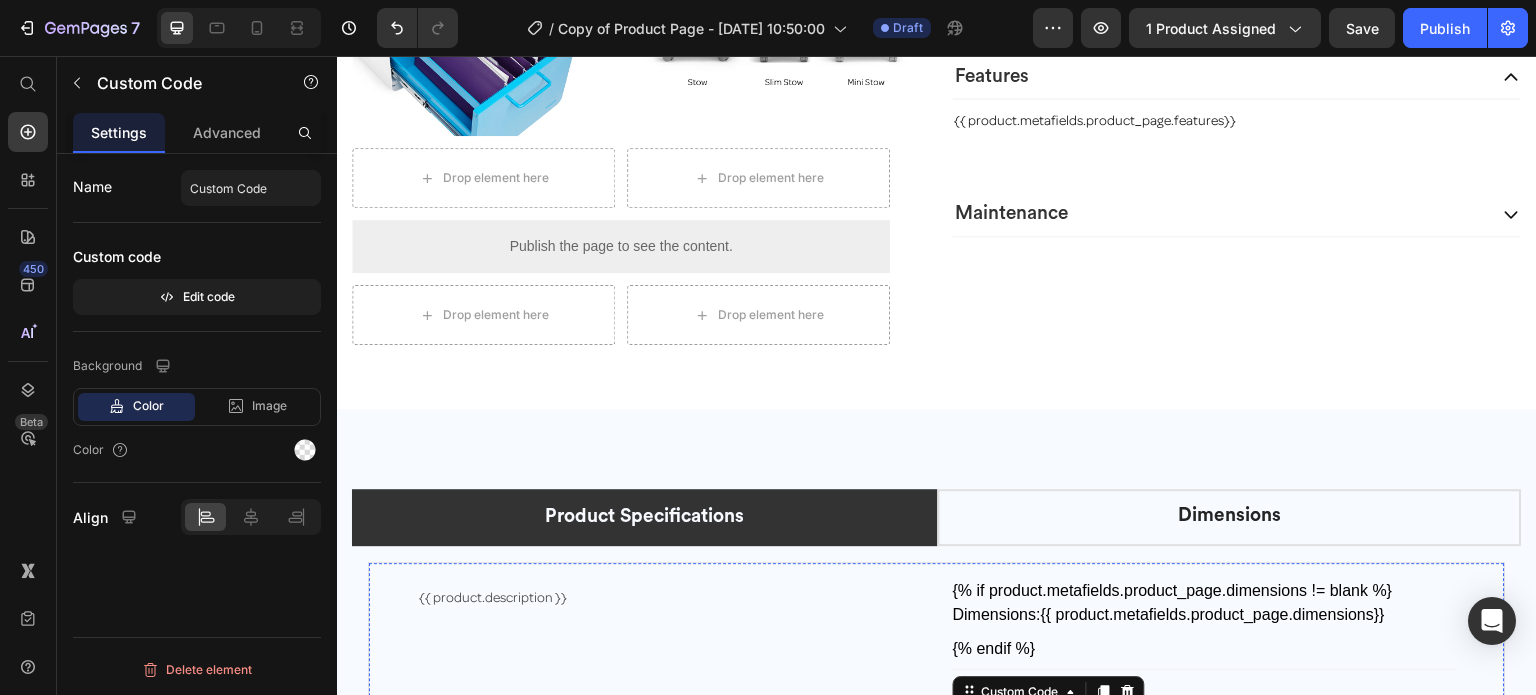 scroll, scrollTop: 9800, scrollLeft: 0, axis: vertical 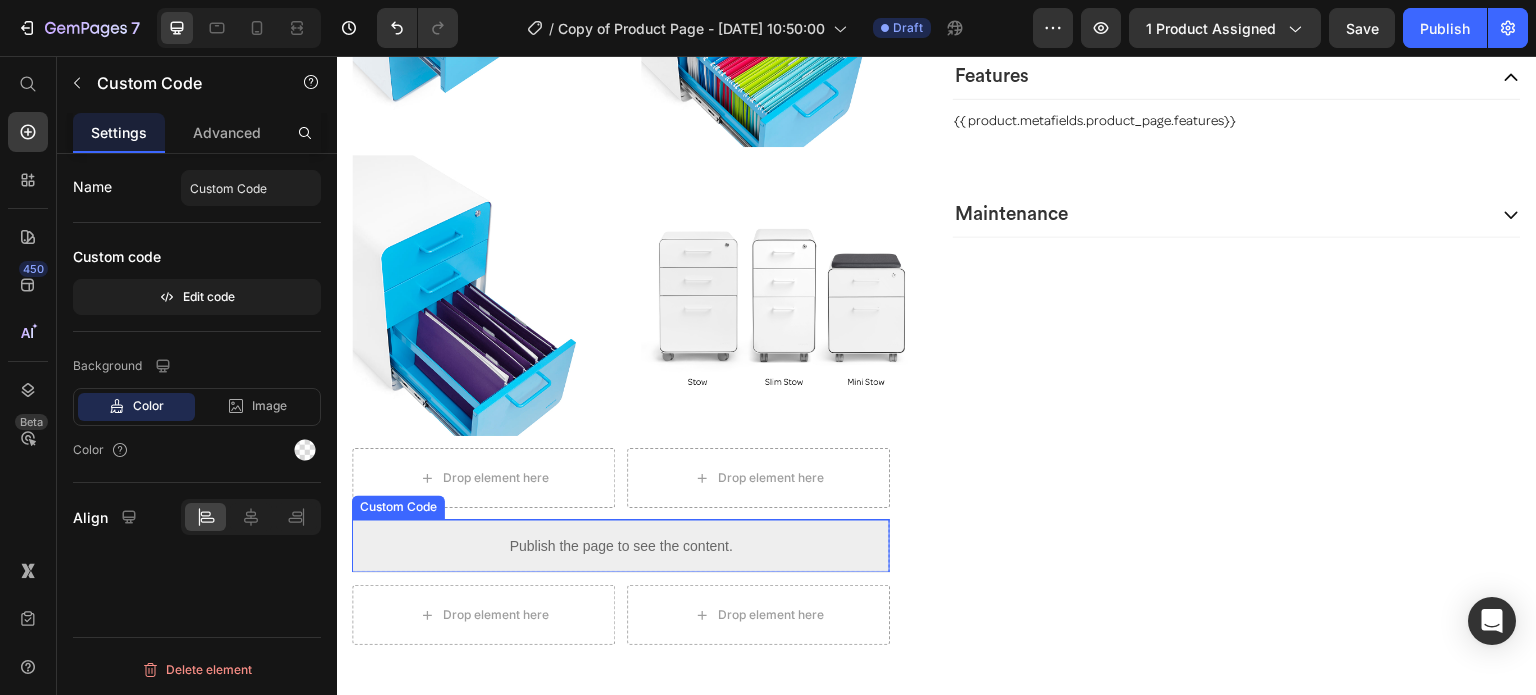 click on "Publish the page to see the content." at bounding box center [621, 546] 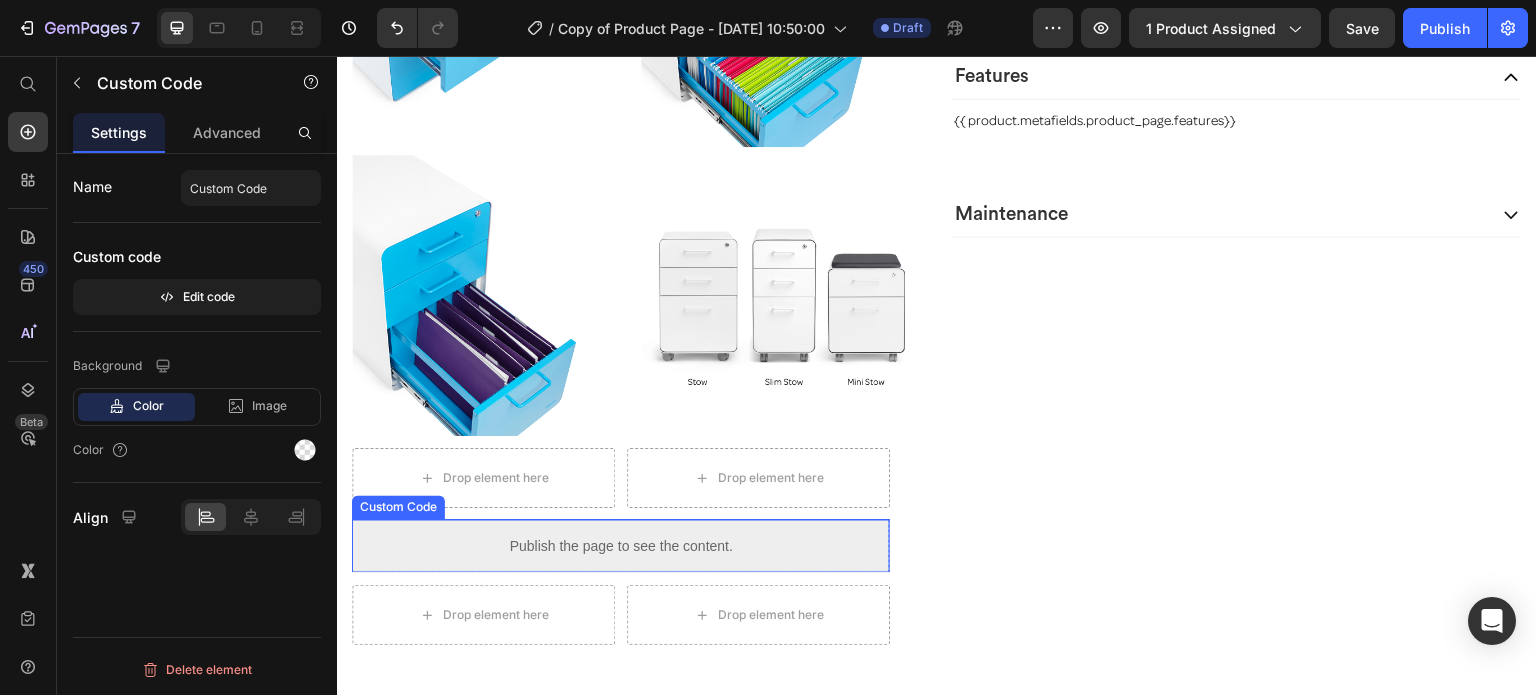 click on "Publish the page to see the content." at bounding box center [621, 546] 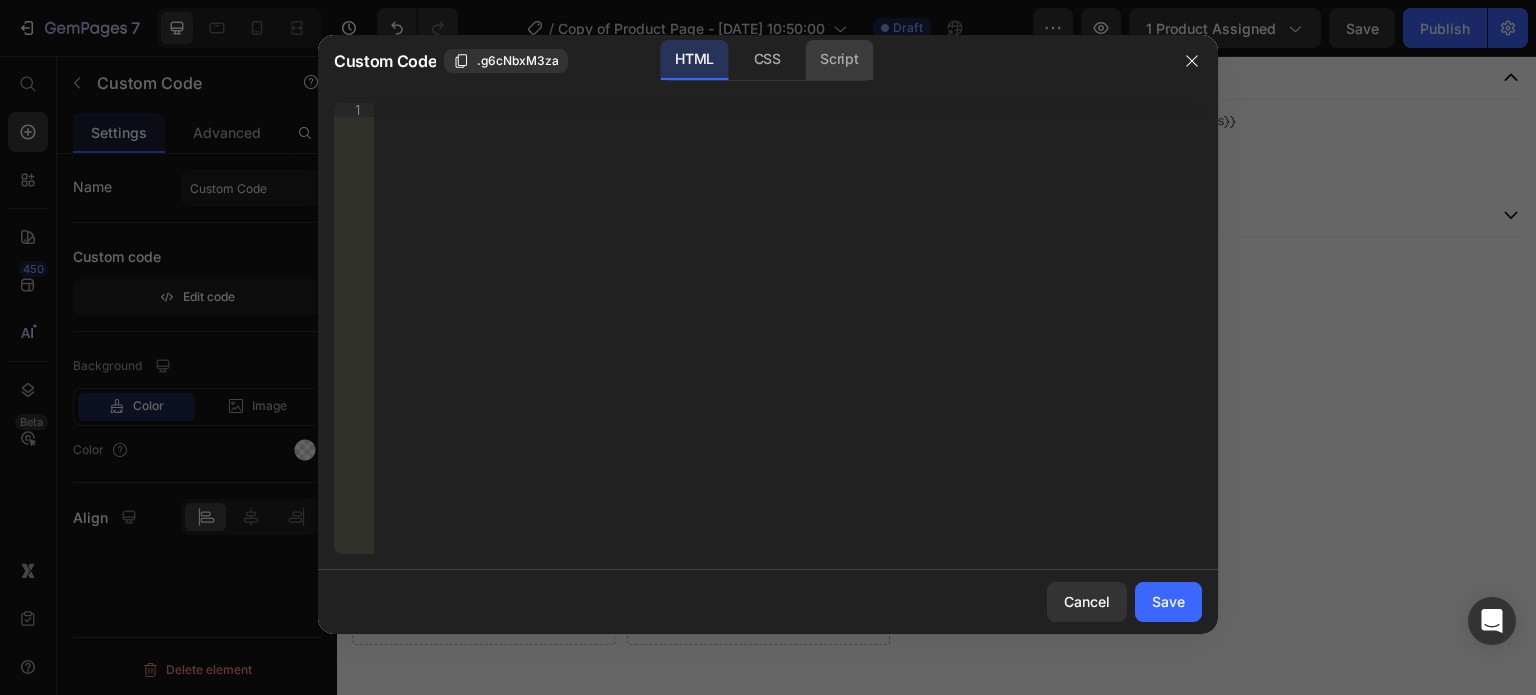 click on "Script" 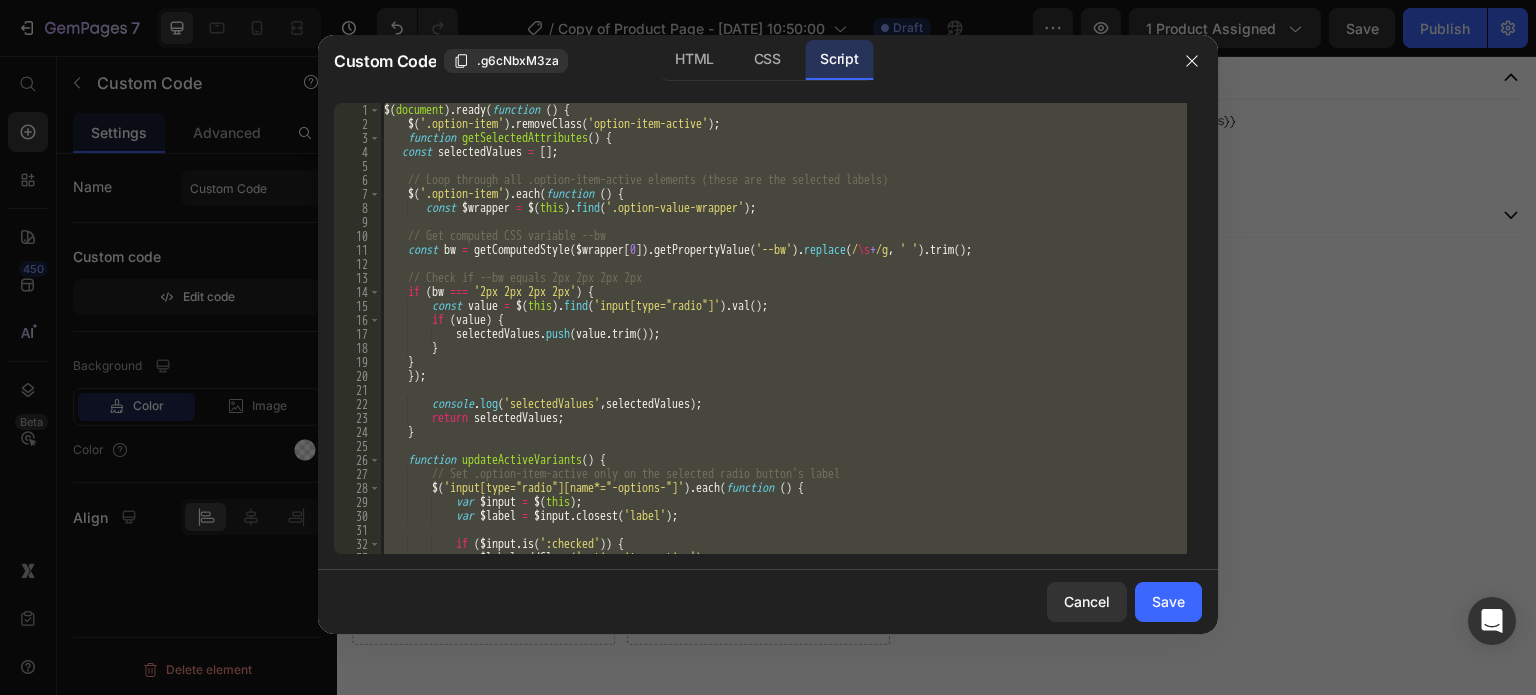 click on "$ ( document ) . ready ( function   ( )   {      $ ( '.option-item' ) . removeClass ( 'option-item-active' ) ;      function   getSelectedAttributes ( )   {     const   selectedValues   =   [ ] ;      // Loop through all .option-item-active elements (these are the selected labels)      $ ( '.option-item' ) . each ( function   ( )   {          const   $wrapper   =   $ ( this ) . find ( '.option-value-wrapper' ) ;      // Get computed CSS variable --bw      const   bw   =   getComputedStyle ( $wrapper [ 0 ]) . getPropertyValue ( '--bw' ) . replace ( / \s + /g ,   ' ' ) . trim ( ) ;      // Check if --bw equals 2px 2px 2px 2px      if   ( bw   ===   '2px 2px 2px 2px' )   {           const   value   =   $ ( this ) . find ( 'input[type="radio"]' ) . val ( ) ;           if   ( value )   {                selectedValues . push ( value . trim ( )) ;           }      }      }) ;           console . log ( 'selectedValues' , selectedValues ) ;           return   selectedValues ;      }      function   ( )   {           $" at bounding box center [783, 328] 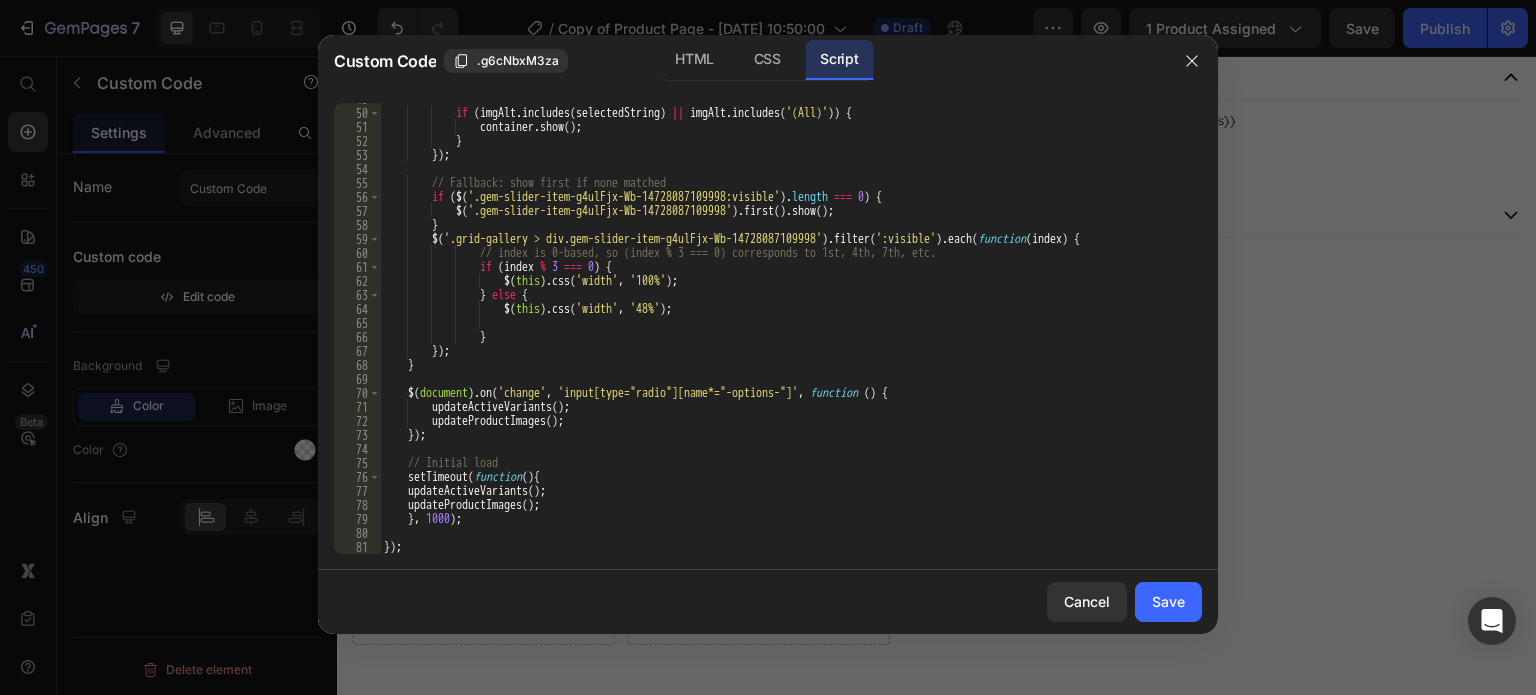 scroll, scrollTop: 683, scrollLeft: 0, axis: vertical 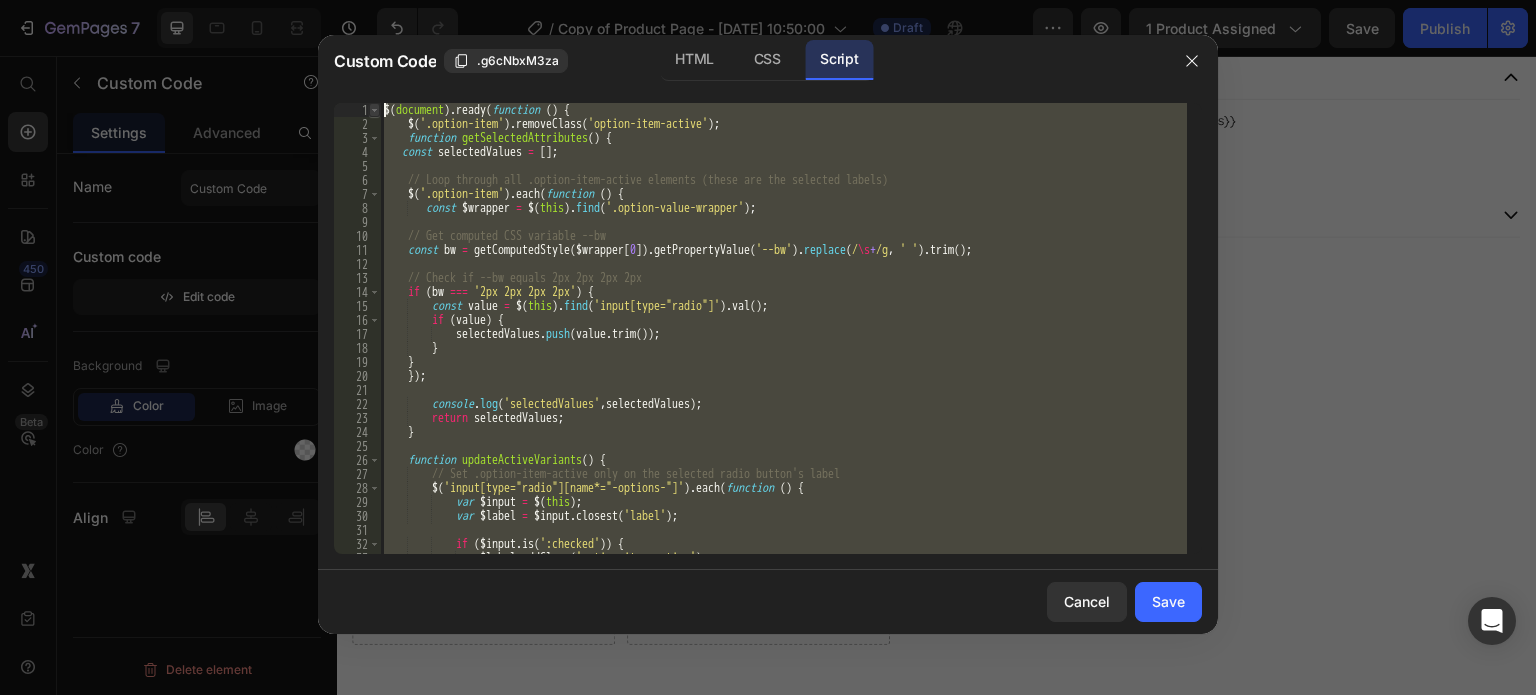 drag, startPoint x: 424, startPoint y: 551, endPoint x: 372, endPoint y: 103, distance: 451.00775 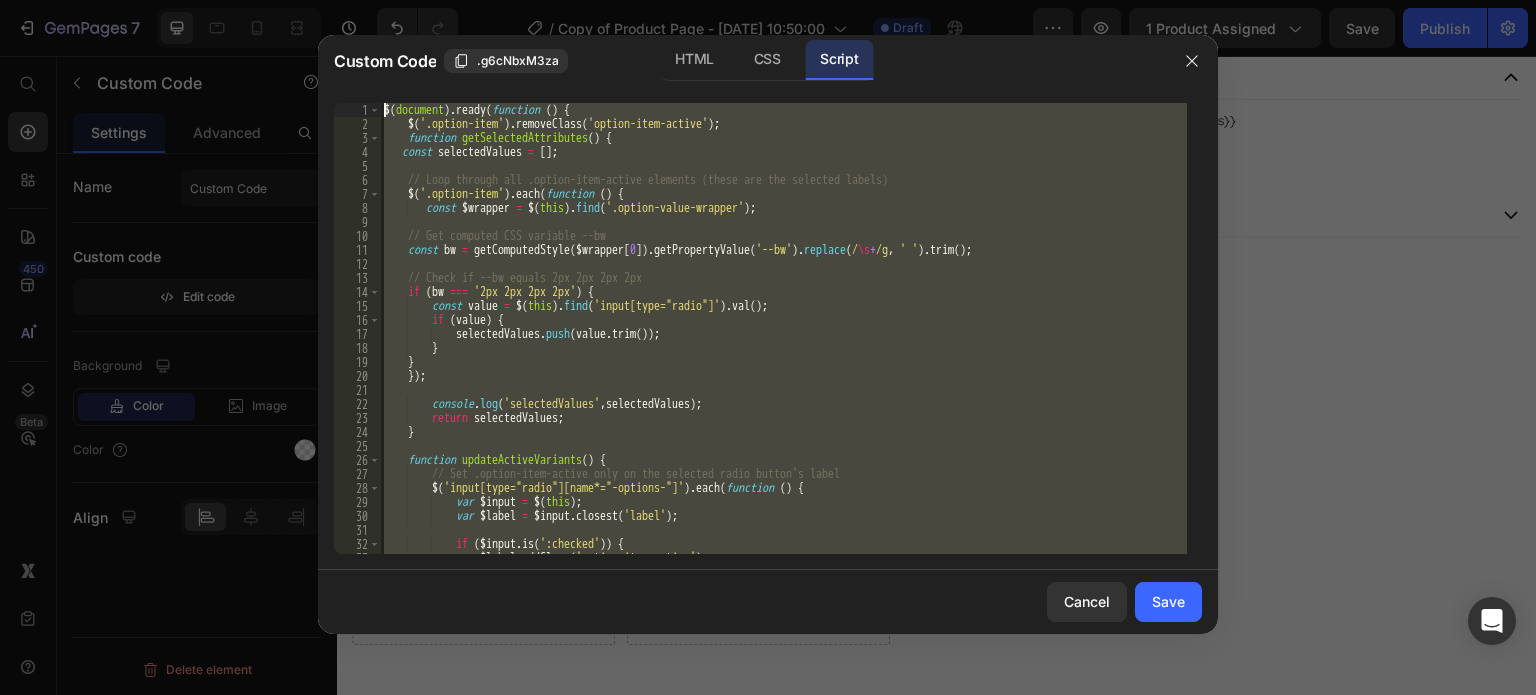 click on "$ ( document ) . ready ( function   ( )   {      $ ( '.option-item' ) . removeClass ( 'option-item-active' ) ;      function   getSelectedAttributes ( )   {     const   selectedValues   =   [ ] ;      // Loop through all .option-item-active elements (these are the selected labels)      $ ( '.option-item' ) . each ( function   ( )   {          const   $wrapper   =   $ ( this ) . find ( '.option-value-wrapper' ) ;      // Get computed CSS variable --bw      const   bw   =   getComputedStyle ( $wrapper [ 0 ]) . getPropertyValue ( '--bw' ) . replace ( / \s + /g ,   ' ' ) . trim ( ) ;      // Check if --bw equals 2px 2px 2px 2px      if   ( bw   ===   '2px 2px 2px 2px' )   {           const   value   =   $ ( this ) . find ( 'input[type="radio"]' ) . val ( ) ;           if   ( value )   {                selectedValues . push ( value . trim ( )) ;           }      }      }) ;           console . log ( 'selectedValues' , selectedValues ) ;           return   selectedValues ;      }      function   ( )   {           $" at bounding box center (783, 328) 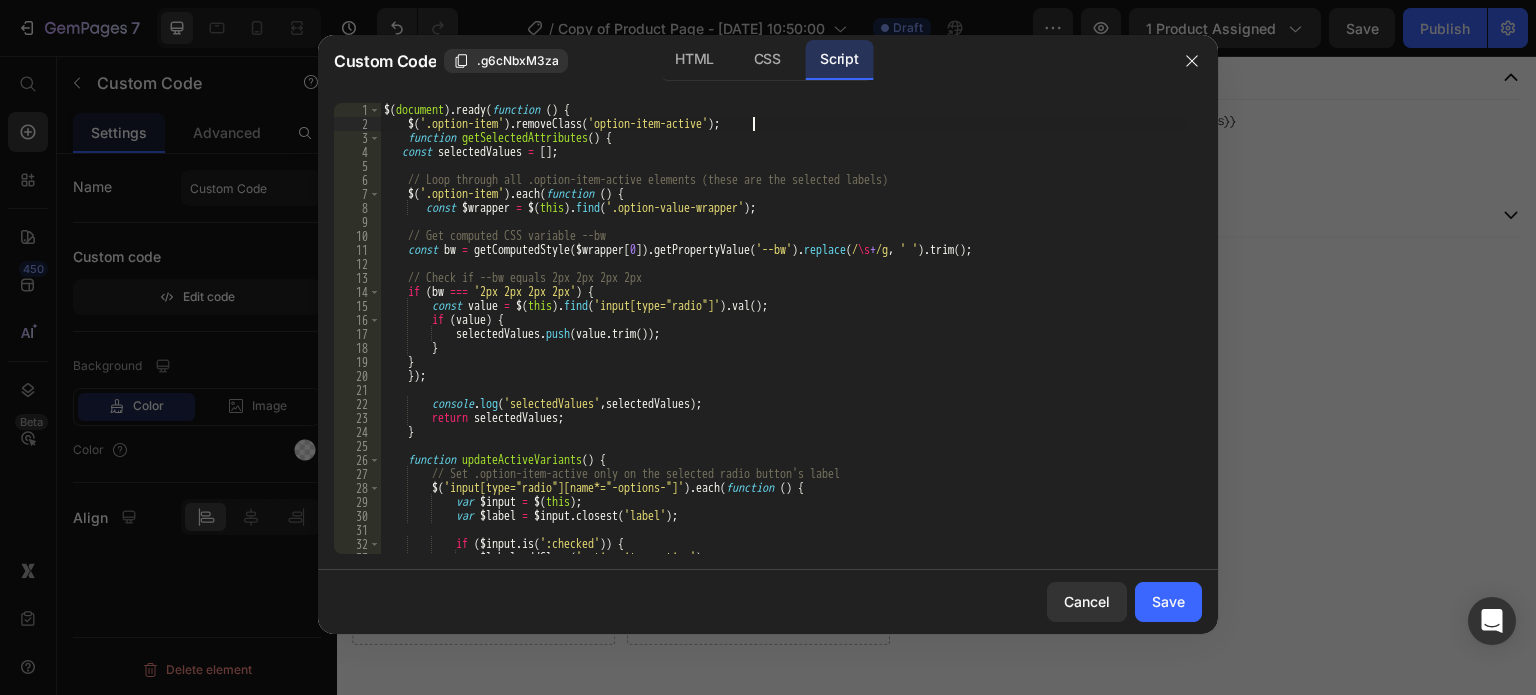 click on "$ ( document ) . ready ( function   ( )   {      $ ( '.option-item' ) . removeClass ( 'option-item-active' ) ;      function   getSelectedAttributes ( )   {     const   selectedValues   =   [ ] ;      // Loop through all .option-item-active elements (these are the selected labels)      $ ( '.option-item' ) . each ( function   ( )   {          const   $wrapper   =   $ ( this ) . find ( '.option-value-wrapper' ) ;      // Get computed CSS variable --bw      const   bw   =   getComputedStyle ( $wrapper [ 0 ]) . getPropertyValue ( '--bw' ) . replace ( / \s + /g ,   ' ' ) . trim ( ) ;      // Check if --bw equals 2px 2px 2px 2px      if   ( bw   ===   '2px 2px 2px 2px' )   {           const   value   =   $ ( this ) . find ( 'input[type="radio"]' ) . val ( ) ;           if   ( value )   {                selectedValues . push ( value . trim ( )) ;           }      }      }) ;           console . log ( 'selectedValues' , selectedValues ) ;           return   selectedValues ;      }      function   ( )   {           $" at bounding box center (783, 342) 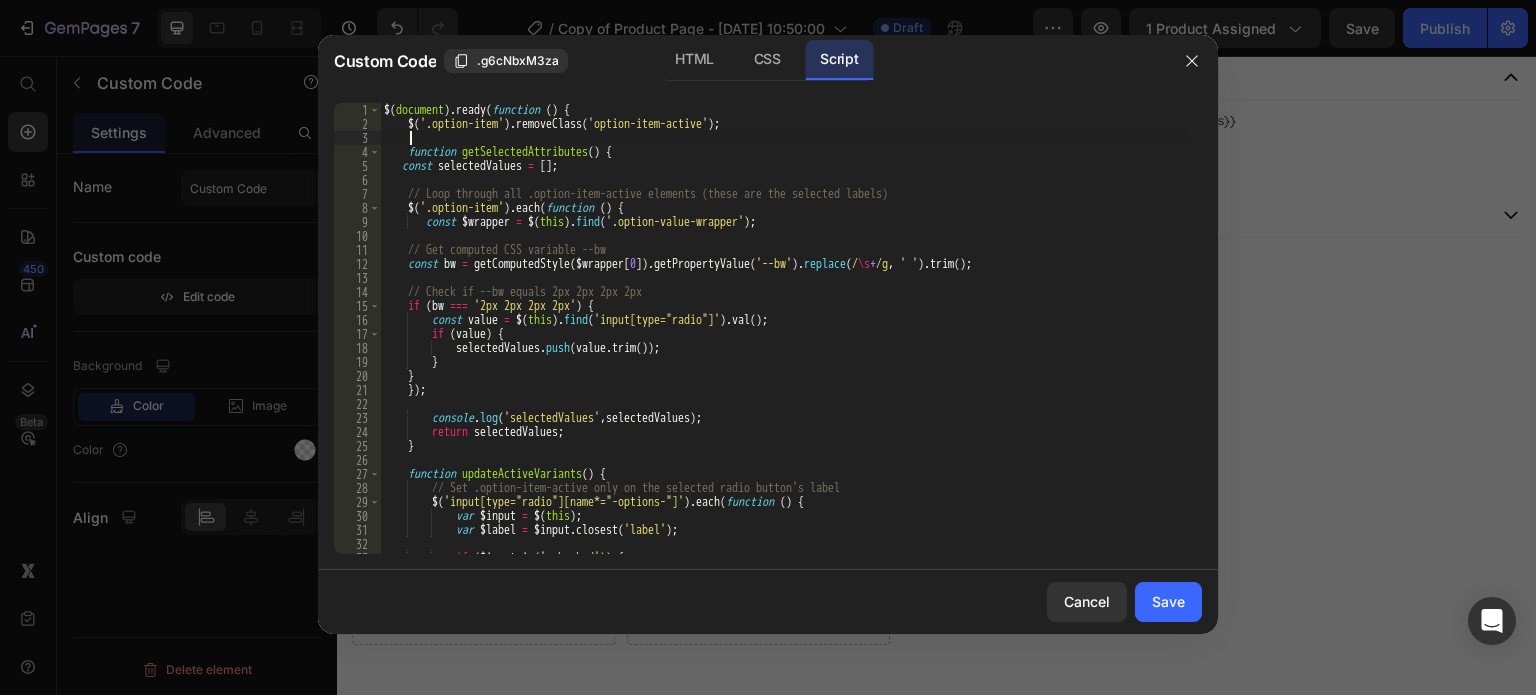 scroll, scrollTop: 0, scrollLeft: 0, axis: both 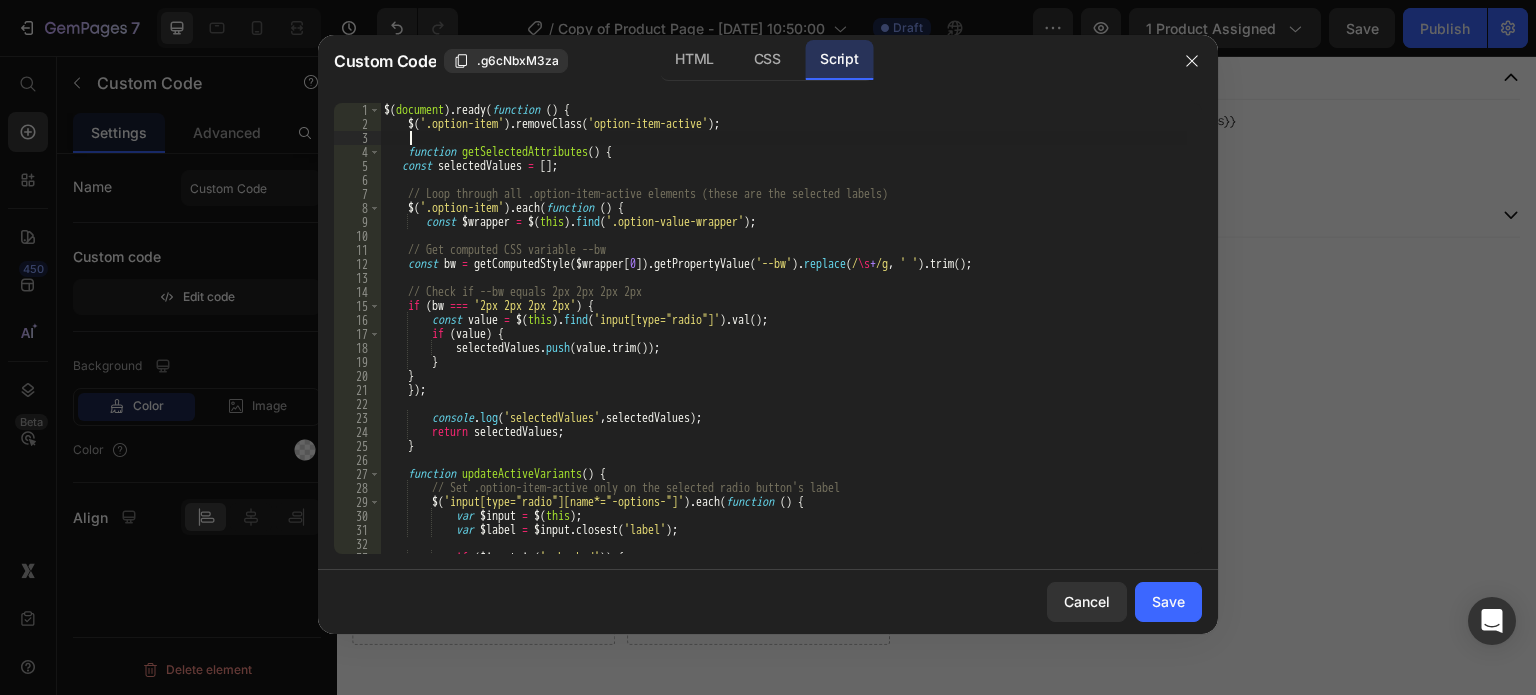 paste on "var product = {{ product | json }};" 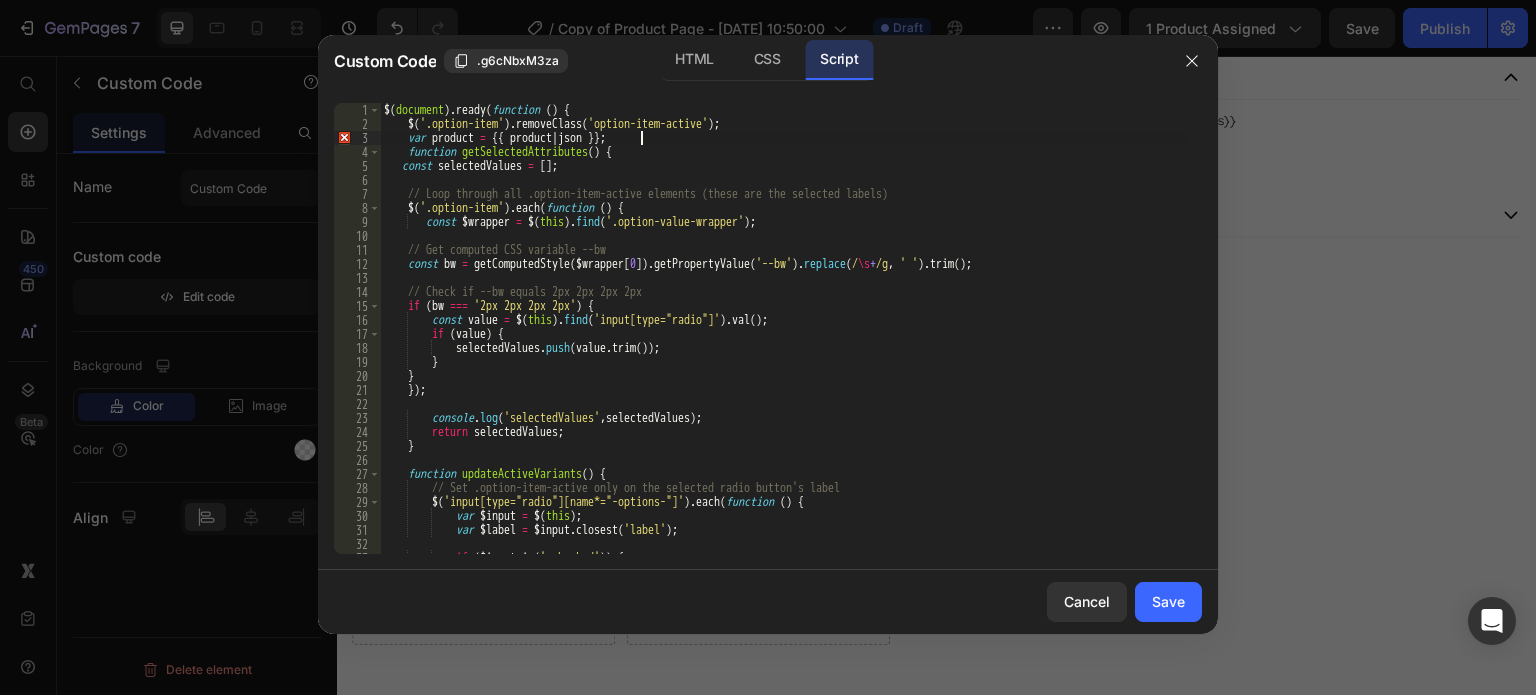 scroll, scrollTop: 60, scrollLeft: 0, axis: vertical 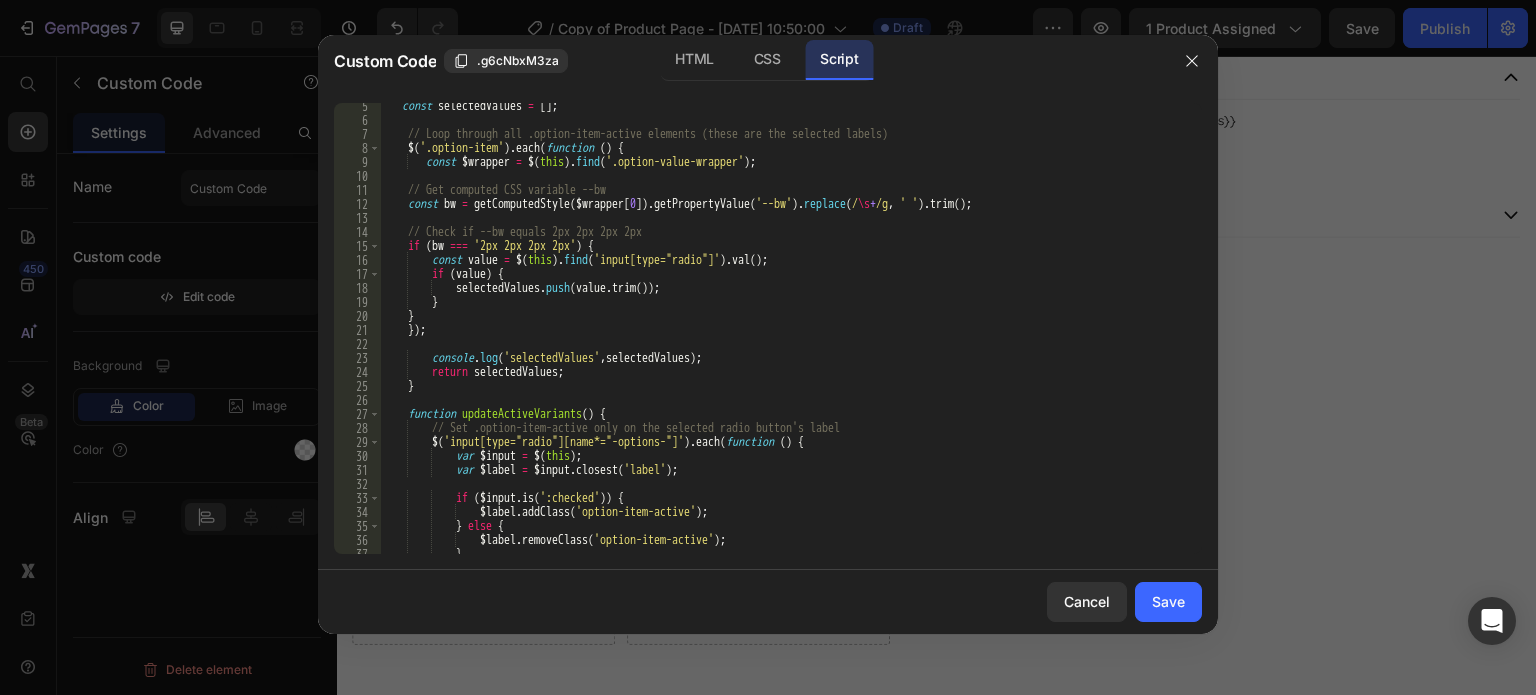 type on "var product = {{ product | json }};" 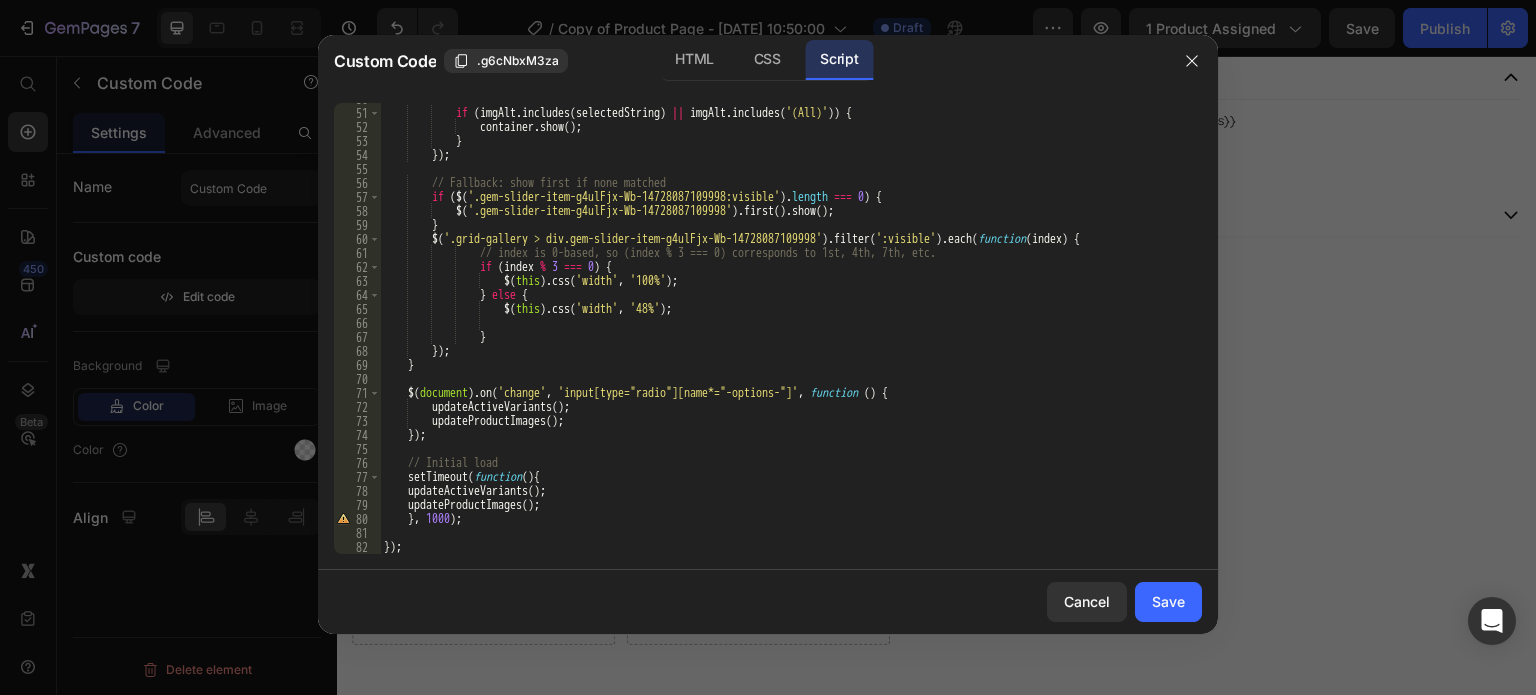 scroll, scrollTop: 696, scrollLeft: 0, axis: vertical 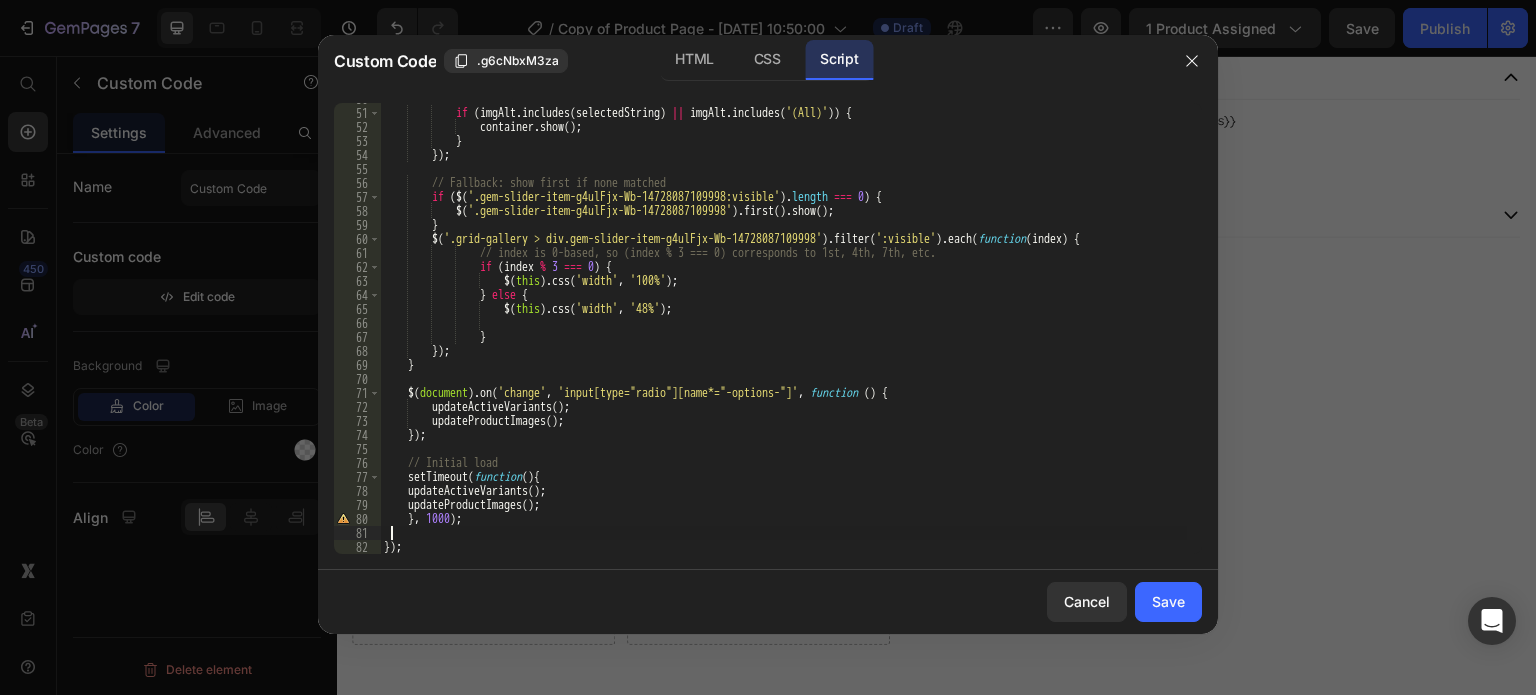 paste on "});" 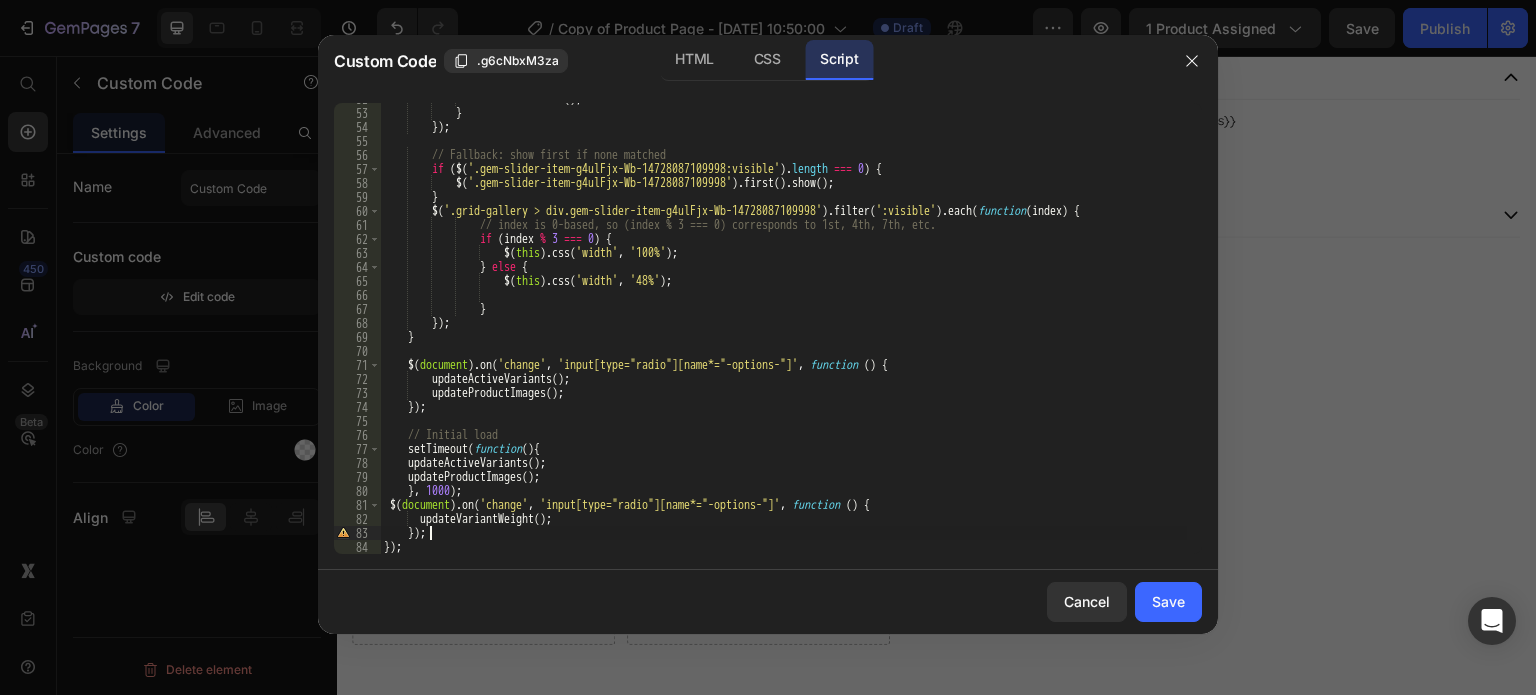 scroll, scrollTop: 724, scrollLeft: 0, axis: vertical 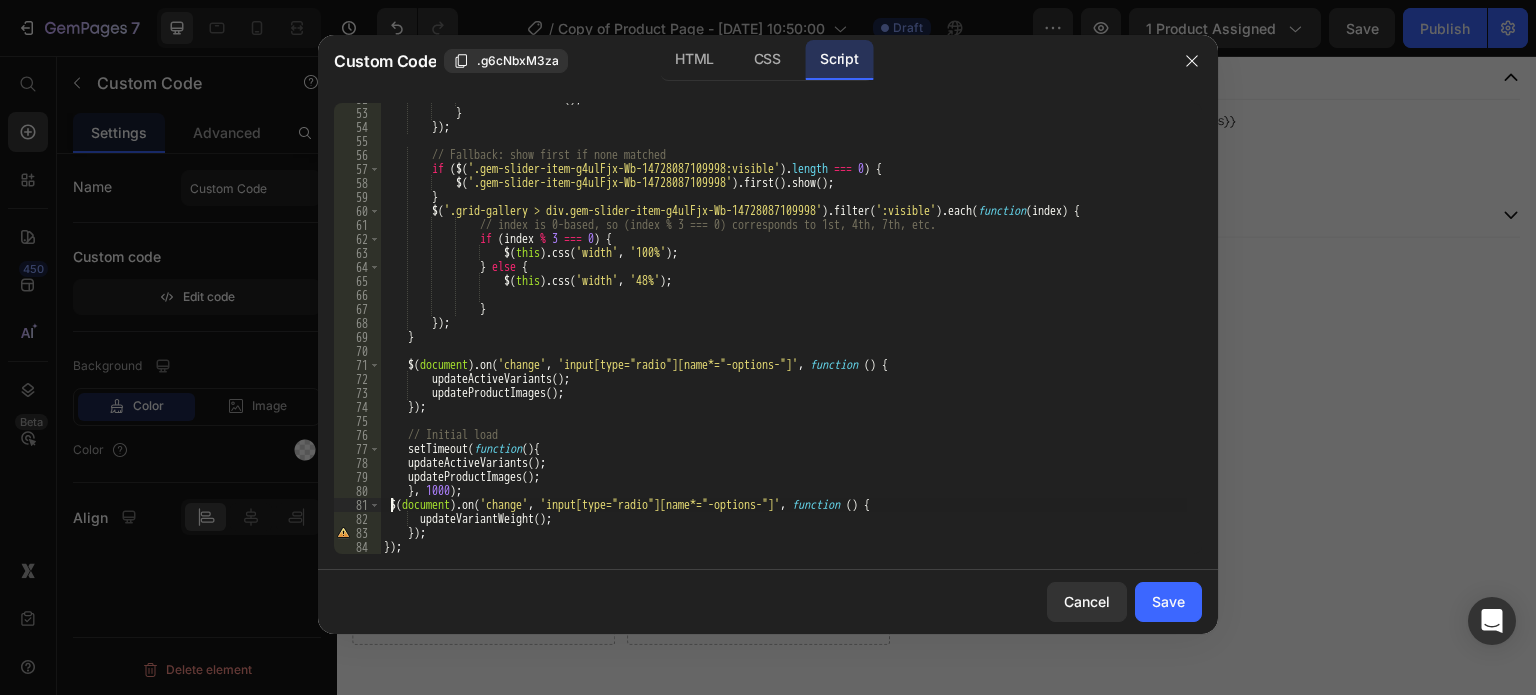 click on "container . show ( ) ;                }           }) ;           // Fallback: show first if none matched           if   ( $ ( '.gem-slider-item-g4ulFjx-Wb-14728087109998:visible' ) . length   ===   0 )   {                $ ( '.gem-slider-item-g4ulFjx-Wb-14728087109998' ) . first ( ) . show ( ) ;           }           $ ( '.grid-gallery > div.gem-slider-item-g4ulFjx-Wb-14728087109998' ) . filter ( ':visible' ) . each ( function ( index )   {                     // index is 0-based, so (index % 3 === 0) corresponds to 1st, 4th, 7th, etc.                     if   ( index   %   3   ===   0 )   {                          $ ( this ) . css ( 'width' ,   '100%' ) ;                     }   else   {                          $ ( this ) . css ( 'width' ,   '48%' ) ;                                             }           }) ;      }      $ ( document ) . on ( 'change' ,   'input[type="radio"][name*="-options-"]' ,   function   ( )   {           updateActiveVariants ( ) ;           updateProductImages" at bounding box center [783, 331] 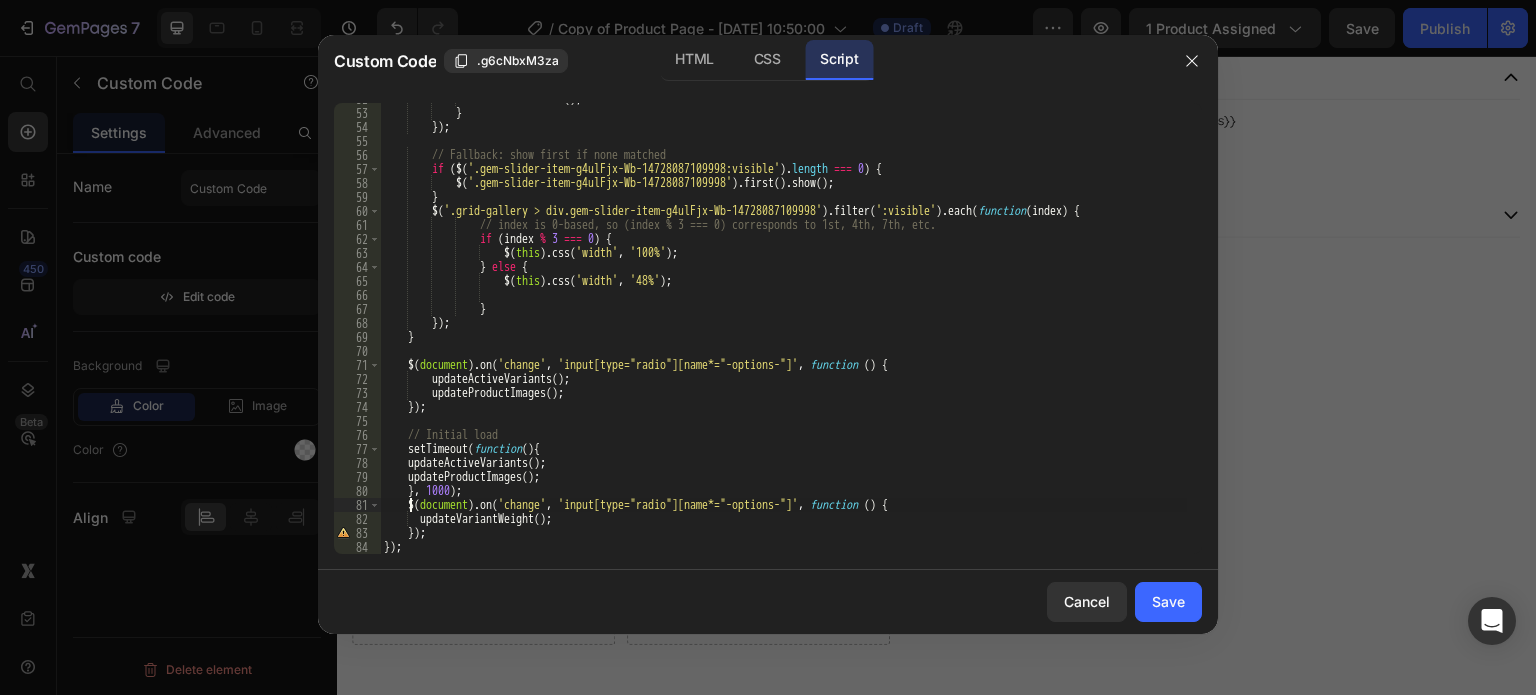 scroll, scrollTop: 0, scrollLeft: 2, axis: horizontal 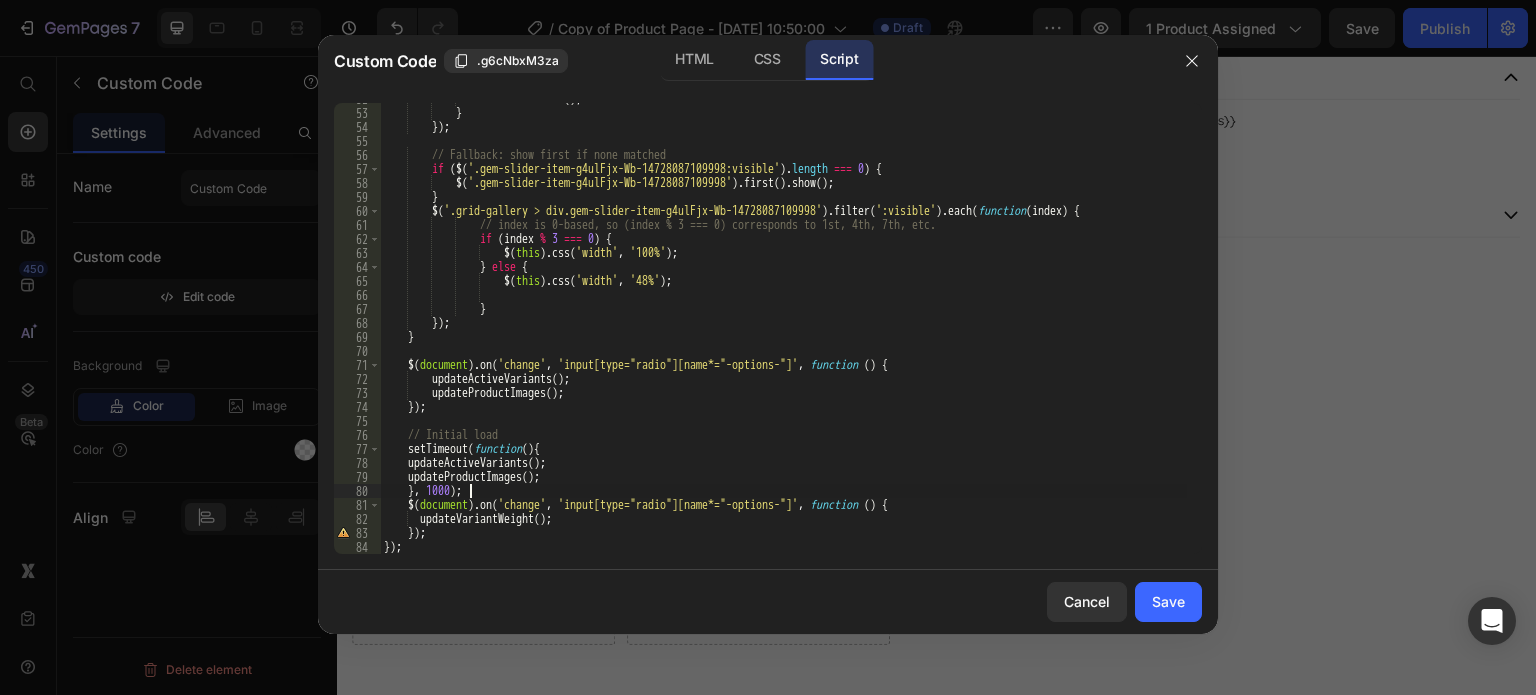 click on "container . show ( ) ;                }           }) ;           // Fallback: show first if none matched           if   ( $ ( '.gem-slider-item-g4ulFjx-Wb-14728087109998:visible' ) . length   ===   0 )   {                $ ( '.gem-slider-item-g4ulFjx-Wb-14728087109998' ) . first ( ) . show ( ) ;           }           $ ( '.grid-gallery > div.gem-slider-item-g4ulFjx-Wb-14728087109998' ) . filter ( ':visible' ) . each ( function ( index )   {                     // index is 0-based, so (index % 3 === 0) corresponds to 1st, 4th, 7th, etc.                     if   ( index   %   3   ===   0 )   {                          $ ( this ) . css ( 'width' ,   '100%' ) ;                     }   else   {                          $ ( this ) . css ( 'width' ,   '48%' ) ;                                             }           }) ;      }      $ ( document ) . on ( 'change' ,   'input[type="radio"][name*="-options-"]' ,   function   ( )   {           updateActiveVariants ( ) ;           updateProductImages" at bounding box center (783, 331) 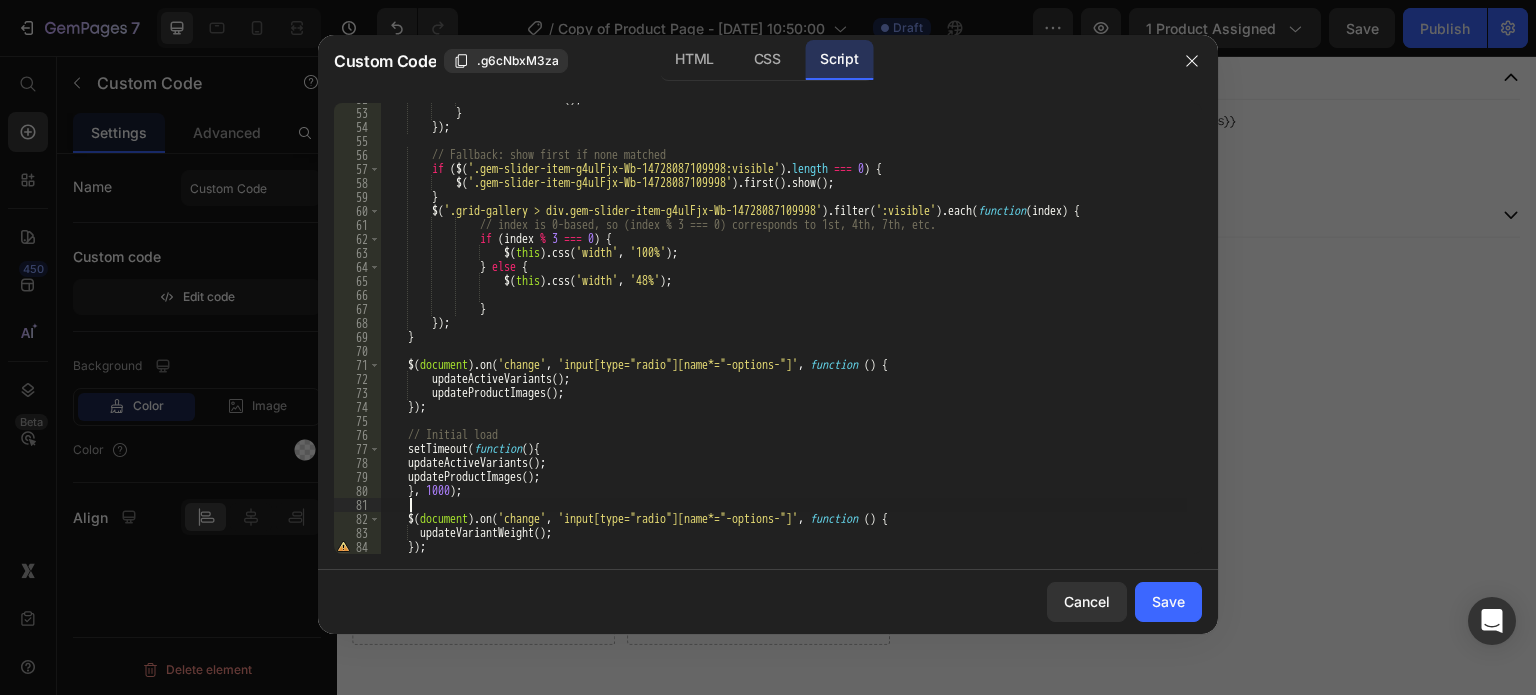 scroll, scrollTop: 0, scrollLeft: 0, axis: both 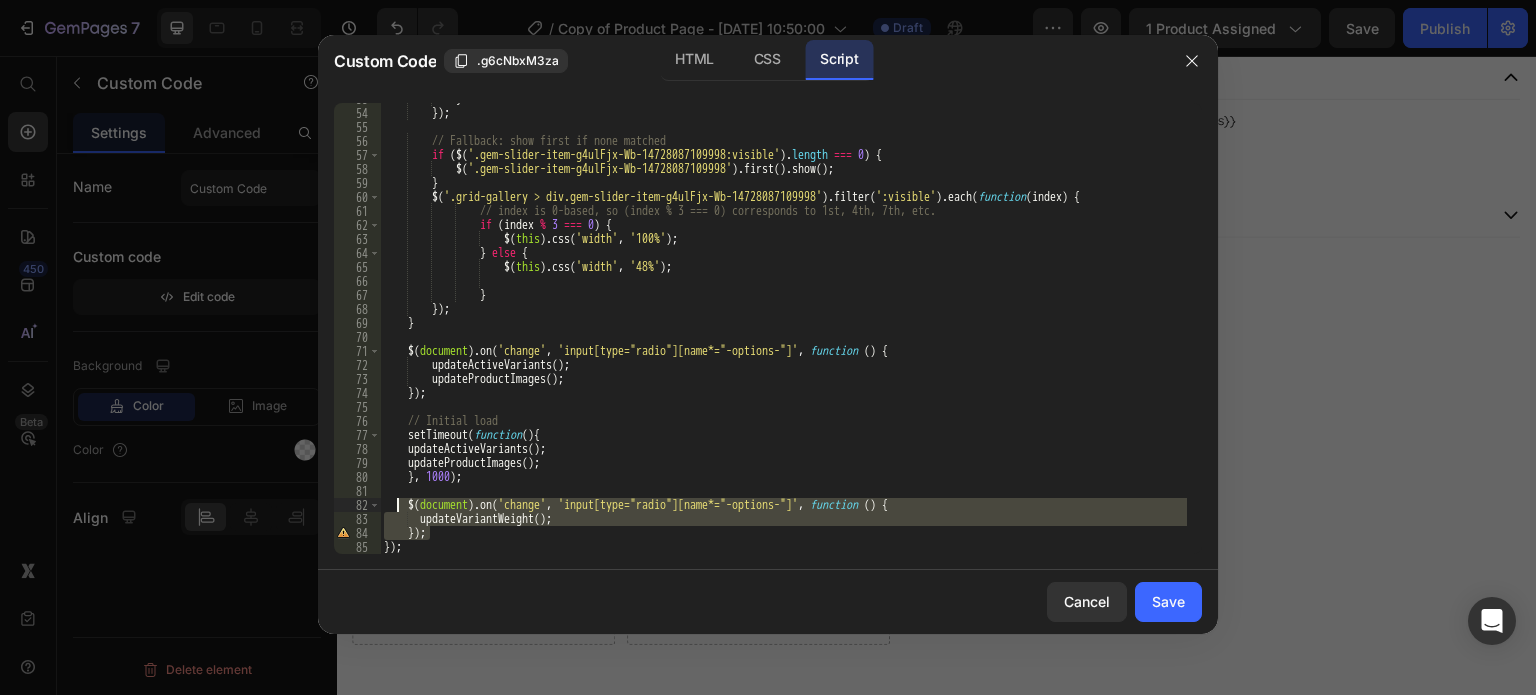 drag, startPoint x: 438, startPoint y: 538, endPoint x: 395, endPoint y: 503, distance: 55.443665 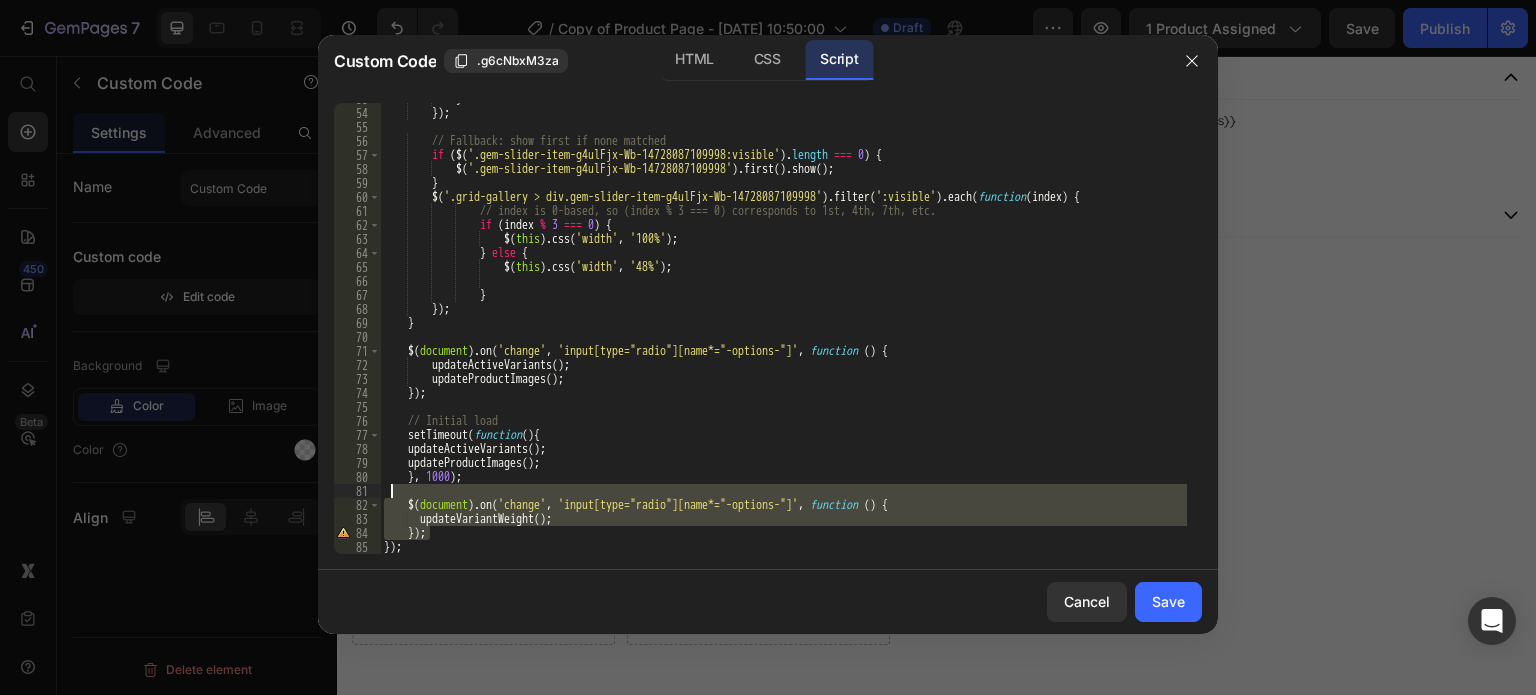 drag, startPoint x: 437, startPoint y: 533, endPoint x: 390, endPoint y: 497, distance: 59.20304 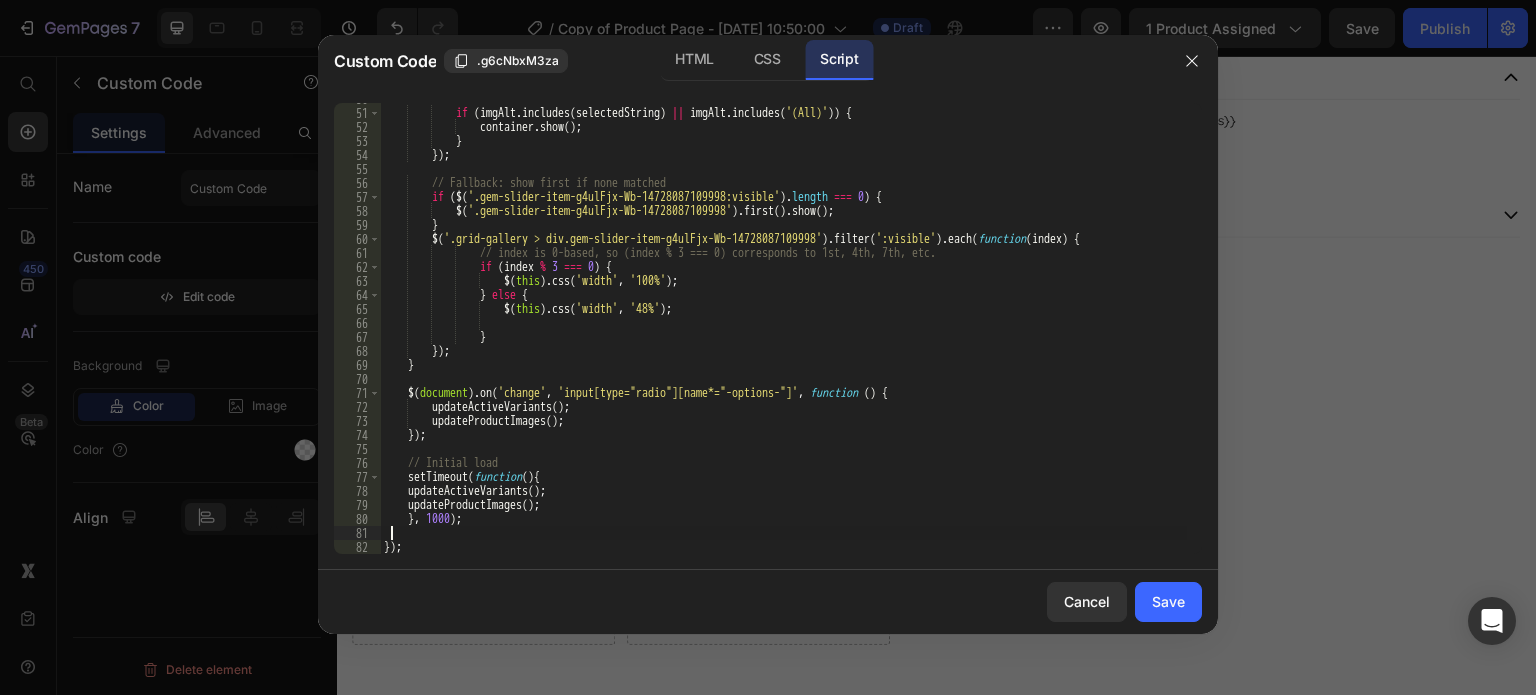 scroll, scrollTop: 0, scrollLeft: 0, axis: both 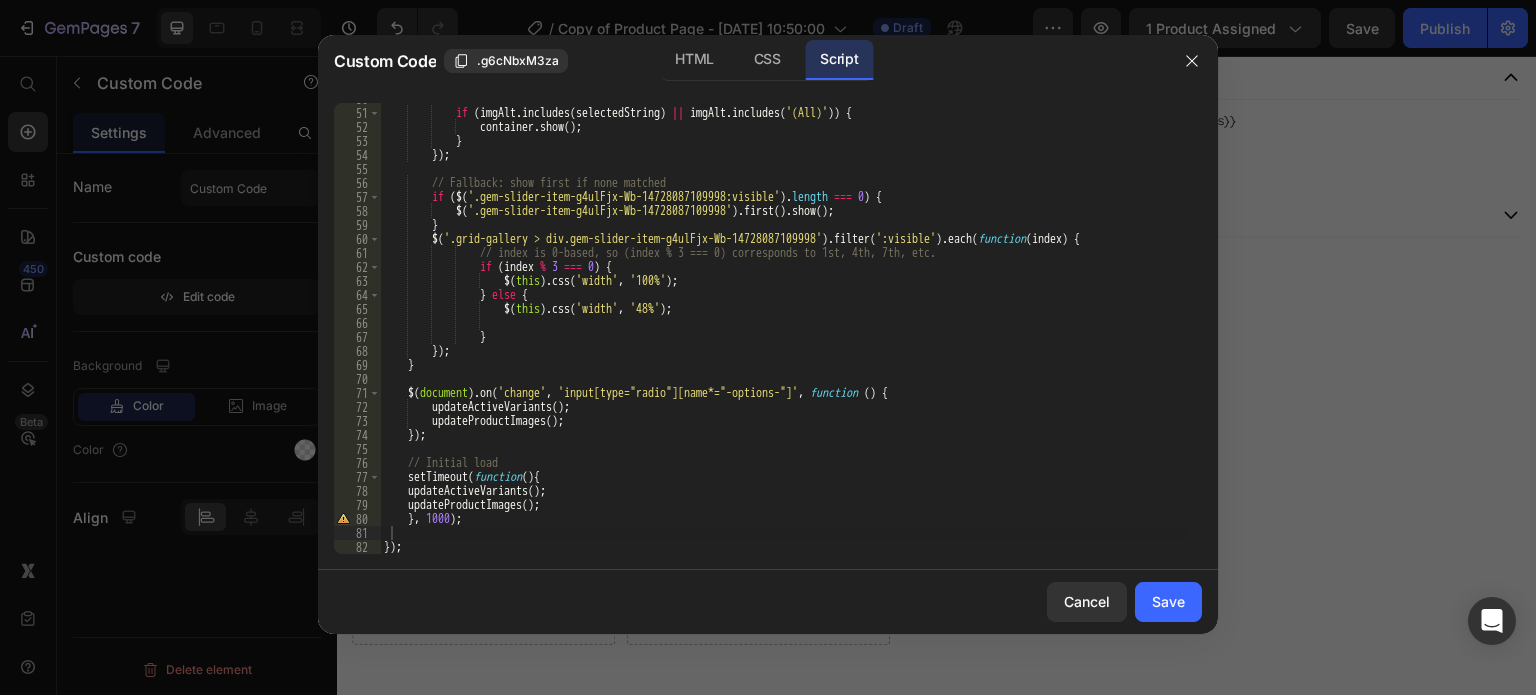 click on "if   ( imgAlt . includes ( selectedString )   ||   imgAlt . includes ( '(All)' ))   {                     container . show ( ) ;                }           }) ;           // Fallback: show first if none matched           if   ( $ ( '.gem-slider-item-g4ulFjx-Wb-14728087109998:visible' ) . length   ===   0 )   {                $ ( '.gem-slider-item-g4ulFjx-Wb-14728087109998' ) . first ( ) . show ( ) ;           }           $ ( '.grid-gallery > div.gem-slider-item-g4ulFjx-Wb-14728087109998' ) . filter ( ':visible' ) . each ( function ( index )   {                     // index is 0-based, so (index % 3 === 0) corresponds to 1st, 4th, 7th, etc.                     if   ( index   %   3   ===   0 )   {                          $ ( this ) . css ( 'width' ,   '100%' ) ;                     }   else   {                          $ ( this ) . css ( 'width' ,   '48%' ) ;                                             }           }) ;      }      $ ( document ) . on ( 'change' ,   ,   function   ( )   {      (" at bounding box center [783, 331] 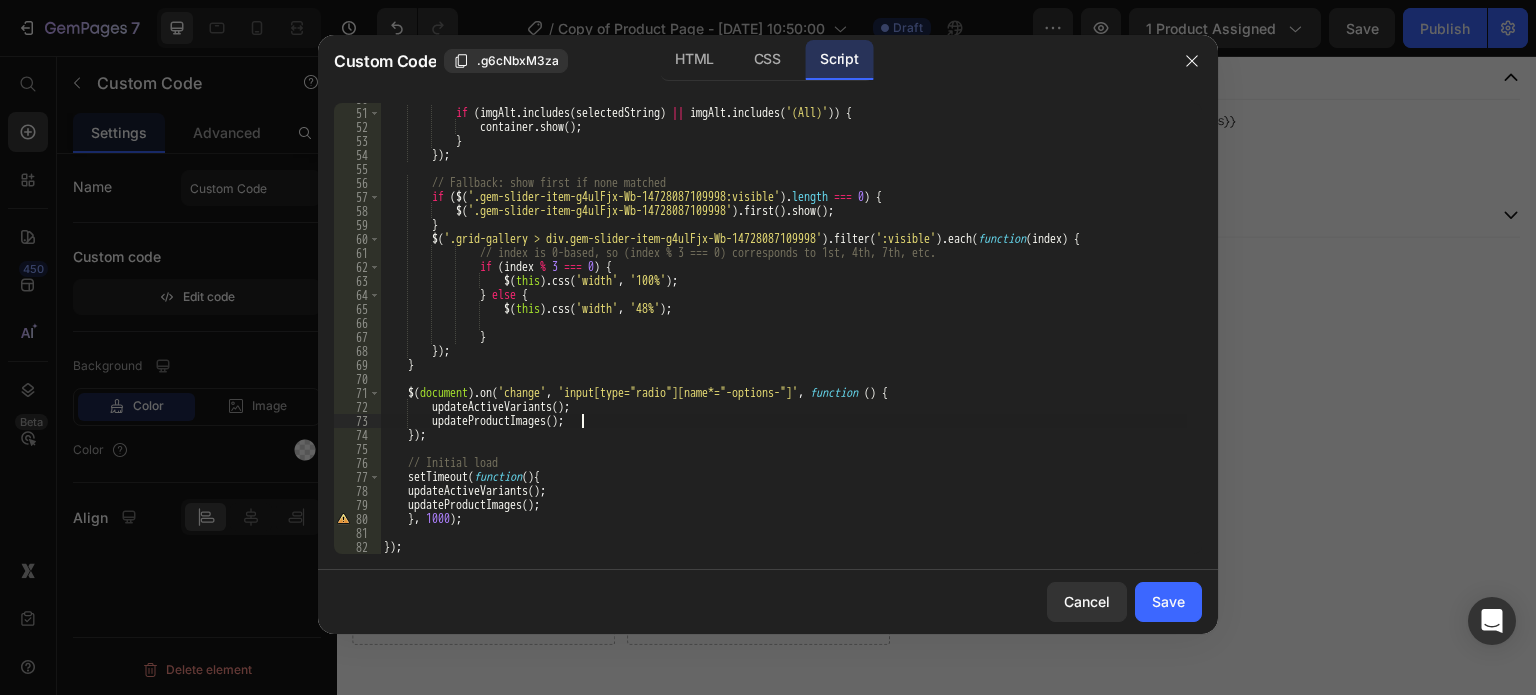 scroll, scrollTop: 0, scrollLeft: 3, axis: horizontal 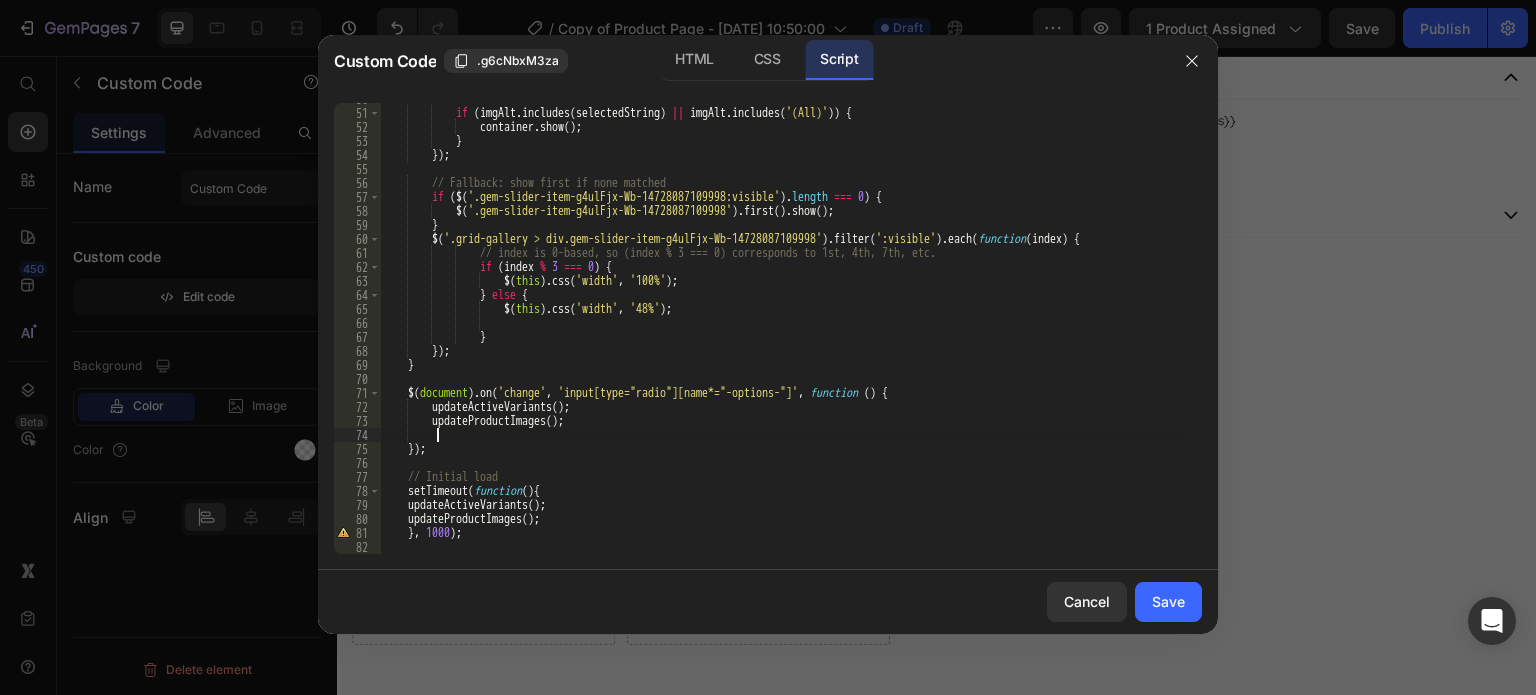paste on "updateVariantWeight();" 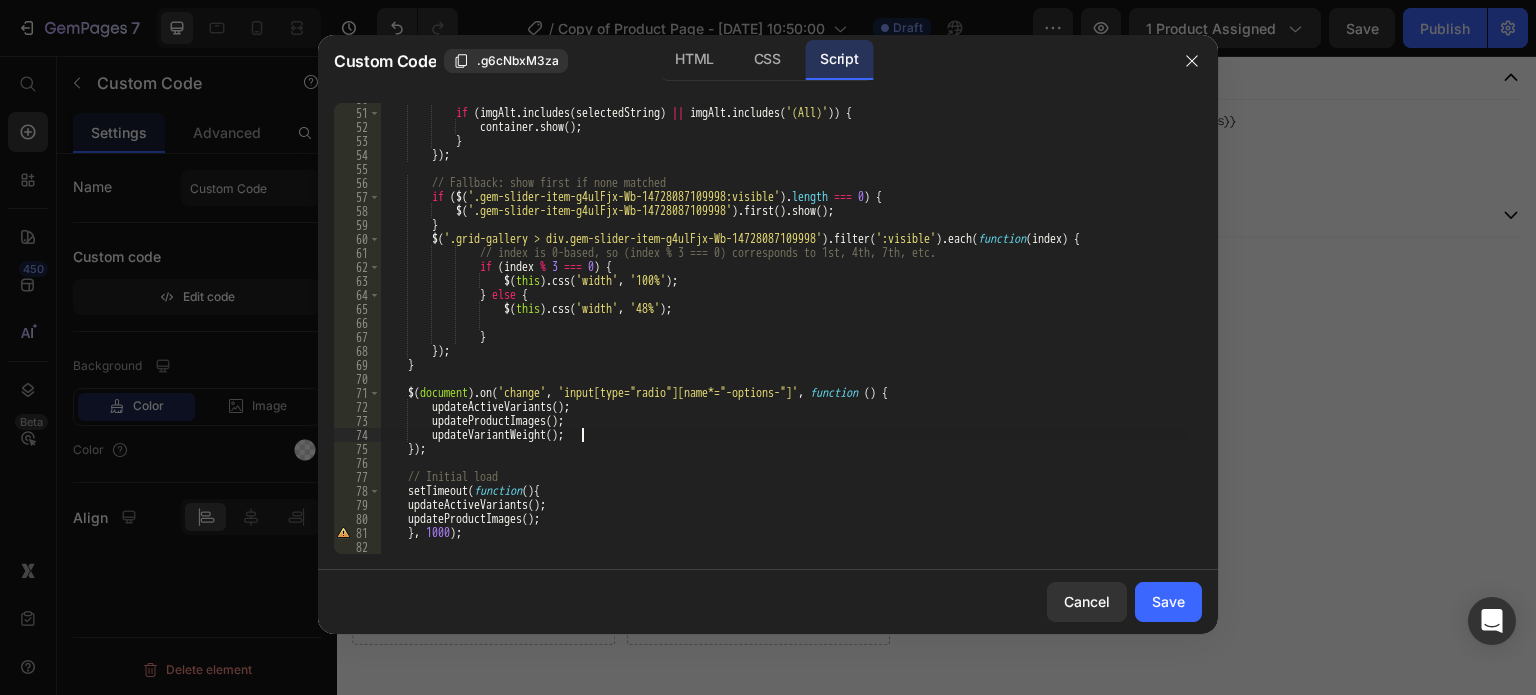 click on "if   ( imgAlt . includes ( selectedString )   ||   imgAlt . includes ( '(All)' ))   {                     container . show ( ) ;                }           }) ;           // Fallback: show first if none matched           if   ( $ ( '.gem-slider-item-g4ulFjx-Wb-14728087109998:visible' ) . length   ===   0 )   {                $ ( '.gem-slider-item-g4ulFjx-Wb-14728087109998' ) . first ( ) . show ( ) ;           }           $ ( '.grid-gallery > div.gem-slider-item-g4ulFjx-Wb-14728087109998' ) . filter ( ':visible' ) . each ( function ( index )   {                     // index is 0-based, so (index % 3 === 0) corresponds to 1st, 4th, 7th, etc.                     if   ( index   %   3   ===   0 )   {                          $ ( this ) . css ( 'width' ,   '100%' ) ;                     }   else   {                          $ ( this ) . css ( 'width' ,   '48%' ) ;                                             }           }) ;      }      $ ( document ) . on ( 'change' ,   ,   function   ( )   {      (" at bounding box center (783, 331) 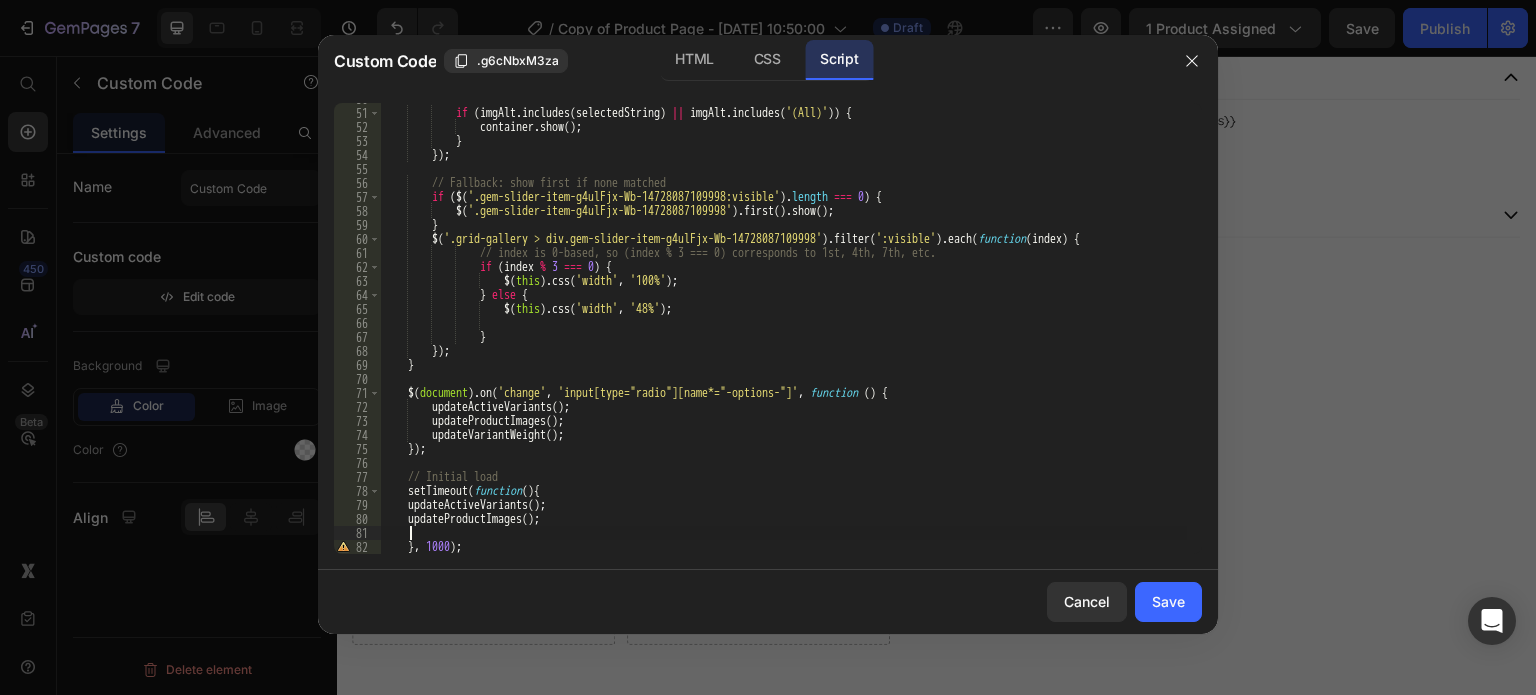 scroll, scrollTop: 0, scrollLeft: 0, axis: both 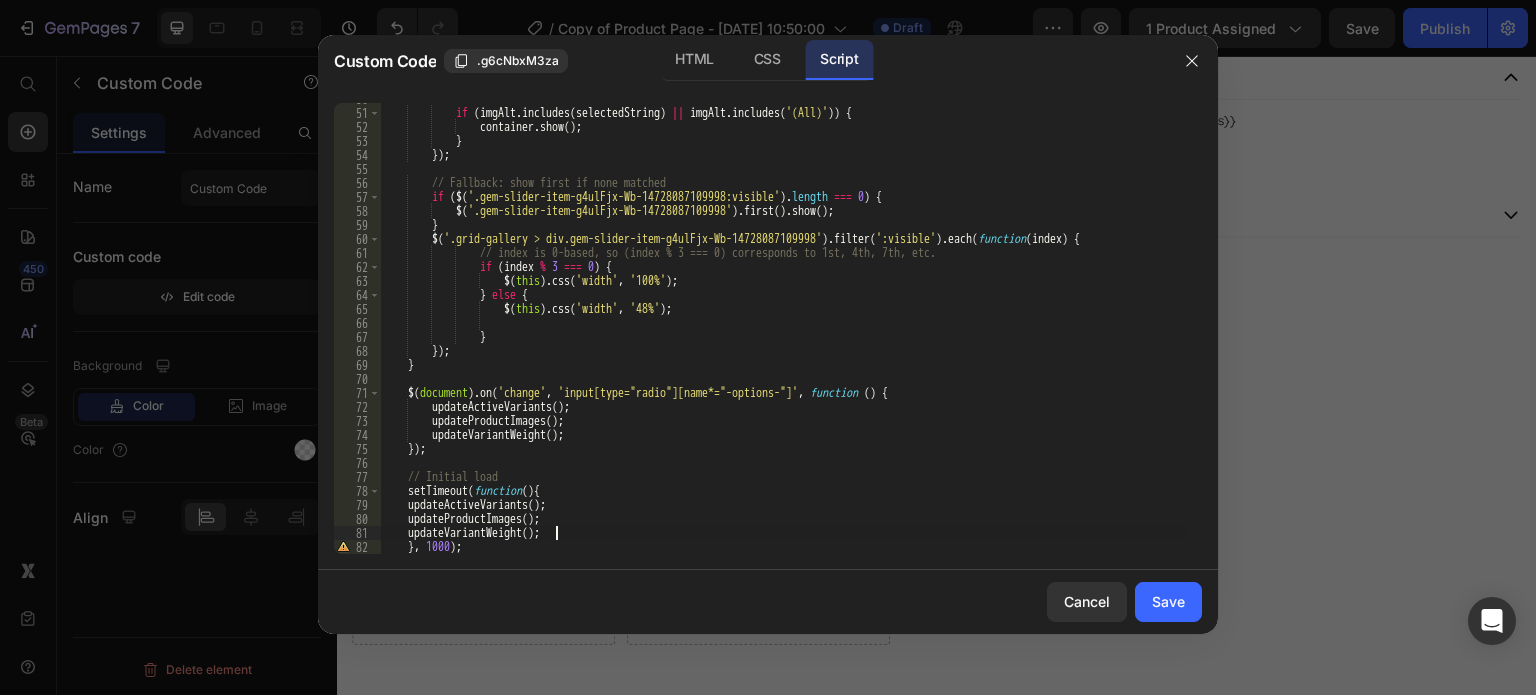 type on "updateVariantWeight();" 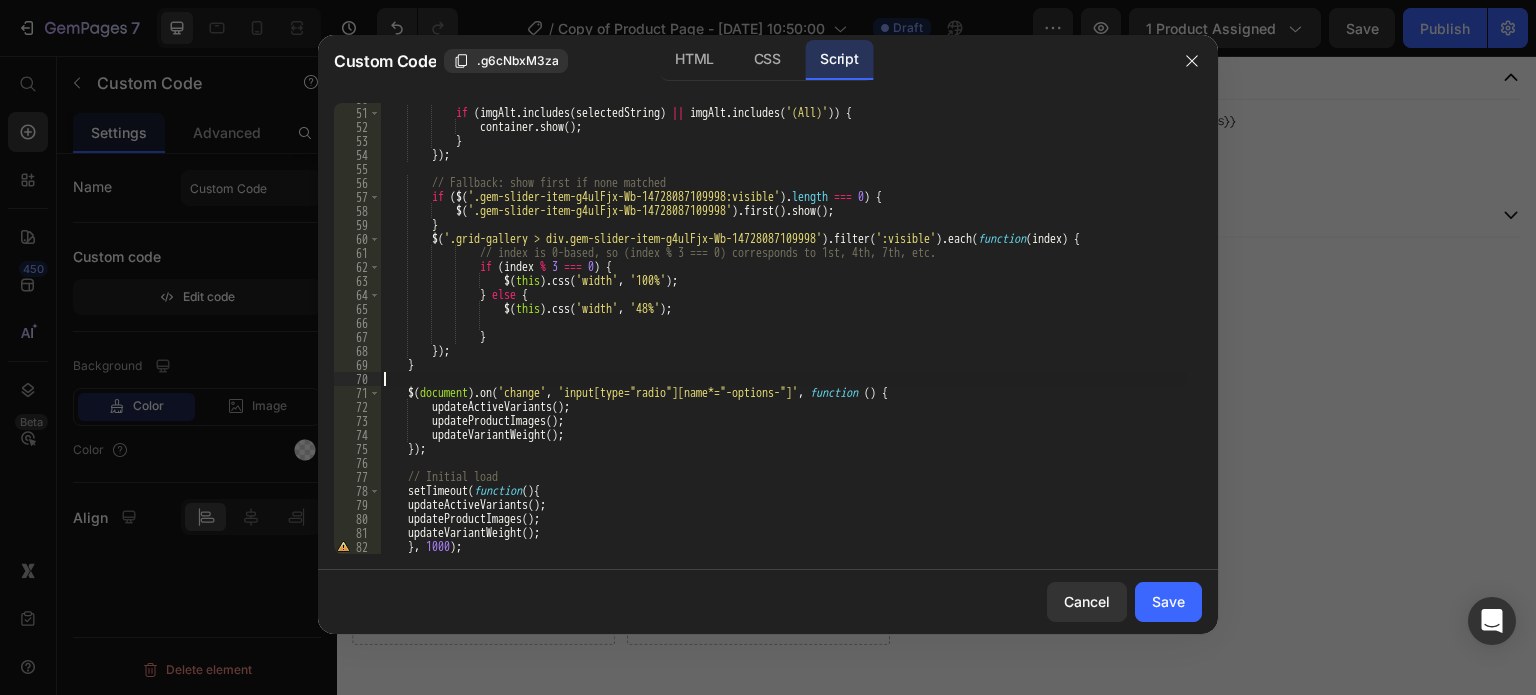 click on "if   ( imgAlt . includes ( selectedString )   ||   imgAlt . includes ( '(All)' ))   {                     container . show ( ) ;                }           }) ;           // Fallback: show first if none matched           if   ( $ ( '.gem-slider-item-g4ulFjx-Wb-14728087109998:visible' ) . length   ===   0 )   {                $ ( '.gem-slider-item-g4ulFjx-Wb-14728087109998' ) . first ( ) . show ( ) ;           }           $ ( '.grid-gallery > div.gem-slider-item-g4ulFjx-Wb-14728087109998' ) . filter ( ':visible' ) . each ( function ( index )   {                     // index is 0-based, so (index % 3 === 0) corresponds to 1st, 4th, 7th, etc.                     if   ( index   %   3   ===   0 )   {                          $ ( this ) . css ( 'width' ,   '100%' ) ;                     }   else   {                          $ ( this ) . css ( 'width' ,   '48%' ) ;                                             }           }) ;      }      $ ( document ) . on ( 'change' ,   ,   function   ( )   {      (" at bounding box center (783, 331) 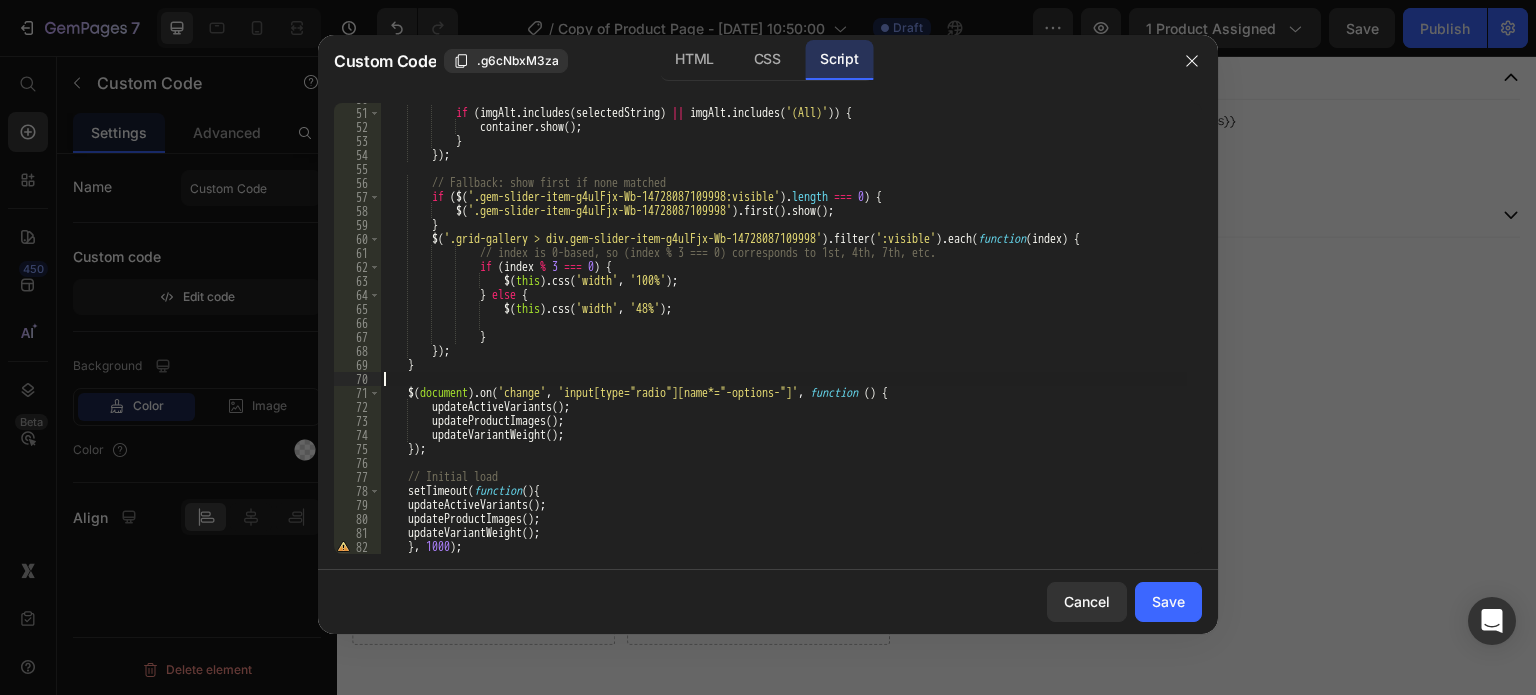 paste on "}" 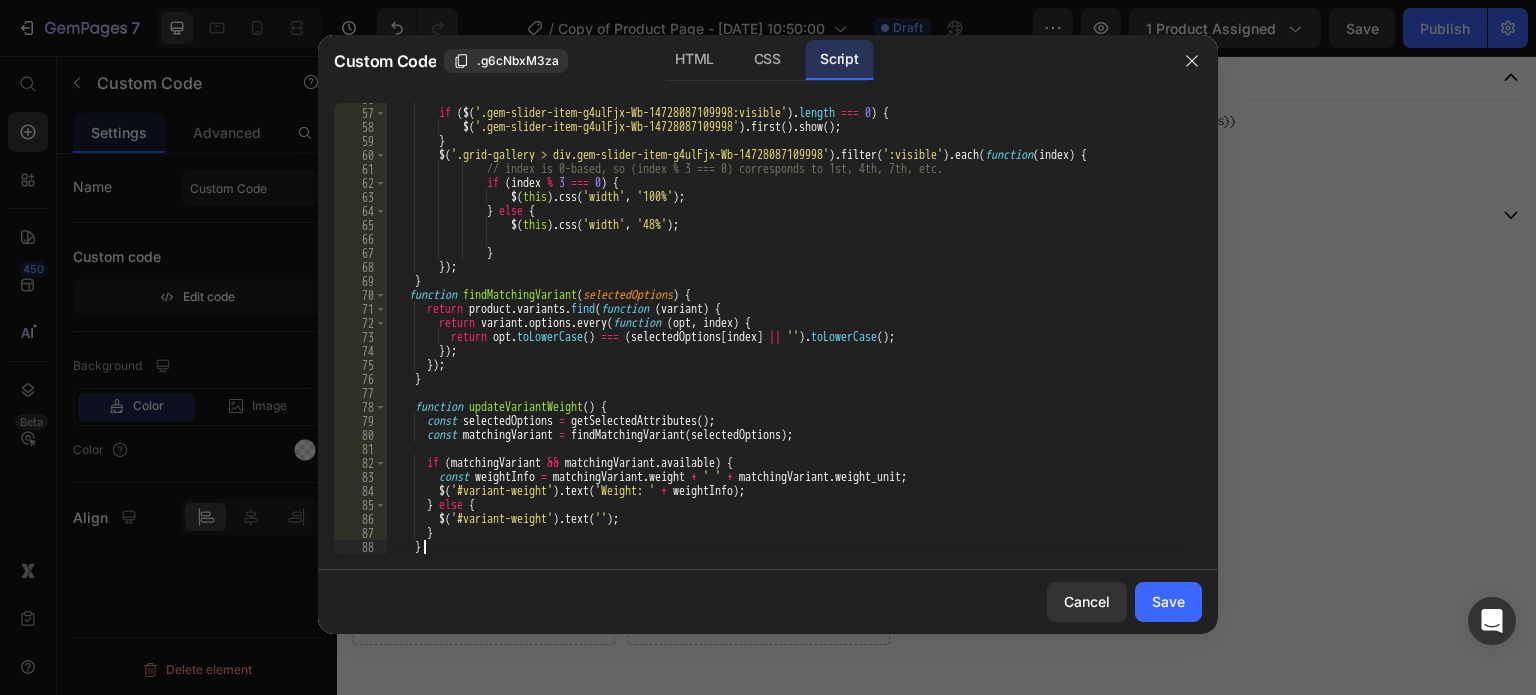 scroll, scrollTop: 780, scrollLeft: 0, axis: vertical 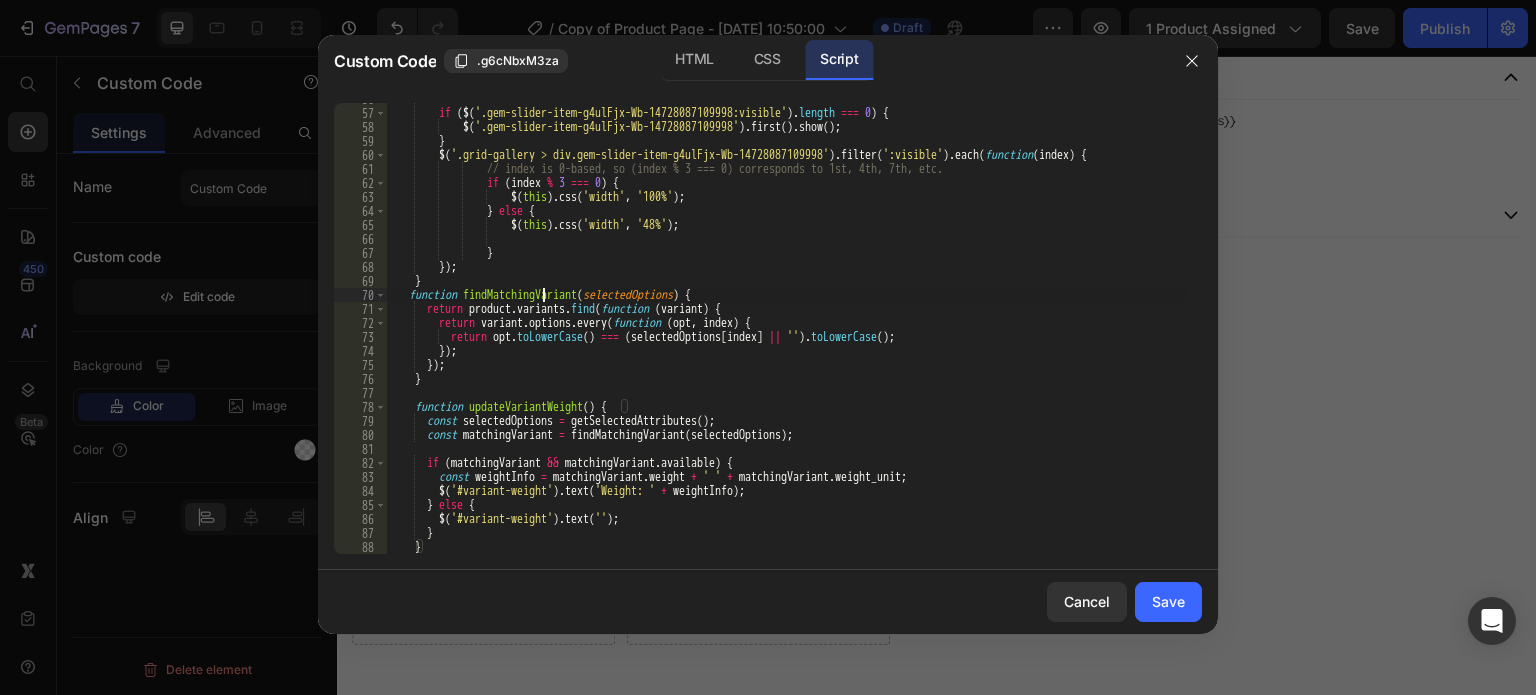 click on "// Fallback: show first if none matched           if   ( $ ( '.gem-slider-item-g4ulFjx-Wb-14728087109998:visible' ) . length   ===   0 )   {                $ ( '.gem-slider-item-g4ulFjx-Wb-14728087109998' ) . first ( ) . show ( ) ;           }           $ ( '.grid-gallery > div.gem-slider-item-g4ulFjx-Wb-14728087109998' ) . filter ( ':visible' ) . each ( function ( index )   {                     // index is 0-based, so (index % 3 === 0) corresponds to 1st, 4th, 7th, etc.                     if   ( index   %   3   ===   0 )   {                          $ ( this ) . css ( 'width' ,   '100%' ) ;                     }   else   {                          $ ( this ) . css ( 'width' ,   '48%' ) ;                                             }           }) ;      }     function   findMatchingVariant ( selectedOptions )   {         return   product . variants . find ( function   ( variant )   {           return   variant . options . every ( function   ( opt ,   index )   {              return   opt . ( )" at bounding box center [787, 331] 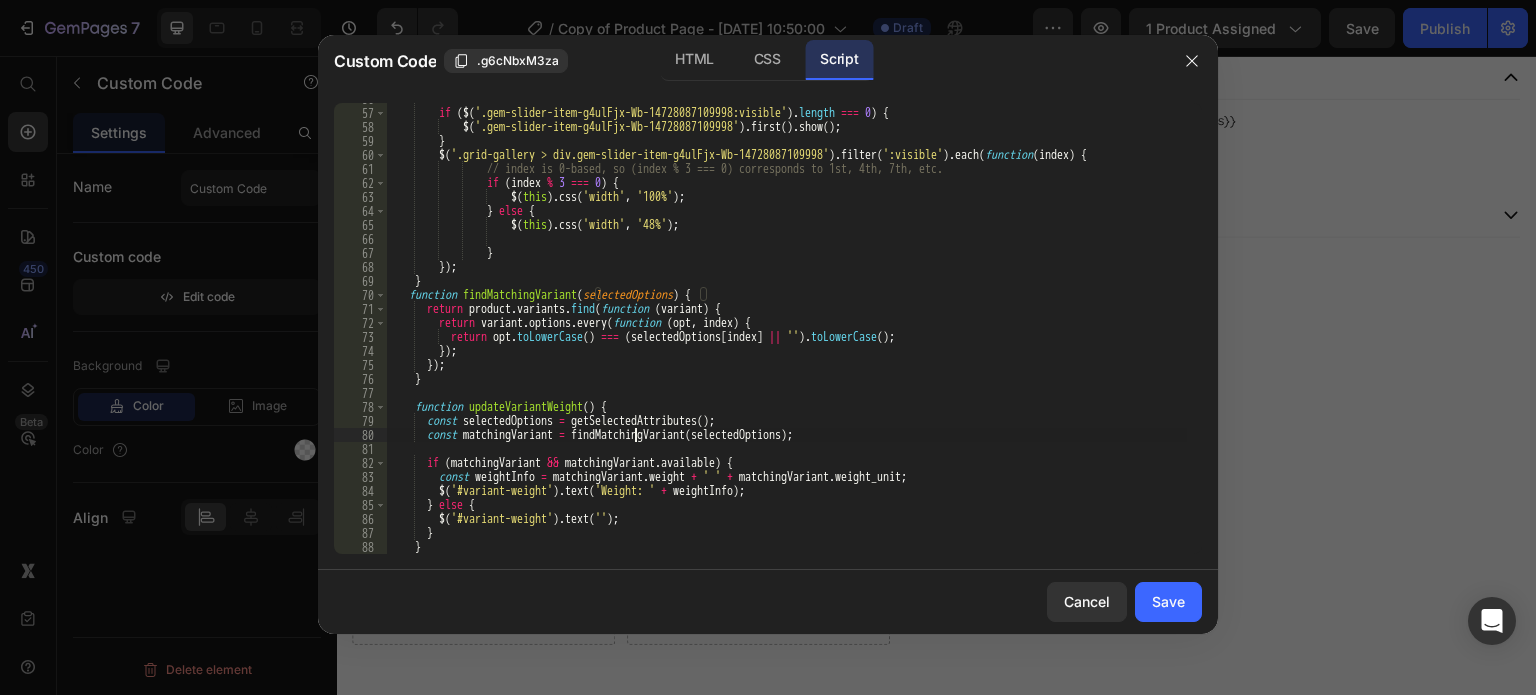 click on "// Fallback: show first if none matched           if   ( $ ( '.gem-slider-item-g4ulFjx-Wb-14728087109998:visible' ) . length   ===   0 )   {                $ ( '.gem-slider-item-g4ulFjx-Wb-14728087109998' ) . first ( ) . show ( ) ;           }           $ ( '.grid-gallery > div.gem-slider-item-g4ulFjx-Wb-14728087109998' ) . filter ( ':visible' ) . each ( function ( index )   {                     // index is 0-based, so (index % 3 === 0) corresponds to 1st, 4th, 7th, etc.                     if   ( index   %   3   ===   0 )   {                          $ ( this ) . css ( 'width' ,   '100%' ) ;                     }   else   {                          $ ( this ) . css ( 'width' ,   '48%' ) ;                                             }           }) ;      }     function   findMatchingVariant ( selectedOptions )   {         return   product . variants . find ( function   ( variant )   {           return   variant . options . every ( function   ( opt ,   index )   {              return   opt . ( )" at bounding box center [787, 331] 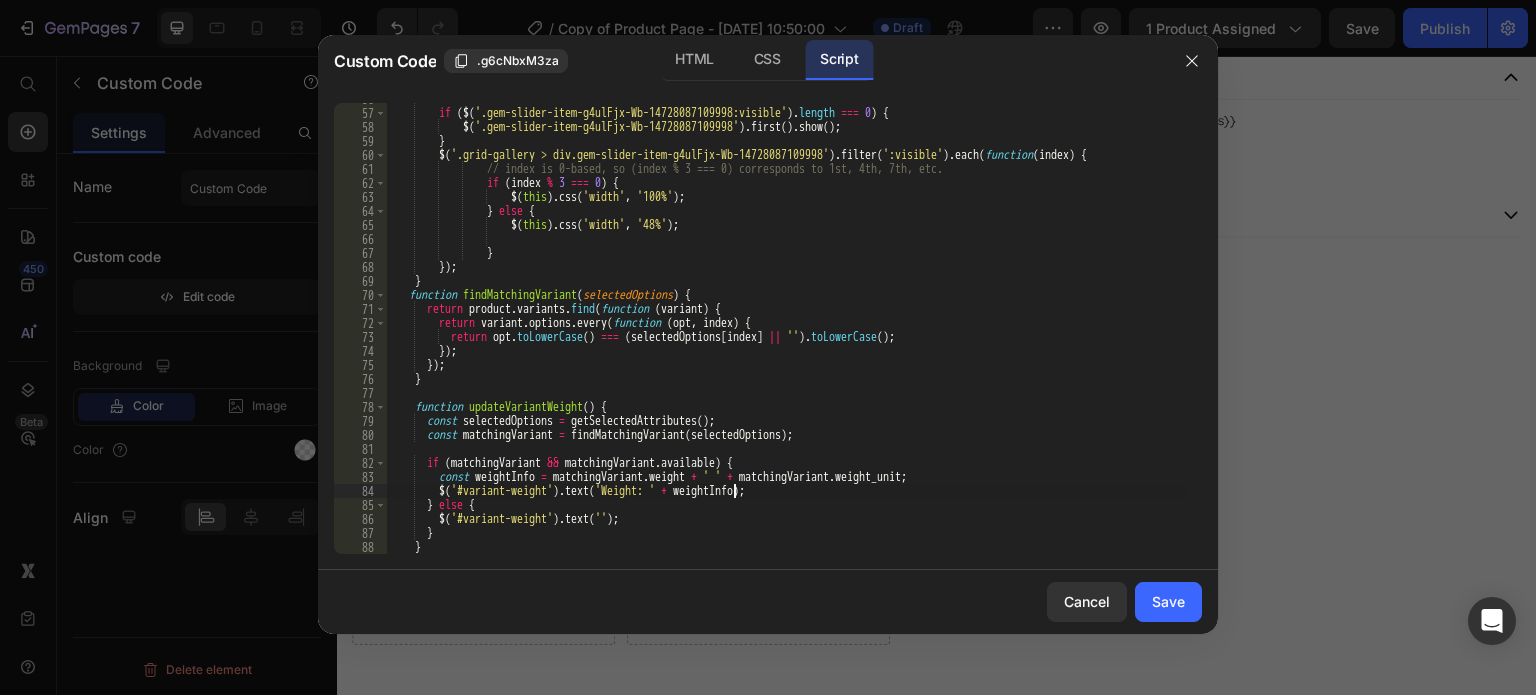 click on "// Fallback: show first if none matched           if   ( $ ( '.gem-slider-item-g4ulFjx-Wb-14728087109998:visible' ) . length   ===   0 )   {                $ ( '.gem-slider-item-g4ulFjx-Wb-14728087109998' ) . first ( ) . show ( ) ;           }           $ ( '.grid-gallery > div.gem-slider-item-g4ulFjx-Wb-14728087109998' ) . filter ( ':visible' ) . each ( function ( index )   {                     // index is 0-based, so (index % 3 === 0) corresponds to 1st, 4th, 7th, etc.                     if   ( index   %   3   ===   0 )   {                          $ ( this ) . css ( 'width' ,   '100%' ) ;                     }   else   {                          $ ( this ) . css ( 'width' ,   '48%' ) ;                                             }           }) ;      }     function   findMatchingVariant ( selectedOptions )   {         return   product . variants . find ( function   ( variant )   {           return   variant . options . every ( function   ( opt ,   index )   {              return   opt . ( )" at bounding box center [787, 331] 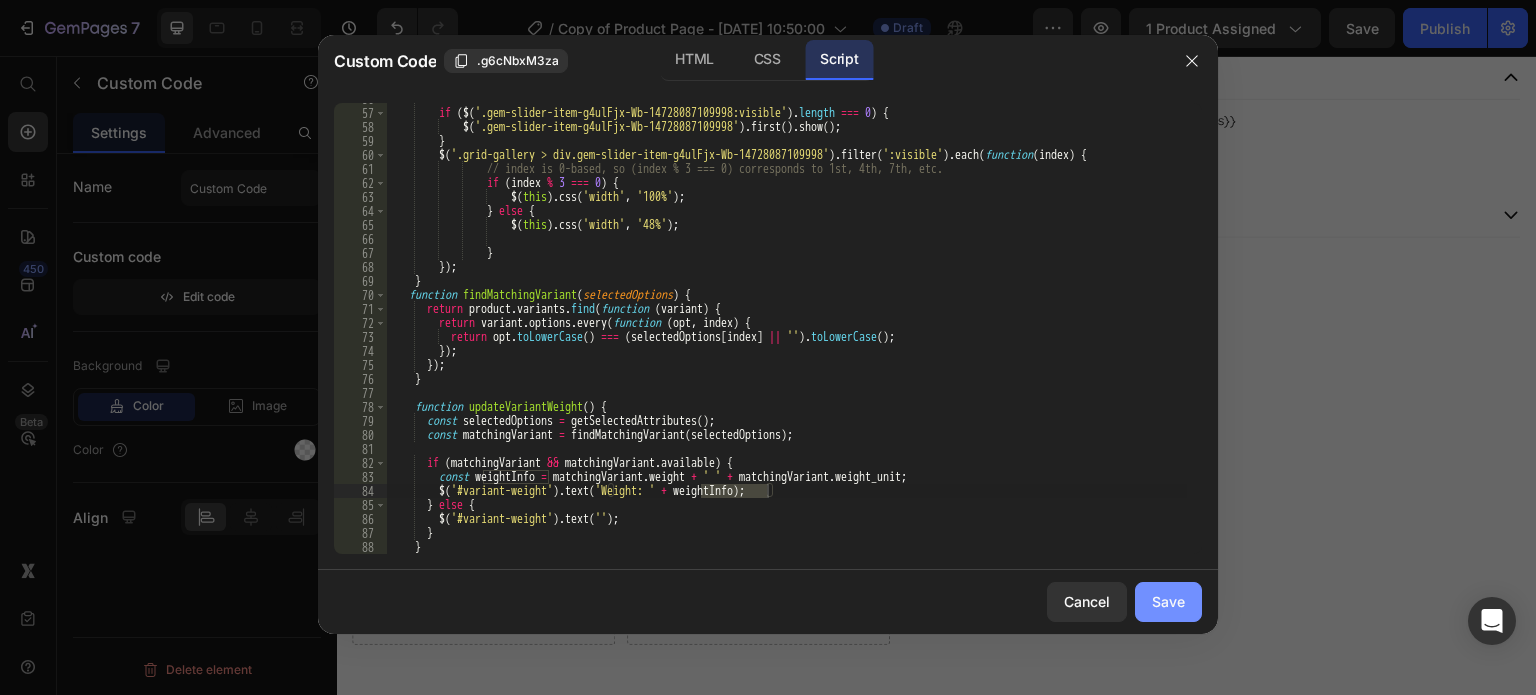 drag, startPoint x: 1184, startPoint y: 603, endPoint x: 701, endPoint y: 357, distance: 542.03784 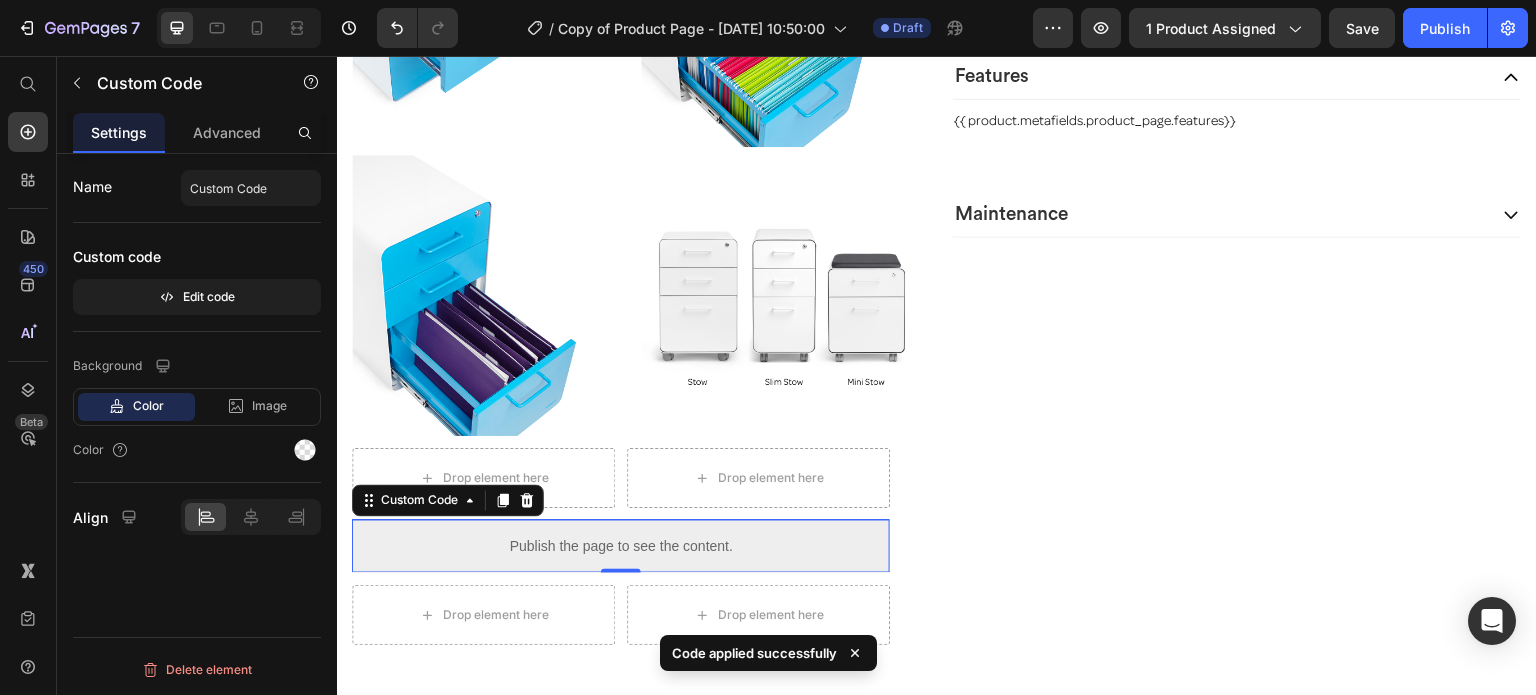 click on "Publish the page to see the content." at bounding box center [621, 546] 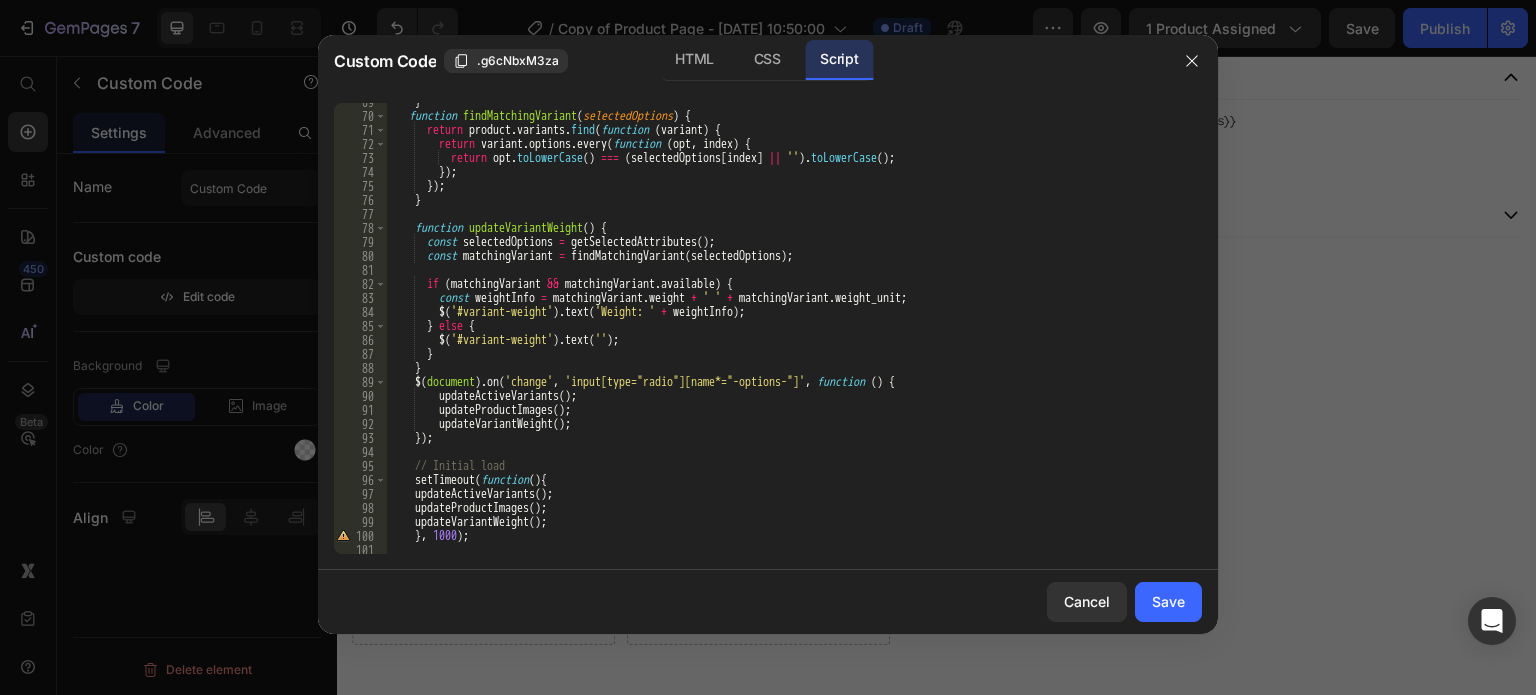 scroll, scrollTop: 960, scrollLeft: 0, axis: vertical 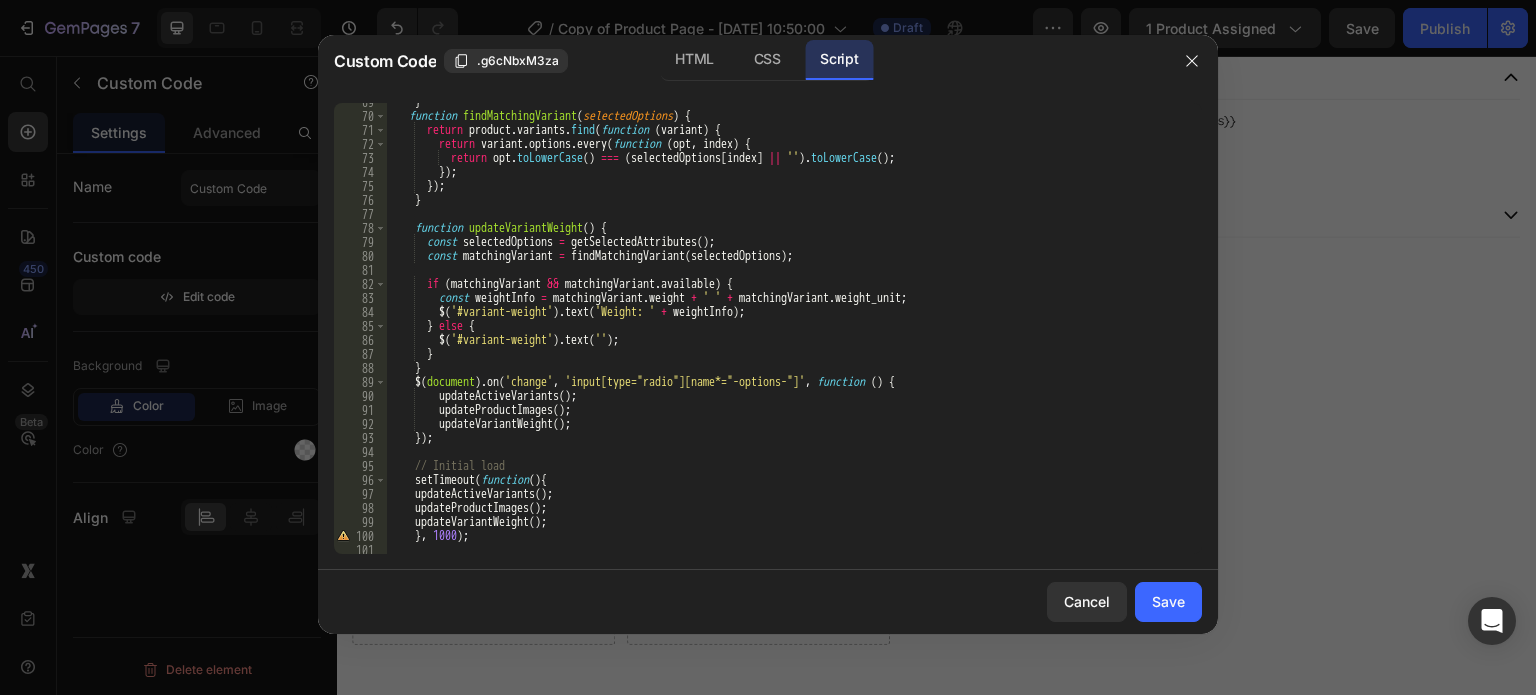 click on "}     function   findMatchingVariant ( selectedOptions )   {         return   product . variants . find ( function   ( variant )   {           return   variant . options . every ( function   ( opt ,   index )   {              return   opt . toLowerCase ( )   ===   ( selectedOptions [ index ]   ||   '' ) . toLowerCase ( ) ;           }) ;         }) ;      }      function   updateVariantWeight ( )   {         const   selectedOptions   =   getSelectedAttributes ( ) ;         const   matchingVariant   =   findMatchingVariant ( selectedOptions ) ;         if   ( matchingVariant   &&   matchingVariant . available )   {           const   weightInfo   =   matchingVariant . weight   +   ' '   +   matchingVariant . weight_unit ;           $ ( '#variant-weight' ) . text ( 'Weight: '   +   weightInfo ) ;         }   else   {           $ ( '#variant-weight' ) . text ( '' ) ;         }      }      $ ( document ) . on ( 'change' ,   'input[type="radio"][name*="-options-"]' ,   function   ( )   {           ( ) ;      (" at bounding box center (787, 334) 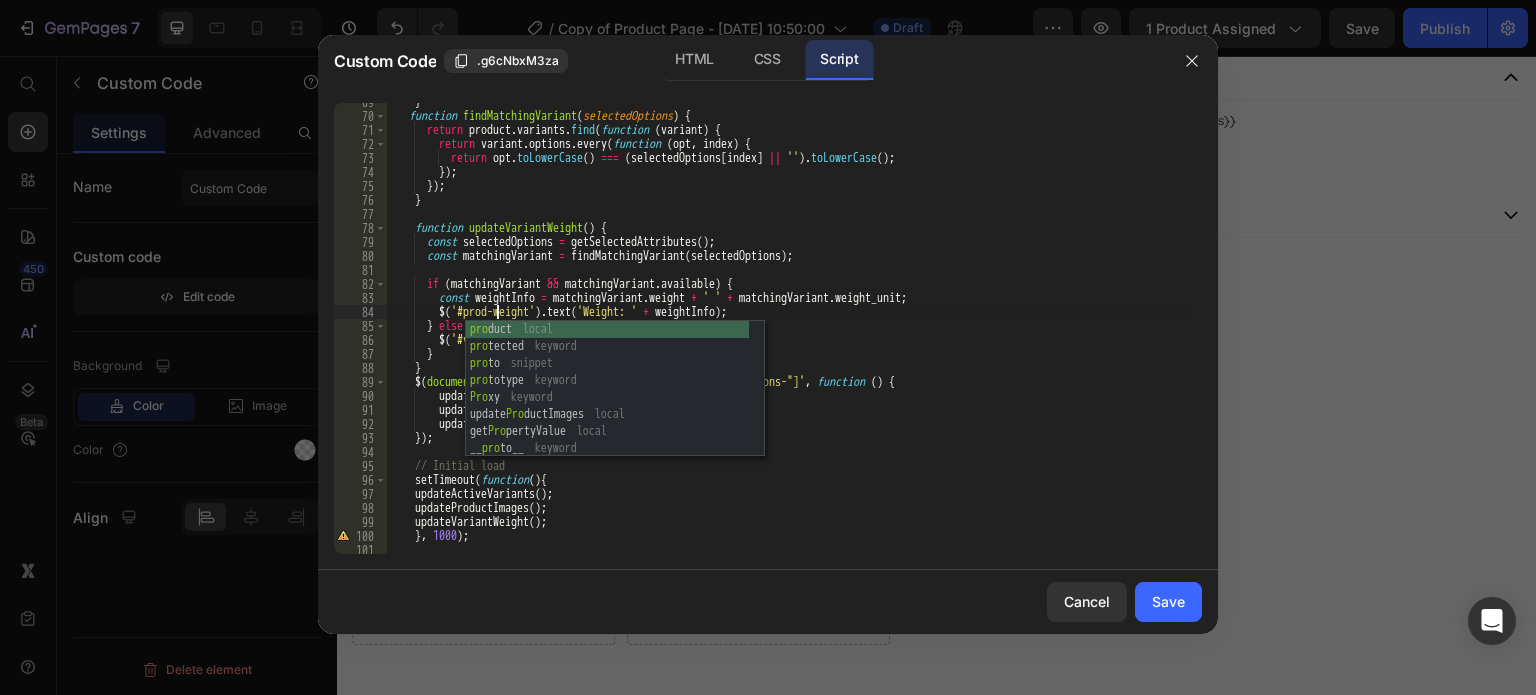 scroll, scrollTop: 0, scrollLeft: 9, axis: horizontal 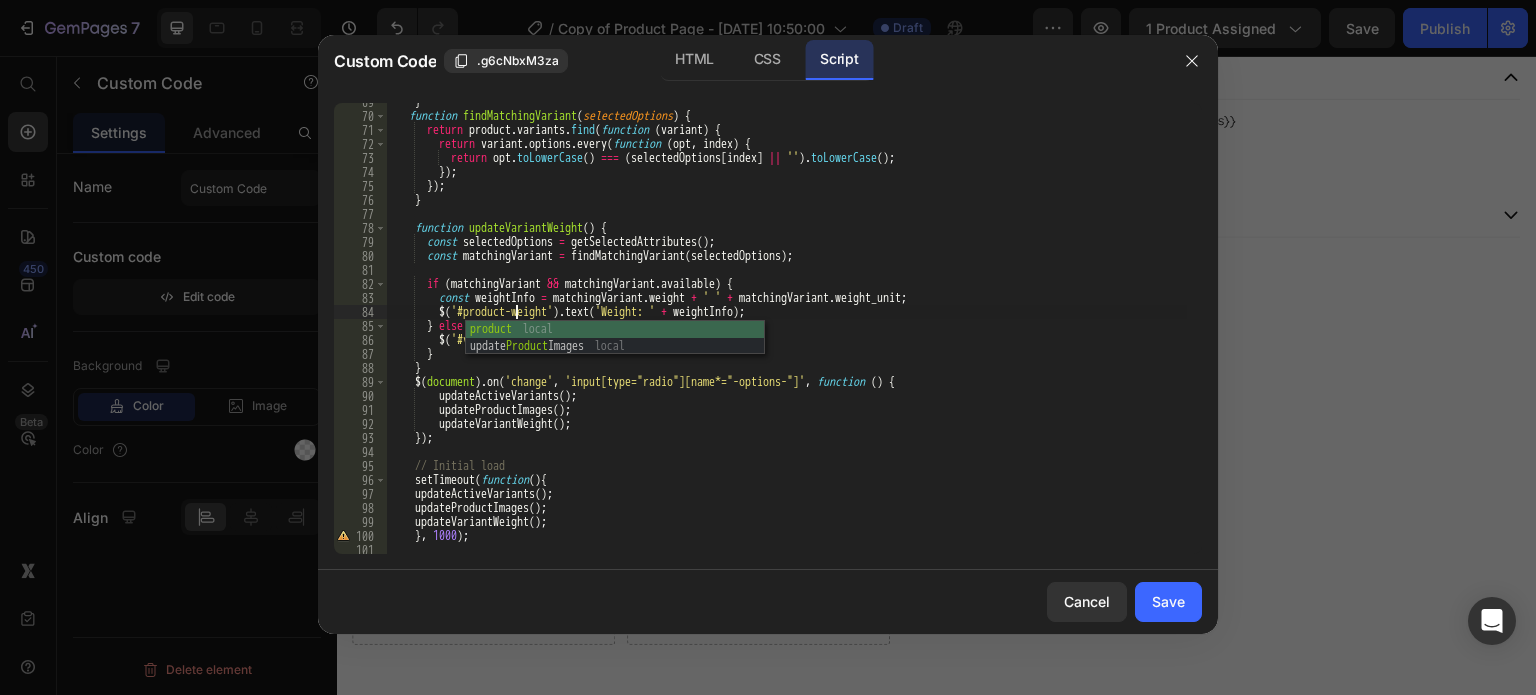 click on "}     function   findMatchingVariant ( selectedOptions )   {         return   product . variants . find ( function   ( variant )   {           return   variant . options . every ( function   ( opt ,   index )   {              return   opt . toLowerCase ( )   ===   ( selectedOptions [ index ]   ||   '' ) . toLowerCase ( ) ;           }) ;         }) ;      }      function   updateVariantWeight ( )   {         const   selectedOptions   =   getSelectedAttributes ( ) ;         const   matchingVariant   =   findMatchingVariant ( selectedOptions ) ;         if   ( matchingVariant   &&   matchingVariant . available )   {           const   weightInfo   =   matchingVariant . weight   +   ' '   +   matchingVariant . weight_unit ;           $ ( '#product-weight' ) . text ( 'Weight: '   +   weightInfo ) ;         }   else   {           $ ( '#variant-weight' ) . text ( '' ) ;         }      }      $ ( document ) . on ( 'change' ,   'input[type="radio"][name*="-options-"]' ,   function   ( )   {           ( ) ;      (" at bounding box center [787, 334] 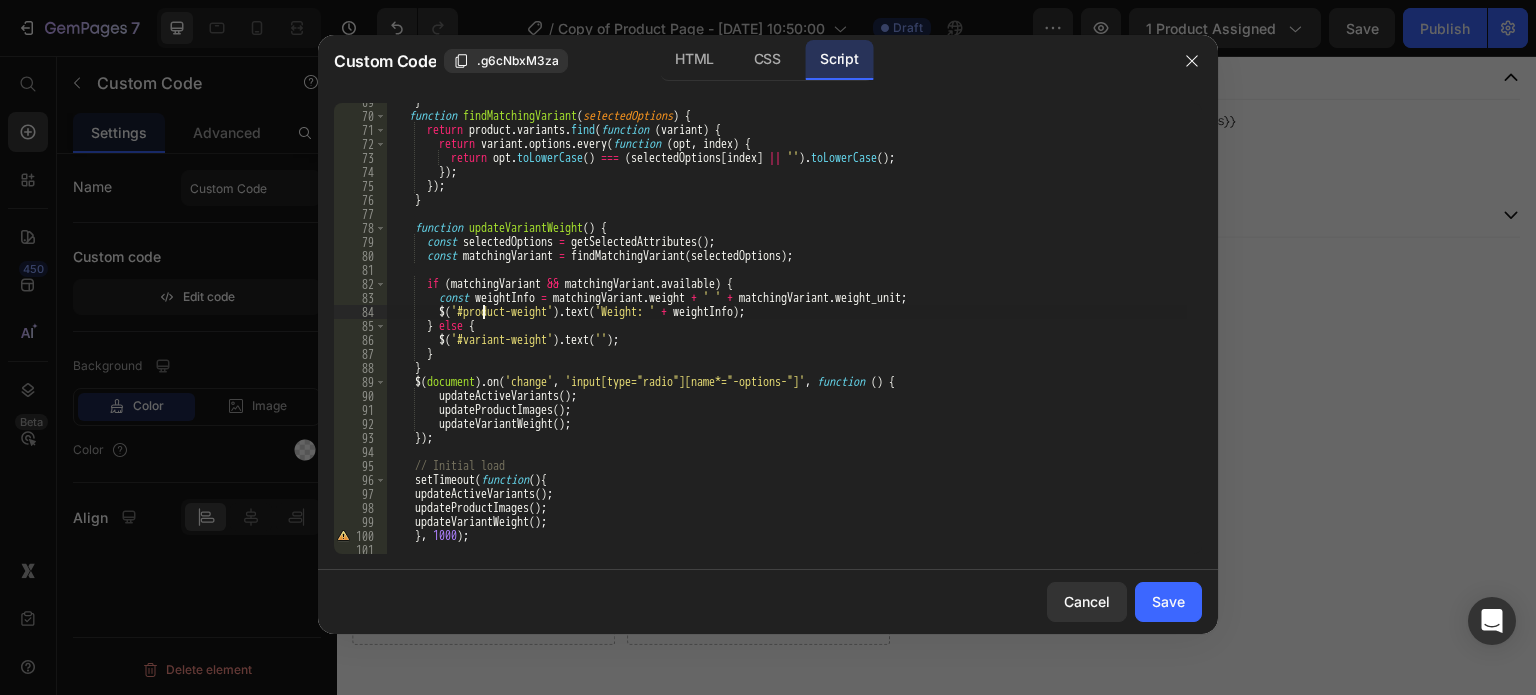 click on "}     function   findMatchingVariant ( selectedOptions )   {         return   product . variants . find ( function   ( variant )   {           return   variant . options . every ( function   ( opt ,   index )   {              return   opt . toLowerCase ( )   ===   ( selectedOptions [ index ]   ||   '' ) . toLowerCase ( ) ;           }) ;         }) ;      }      function   updateVariantWeight ( )   {         const   selectedOptions   =   getSelectedAttributes ( ) ;         const   matchingVariant   =   findMatchingVariant ( selectedOptions ) ;         if   ( matchingVariant   &&   matchingVariant . available )   {           const   weightInfo   =   matchingVariant . weight   +   ' '   +   matchingVariant . weight_unit ;           $ ( '#product-weight' ) . text ( 'Weight: '   +   weightInfo ) ;         }   else   {           $ ( '#variant-weight' ) . text ( '' ) ;         }      }      $ ( document ) . on ( 'change' ,   'input[type="radio"][name*="-options-"]' ,   function   ( )   {           ( ) ;      (" at bounding box center (787, 334) 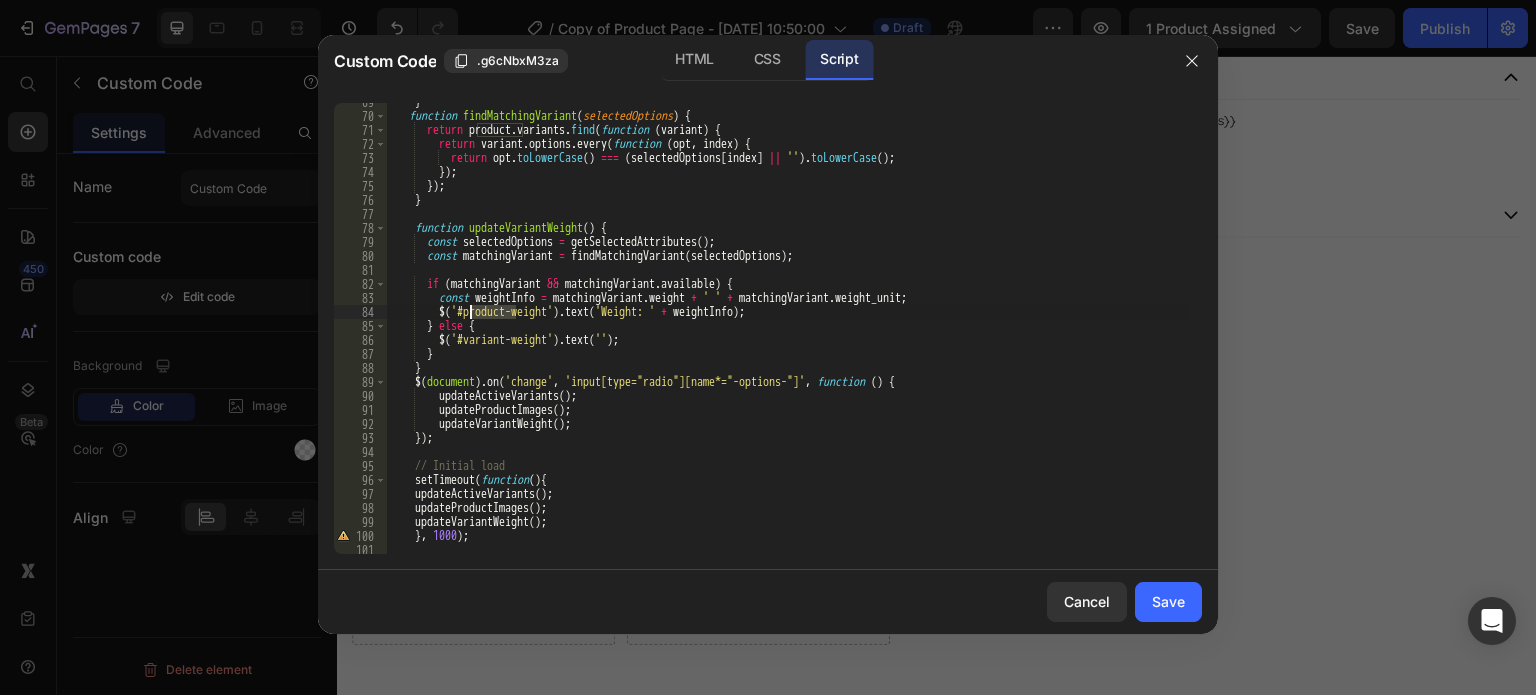 click on "}     function   findMatchingVariant ( selectedOptions )   {         return   product . variants . find ( function   ( variant )   {           return   variant . options . every ( function   ( opt ,   index )   {              return   opt . toLowerCase ( )   ===   ( selectedOptions [ index ]   ||   '' ) . toLowerCase ( ) ;           }) ;         }) ;      }      function   updateVariantWeight ( )   {         const   selectedOptions   =   getSelectedAttributes ( ) ;         const   matchingVariant   =   findMatchingVariant ( selectedOptions ) ;         if   ( matchingVariant   &&   matchingVariant . available )   {           const   weightInfo   =   matchingVariant . weight   +   ' '   +   matchingVariant . weight_unit ;           $ ( '#product-weight' ) . text ( 'Weight: '   +   weightInfo ) ;         }   else   {           $ ( '#variant-weight' ) . text ( '' ) ;         }      }      $ ( document ) . on ( 'change' ,   'input[type="radio"][name*="-options-"]' ,   function   ( )   {           ( ) ;      (" at bounding box center [787, 334] 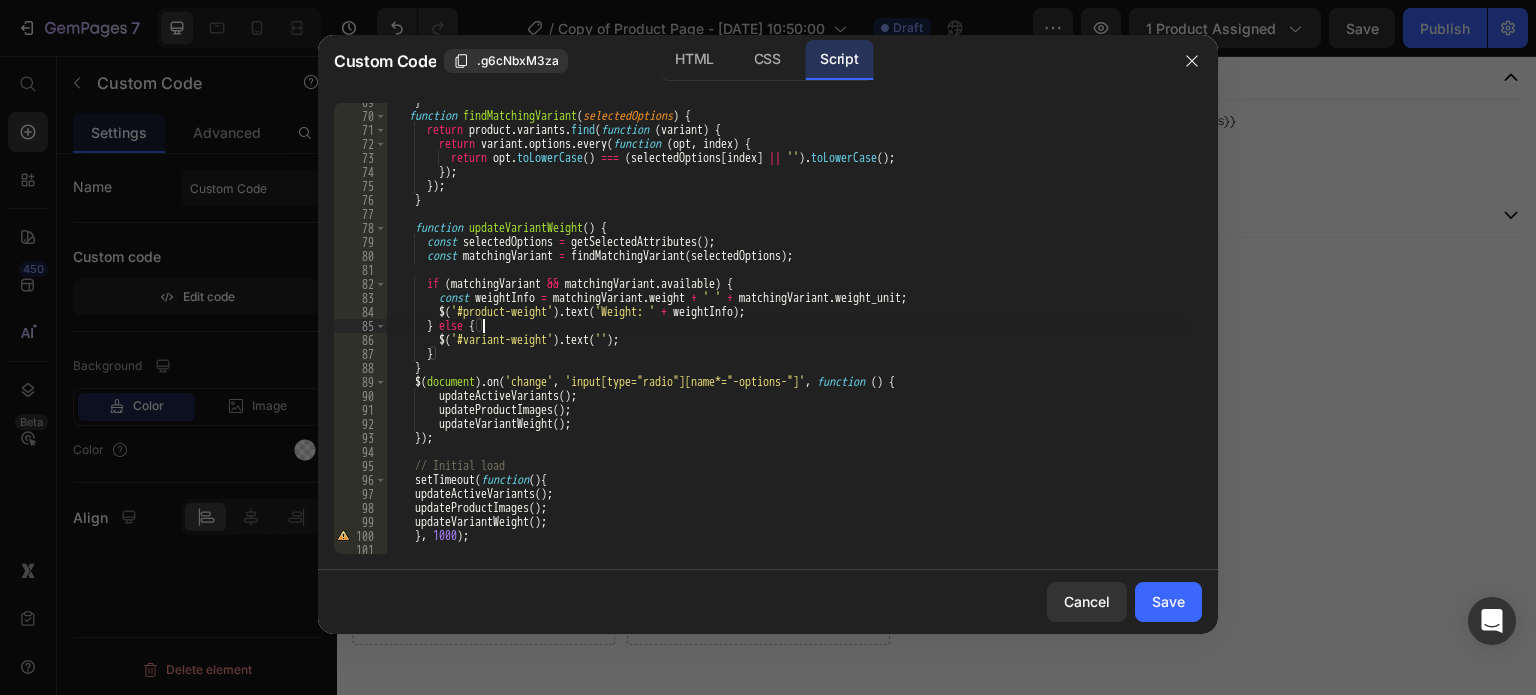 click on "}     function   findMatchingVariant ( selectedOptions )   {         return   product . variants . find ( function   ( variant )   {           return   variant . options . every ( function   ( opt ,   index )   {              return   opt . toLowerCase ( )   ===   ( selectedOptions [ index ]   ||   '' ) . toLowerCase ( ) ;           }) ;         }) ;      }      function   updateVariantWeight ( )   {         const   selectedOptions   =   getSelectedAttributes ( ) ;         const   matchingVariant   =   findMatchingVariant ( selectedOptions ) ;         if   ( matchingVariant   &&   matchingVariant . available )   {           const   weightInfo   =   matchingVariant . weight   +   ' '   +   matchingVariant . weight_unit ;           $ ( '#product-weight' ) . text ( 'Weight: '   +   weightInfo ) ;         }   else   {           $ ( '#variant-weight' ) . text ( '' ) ;         }      }      $ ( document ) . on ( 'change' ,   'input[type="radio"][name*="-options-"]' ,   function   ( )   {           ( ) ;      (" at bounding box center (787, 334) 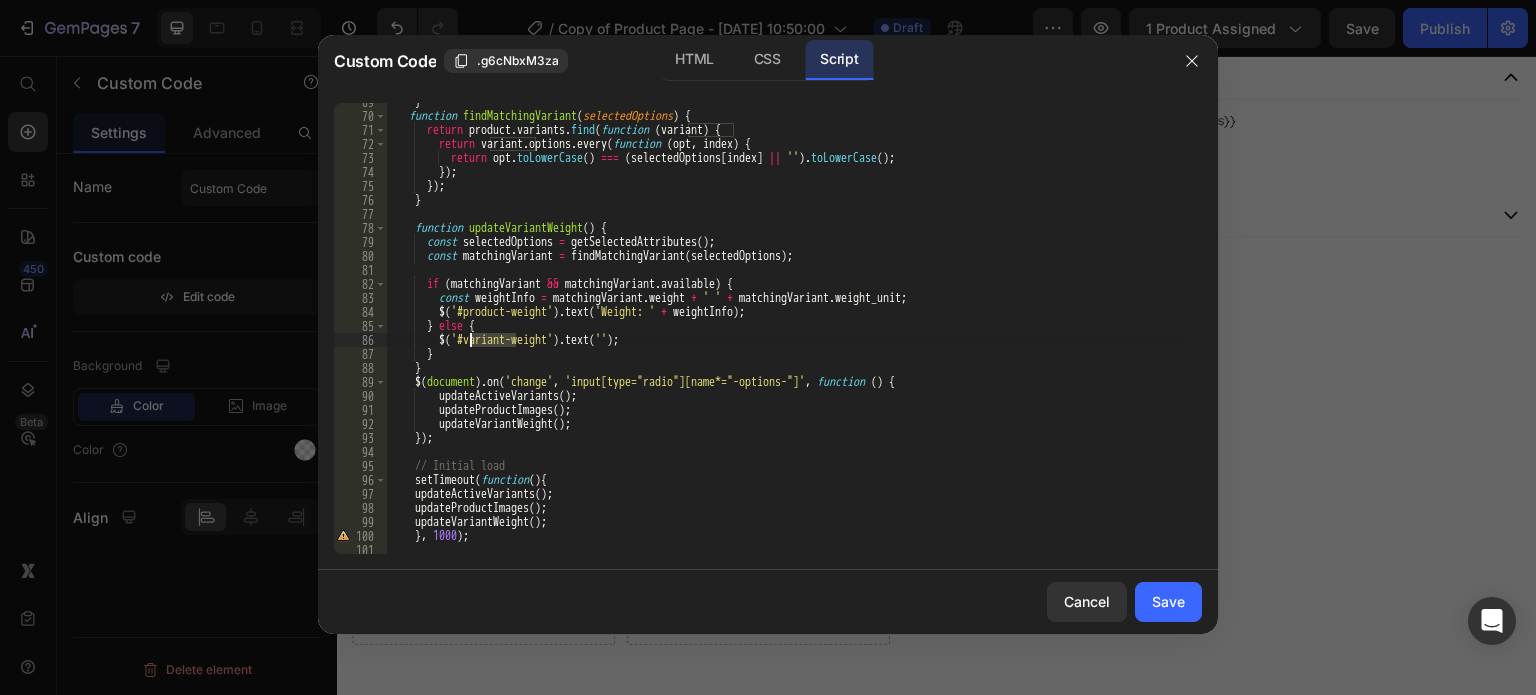 click on "}     function   findMatchingVariant ( selectedOptions )   {         return   product . variants . find ( function   ( variant )   {           return   variant . options . every ( function   ( opt ,   index )   {              return   opt . toLowerCase ( )   ===   ( selectedOptions [ index ]   ||   '' ) . toLowerCase ( ) ;           }) ;         }) ;      }      function   updateVariantWeight ( )   {         const   selectedOptions   =   getSelectedAttributes ( ) ;         const   matchingVariant   =   findMatchingVariant ( selectedOptions ) ;         if   ( matchingVariant   &&   matchingVariant . available )   {           const   weightInfo   =   matchingVariant . weight   +   ' '   +   matchingVariant . weight_unit ;           $ ( '#product-weight' ) . text ( 'Weight: '   +   weightInfo ) ;         }   else   {           $ ( '#variant-weight' ) . text ( '' ) ;         }      }      $ ( document ) . on ( 'change' ,   'input[type="radio"][name*="-options-"]' ,   function   ( )   {           ( ) ;      (" at bounding box center (787, 334) 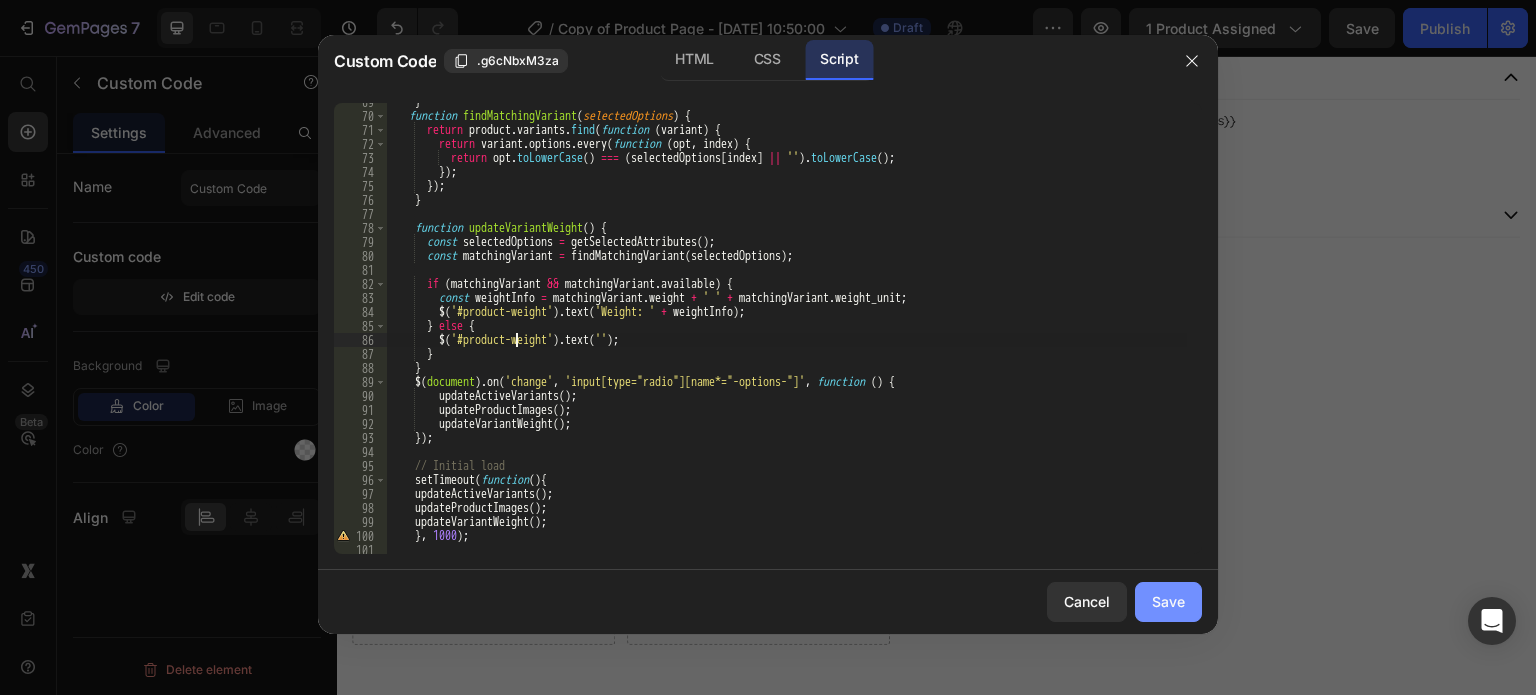 type on "$('#product-weight').text('');" 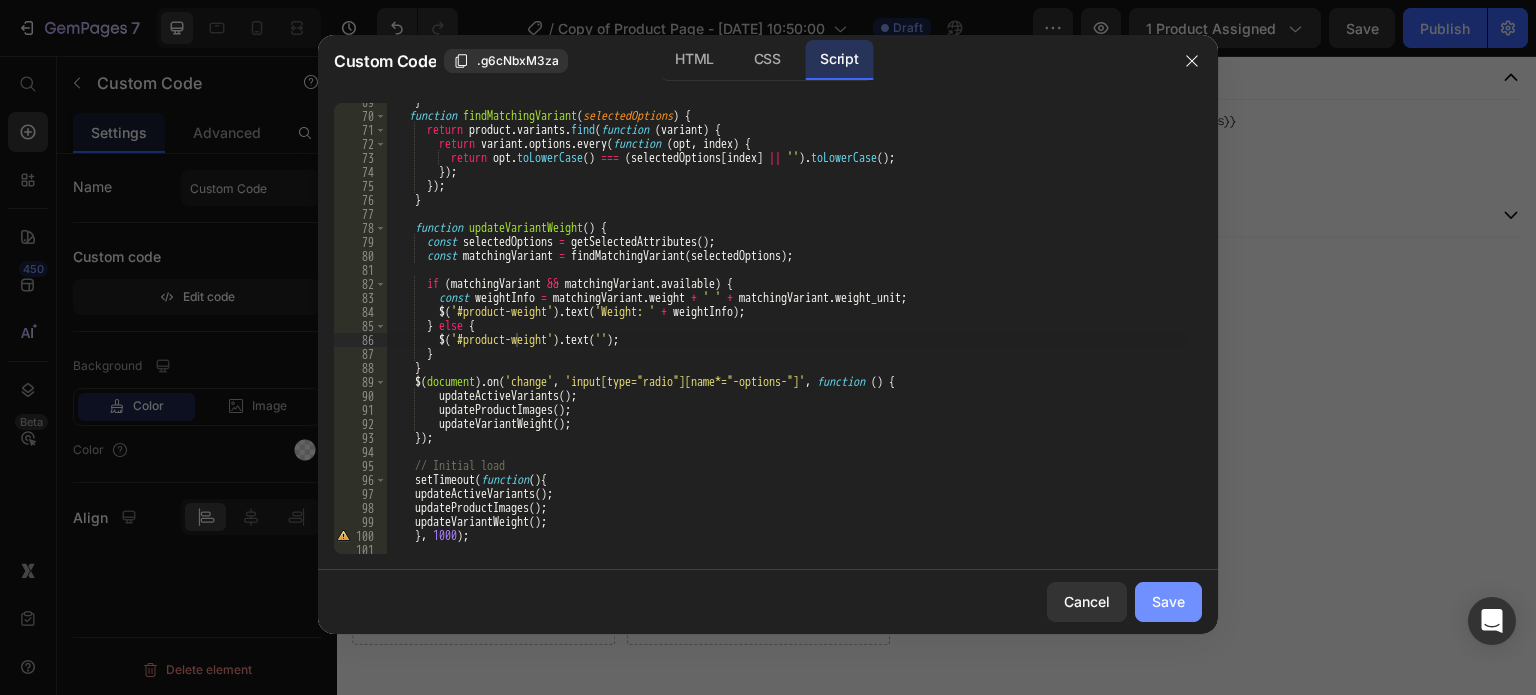 click on "Save" at bounding box center [1168, 601] 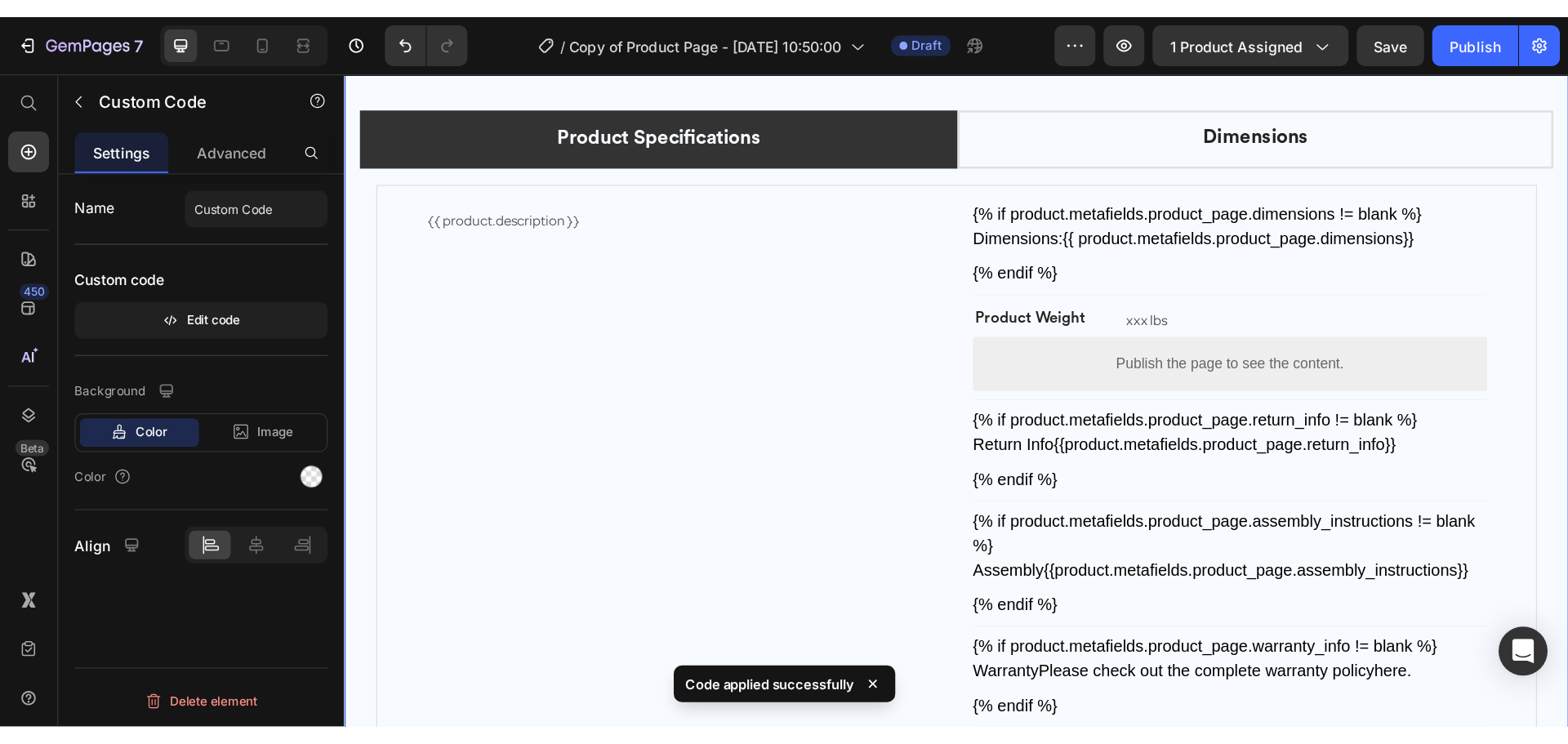 scroll, scrollTop: 8575, scrollLeft: 0, axis: vertical 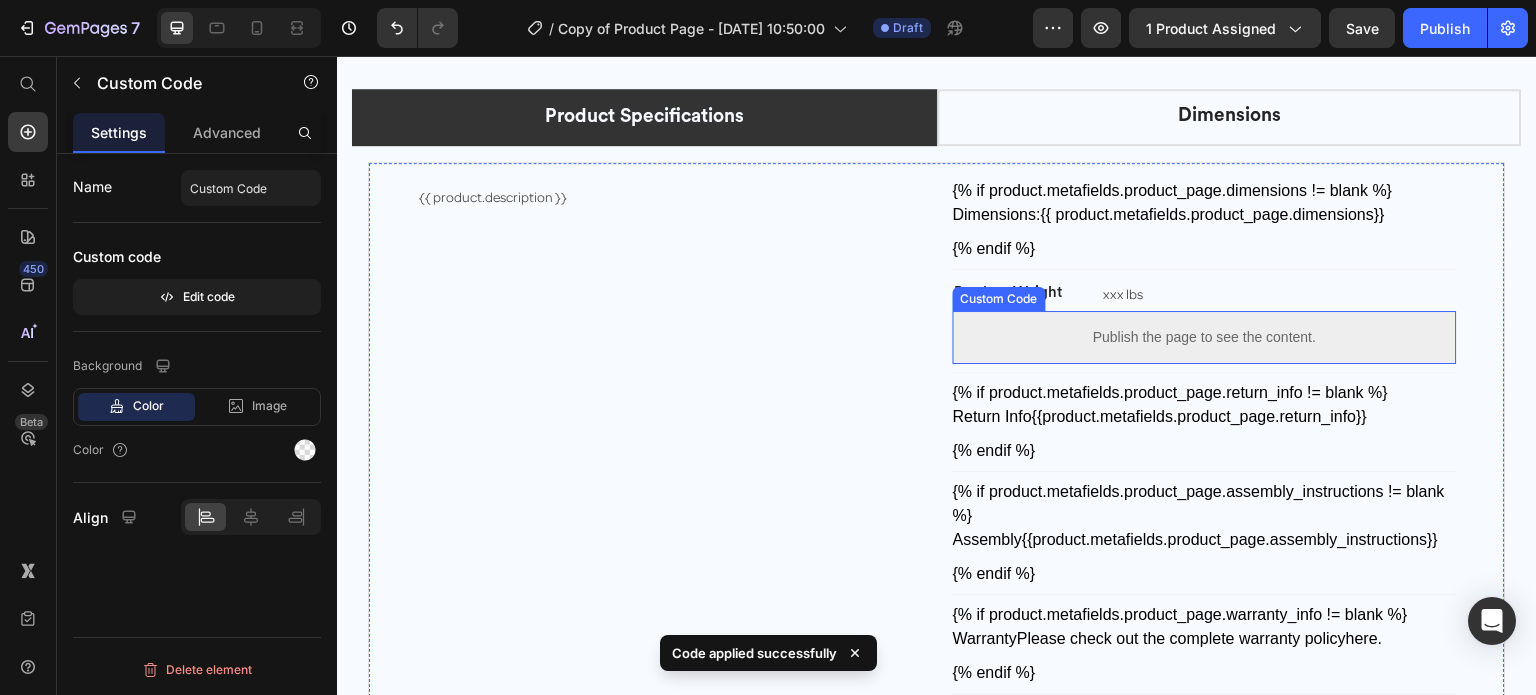 click on "Publish the page to see the content." at bounding box center (1205, 337) 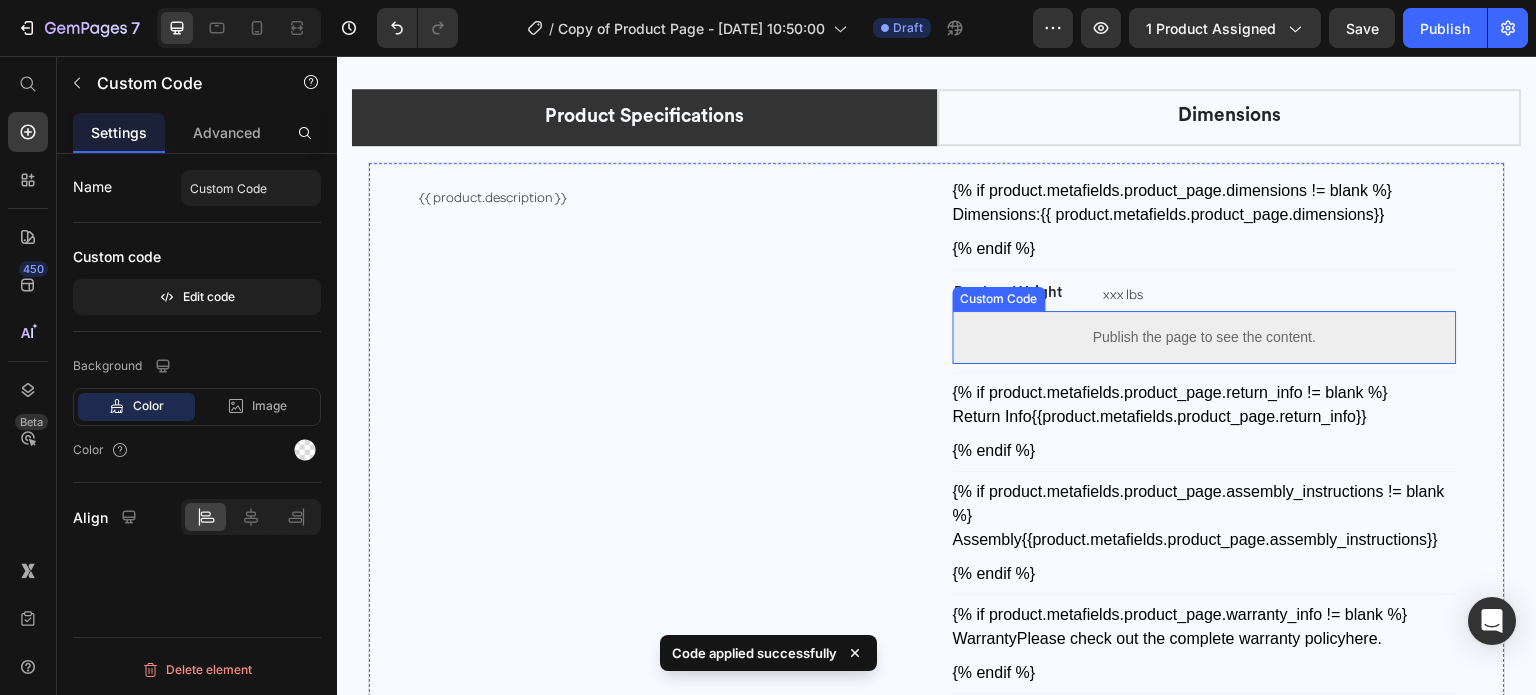 click on "Publish the page to see the content." at bounding box center (1205, 337) 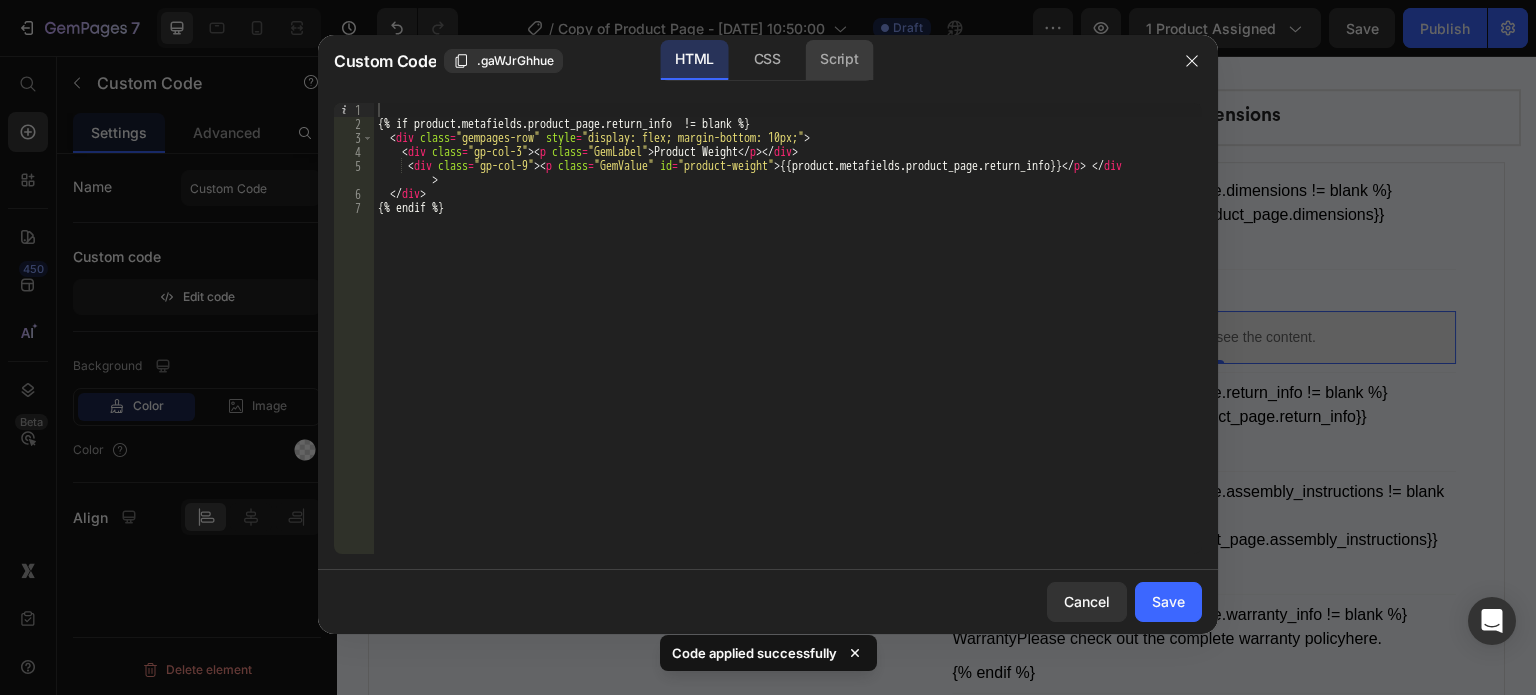click on "Script" 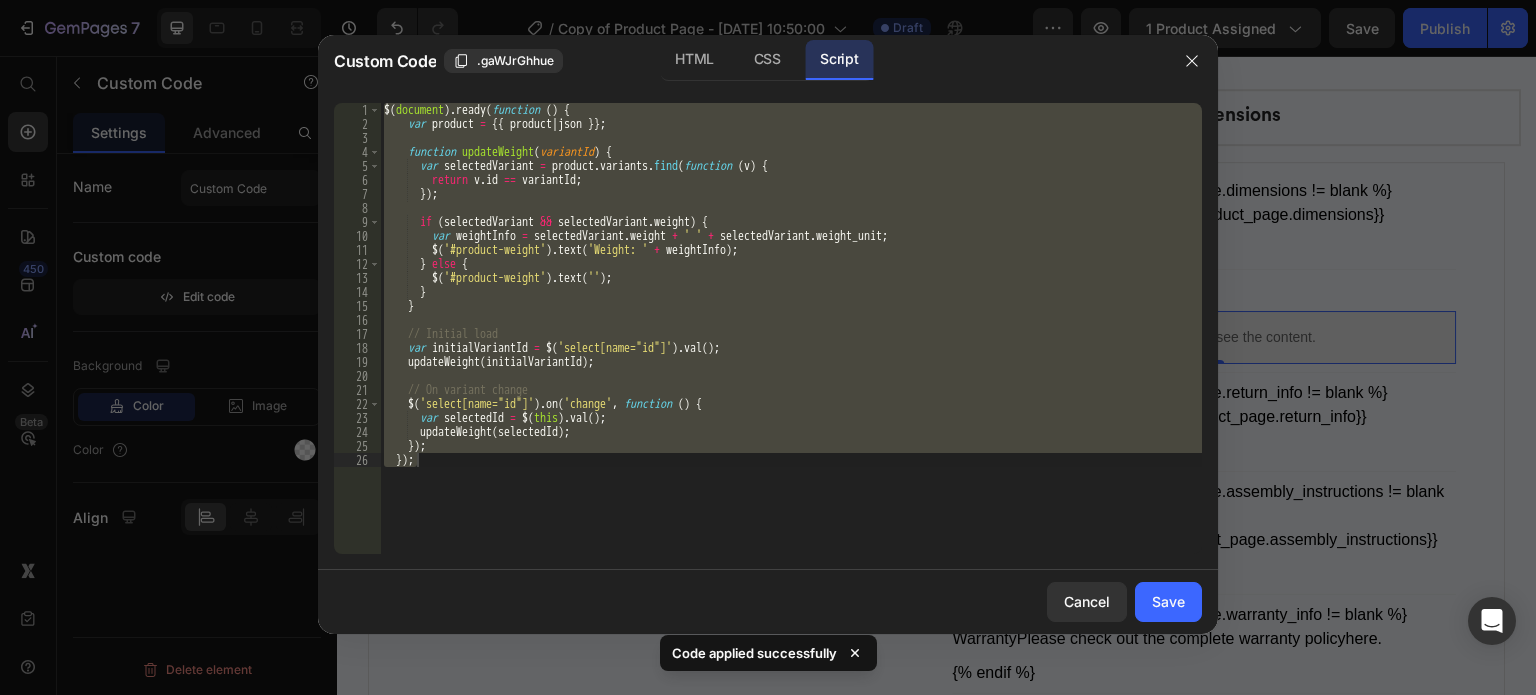 click on "$ ( document ) . ready ( function   ( )   {      var   product   =   {{   product  |  json   }} ;      function   updateWeight ( variantId )   {         var   selectedVariant   =   product . variants . find ( function   ( v )   {           return   v . id   ==   variantId ;         }) ;         if   ( selectedVariant   &&   selectedVariant . weight )   {           var   weightInfo   =   selectedVariant . weight   +   ' '   +   selectedVariant . weight_unit ;           $ ( '#product-weight' ) . text ( 'Weight: '   +   weightInfo ) ;         }   else   {           $ ( '#product-weight' ) . text ( '' ) ;         }      }      // Initial load      var   initialVariantId   =   $ ( 'select[name="id"]' ) . val ( ) ;      updateWeight ( initialVariantId ) ;      // On variant change      $ ( 'select[name="id"]' ) . on ( 'change' ,   function   ( )   {         var   selectedId   =   $ ( this ) . val ( ) ;         updateWeight ( selectedId ) ;      }) ;    }) ;" at bounding box center [791, 328] 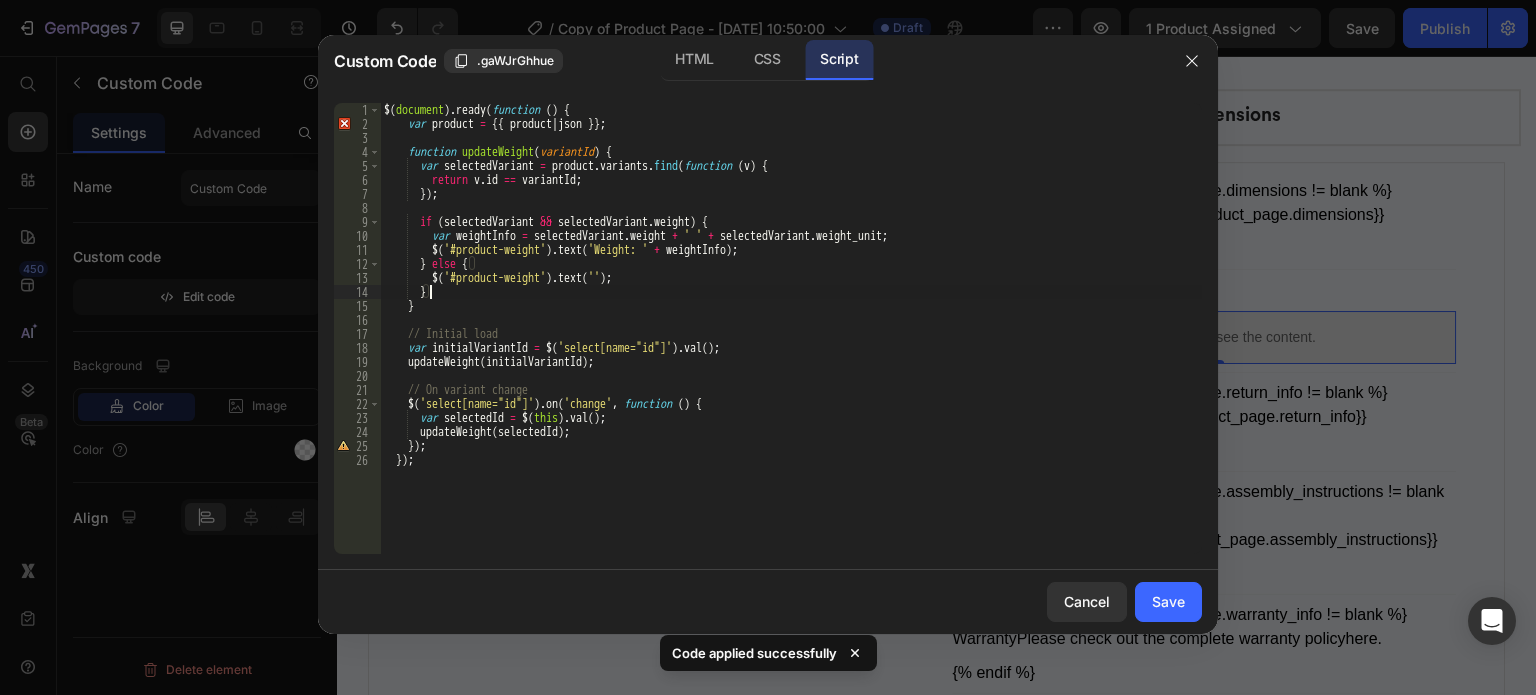 type on "});
});" 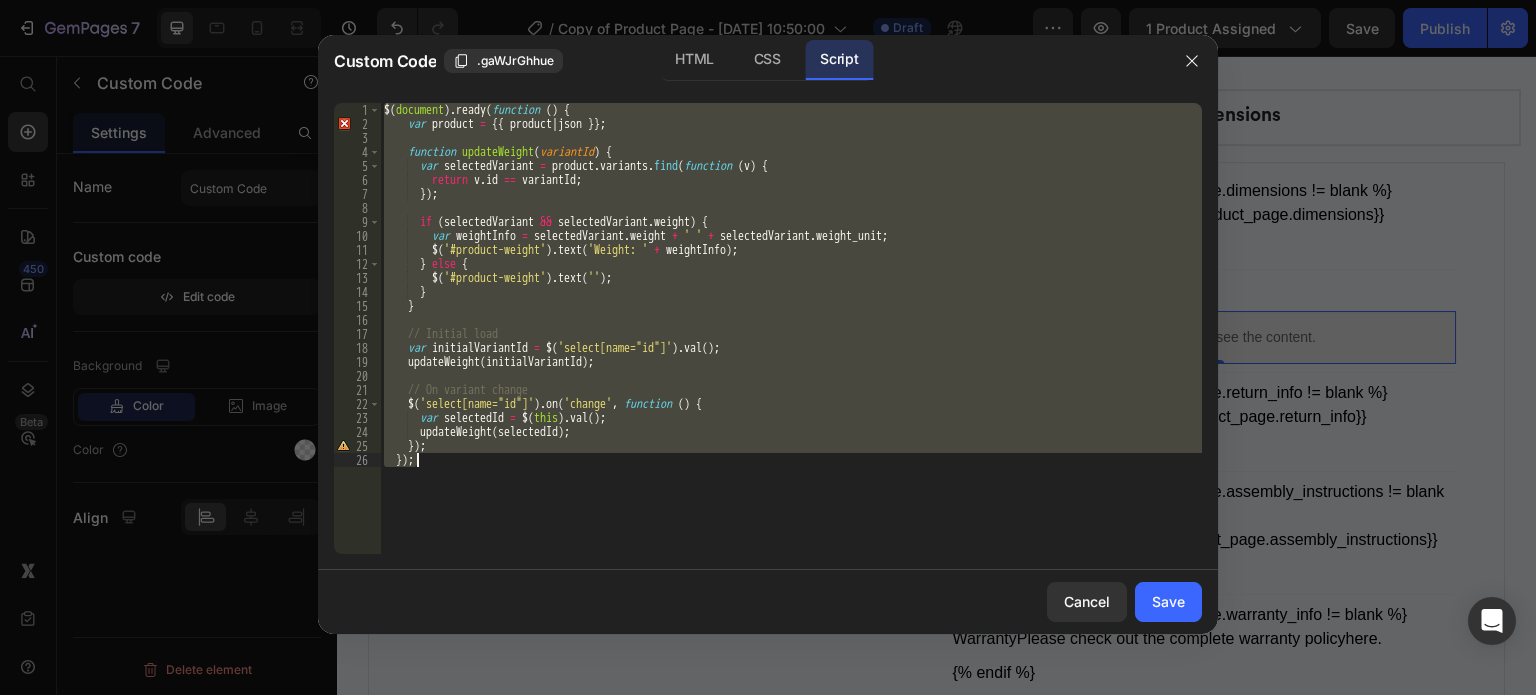 type 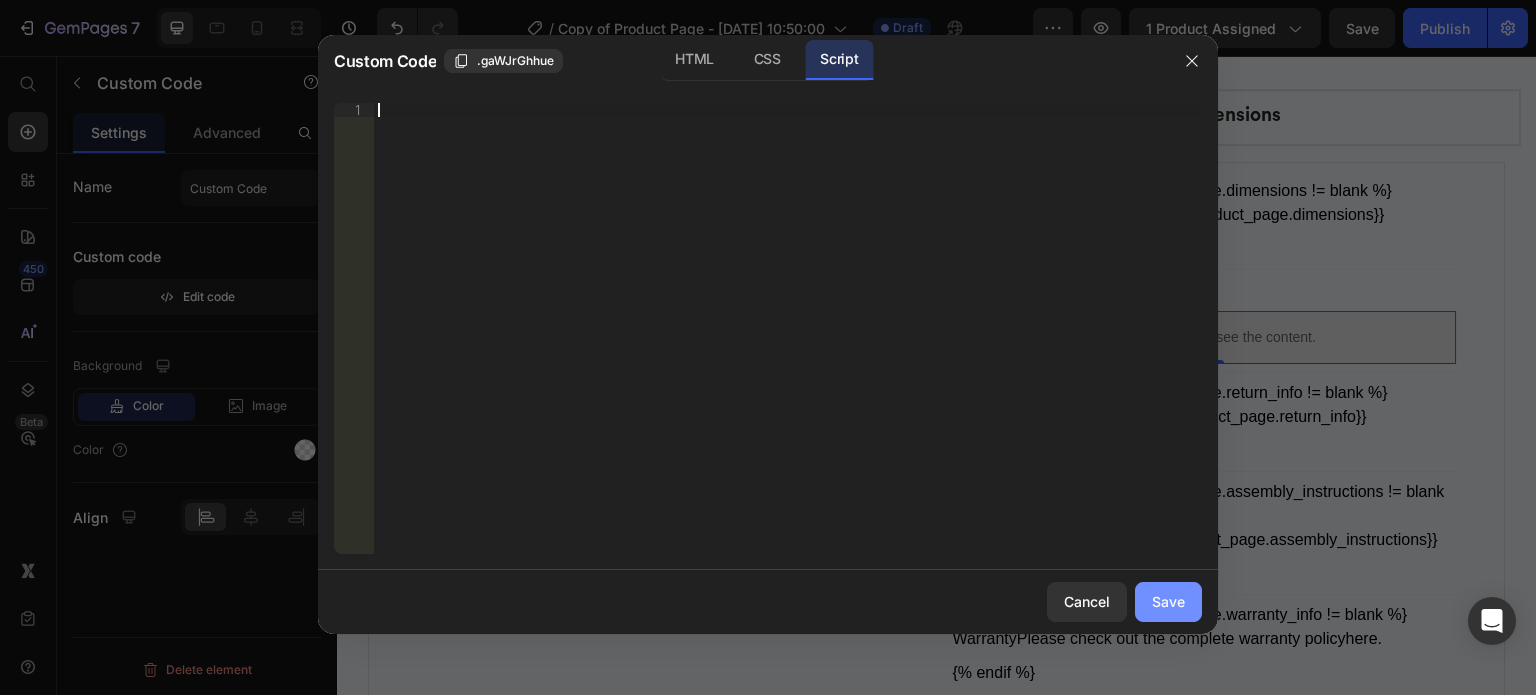 click on "Save" at bounding box center [1168, 601] 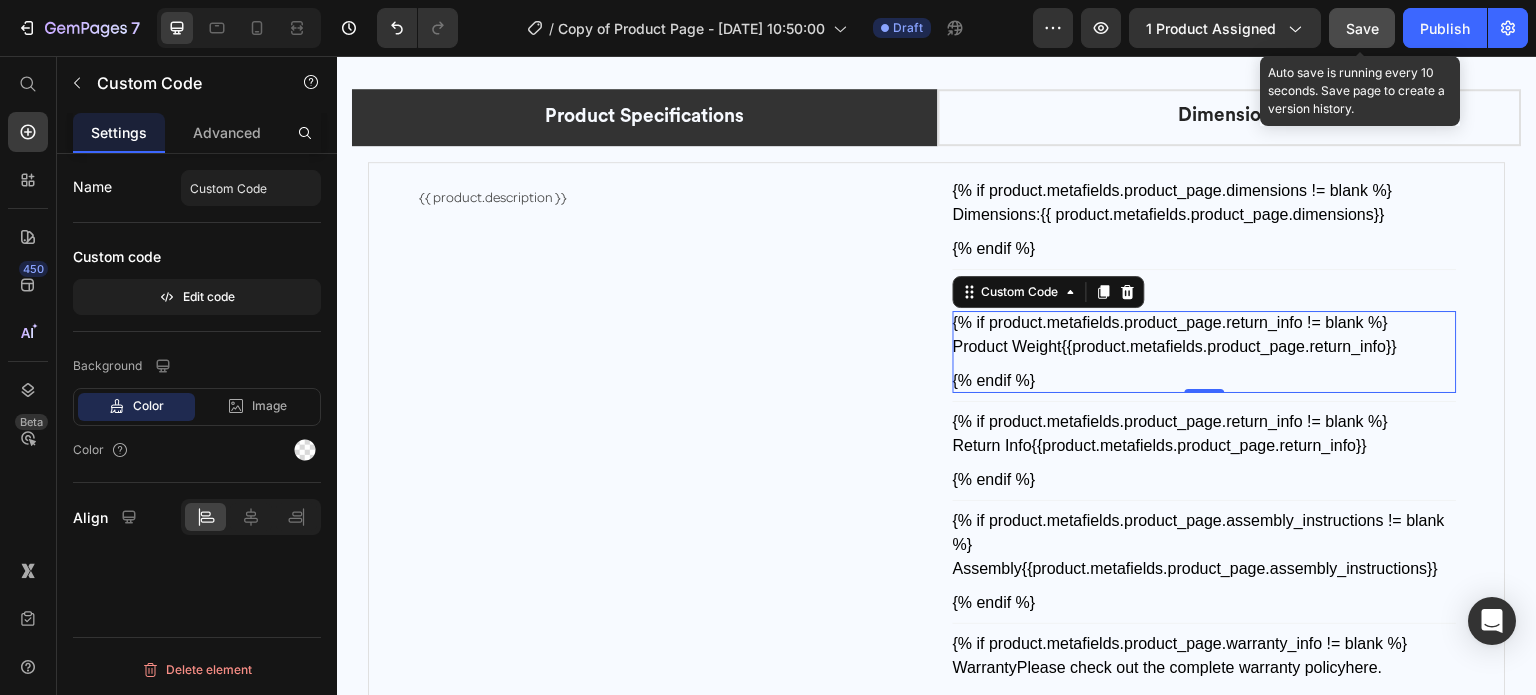 drag, startPoint x: 942, startPoint y: 48, endPoint x: 1368, endPoint y: 25, distance: 426.62045 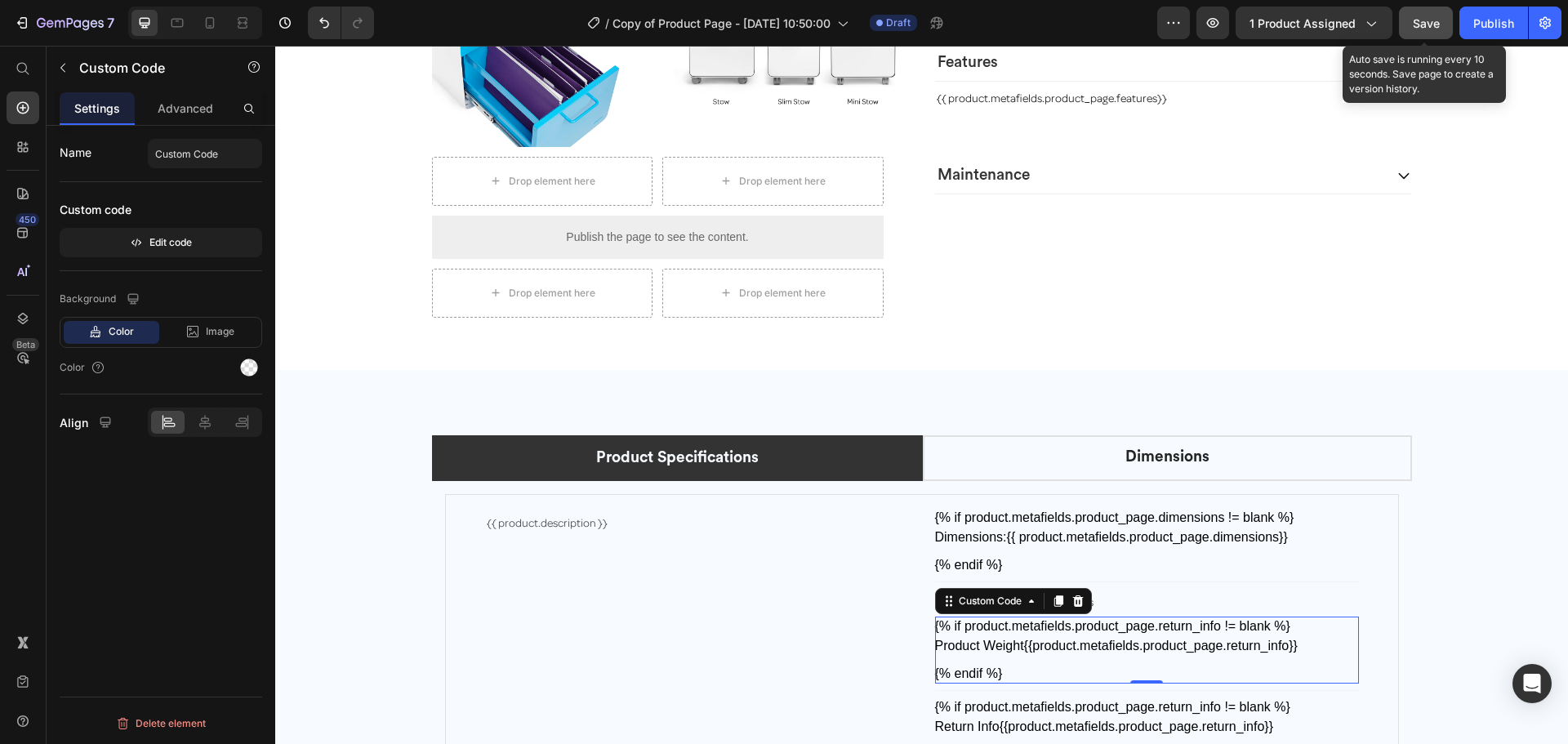scroll, scrollTop: 8325, scrollLeft: 0, axis: vertical 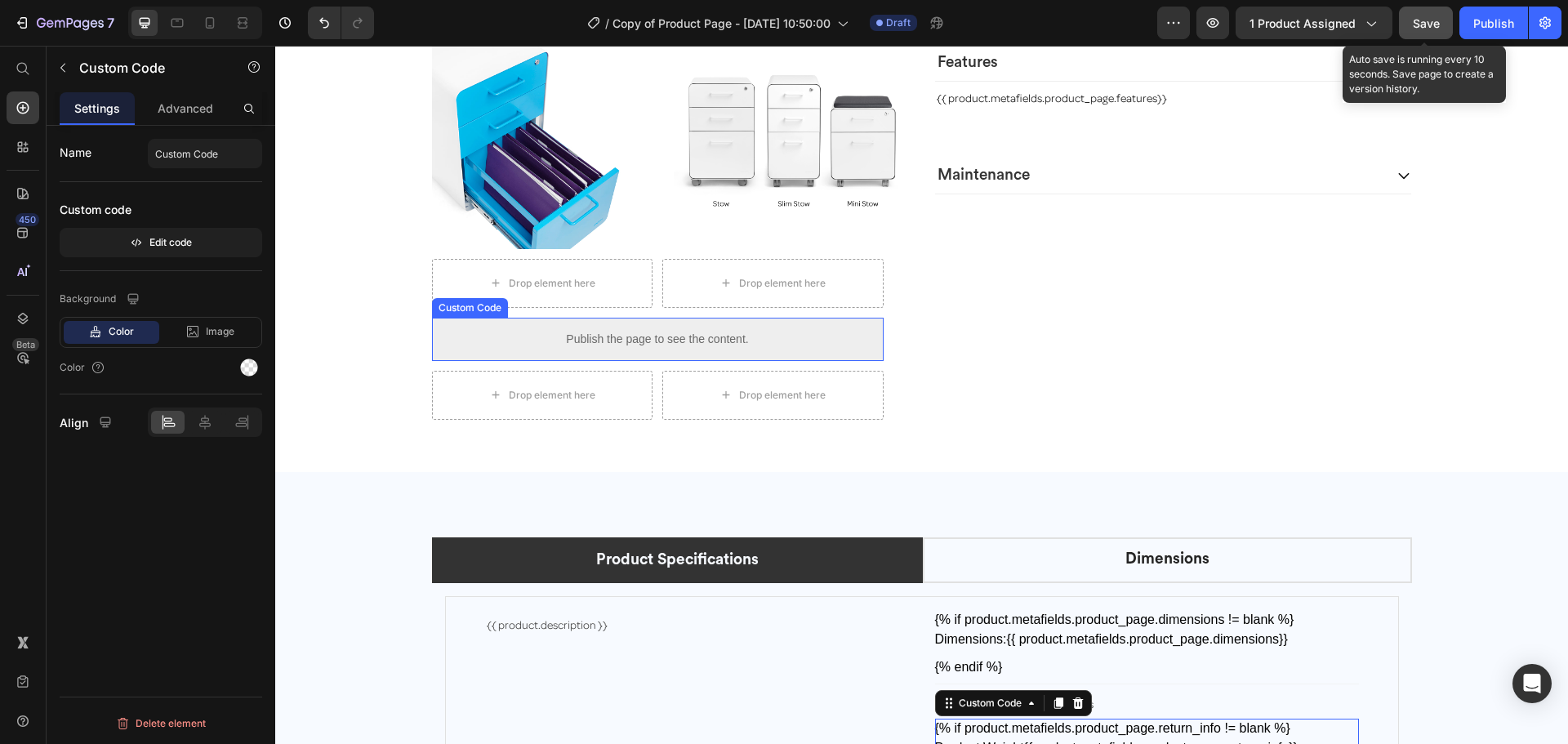 click on "Publish the page to see the content." at bounding box center (657, 339) 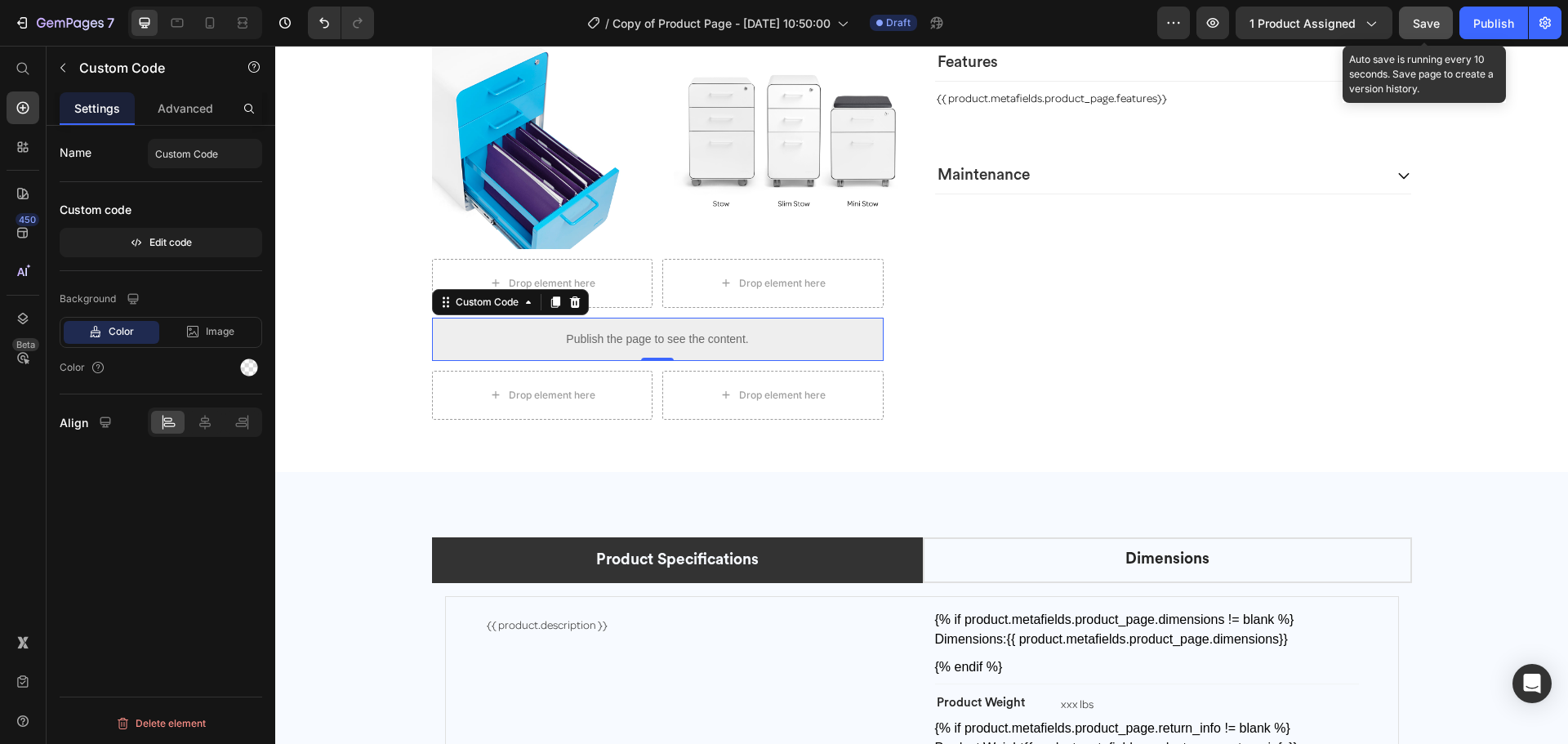 click on "Publish the page to see the content." at bounding box center [657, 339] 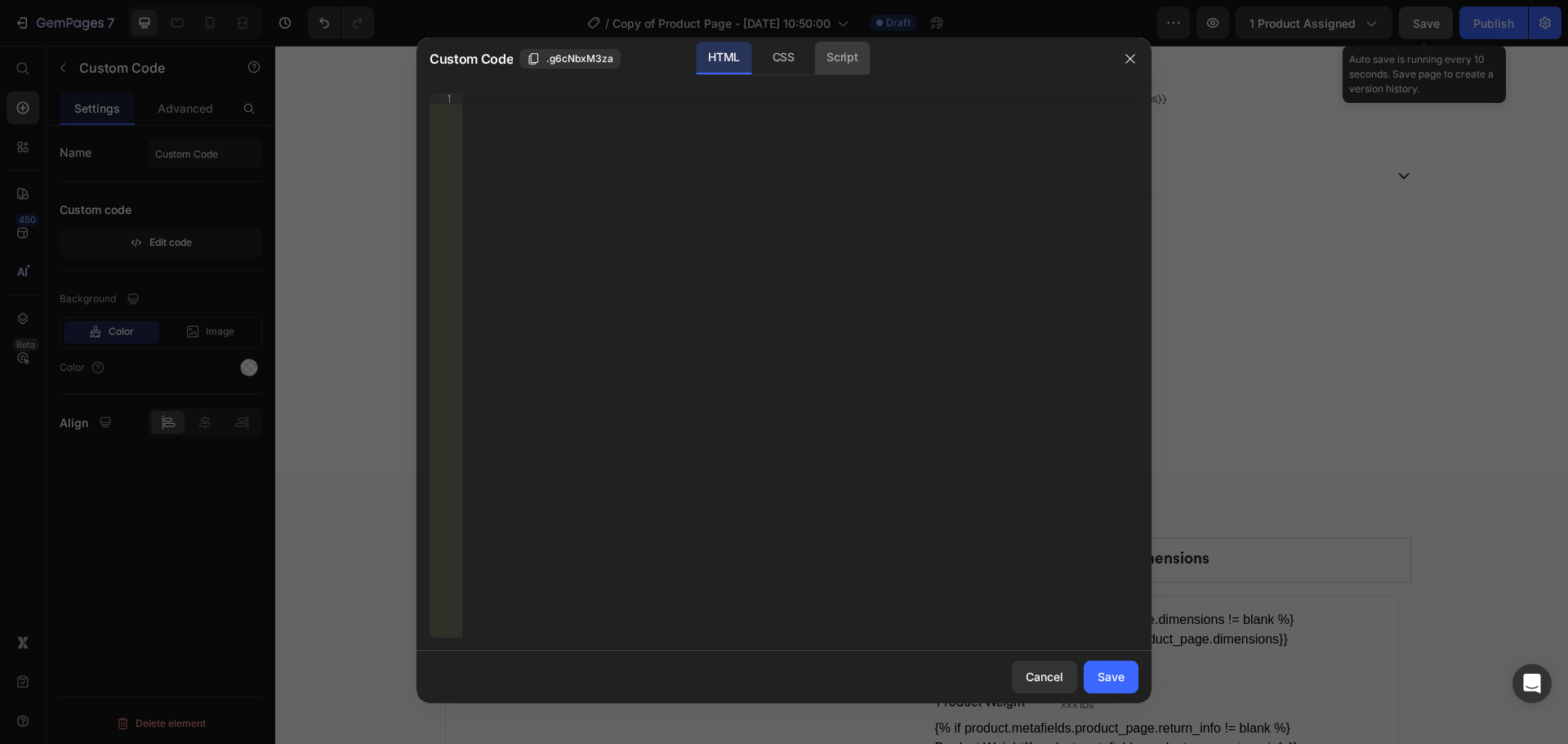 click on "Script" 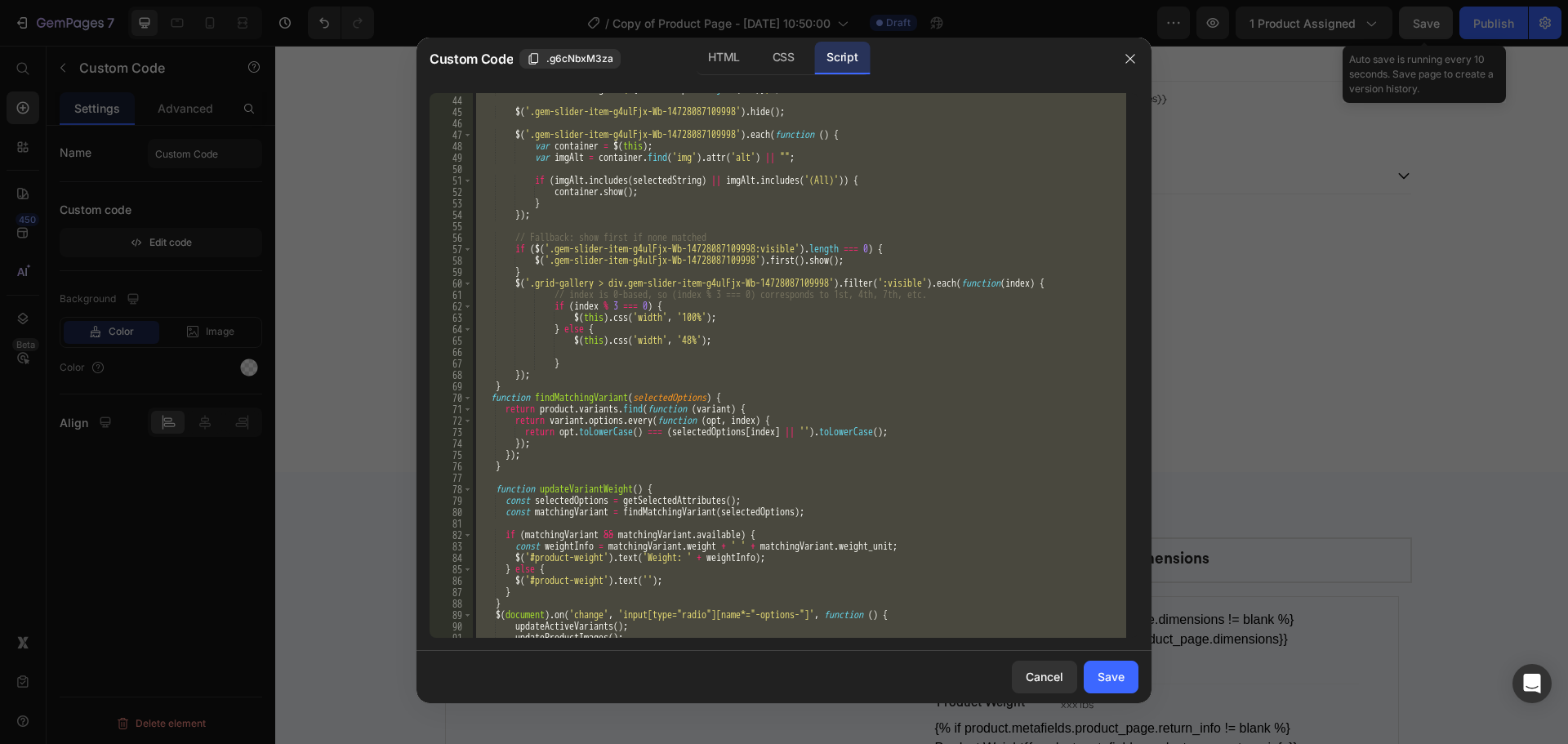 scroll, scrollTop: 588, scrollLeft: 0, axis: vertical 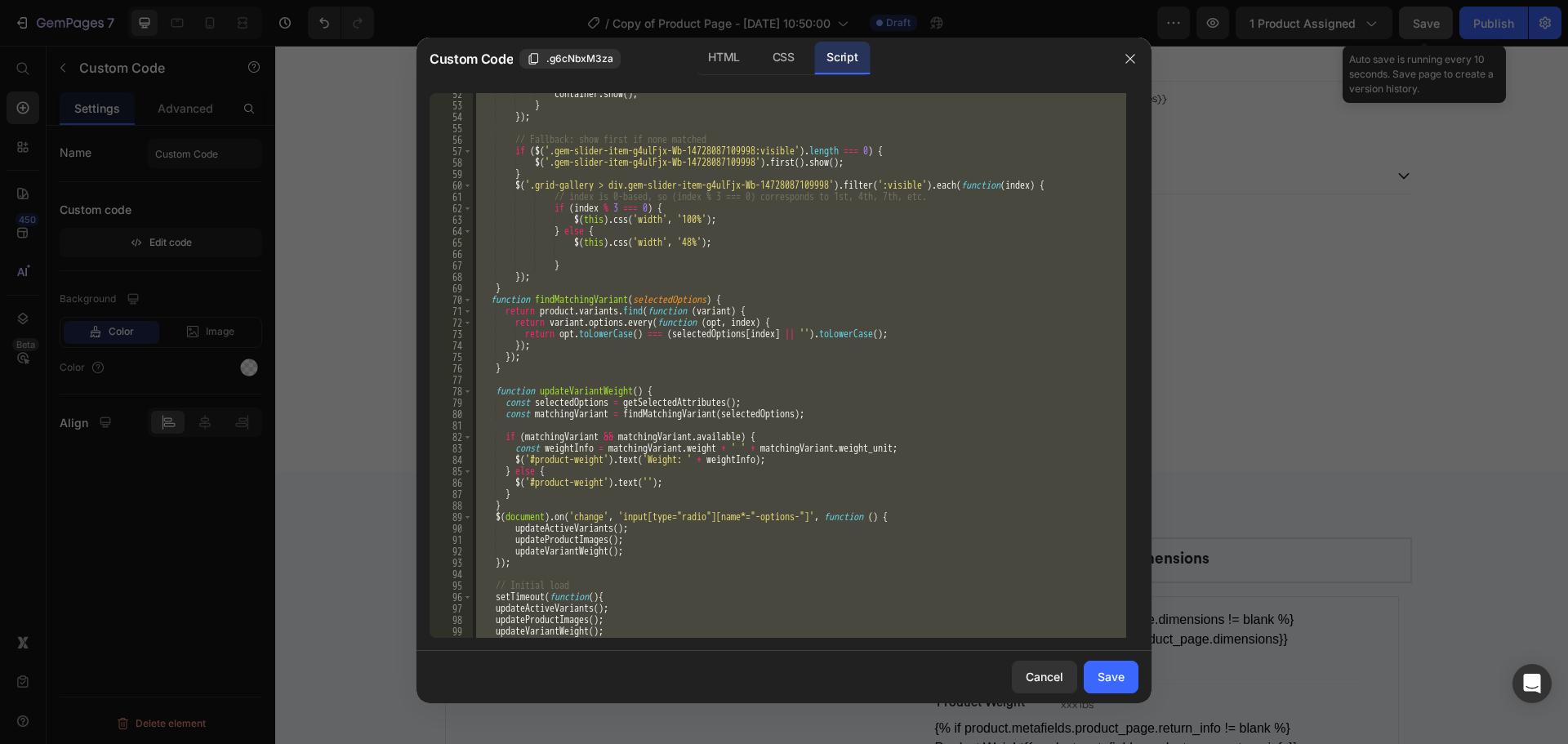 drag, startPoint x: 715, startPoint y: 457, endPoint x: 717, endPoint y: 466, distance: 9.21954 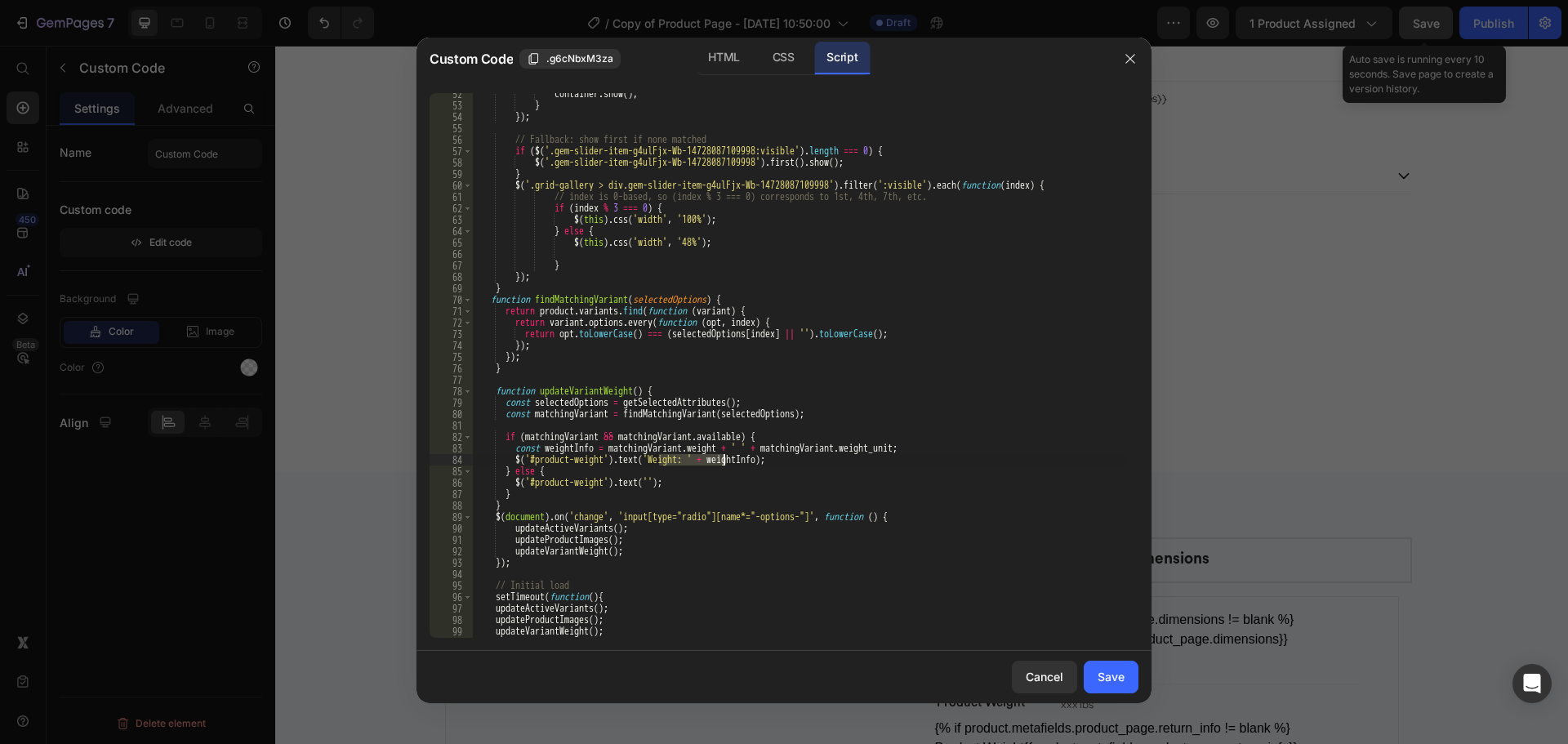 drag, startPoint x: 660, startPoint y: 461, endPoint x: 723, endPoint y: 461, distance: 63 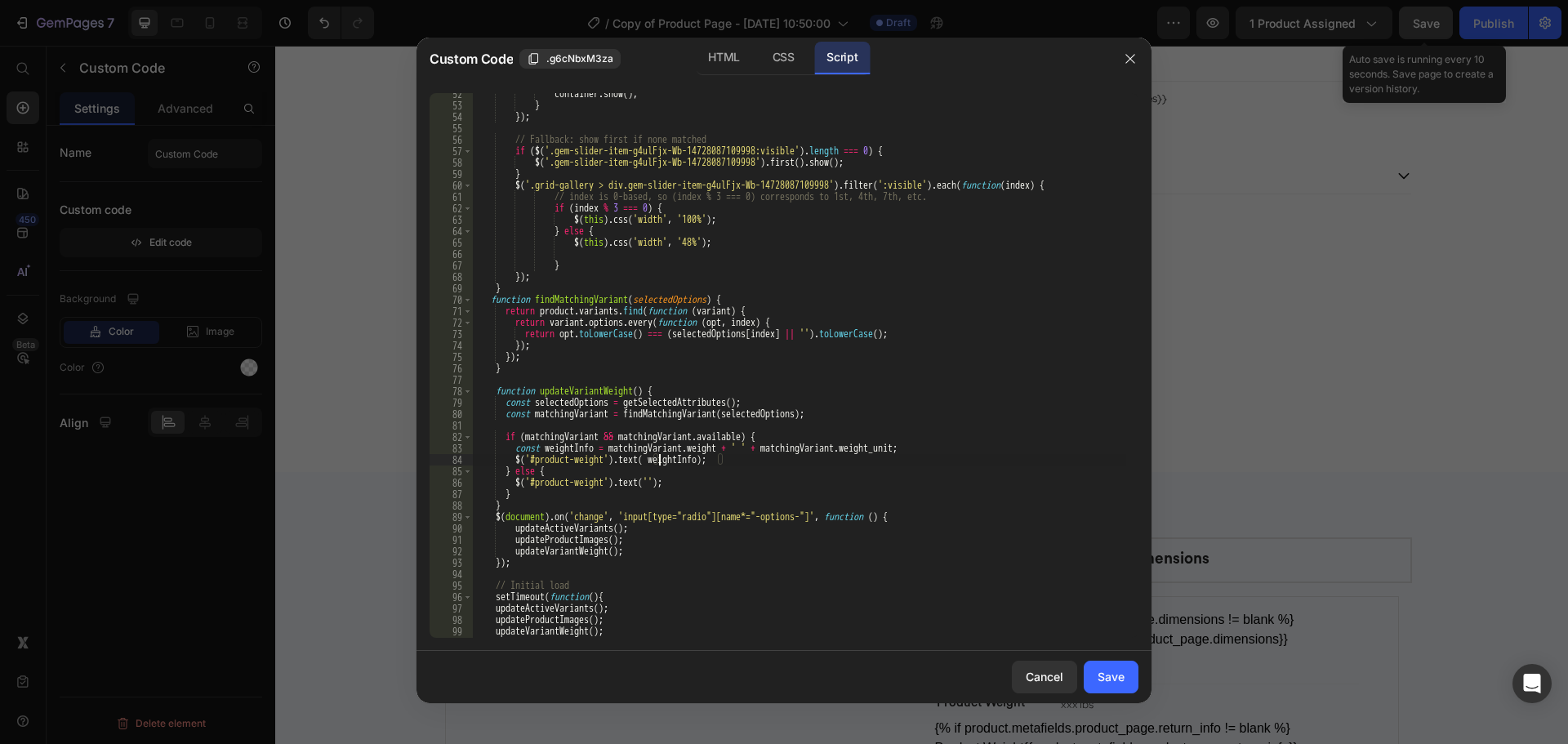 type on "$('#product-weight').text(weightInfo);" 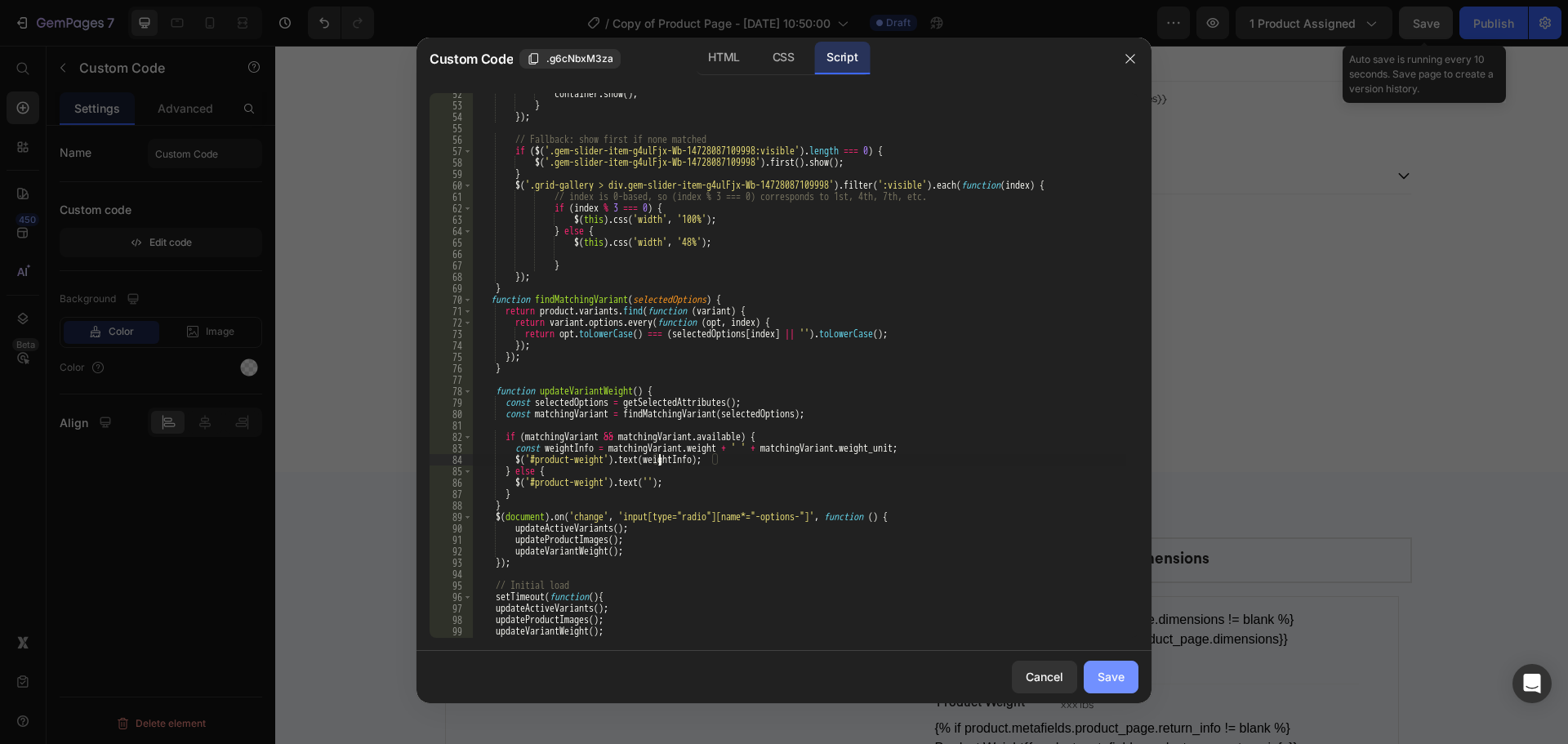 click on "Save" at bounding box center (1111, 676) 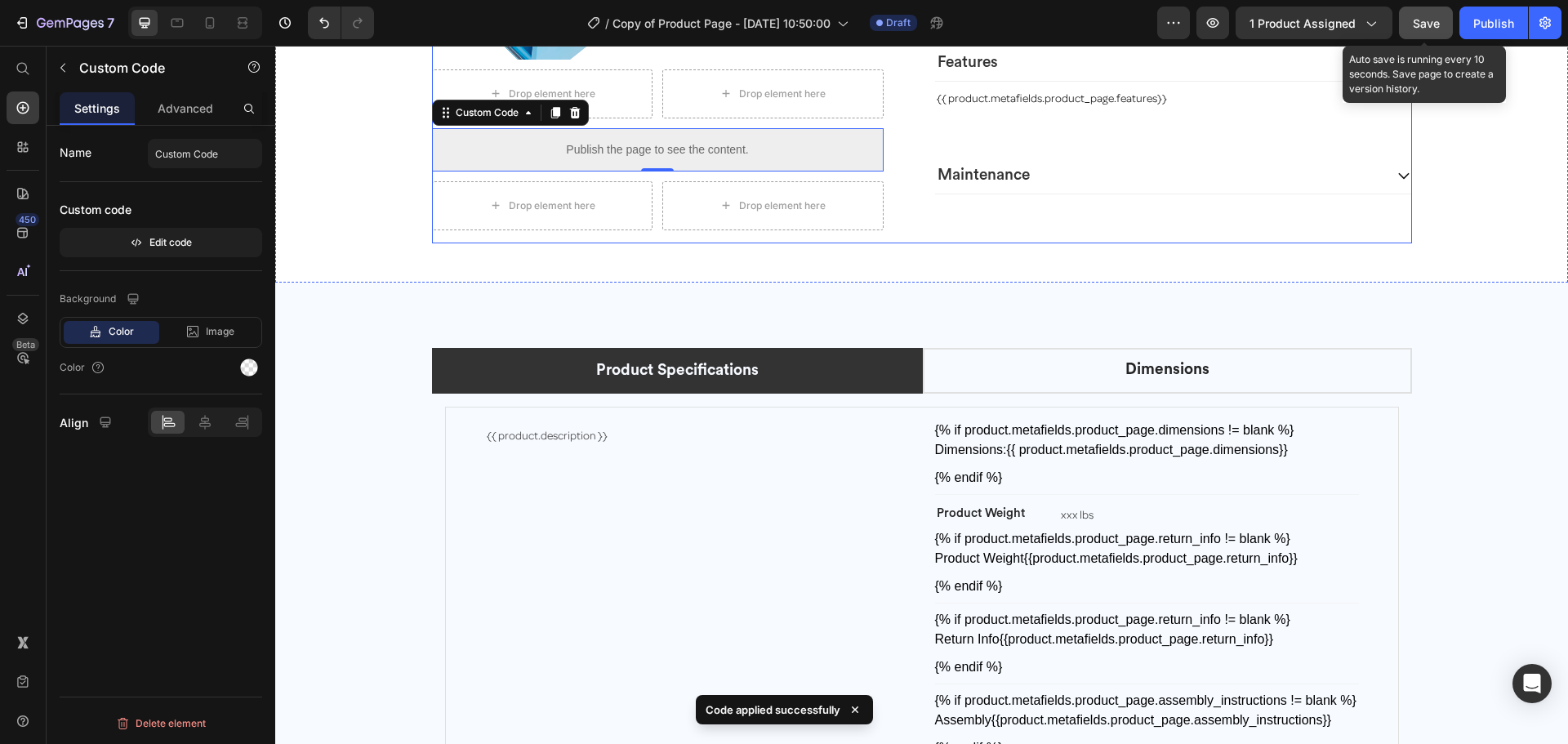 scroll, scrollTop: 8570, scrollLeft: 0, axis: vertical 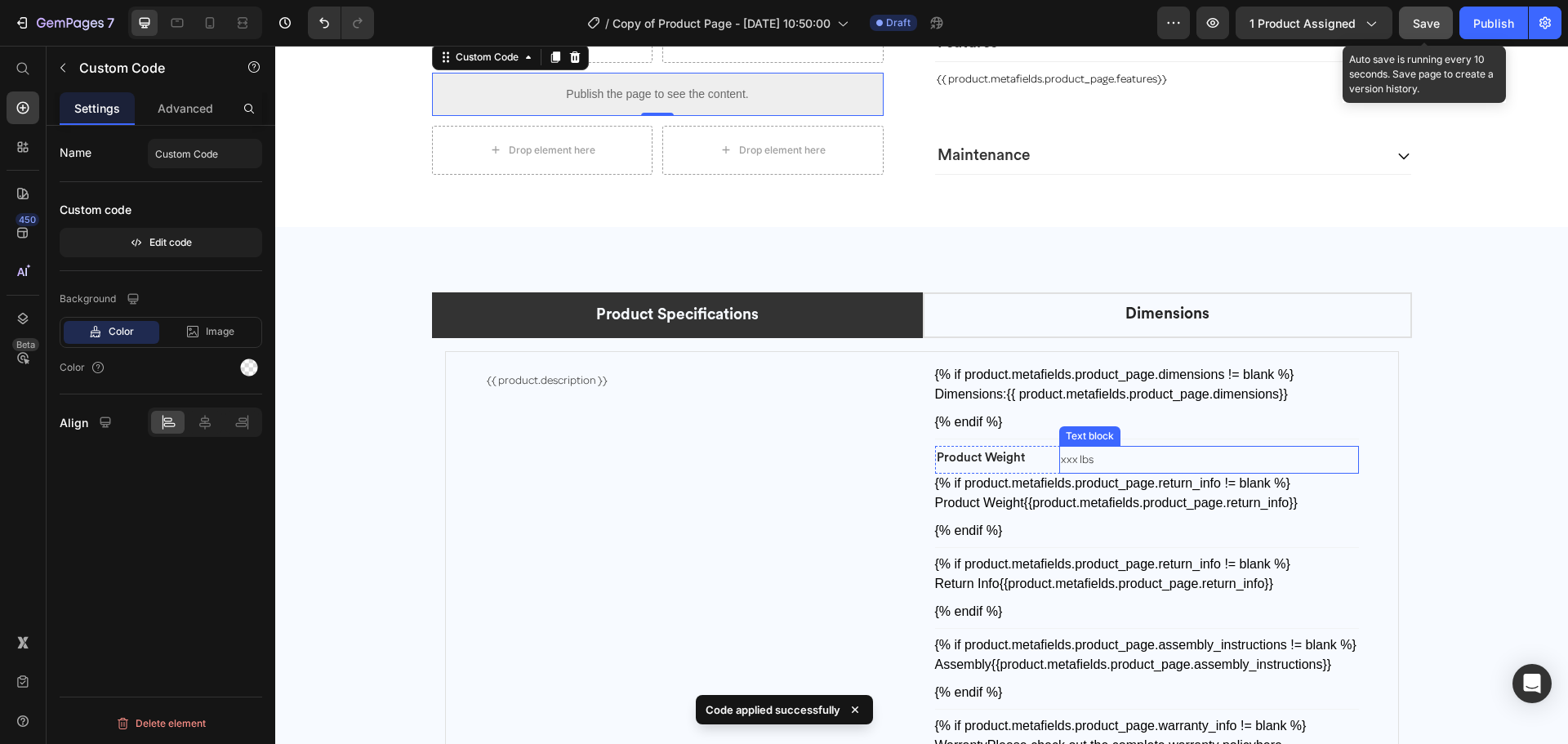 click on "xxx lbs" at bounding box center (1209, 460) 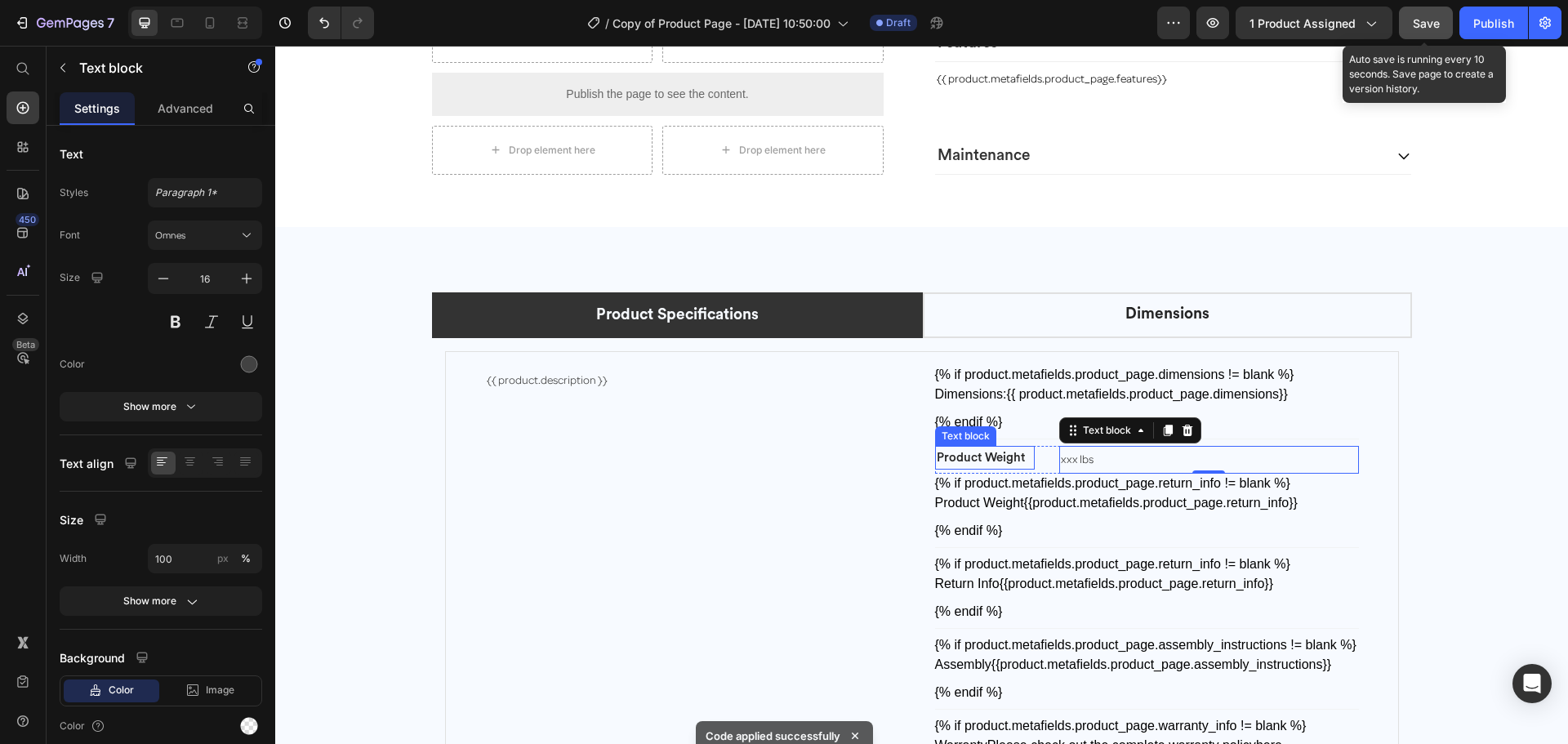 click on "Product Weight" at bounding box center [985, 457] 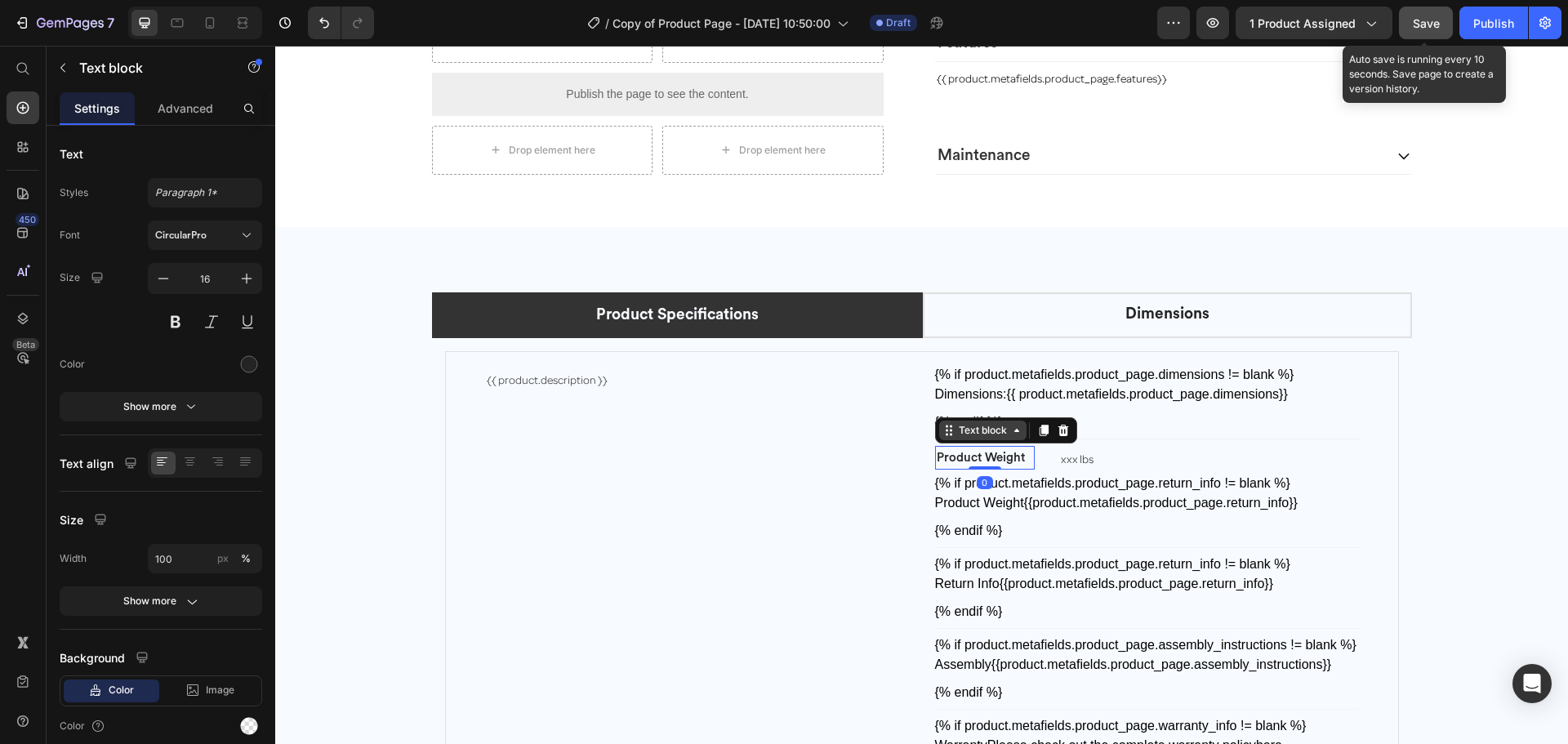 click 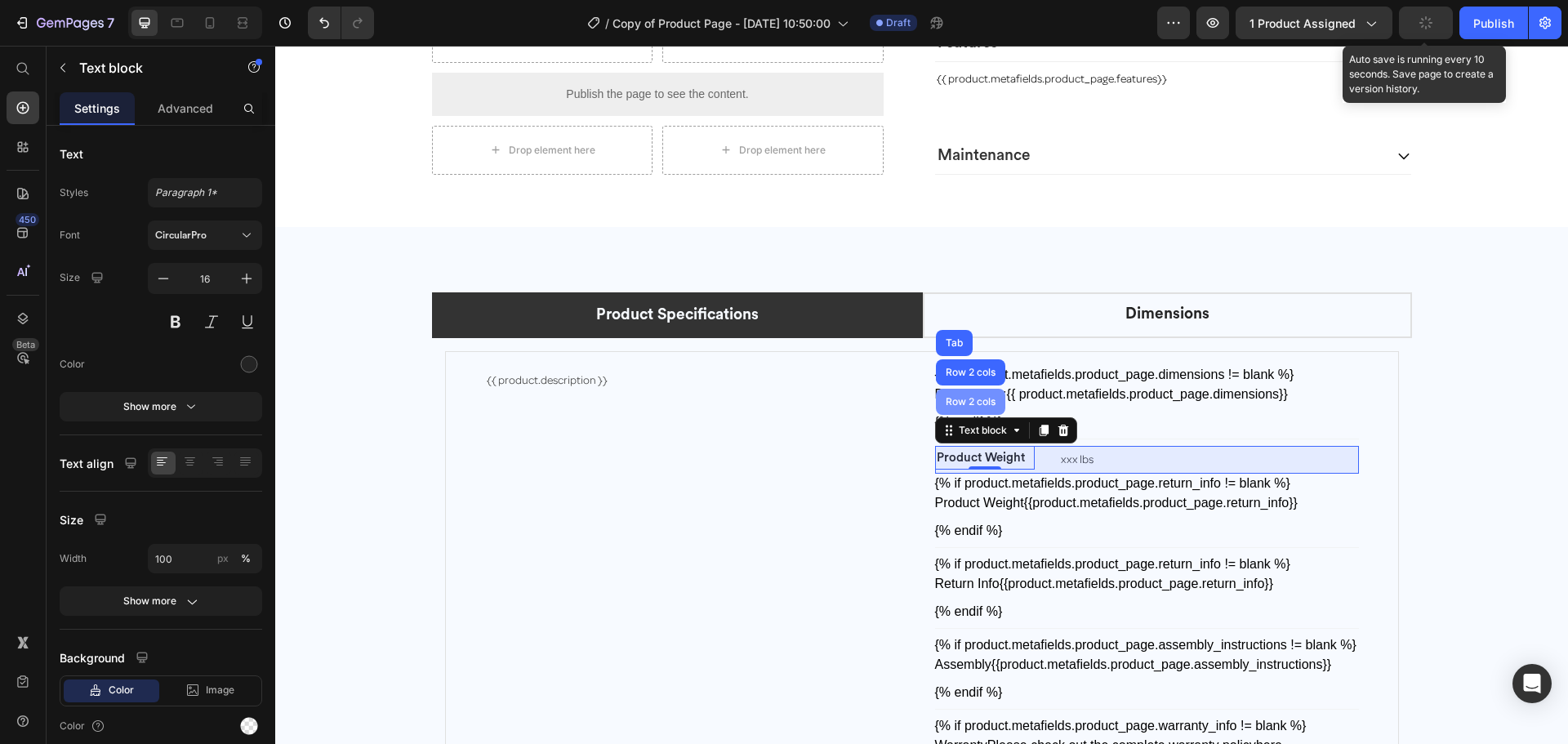 click on "Row 2 cols" at bounding box center [970, 402] 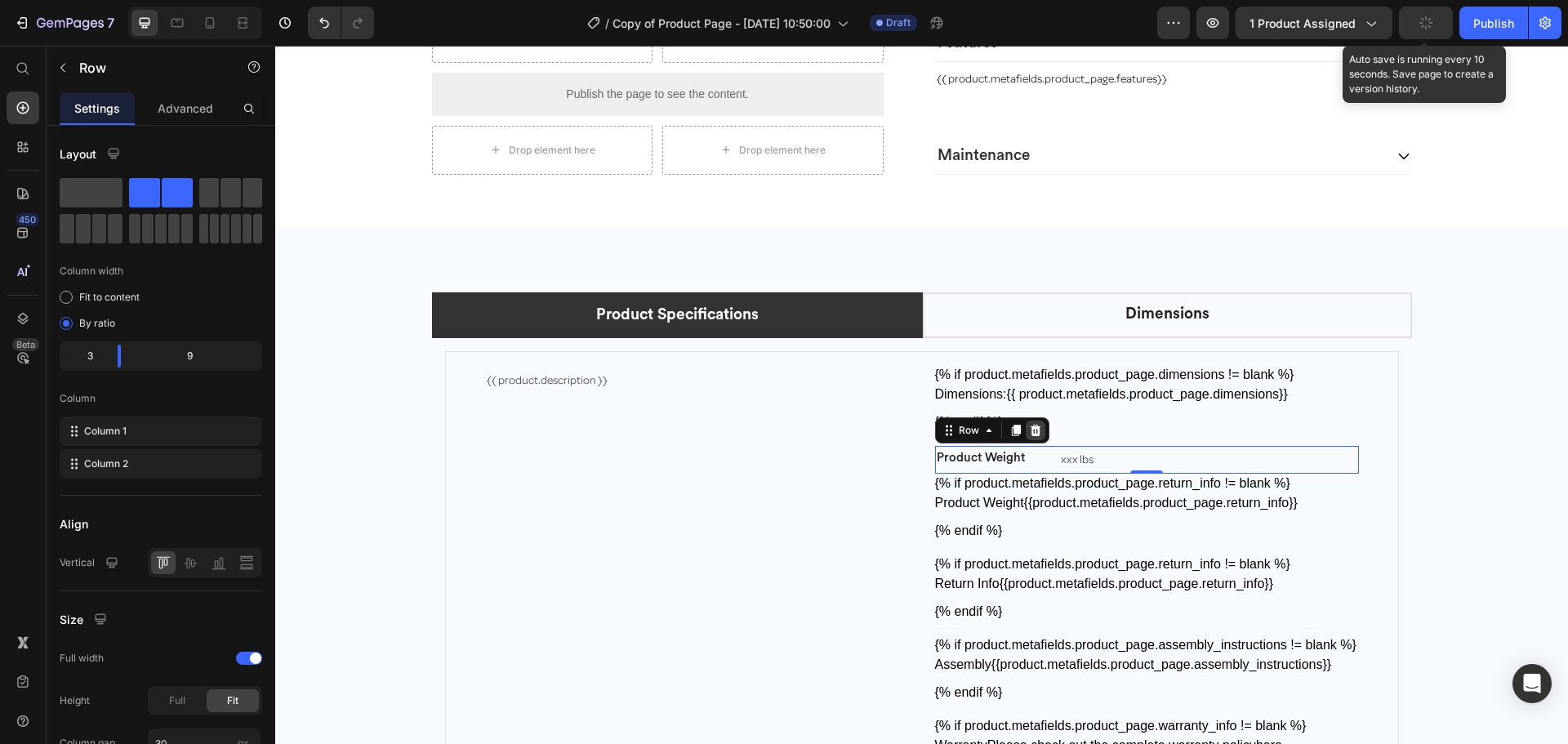 click 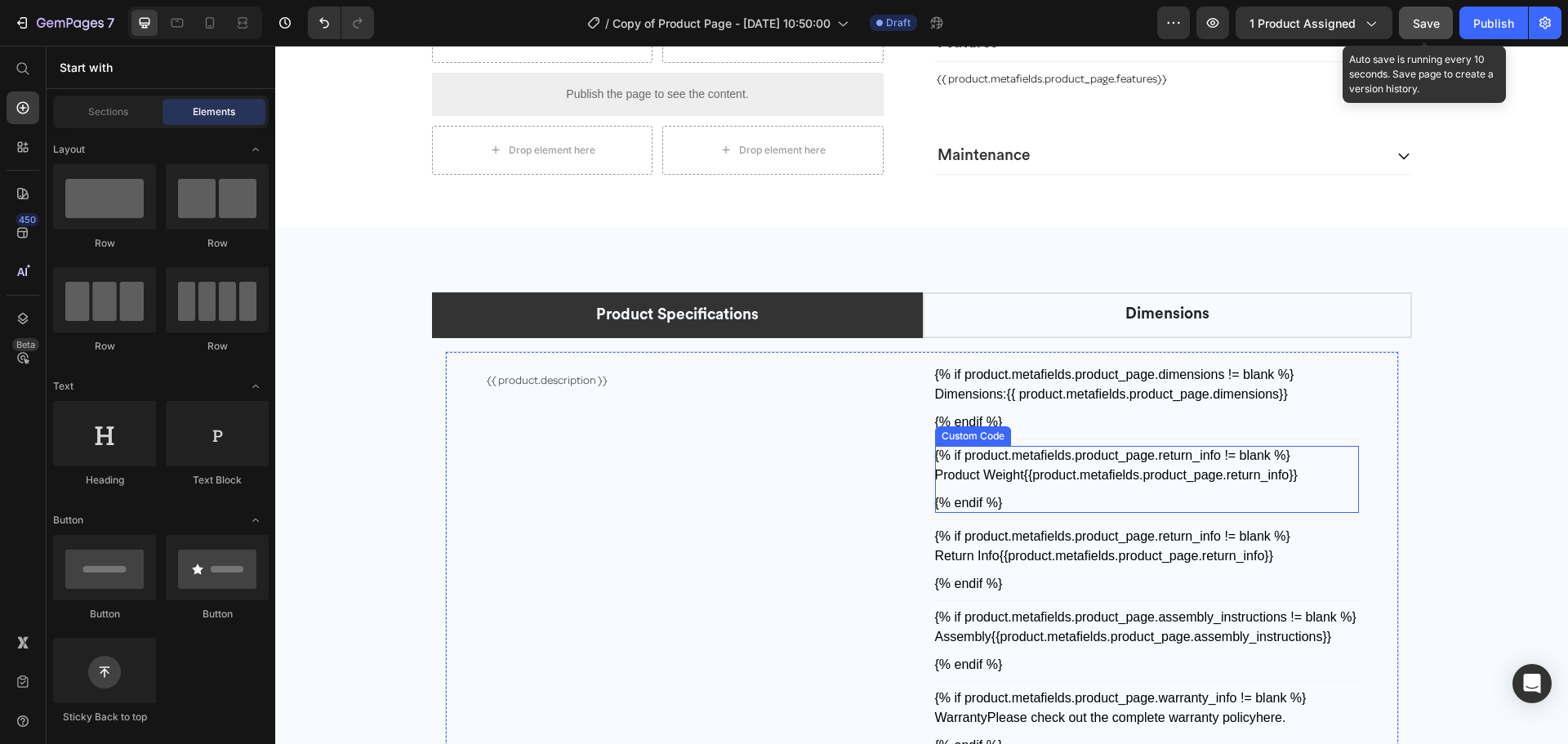 click on "{{product.metafields.product_page.return_info}}" at bounding box center (1160, 475) 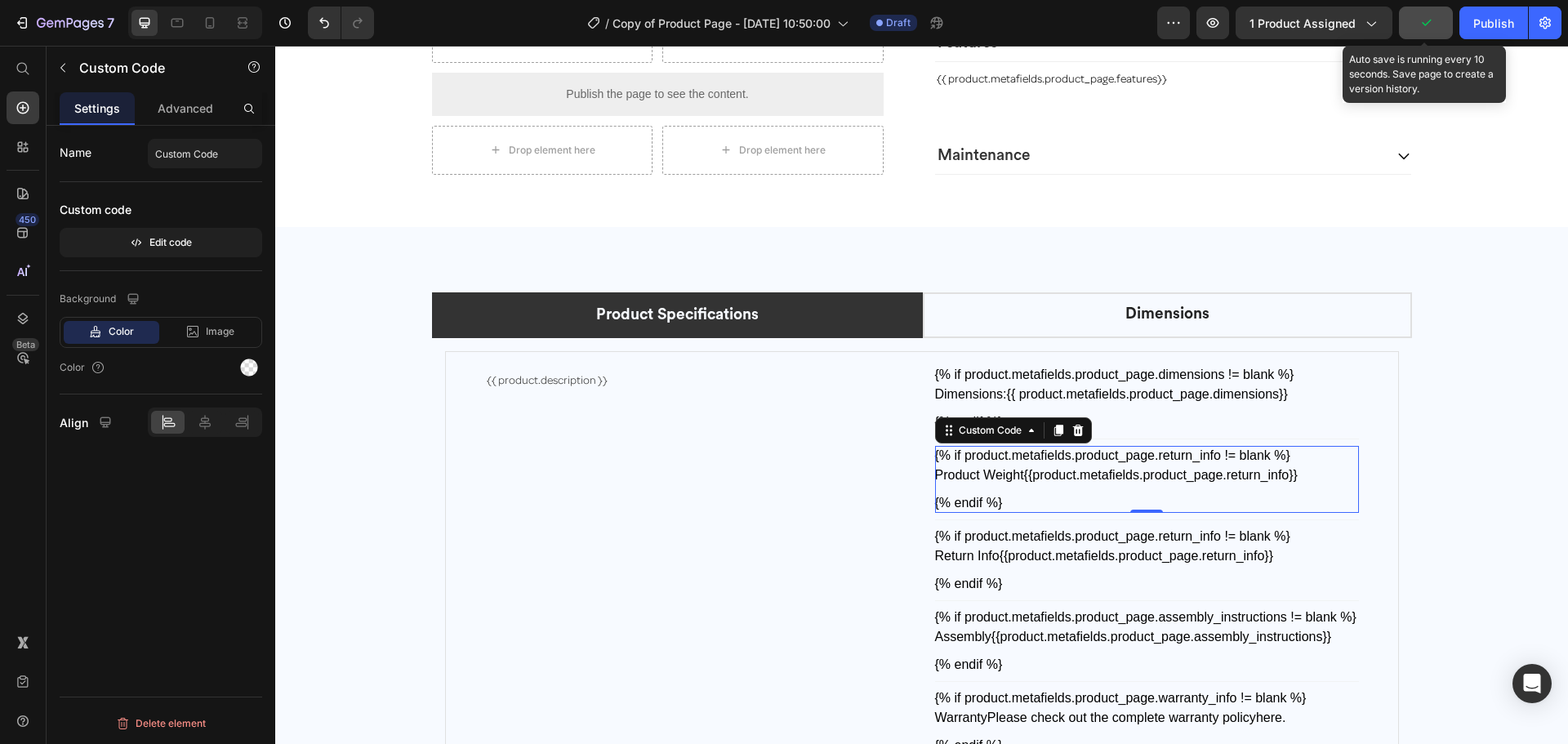 click on "{{product.metafields.product_page.return_info}}" at bounding box center [1160, 475] 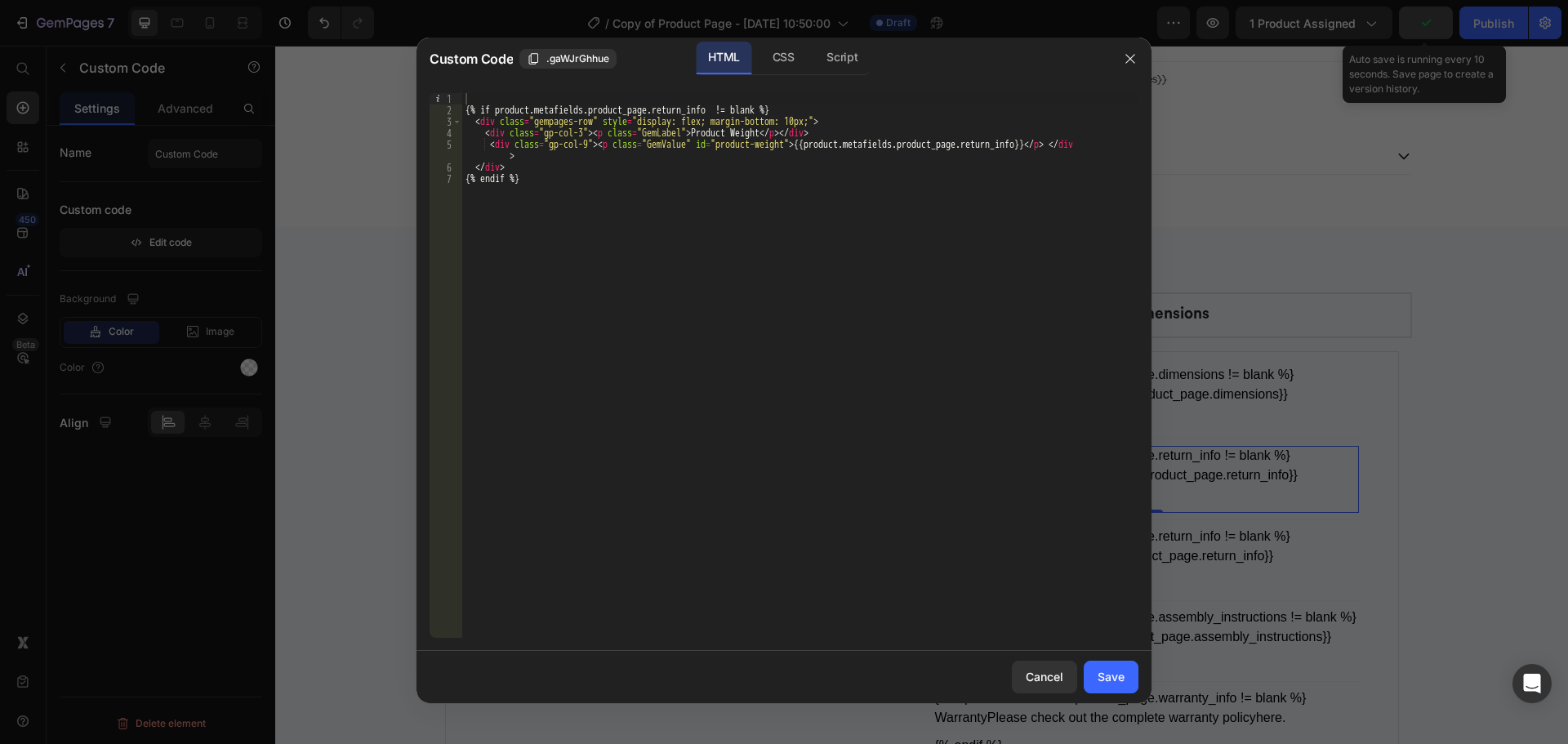 type on "{% if product.metafields.product_page.return_info  != blank %}" 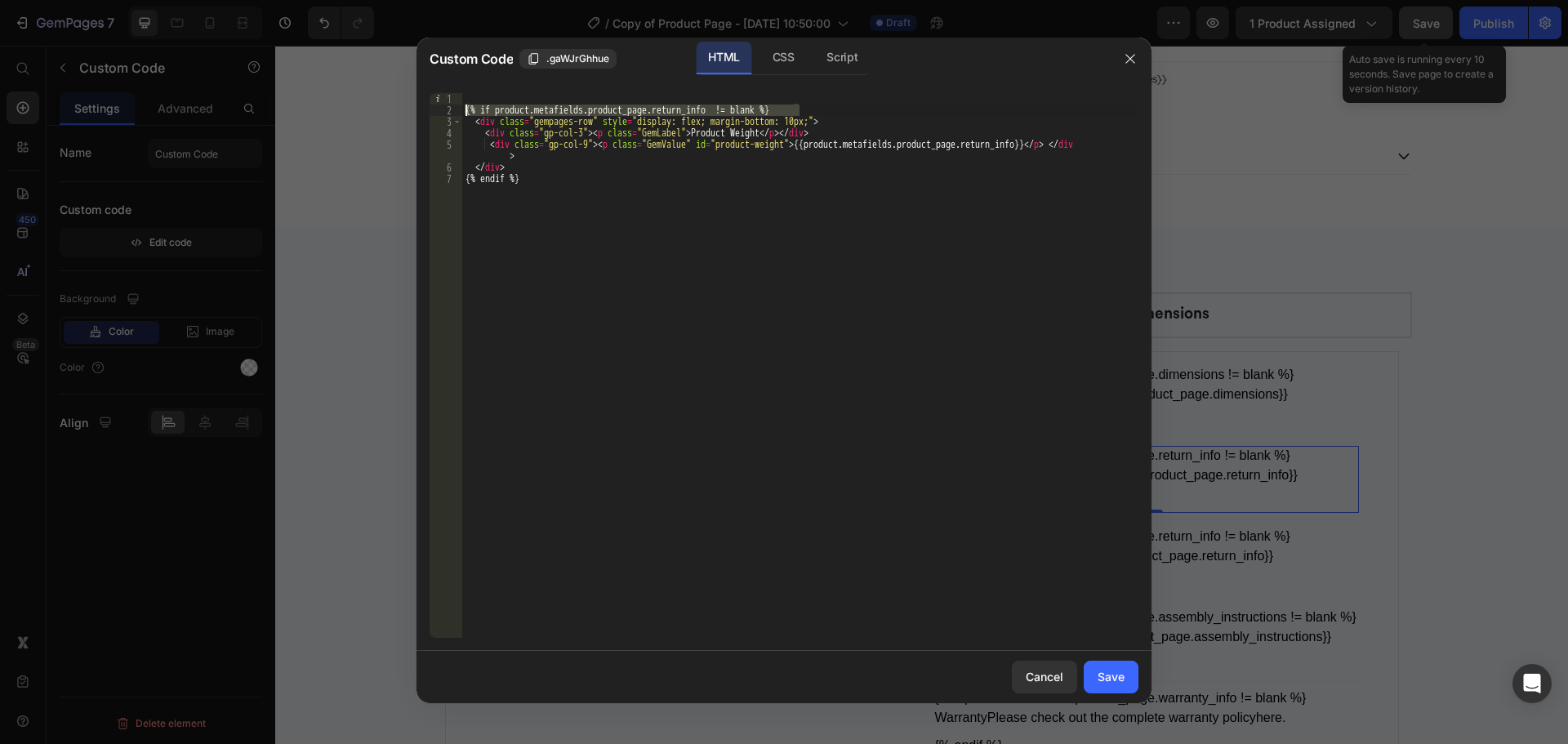 drag, startPoint x: 817, startPoint y: 107, endPoint x: 434, endPoint y: 120, distance: 383.22056 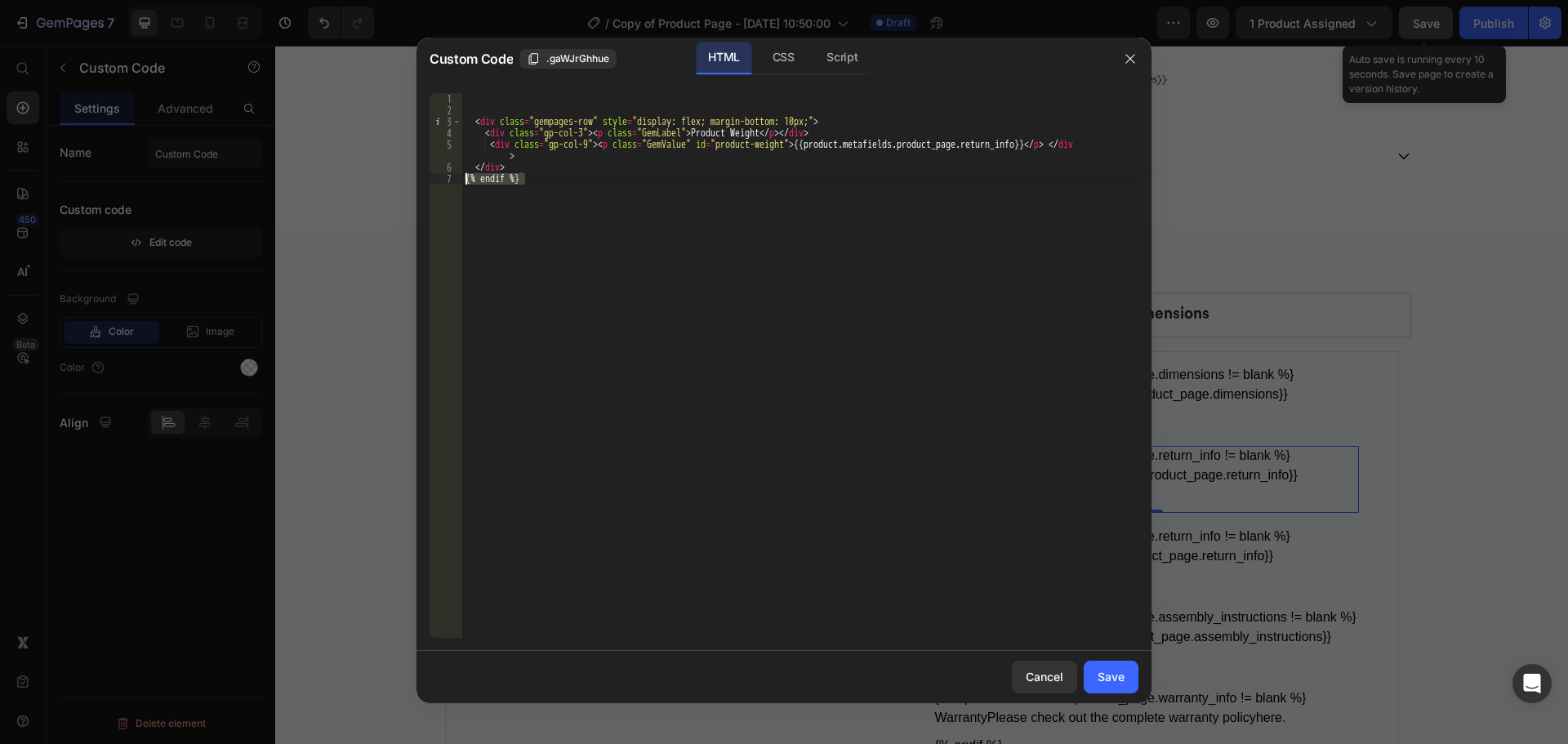 drag, startPoint x: 540, startPoint y: 176, endPoint x: 447, endPoint y: 180, distance: 93.086 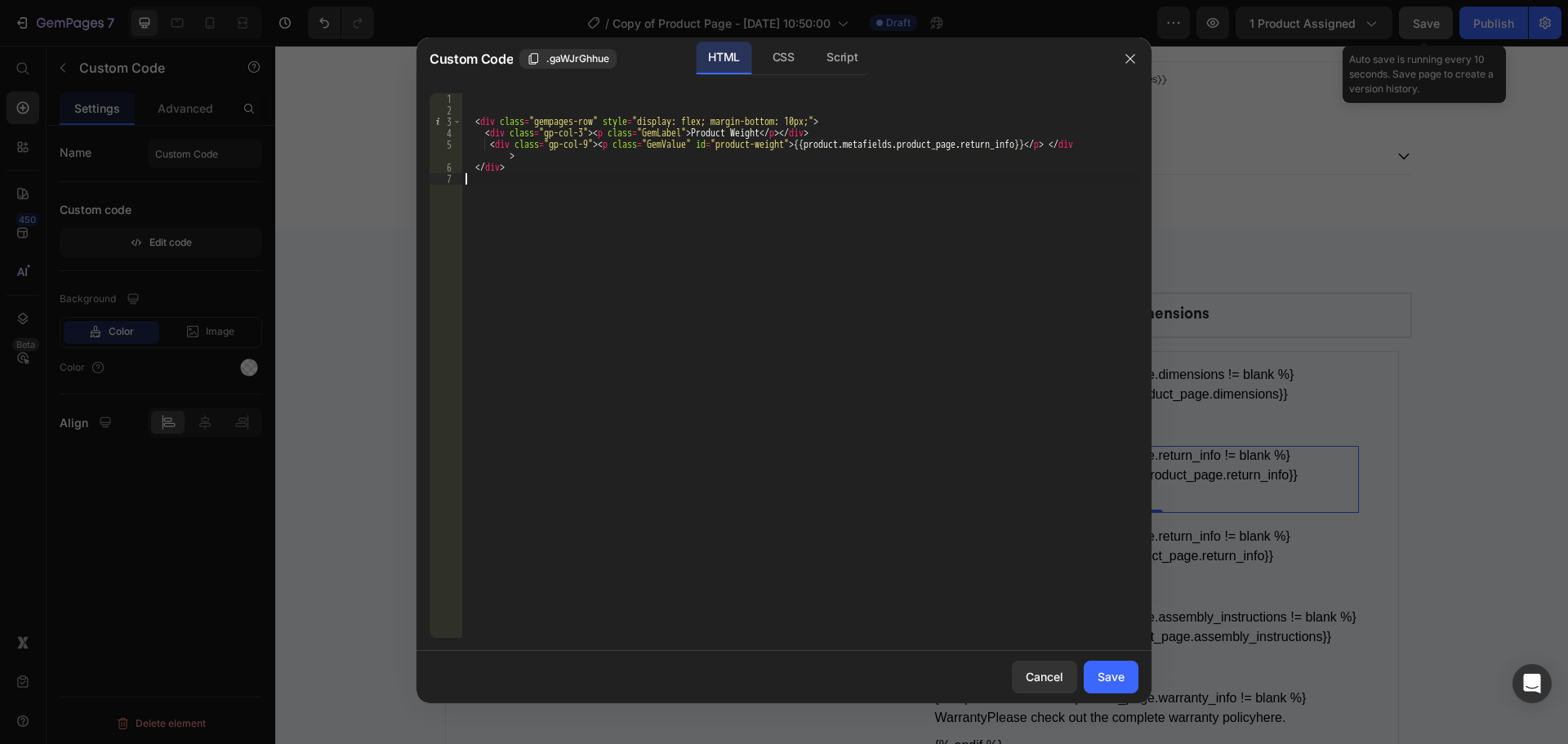 click on "< div   class = "gempages-row"   style = "display: flex; margin-bottom: 10px;" >      < div   class = "gp-col-3" > < p   class = "GemLabel" > Product Weight </ p > </ div >        < div   class = "gp-col-9" > < p   class = "GemValue"   id = "product-weight" > {{product.metafields.product_page.return_info}} </ p >   </ div           >    </ div >" at bounding box center [800, 376] 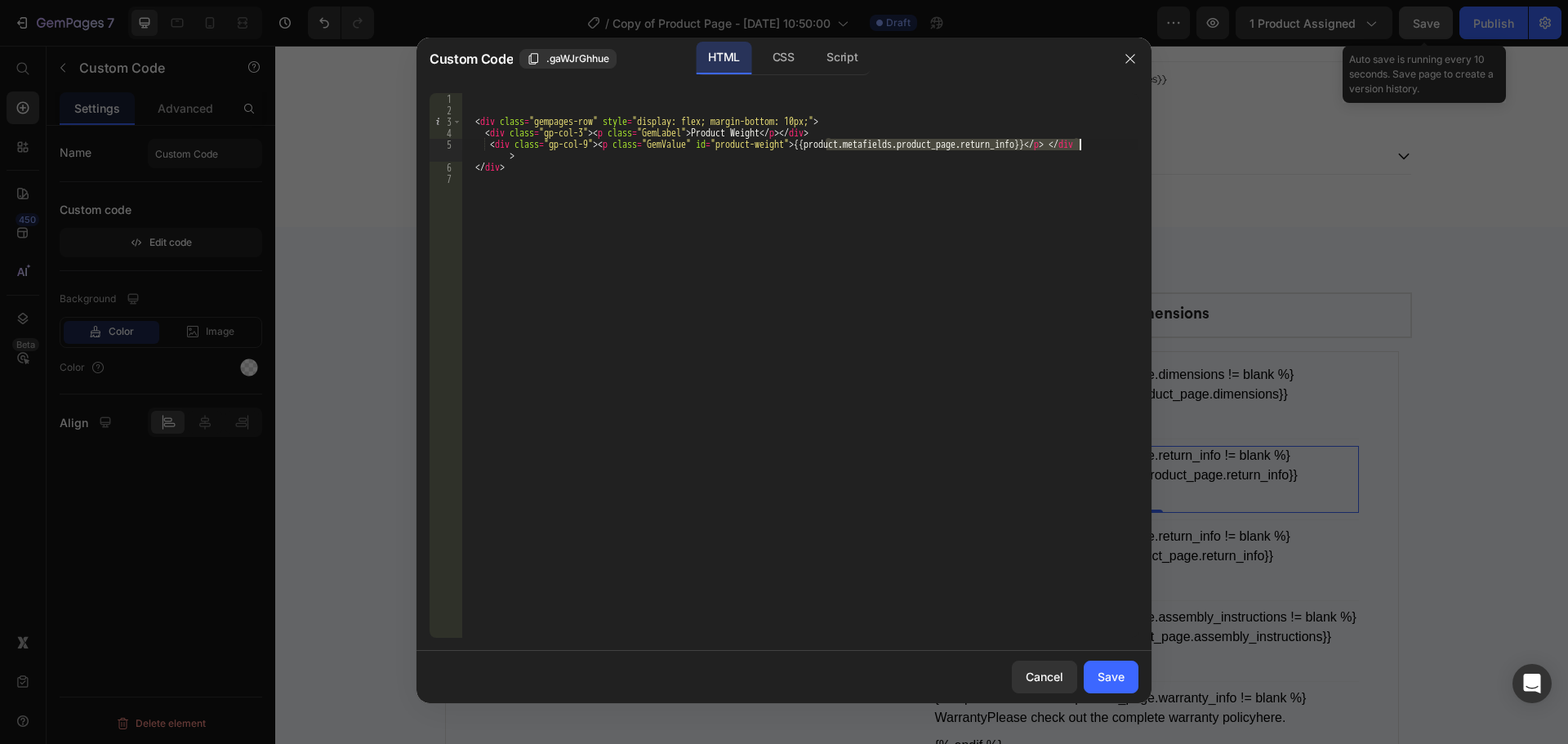 drag, startPoint x: 828, startPoint y: 145, endPoint x: 1078, endPoint y: 146, distance: 250.002 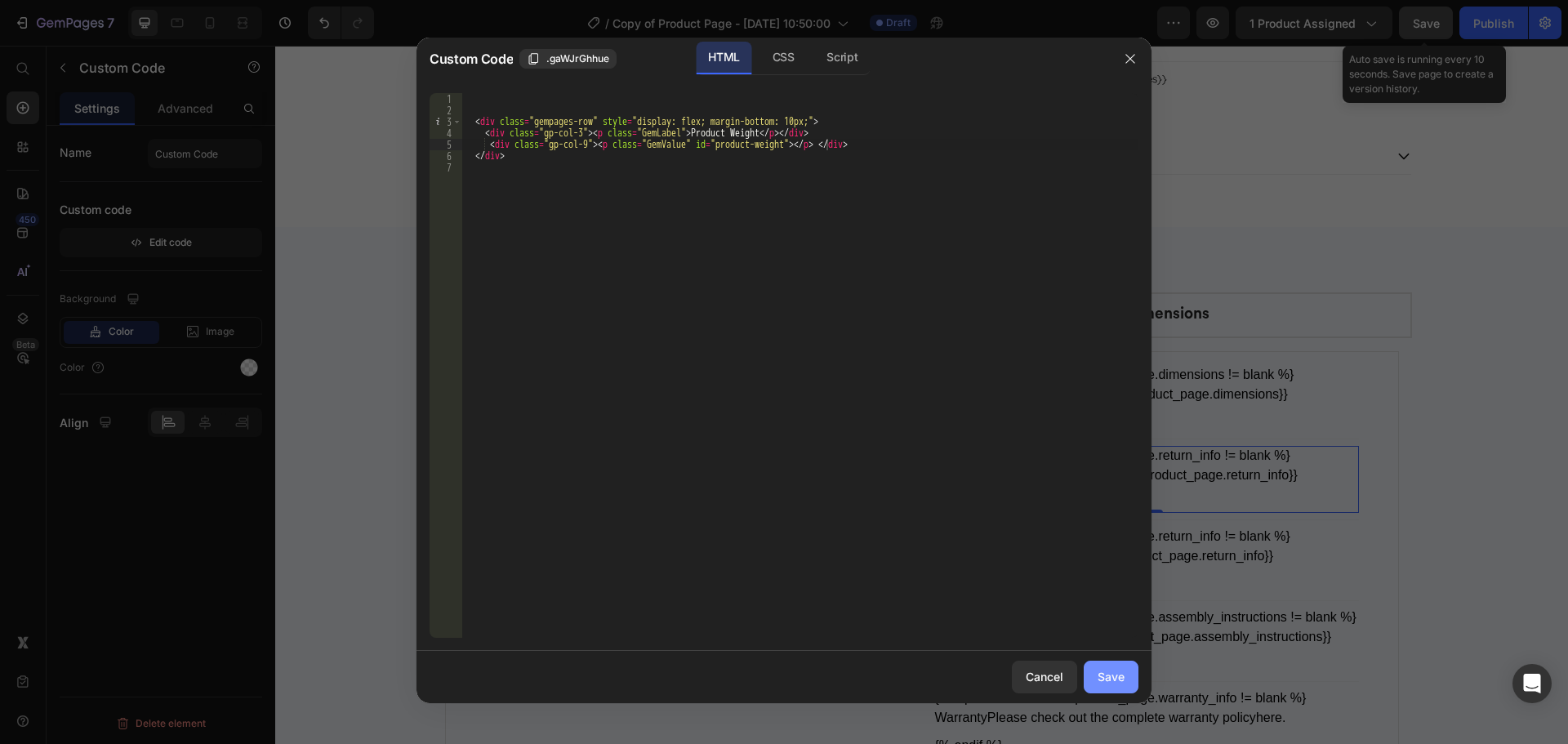 drag, startPoint x: 1109, startPoint y: 669, endPoint x: 762, endPoint y: 536, distance: 371.61539 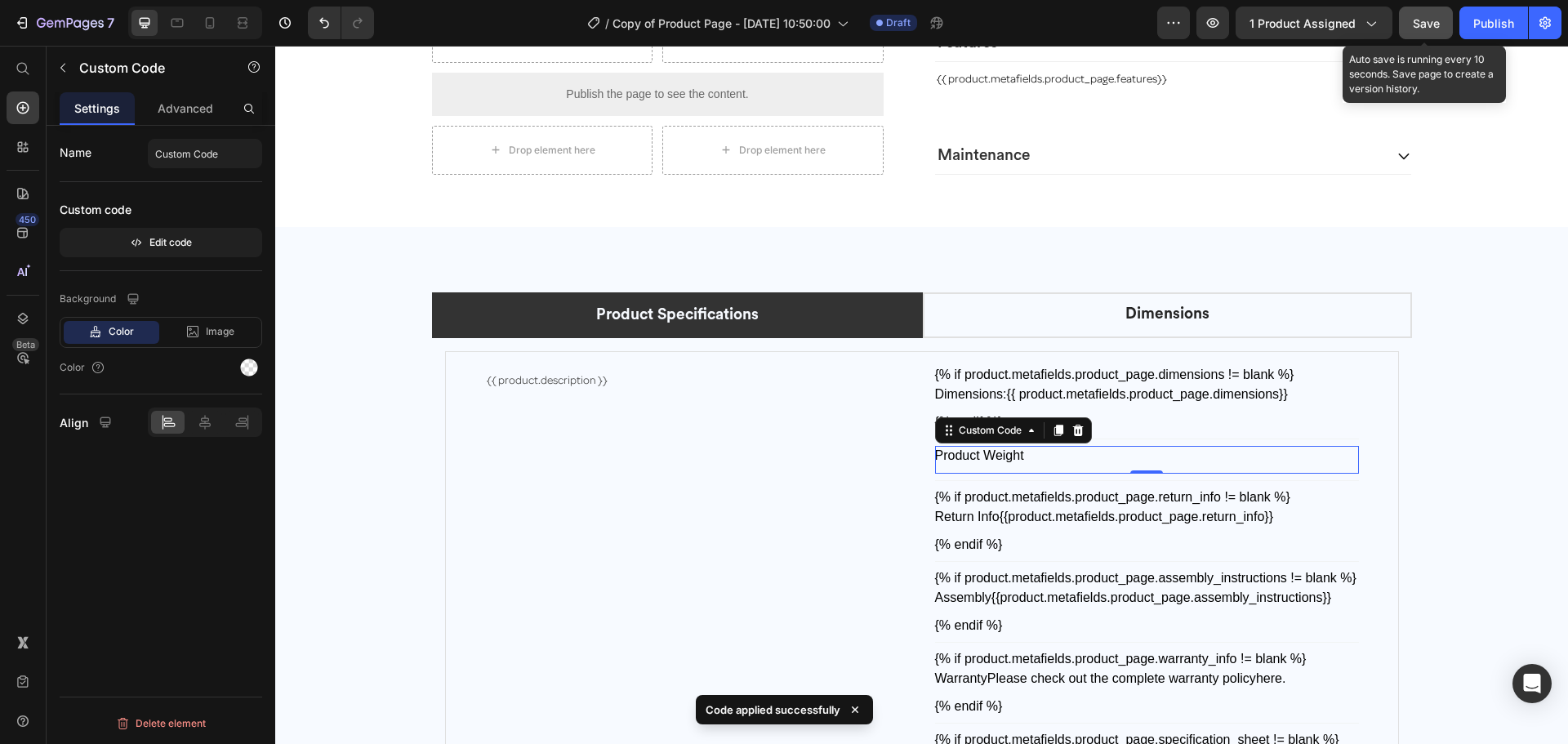 click on "Save" at bounding box center (1426, 23) 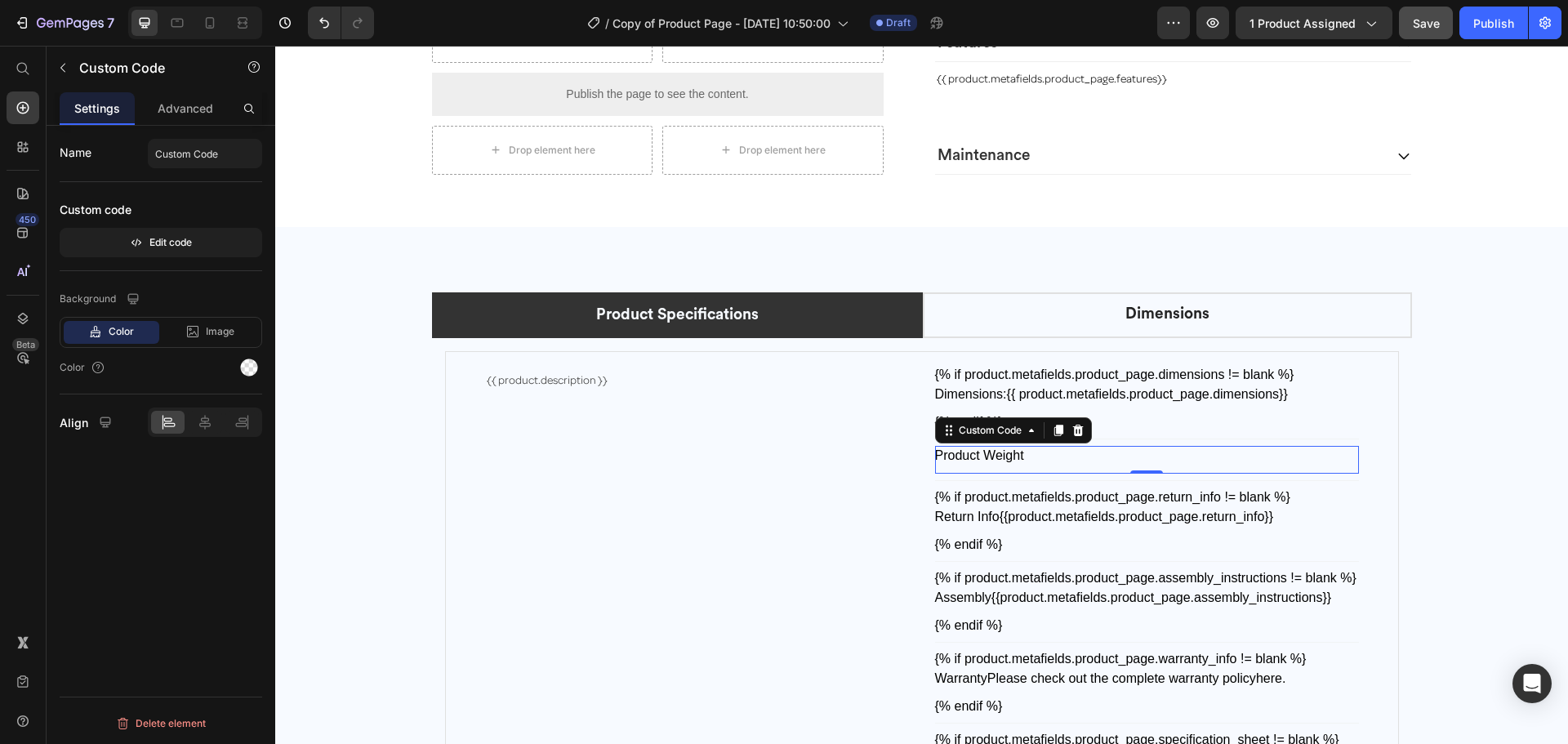 click on "Product Weight" at bounding box center (1147, 456) 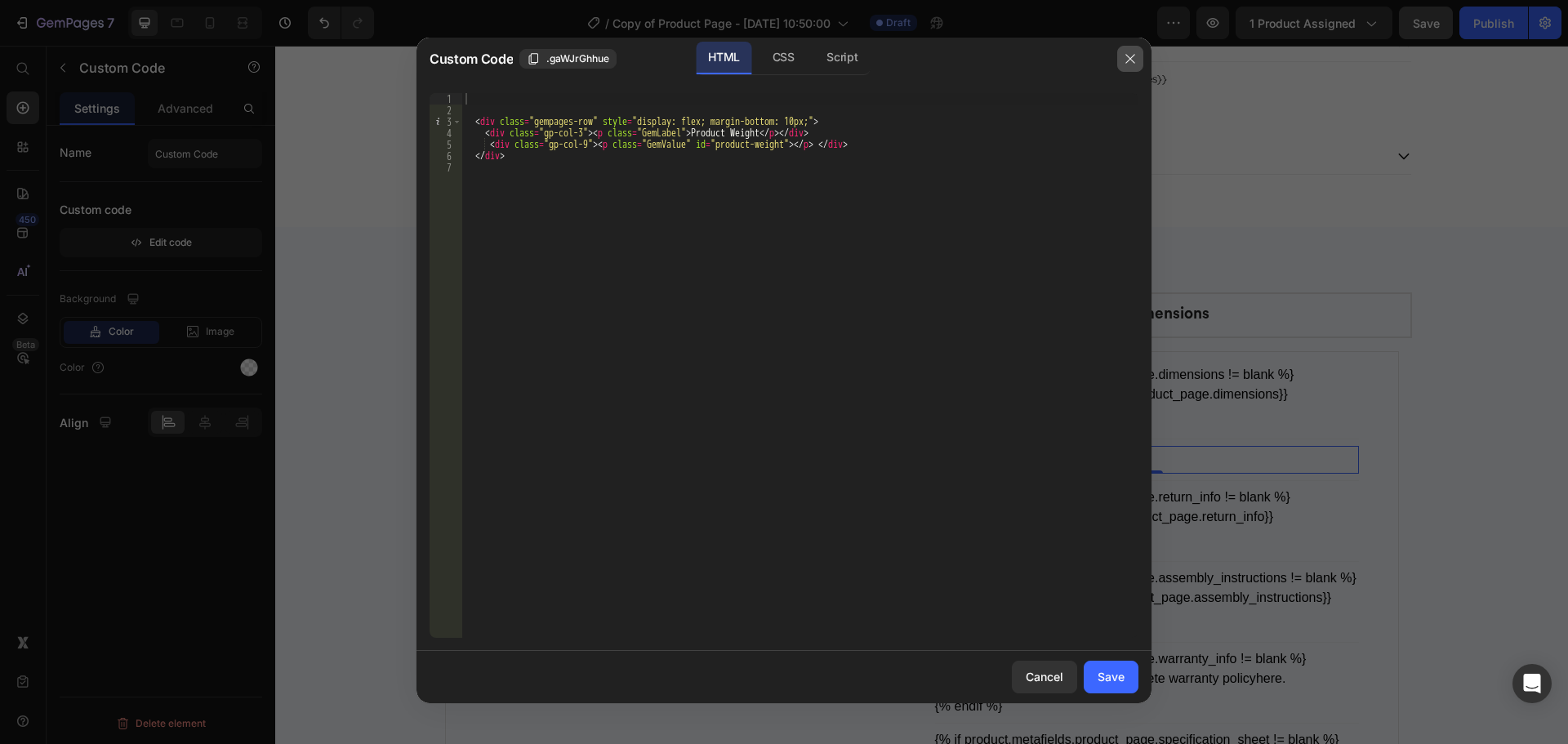 click 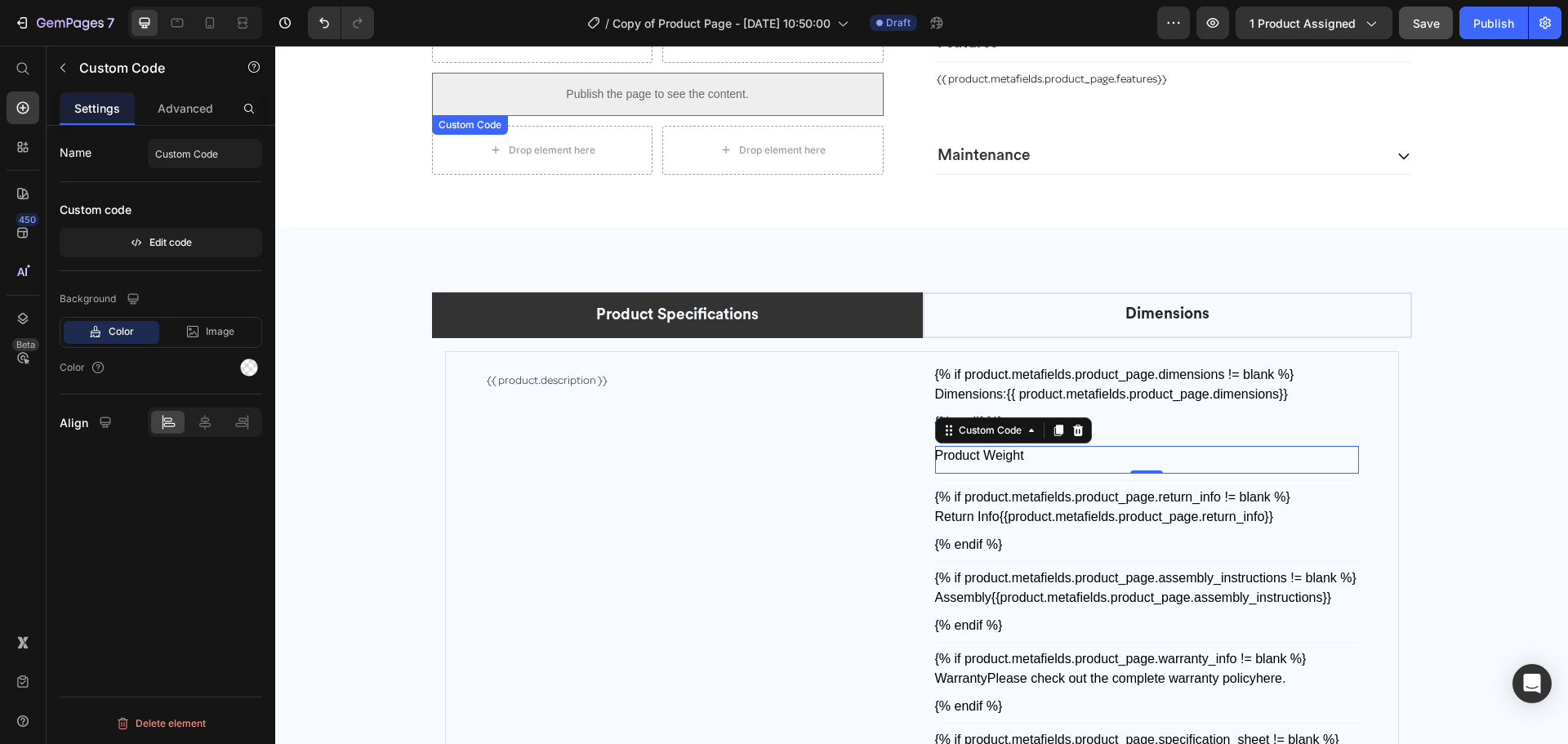 click on "Publish the page to see the content." at bounding box center (657, 94) 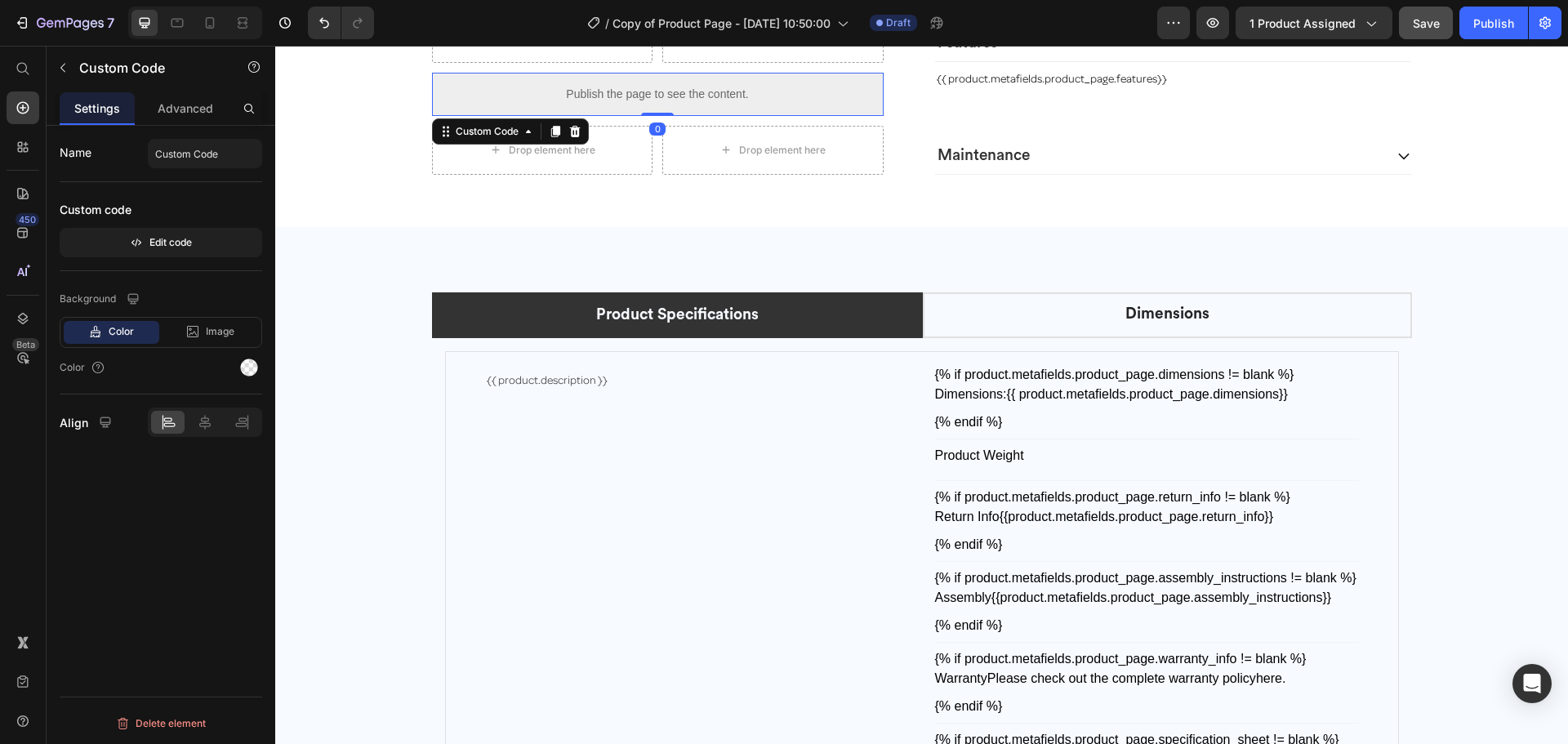 click on "Publish the page to see the content." at bounding box center [657, 94] 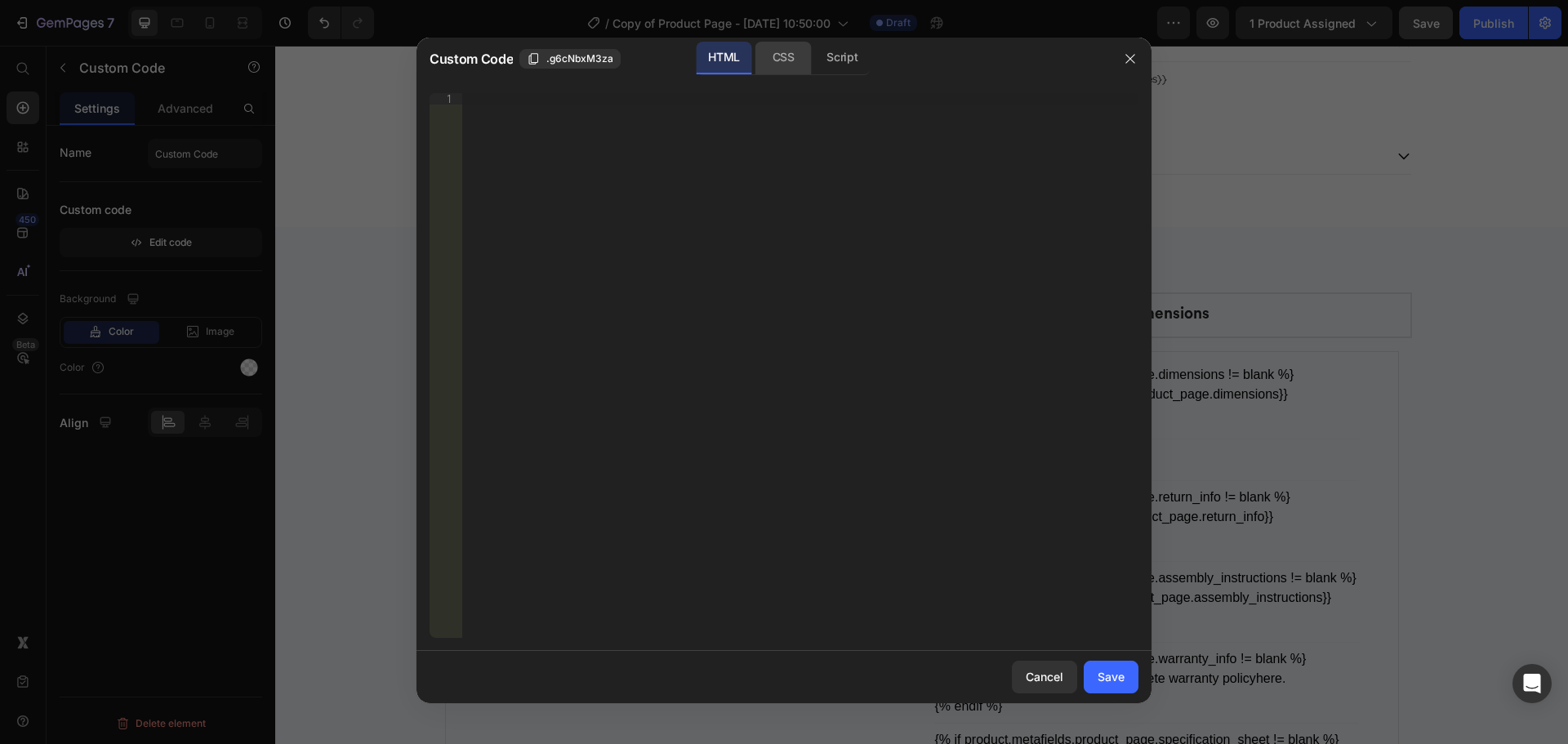 click on "CSS" 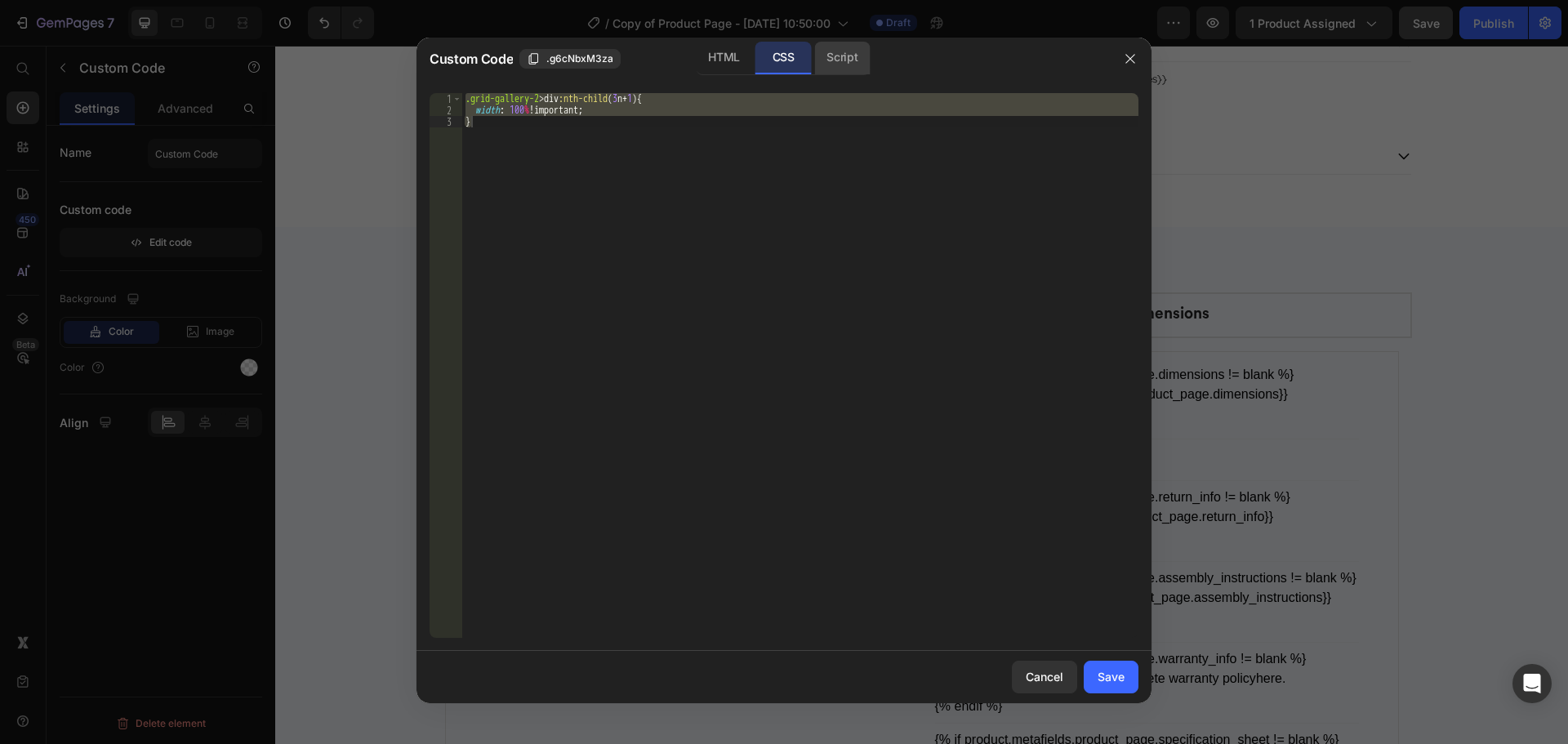 click on "Script" 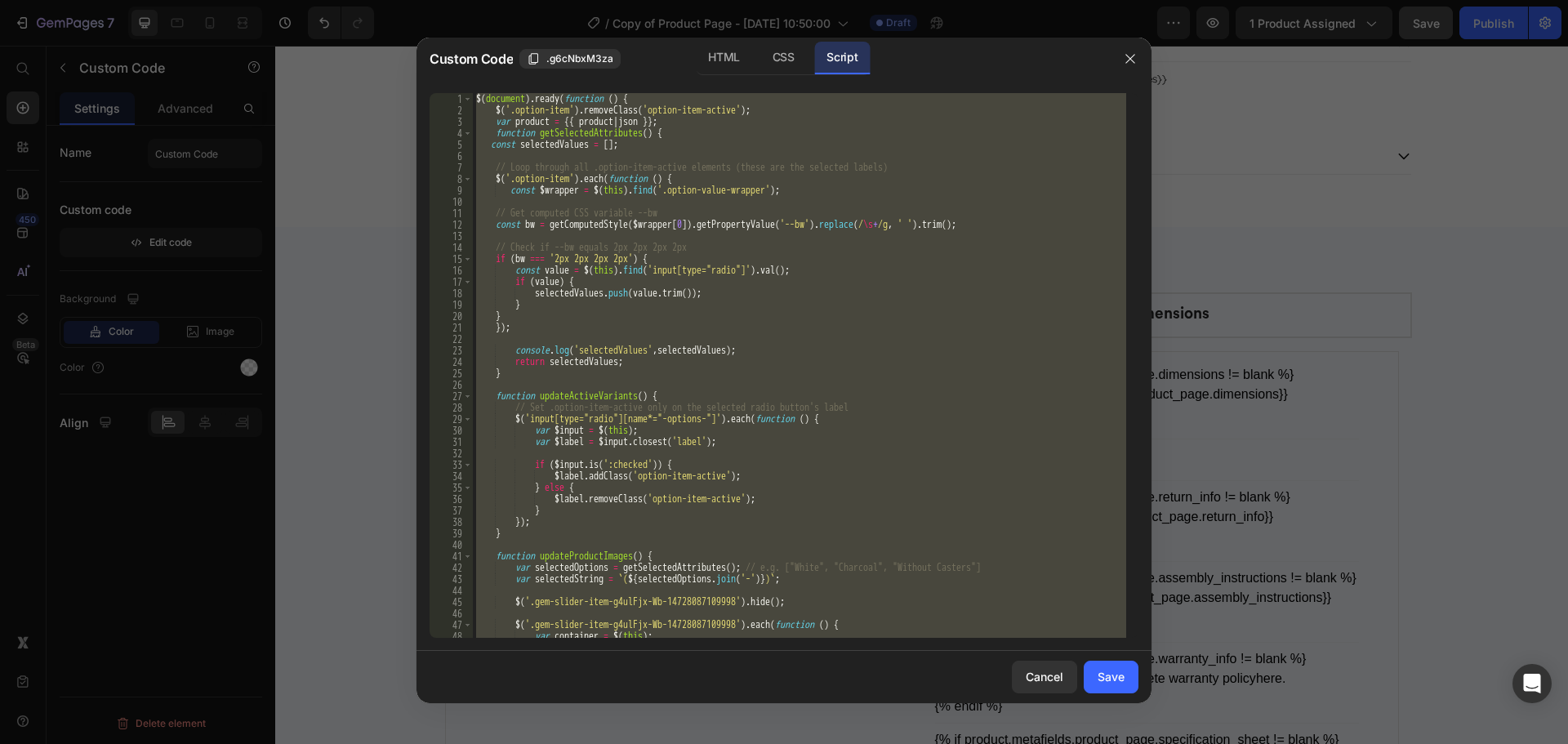 click on "$ ( document ) . ready ( function   ( )   {      $ ( '.option-item' ) . removeClass ( 'option-item-active' ) ;      var   product   =   {{   product  |  json   }} ;      function   getSelectedAttributes ( )   {     const   selectedValues   =   [ ] ;      // Loop through all .option-item-active elements (these are the selected labels)      $ ( '.option-item' ) . each ( function   ( )   {          const   $wrapper   =   $ ( this ) . find ( '.option-value-wrapper' ) ;      // Get computed CSS variable --bw      const   bw   =   getComputedStyle ( $wrapper [ 0 ]) . getPropertyValue ( '--bw' ) . replace ( / \s + /g ,   ' ' ) . trim ( ) ;      // Check if --bw equals 2px 2px 2px 2px      if   ( bw   ===   '2px 2px 2px 2px' )   {           const   value   =   $ ( this ) . find ( 'input[type="radio"]' ) . val ( ) ;           if   ( value )   {                selectedValues . push ( value . trim ( )) ;           }      }      }) ;           console . log ( 'selectedValues' , selectedValues ) ;           return   ; }" at bounding box center (800, 365) 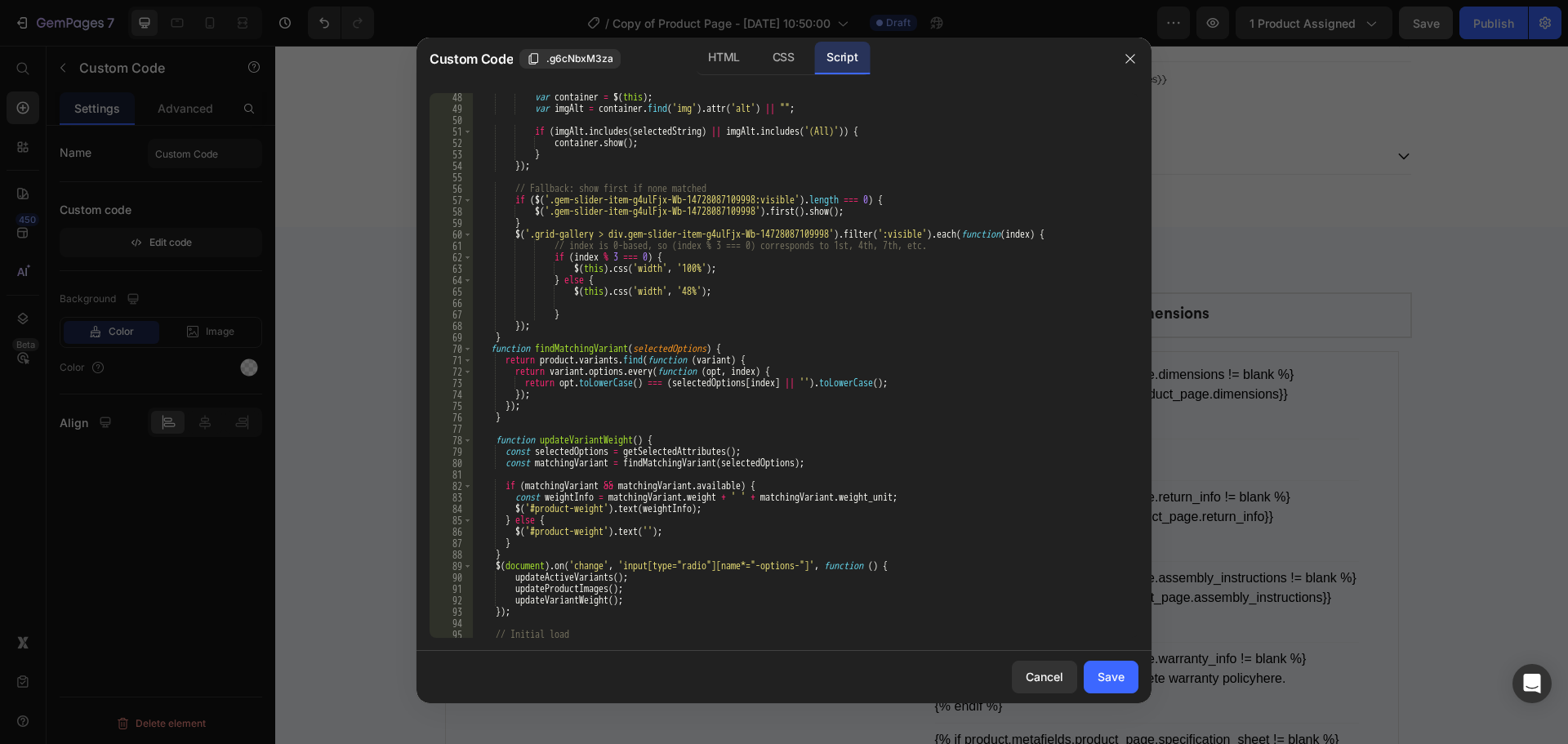 scroll, scrollTop: 539, scrollLeft: 0, axis: vertical 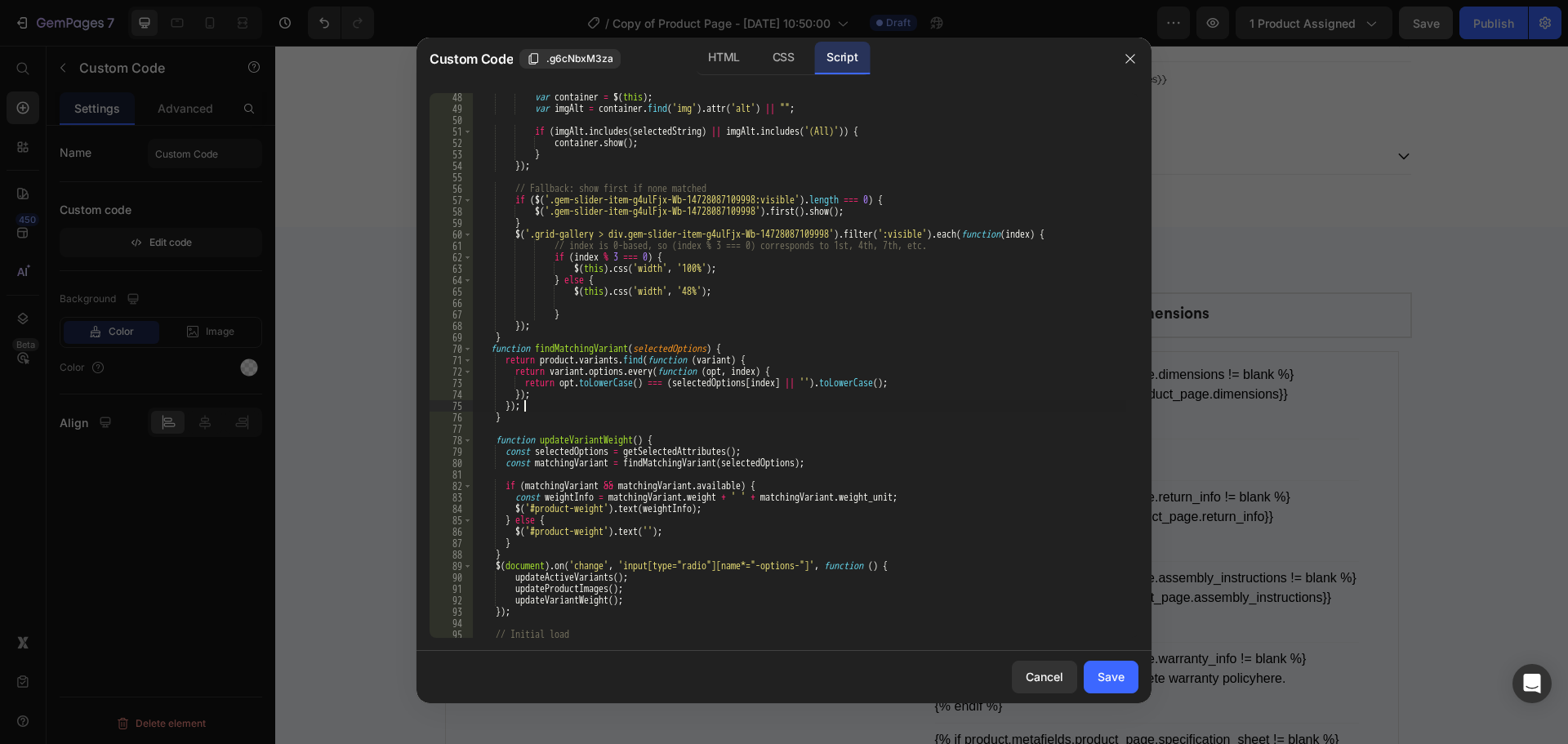 click on "var   container   =   $ ( this ) ;                var   imgAlt   =   container . find ( 'img' ) . attr ( 'alt' )   ||   "" ;                if   ( imgAlt . includes ( selectedString )   ||   imgAlt . includes ( '(All)' ))   {                     container . show ( ) ;                }           }) ;           // Fallback: show first if none matched           if   ( $ ( '.gem-slider-item-g4ulFjx-Wb-14728087109998:visible' ) . length   ===   0 )   {                $ ( '.gem-slider-item-g4ulFjx-Wb-14728087109998' ) . first ( ) . show ( ) ;           }           $ ( '.grid-gallery > div.gem-slider-item-g4ulFjx-Wb-14728087109998' ) . filter ( ':visible' ) . each ( function ( index )   {                     // index is 0-based, so (index % 3 === 0) corresponds to 1st, 4th, 7th, etc.                     if   ( index   %   3   ===   0 )   {                          $ ( this ) . css ( 'width' ,   '100%' ) ;                     }   else   {                          $ ( this ) . css ( 'width' ,   '48%' )" at bounding box center (800, 375) 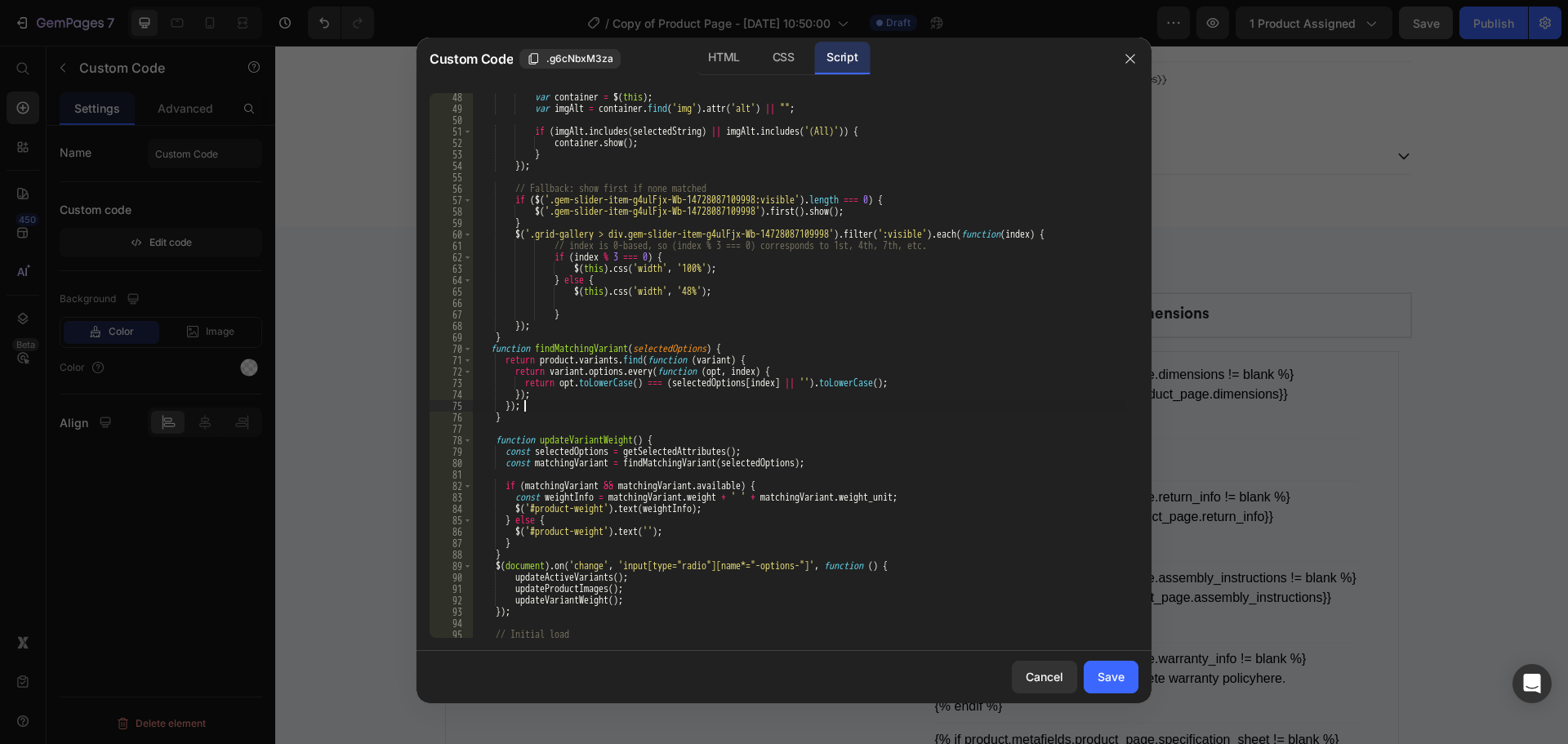 scroll, scrollTop: 588, scrollLeft: 0, axis: vertical 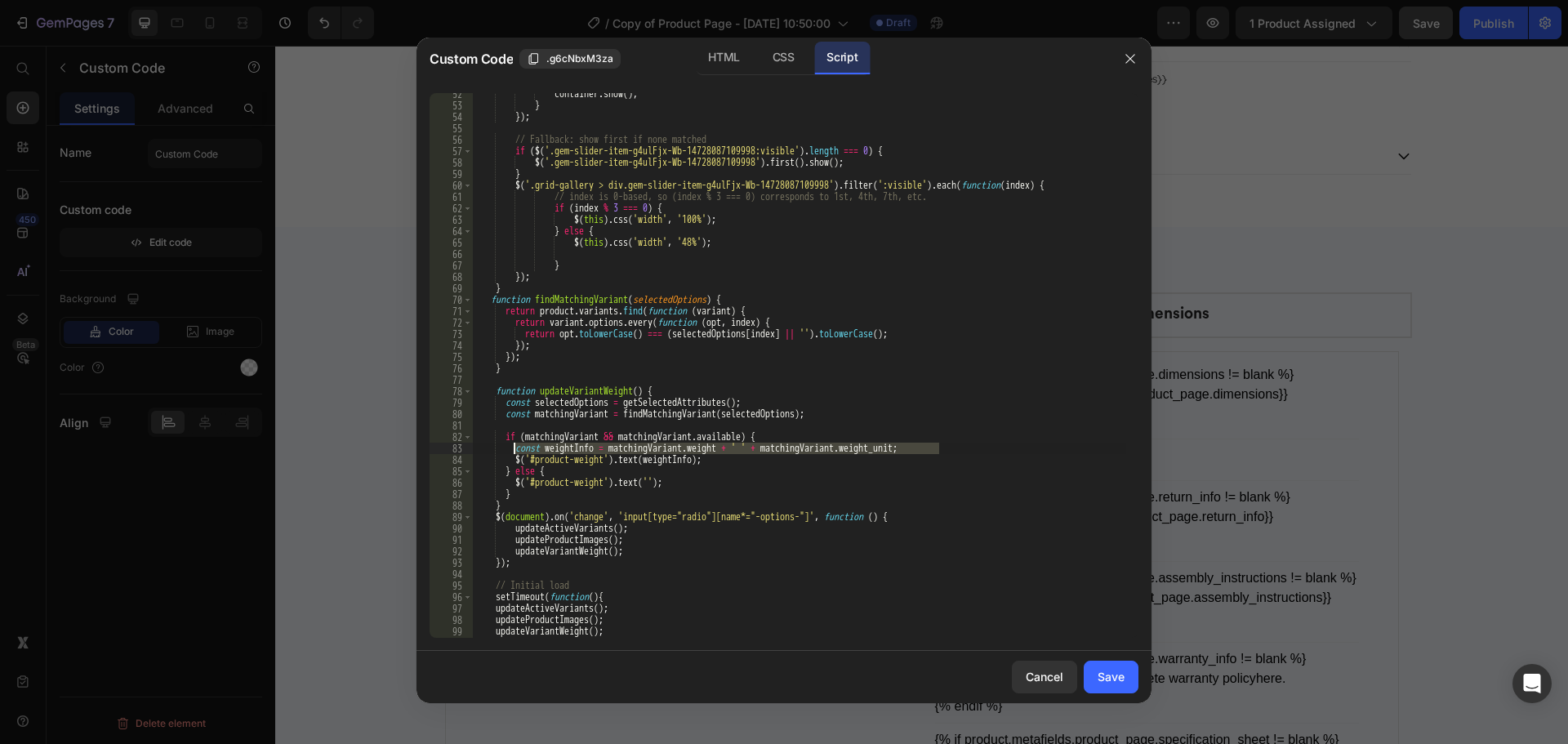 drag, startPoint x: 955, startPoint y: 452, endPoint x: 512, endPoint y: 453, distance: 443.0011 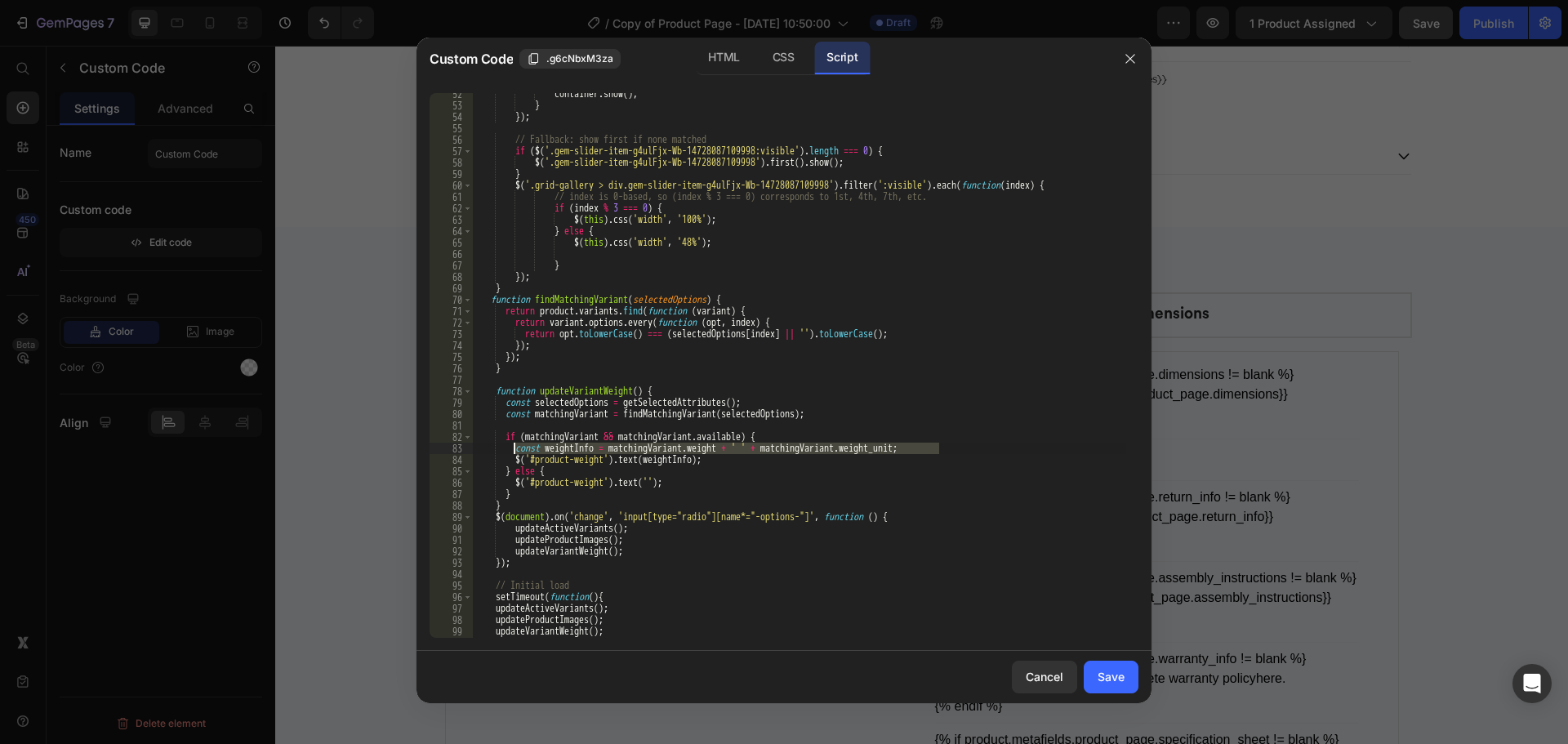 paste on "const weightInfo = matchingVariant.weight + ' {{ product.weight_unit }}'" 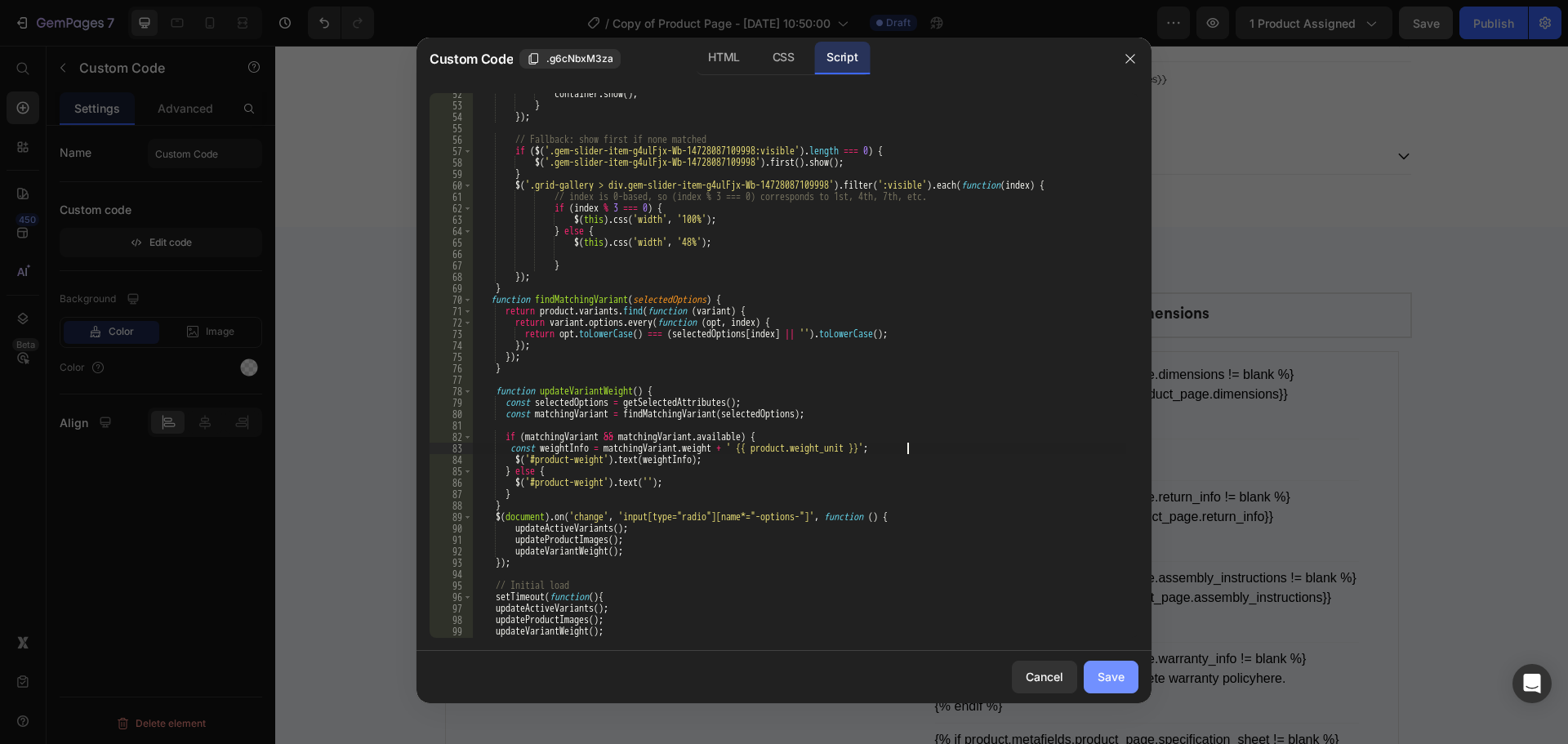 click on "Save" at bounding box center (1111, 676) 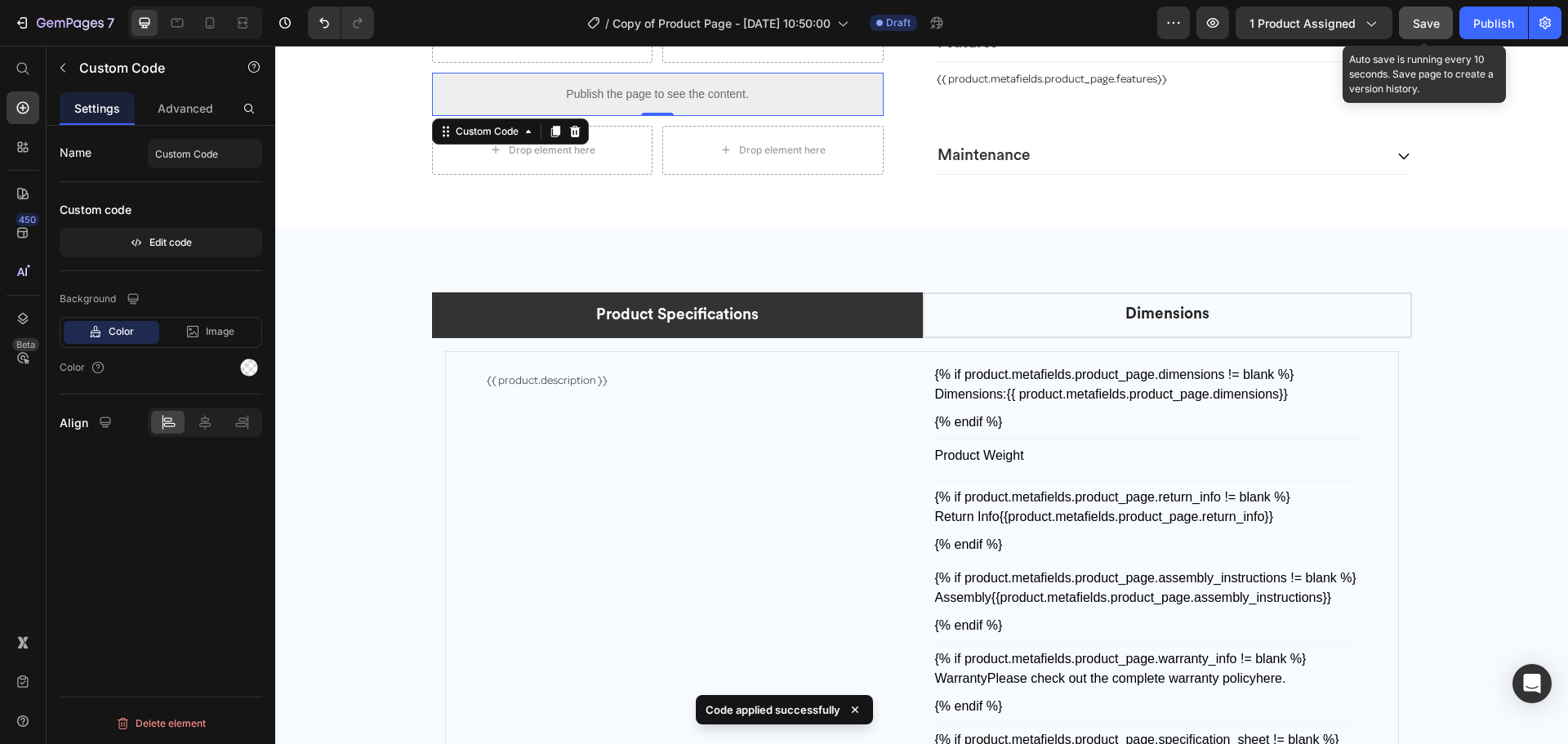 click on "Save" at bounding box center (1426, 23) 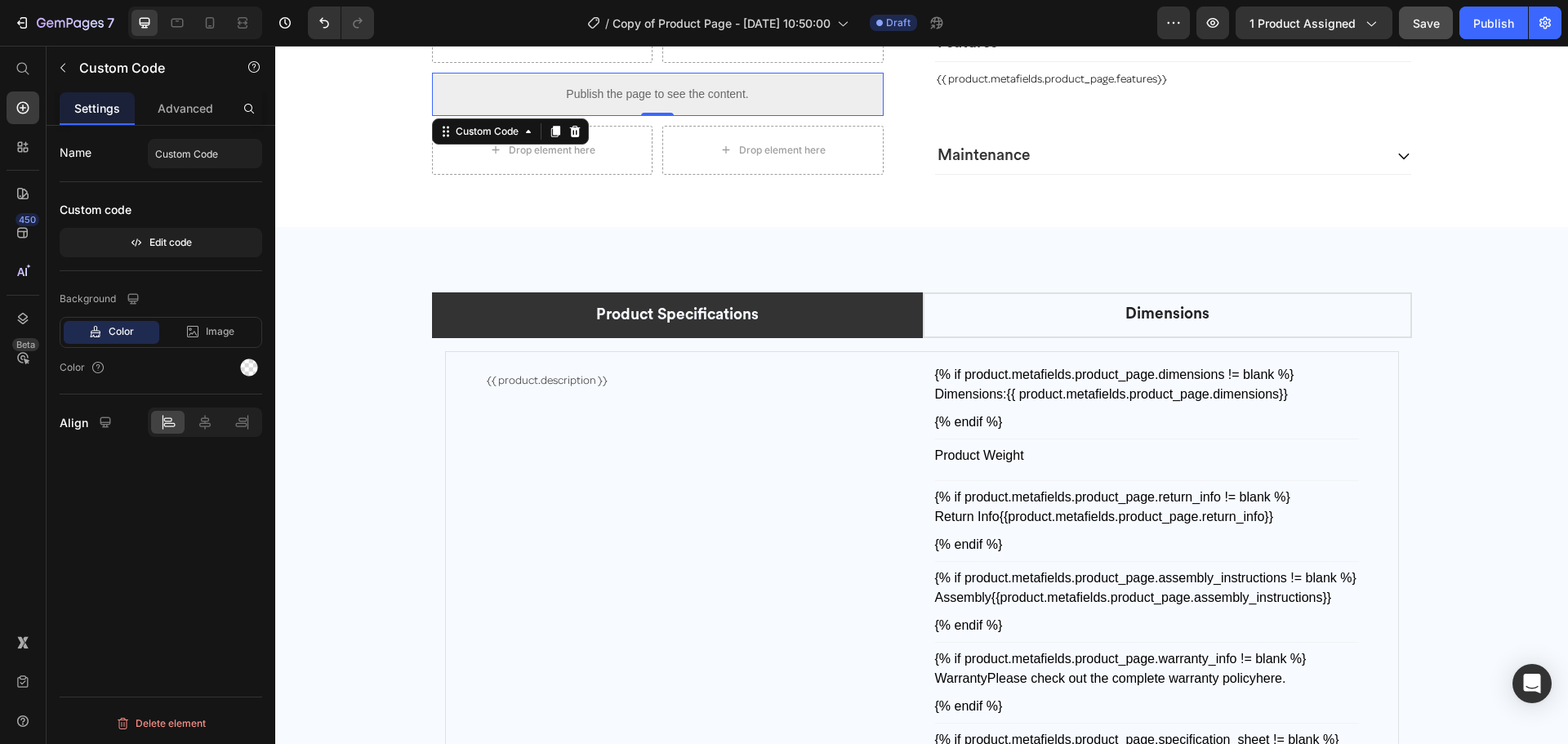 click on "Publish the page to see the content." at bounding box center [657, 94] 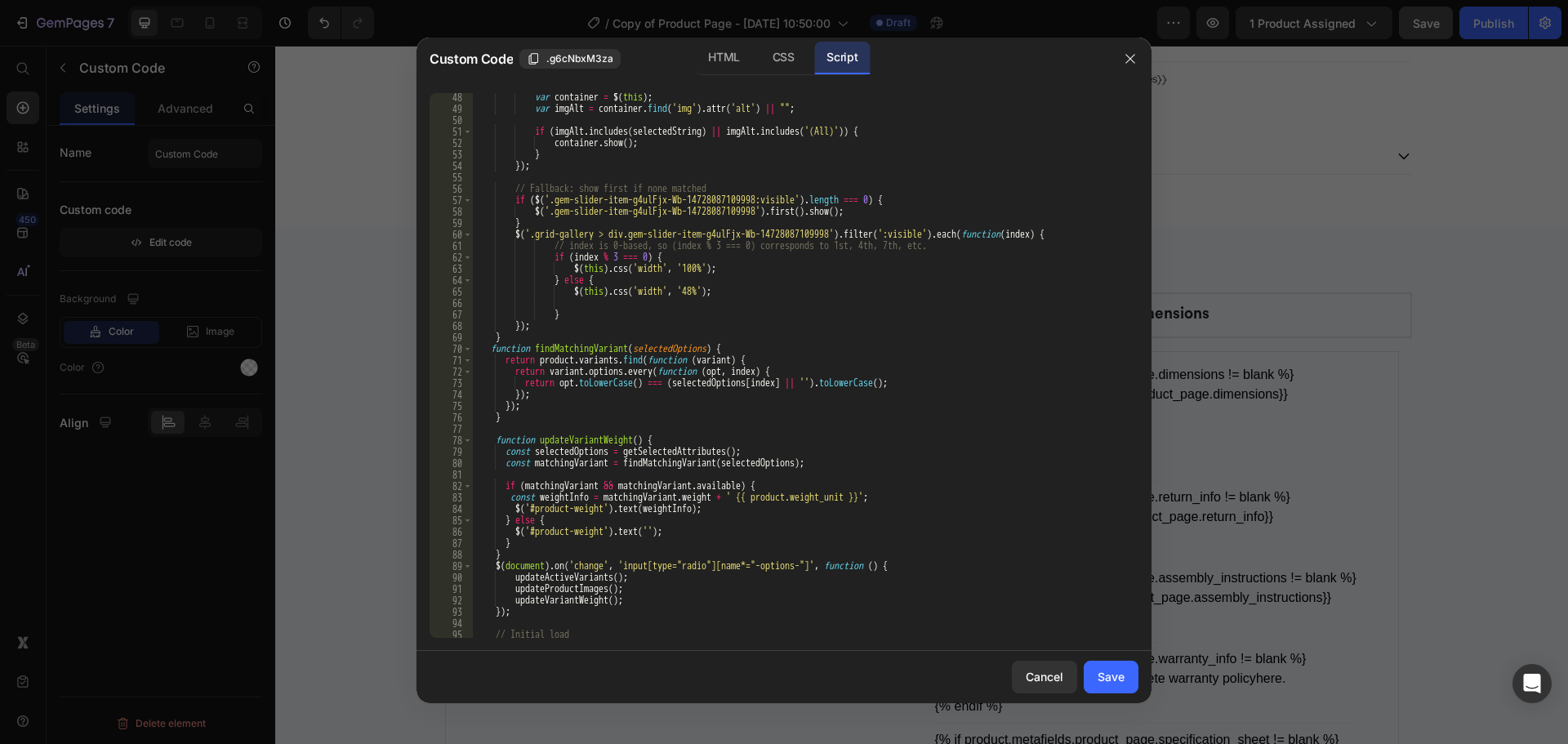 scroll, scrollTop: 621, scrollLeft: 0, axis: vertical 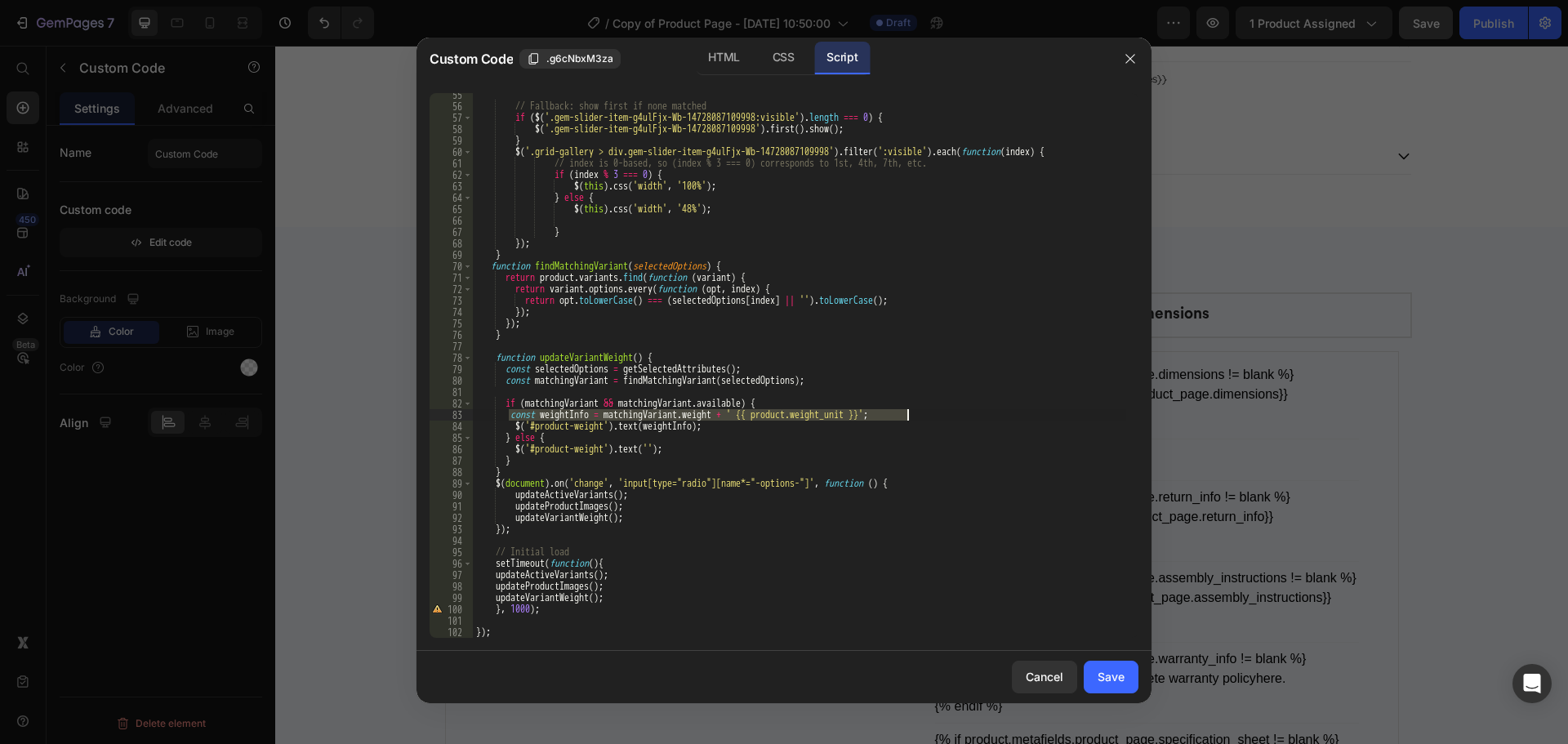 drag, startPoint x: 507, startPoint y: 415, endPoint x: 911, endPoint y: 413, distance: 404.00495 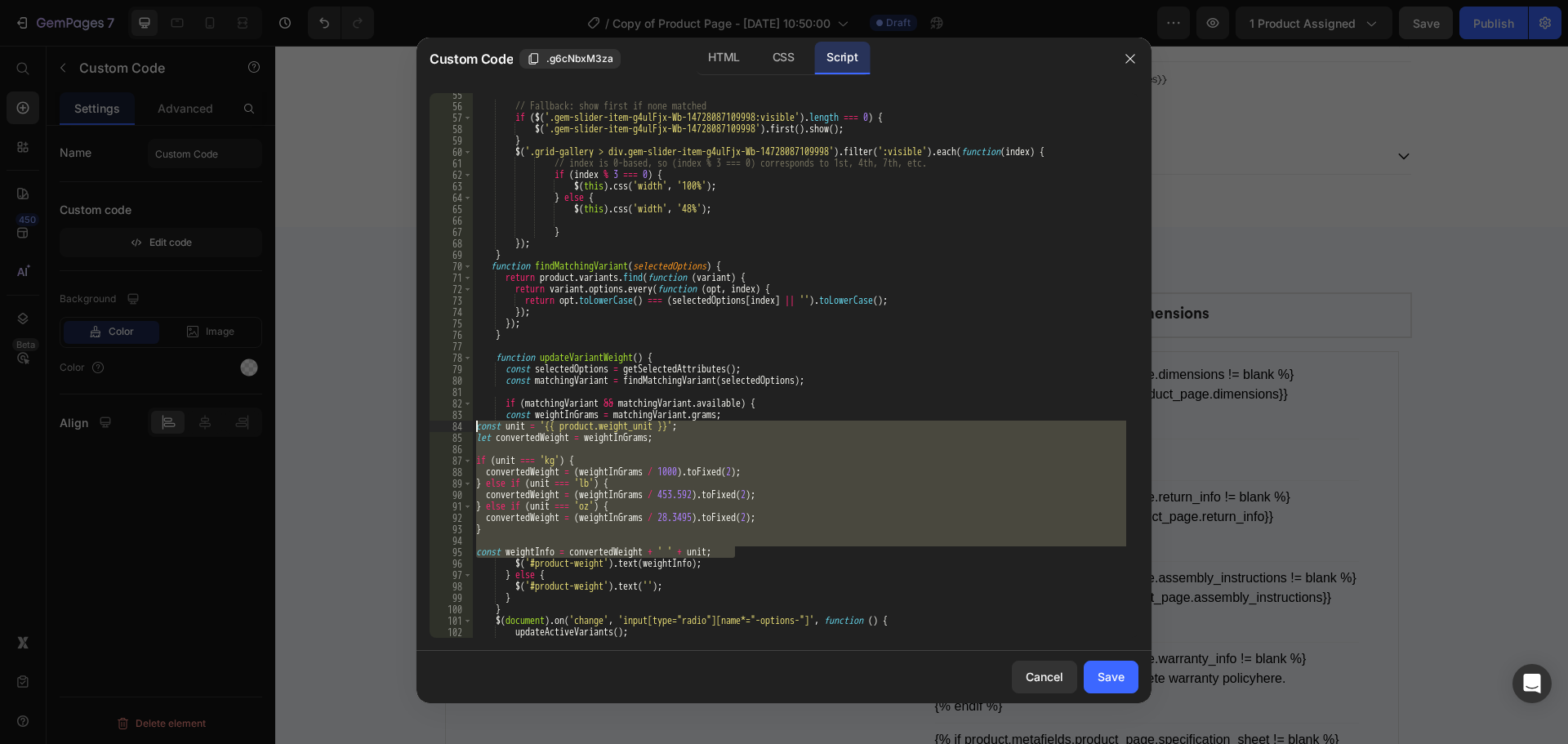 drag, startPoint x: 746, startPoint y: 551, endPoint x: 469, endPoint y: 428, distance: 303.08085 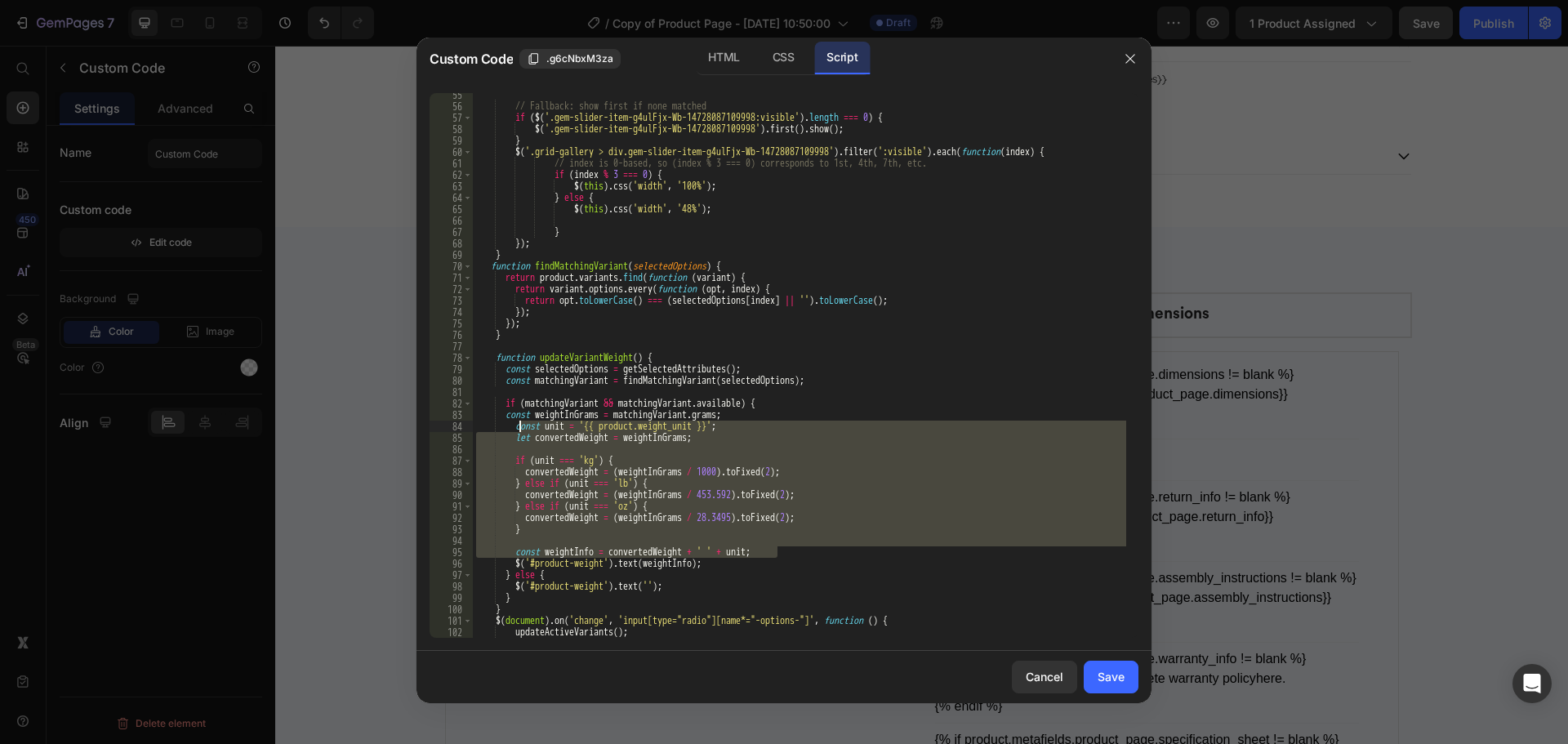 click on "// Fallback: show first if none matched           if   ( $ ( '.gem-slider-item-g4ulFjx-Wb-14728087109998:visible' ) . length   ===   0 )   {                $ ( '.gem-slider-item-g4ulFjx-Wb-14728087109998' ) . first ( ) . show ( ) ;           }           $ ( '.grid-gallery > div.gem-slider-item-g4ulFjx-Wb-14728087109998' ) . filter ( ':visible' ) . each ( function ( index )   {                     // index is 0-based, so (index % 3 === 0) corresponds to 1st, 4th, 7th, etc.                     if   ( index   %   3   ===   0 )   {                          $ ( this ) . css ( 'width' ,   '100%' ) ;                     }   else   {                          $ ( this ) . css ( 'width' ,   '48%' ) ;                                             }           }) ;      }     function   findMatchingVariant ( selectedOptions )   {         return   product . variants . find ( function   ( variant )   {           return   variant . options . every ( function   ( opt ,   index )   {              return   opt . ( )" at bounding box center [800, 372] 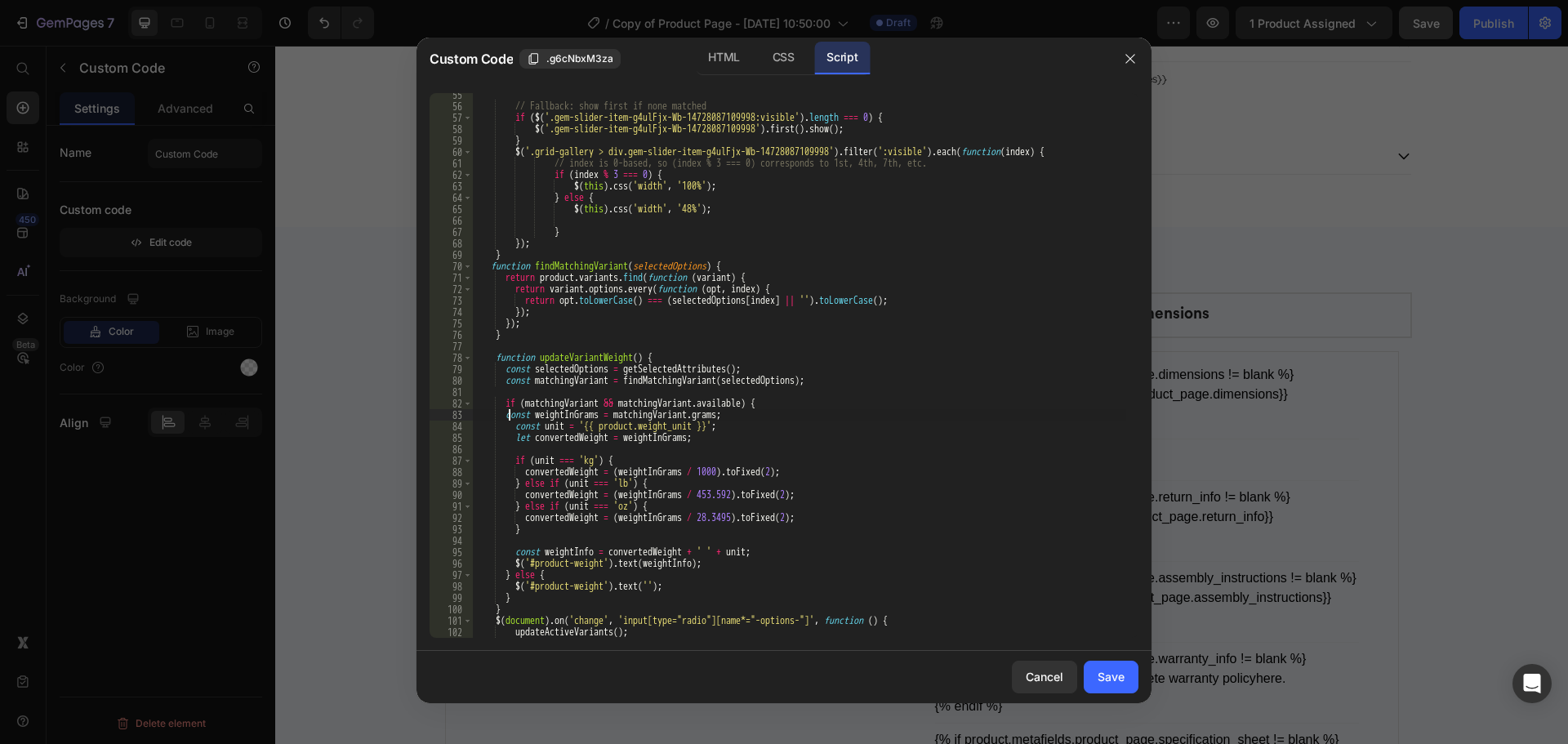 type on "const weightInGrams = matchingVariant.grams;" 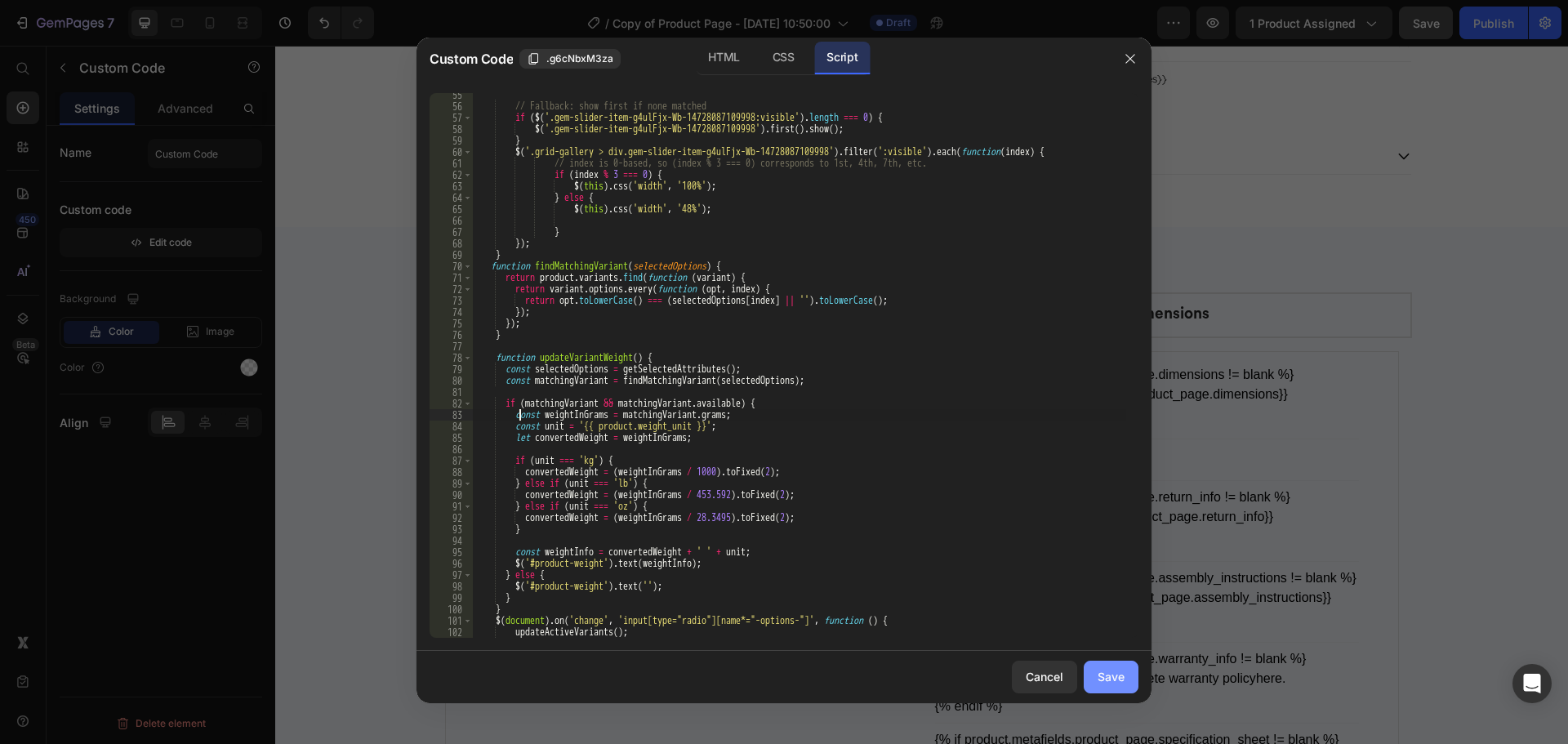 click on "Save" at bounding box center (1111, 676) 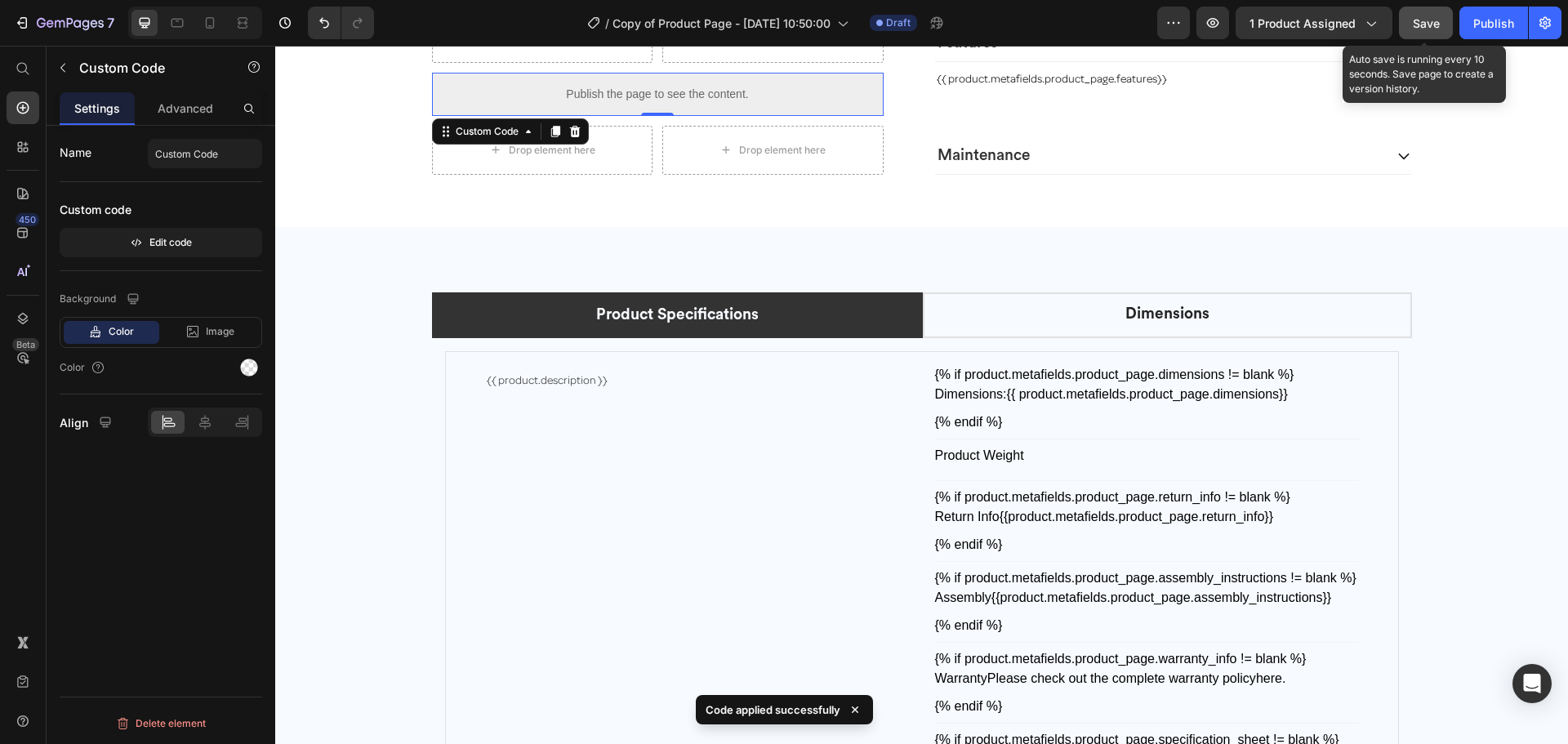 click on "Save" 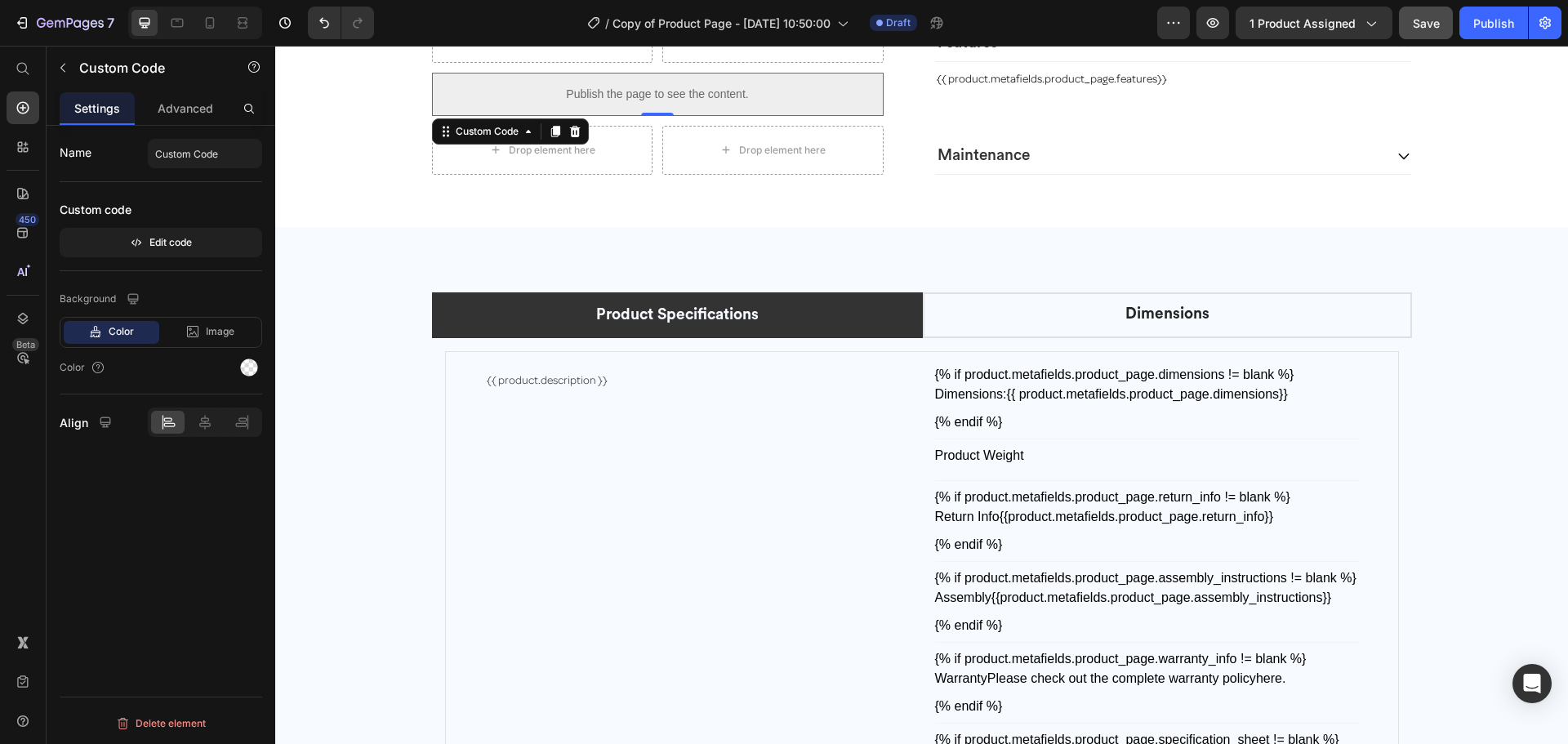 click on "Publish the page to see the content." at bounding box center [657, 94] 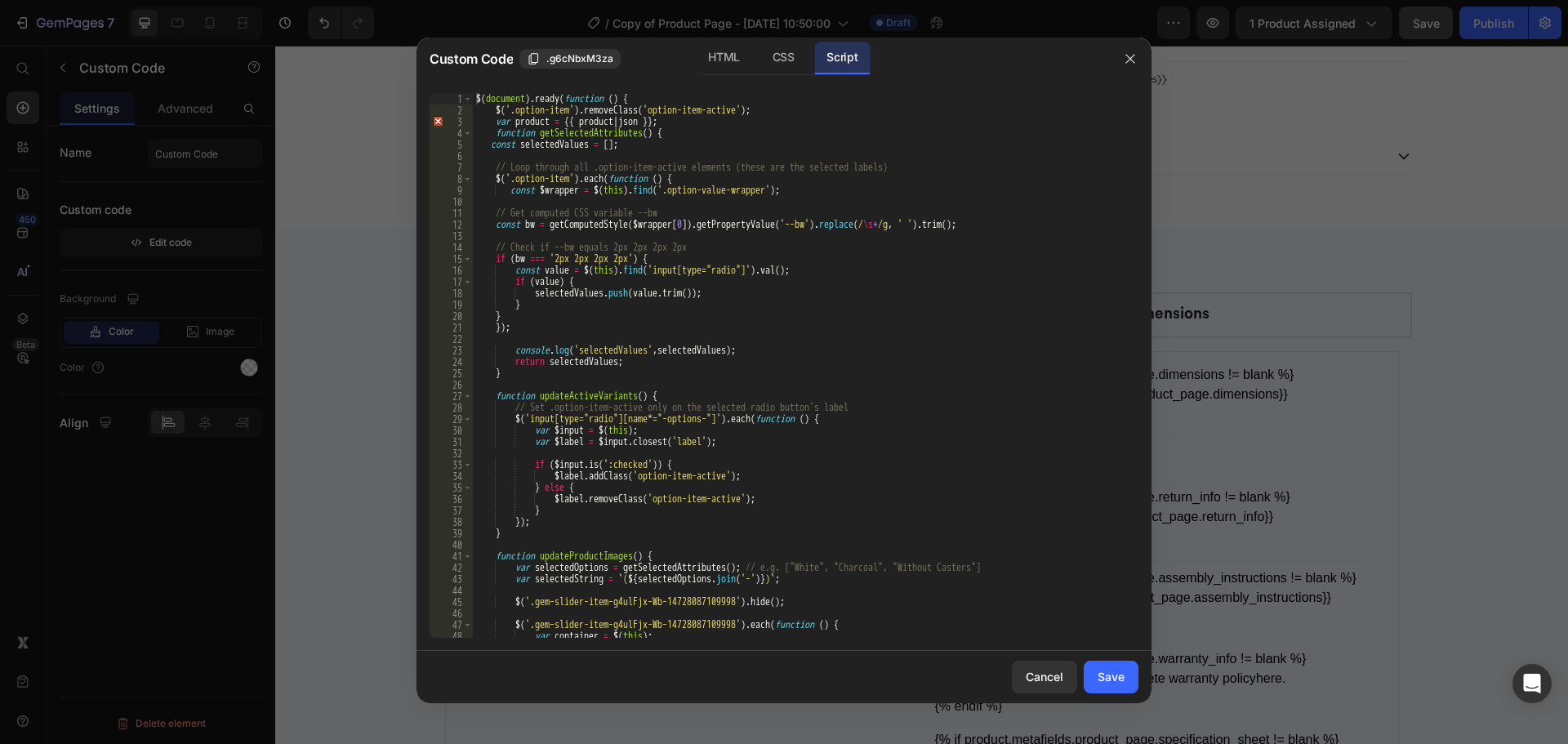 click on "$ ( document ) . ready ( function   ( )   {      $ ( '.option-item' ) . removeClass ( 'option-item-active' ) ;      var   product   =   {{   product  |  json   }} ;      function   getSelectedAttributes ( )   {     const   selectedValues   =   [ ] ;      // Loop through all .option-item-active elements (these are the selected labels)      $ ( '.option-item' ) . each ( function   ( )   {          const   $wrapper   =   $ ( this ) . find ( '.option-value-wrapper' ) ;      // Get computed CSS variable --bw      const   bw   =   getComputedStyle ( $wrapper [ 0 ]) . getPropertyValue ( '--bw' ) . replace ( / \s + /g ,   ' ' ) . trim ( ) ;      // Check if --bw equals 2px 2px 2px 2px      if   ( bw   ===   '2px 2px 2px 2px' )   {           const   value   =   $ ( this ) . find ( 'input[type="radio"]' ) . val ( ) ;           if   ( value )   {                selectedValues . push ( value . trim ( )) ;           }      }      }) ;           console . log ( 'selectedValues' , selectedValues ) ;           return   ; }" at bounding box center (800, 376) 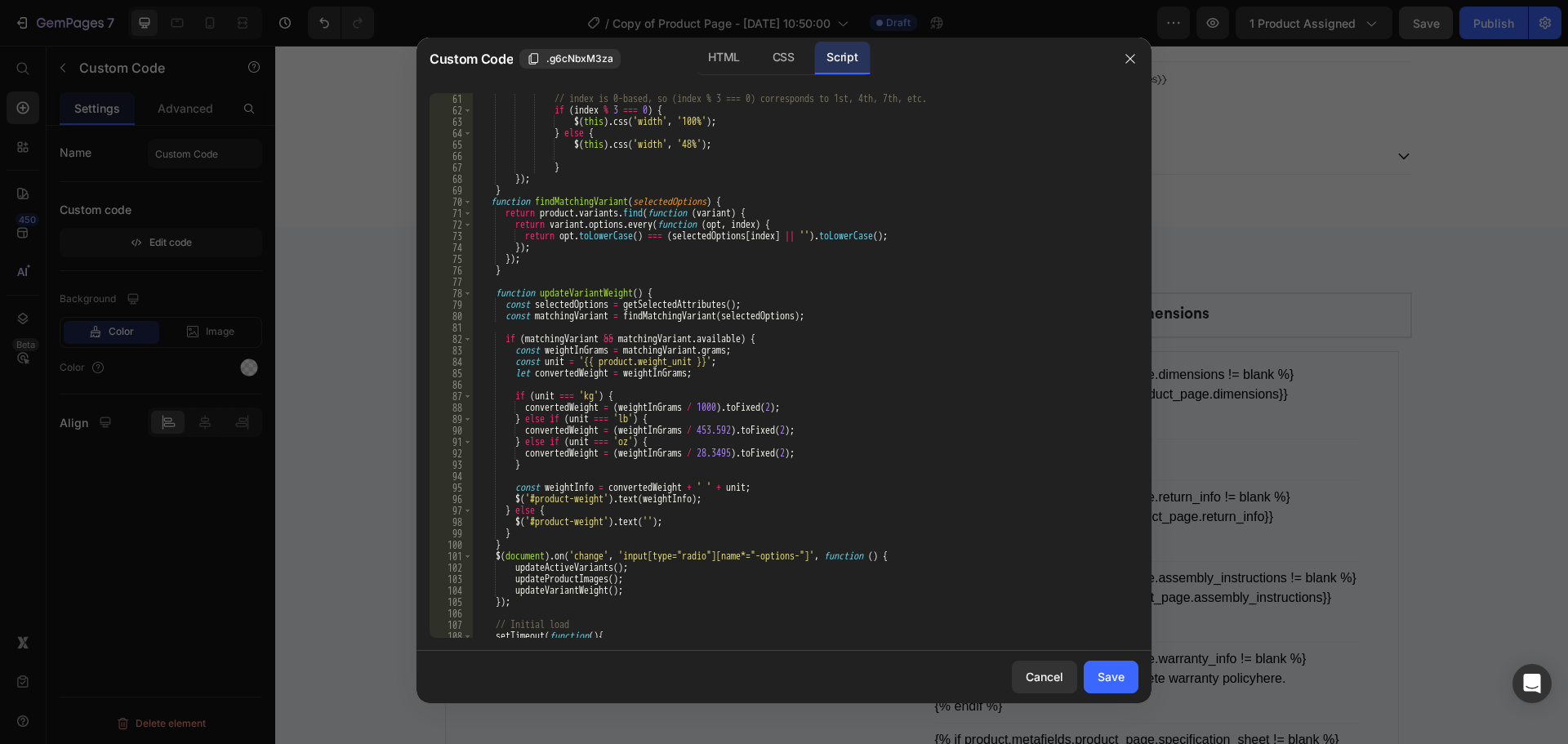 scroll, scrollTop: 686, scrollLeft: 0, axis: vertical 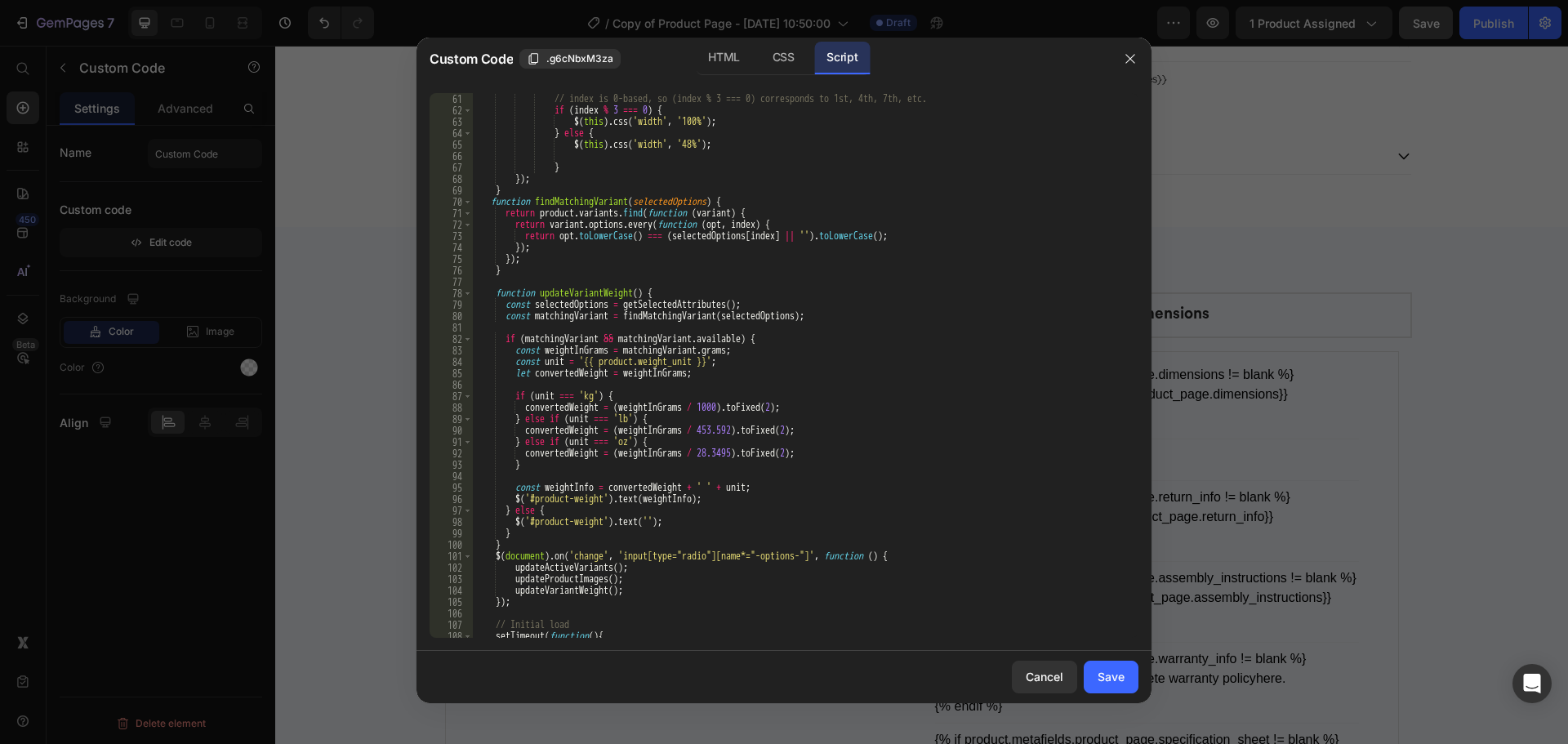 click on "// index is 0-based, so (index % 3 === 0) corresponds to 1st, 4th, 7th, etc.                     if   ( index   %   3   ===   0 )   {                          $ ( this ) . css ( 'width' ,   '100%' ) ;                     }   else   {                          $ ( this ) . css ( 'width' ,   '48%' ) ;                                             }           }) ;      }     function   findMatchingVariant ( selectedOptions )   {         return   product . variants . find ( function   ( variant )   {           return   variant . options . every ( function   ( opt ,   index )   {              return   opt . toLowerCase ( )   ===   ( selectedOptions [ index ]   ||   '' ) . toLowerCase ( ) ;           }) ;         }) ;      }      function   updateVariantWeight ( )   {         const   selectedOptions   =   getSelectedAttributes ( ) ;         const   matchingVariant   =   findMatchingVariant ( selectedOptions ) ;         if   ( matchingVariant   &&   matchingVariant . available )   {           const" at bounding box center (800, 376) 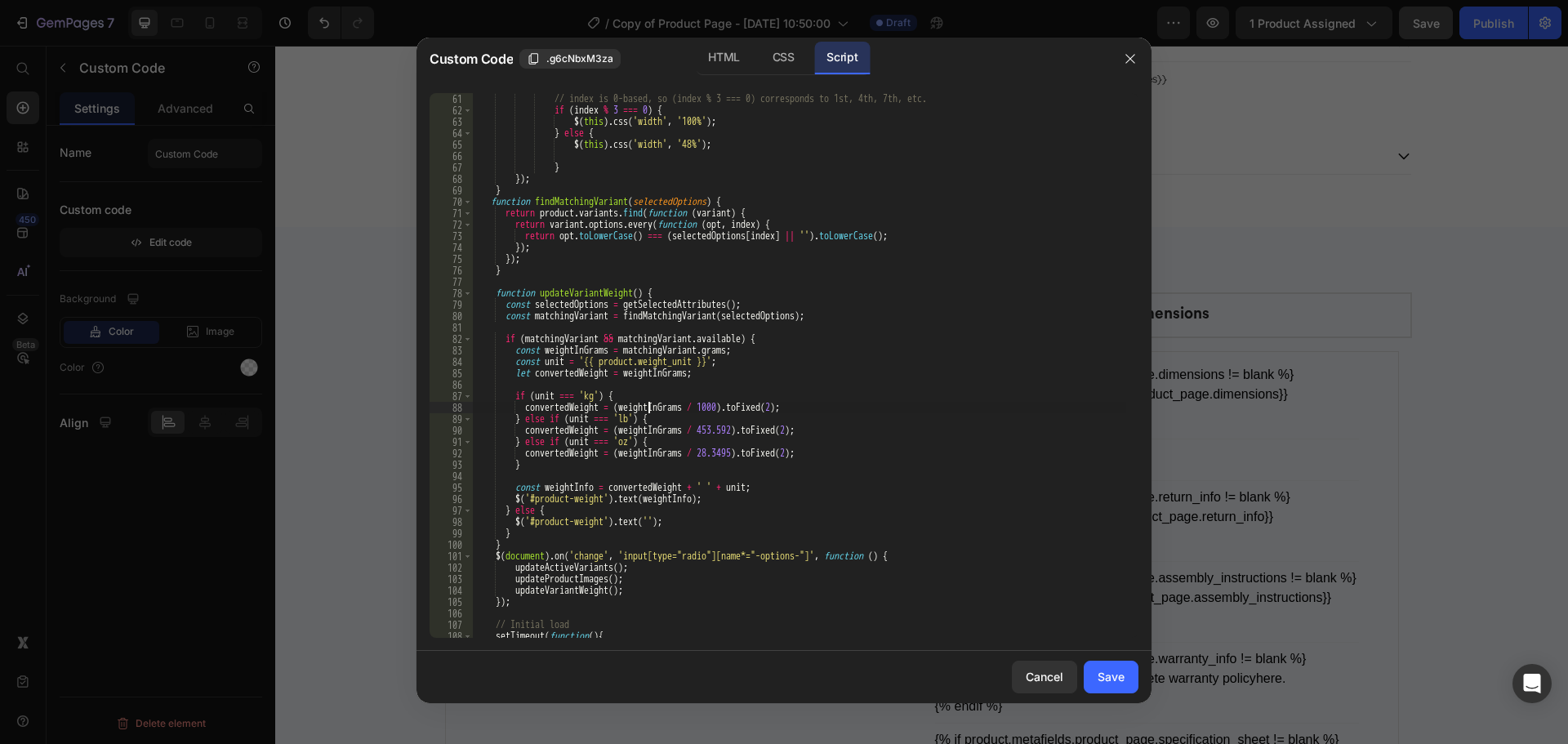 click on "// index is 0-based, so (index % 3 === 0) corresponds to 1st, 4th, 7th, etc.                     if   ( index   %   3   ===   0 )   {                          $ ( this ) . css ( 'width' ,   '100%' ) ;                     }   else   {                          $ ( this ) . css ( 'width' ,   '48%' ) ;                                             }           }) ;      }     function   findMatchingVariant ( selectedOptions )   {         return   product . variants . find ( function   ( variant )   {           return   variant . options . every ( function   ( opt ,   index )   {              return   opt . toLowerCase ( )   ===   ( selectedOptions [ index ]   ||   '' ) . toLowerCase ( ) ;           }) ;         }) ;      }      function   updateVariantWeight ( )   {         const   selectedOptions   =   getSelectedAttributes ( ) ;         const   matchingVariant   =   findMatchingVariant ( selectedOptions ) ;         if   ( matchingVariant   &&   matchingVariant . available )   {           const" at bounding box center (800, 376) 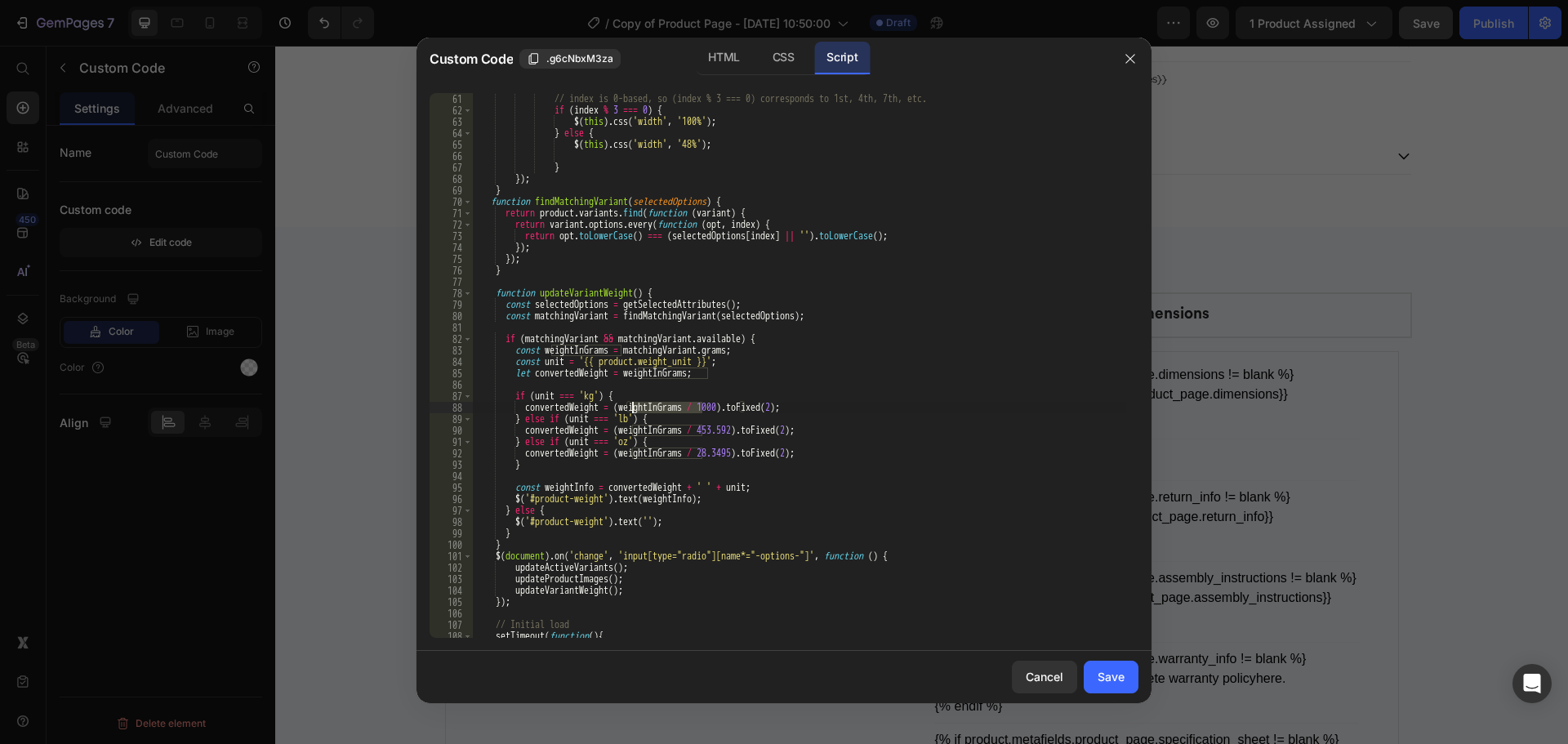 click on "// index is 0-based, so (index % 3 === 0) corresponds to 1st, 4th, 7th, etc.                     if   ( index   %   3   ===   0 )   {                          $ ( this ) . css ( 'width' ,   '100%' ) ;                     }   else   {                          $ ( this ) . css ( 'width' ,   '48%' ) ;                                             }           }) ;      }     function   findMatchingVariant ( selectedOptions )   {         return   product . variants . find ( function   ( variant )   {           return   variant . options . every ( function   ( opt ,   index )   {              return   opt . toLowerCase ( )   ===   ( selectedOptions [ index ]   ||   '' ) . toLowerCase ( ) ;           }) ;         }) ;      }      function   updateVariantWeight ( )   {         const   selectedOptions   =   getSelectedAttributes ( ) ;         const   matchingVariant   =   findMatchingVariant ( selectedOptions ) ;         if   ( matchingVariant   &&   matchingVariant . available )   {           const" at bounding box center (800, 376) 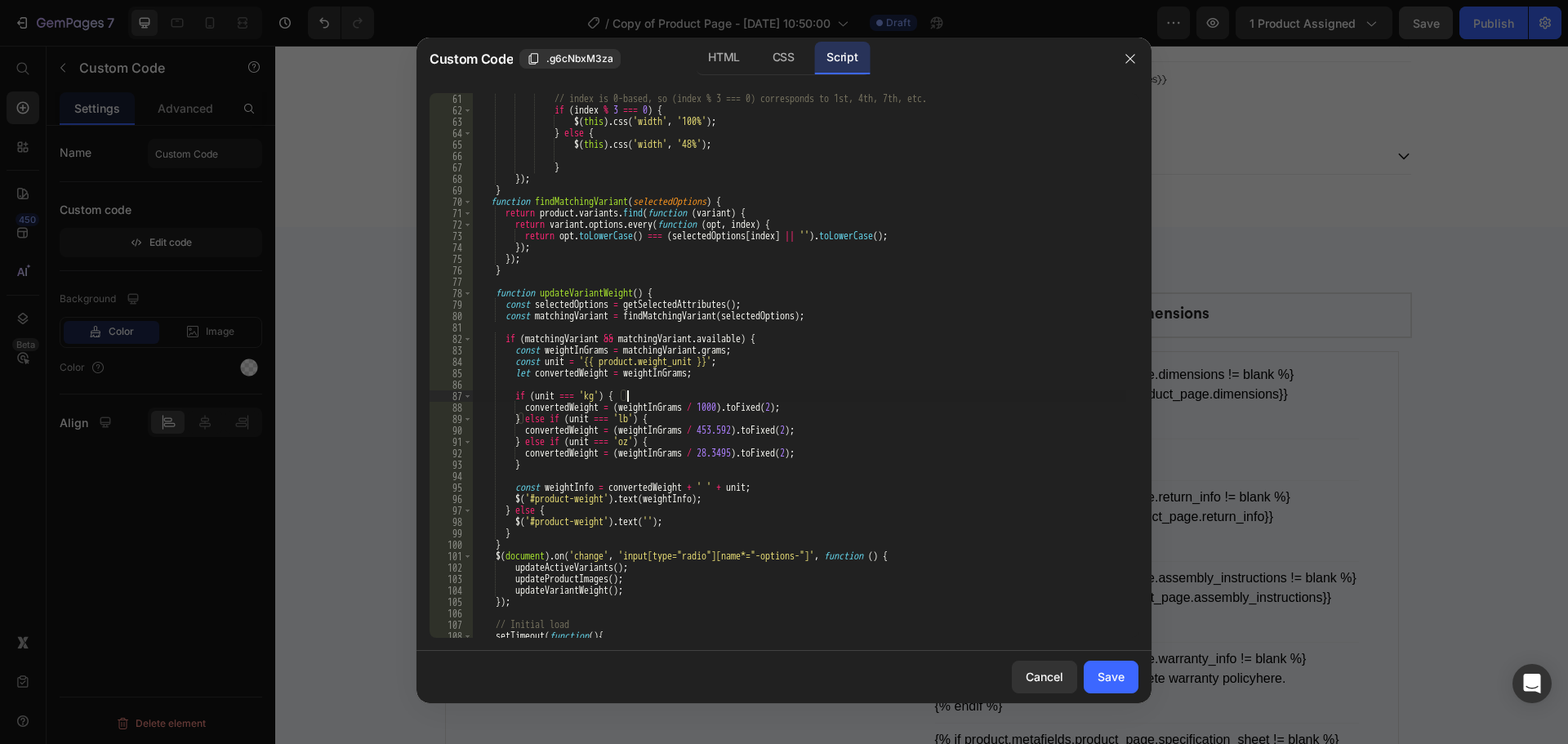 click on "// index is 0-based, so (index % 3 === 0) corresponds to 1st, 4th, 7th, etc.                     if   ( index   %   3   ===   0 )   {                          $ ( this ) . css ( 'width' ,   '100%' ) ;                     }   else   {                          $ ( this ) . css ( 'width' ,   '48%' ) ;                                             }           }) ;      }     function   findMatchingVariant ( selectedOptions )   {         return   product . variants . find ( function   ( variant )   {           return   variant . options . every ( function   ( opt ,   index )   {              return   opt . toLowerCase ( )   ===   ( selectedOptions [ index ]   ||   '' ) . toLowerCase ( ) ;           }) ;         }) ;      }      function   updateVariantWeight ( )   {         const   selectedOptions   =   getSelectedAttributes ( ) ;         const   matchingVariant   =   findMatchingVariant ( selectedOptions ) ;         if   ( matchingVariant   &&   matchingVariant . available )   {           const" at bounding box center [800, 376] 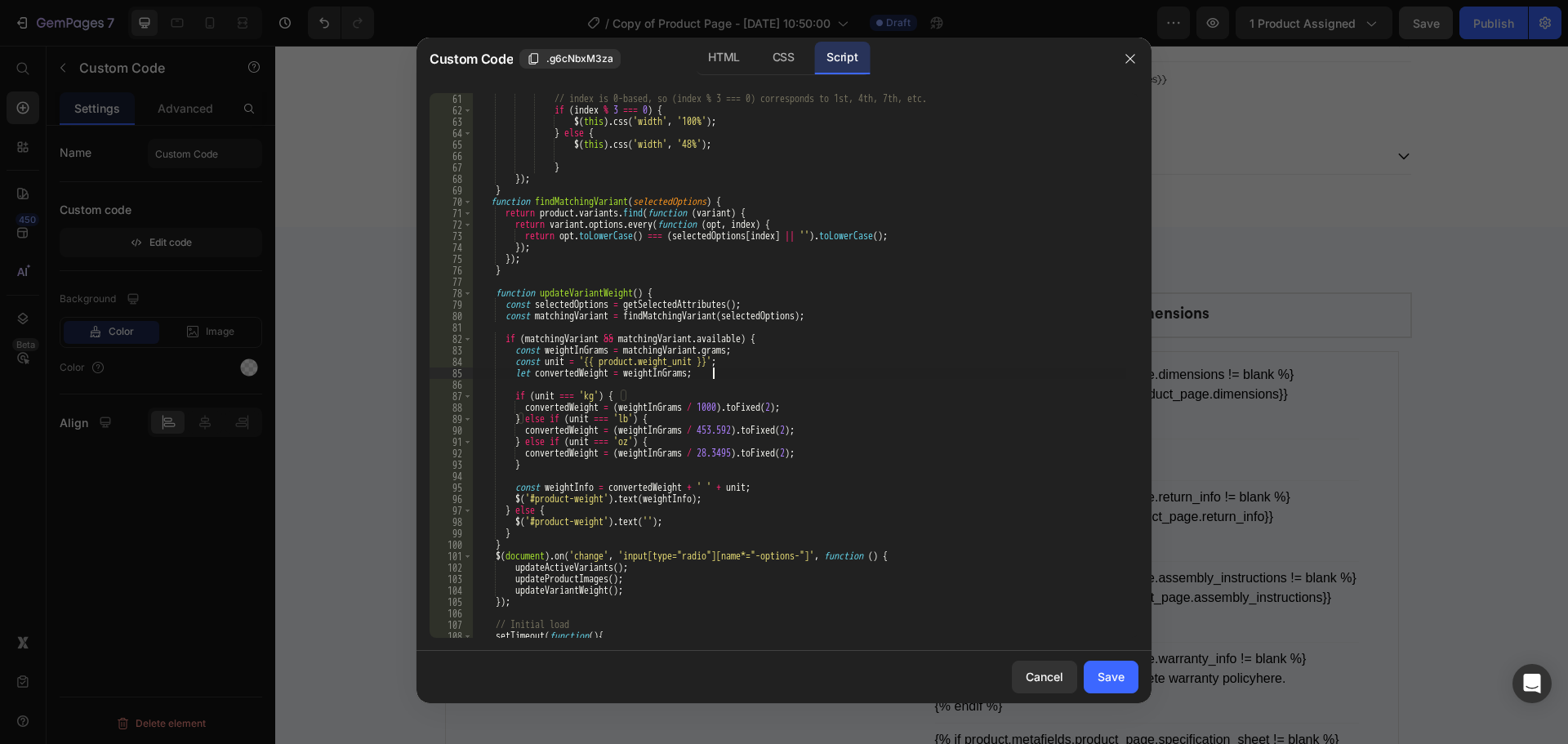 click on "// index is 0-based, so (index % 3 === 0) corresponds to 1st, 4th, 7th, etc.                     if   ( index   %   3   ===   0 )   {                          $ ( this ) . css ( 'width' ,   '100%' ) ;                     }   else   {                          $ ( this ) . css ( 'width' ,   '48%' ) ;                                             }           }) ;      }     function   findMatchingVariant ( selectedOptions )   {         return   product . variants . find ( function   ( variant )   {           return   variant . options . every ( function   ( opt ,   index )   {              return   opt . toLowerCase ( )   ===   ( selectedOptions [ index ]   ||   '' ) . toLowerCase ( ) ;           }) ;         }) ;      }      function   updateVariantWeight ( )   {         const   selectedOptions   =   getSelectedAttributes ( ) ;         const   matchingVariant   =   findMatchingVariant ( selectedOptions ) ;         if   ( matchingVariant   &&   matchingVariant . available )   {           const" at bounding box center (800, 376) 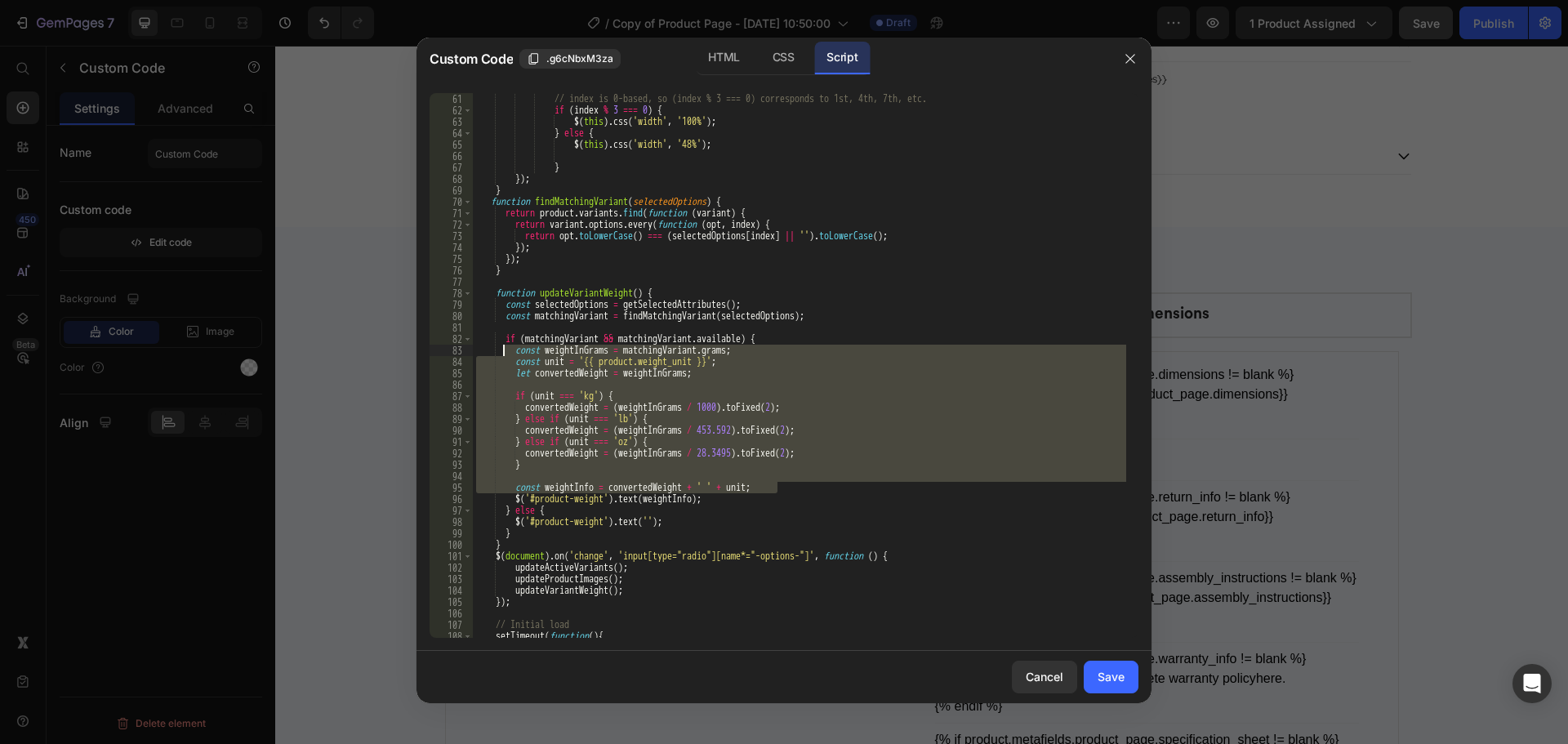 drag, startPoint x: 783, startPoint y: 489, endPoint x: 506, endPoint y: 354, distance: 308.14607 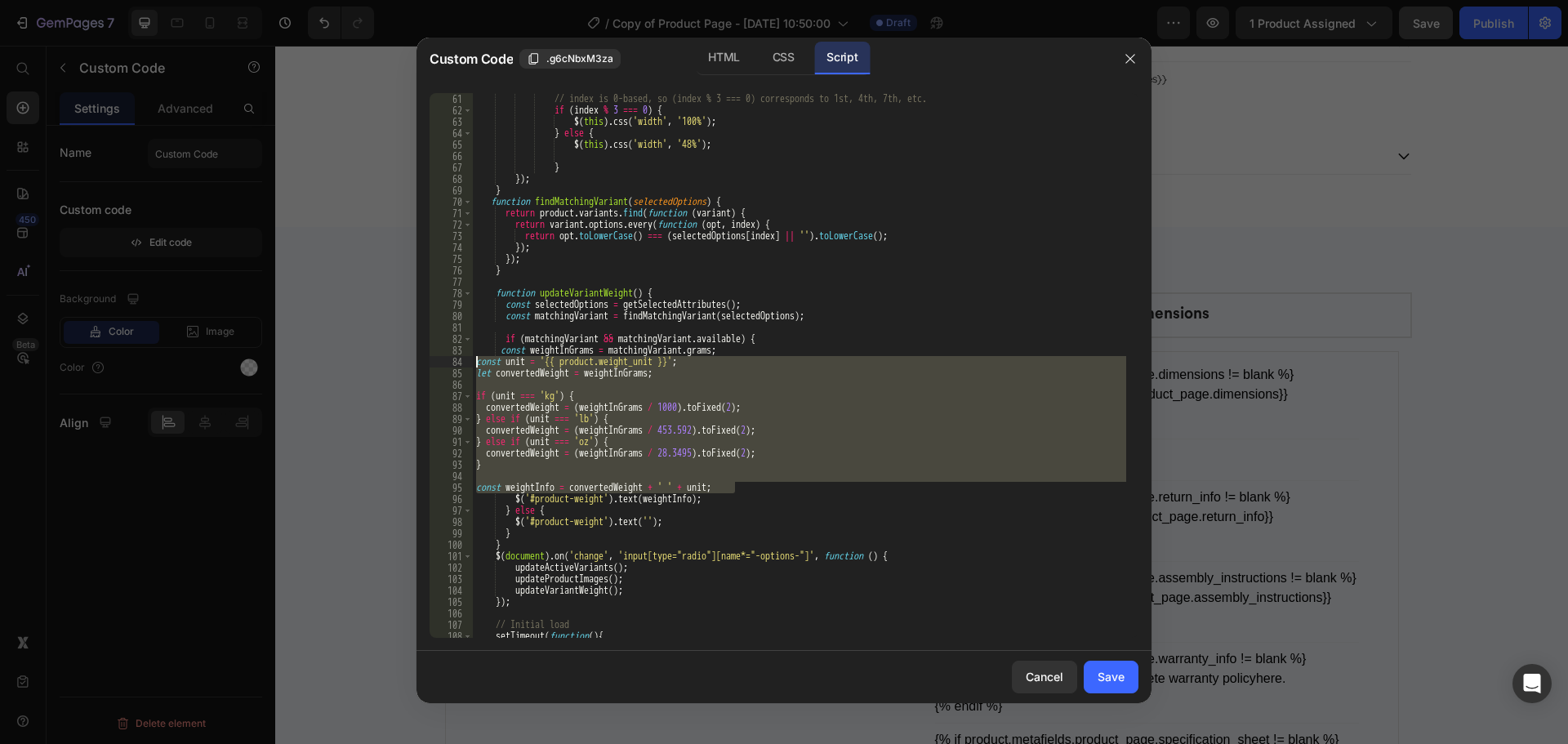 drag, startPoint x: 645, startPoint y: 443, endPoint x: 470, endPoint y: 357, distance: 194.98974 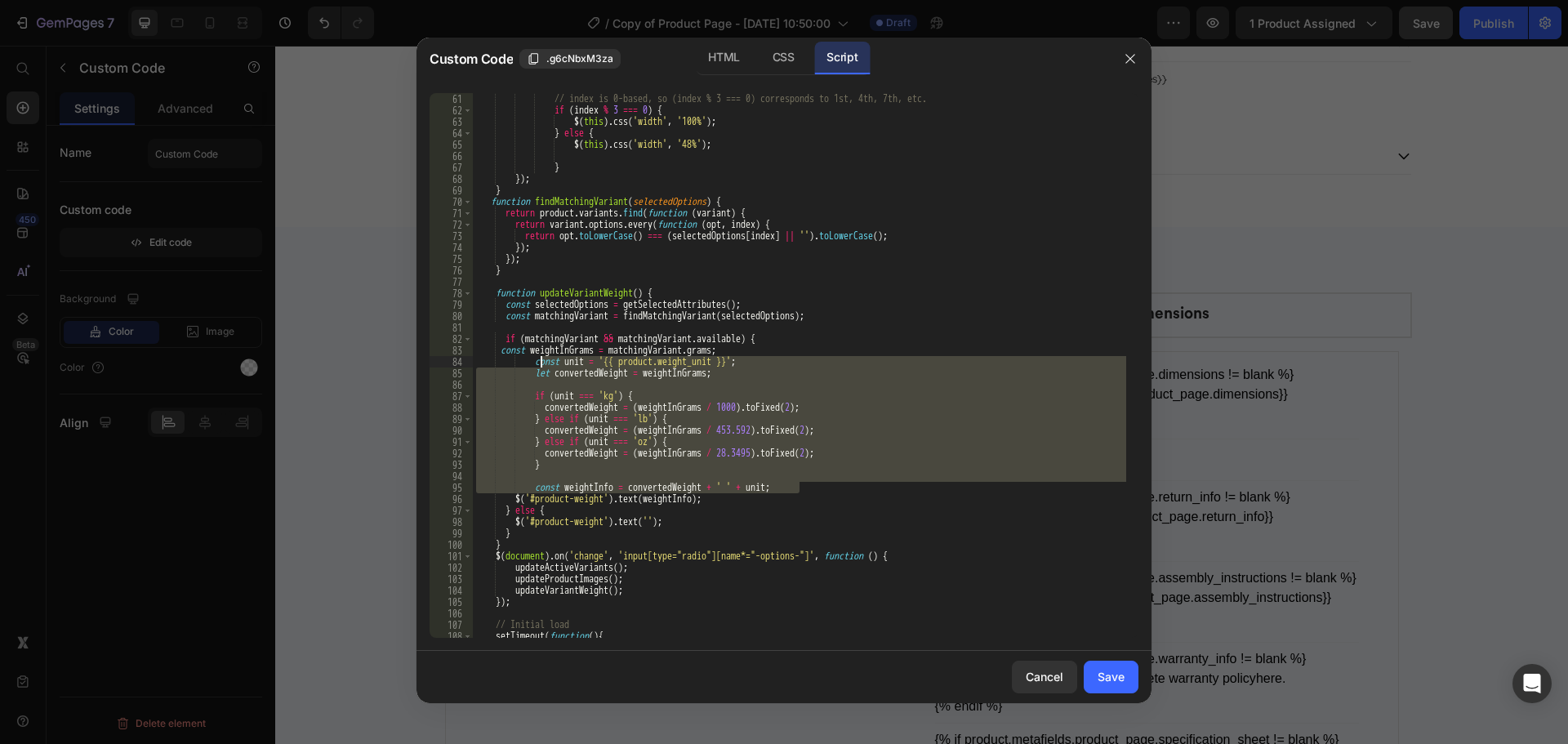 click on "// index is 0-based, so (index % 3 === 0) corresponds to 1st, 4th, 7th, etc.                     if   ( index   %   3   ===   0 )   {                          $ ( this ) . css ( 'width' ,   '100%' ) ;                     }   else   {                          $ ( this ) . css ( 'width' ,   '48%' ) ;                                             }           }) ;      }     function   findMatchingVariant ( selectedOptions )   {         return   product . variants . find ( function   ( variant )   {           return   variant . options . every ( function   ( opt ,   index )   {              return   opt . toLowerCase ( )   ===   ( selectedOptions [ index ]   ||   '' ) . toLowerCase ( ) ;           }) ;         }) ;      }      function   updateVariantWeight ( )   {         const   selectedOptions   =   getSelectedAttributes ( ) ;         const   matchingVariant   =   findMatchingVariant ( selectedOptions ) ;         if   ( matchingVariant   &&   matchingVariant . available )   {        const" at bounding box center [800, 376] 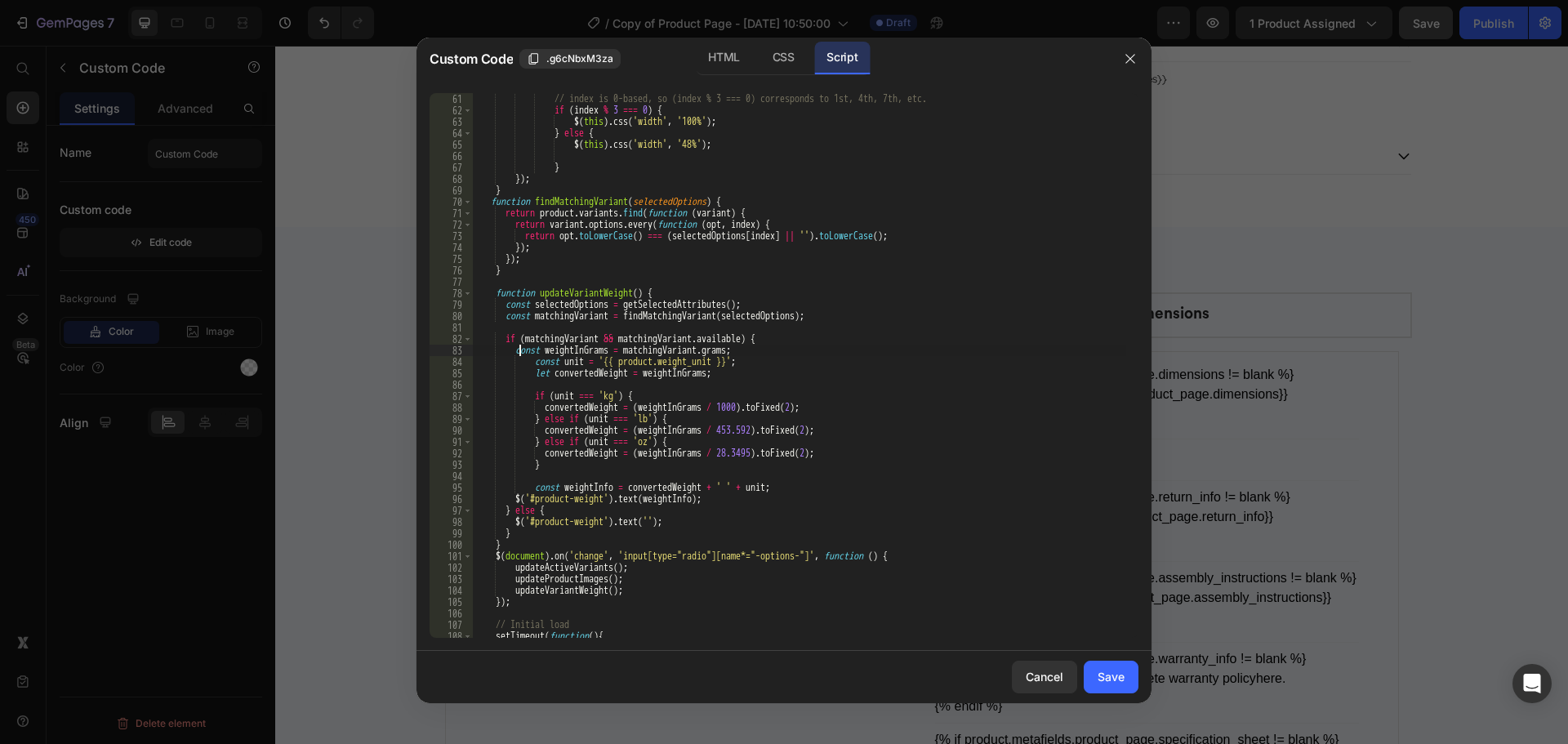 type on "const weightInGrams = matchingVariant.grams;" 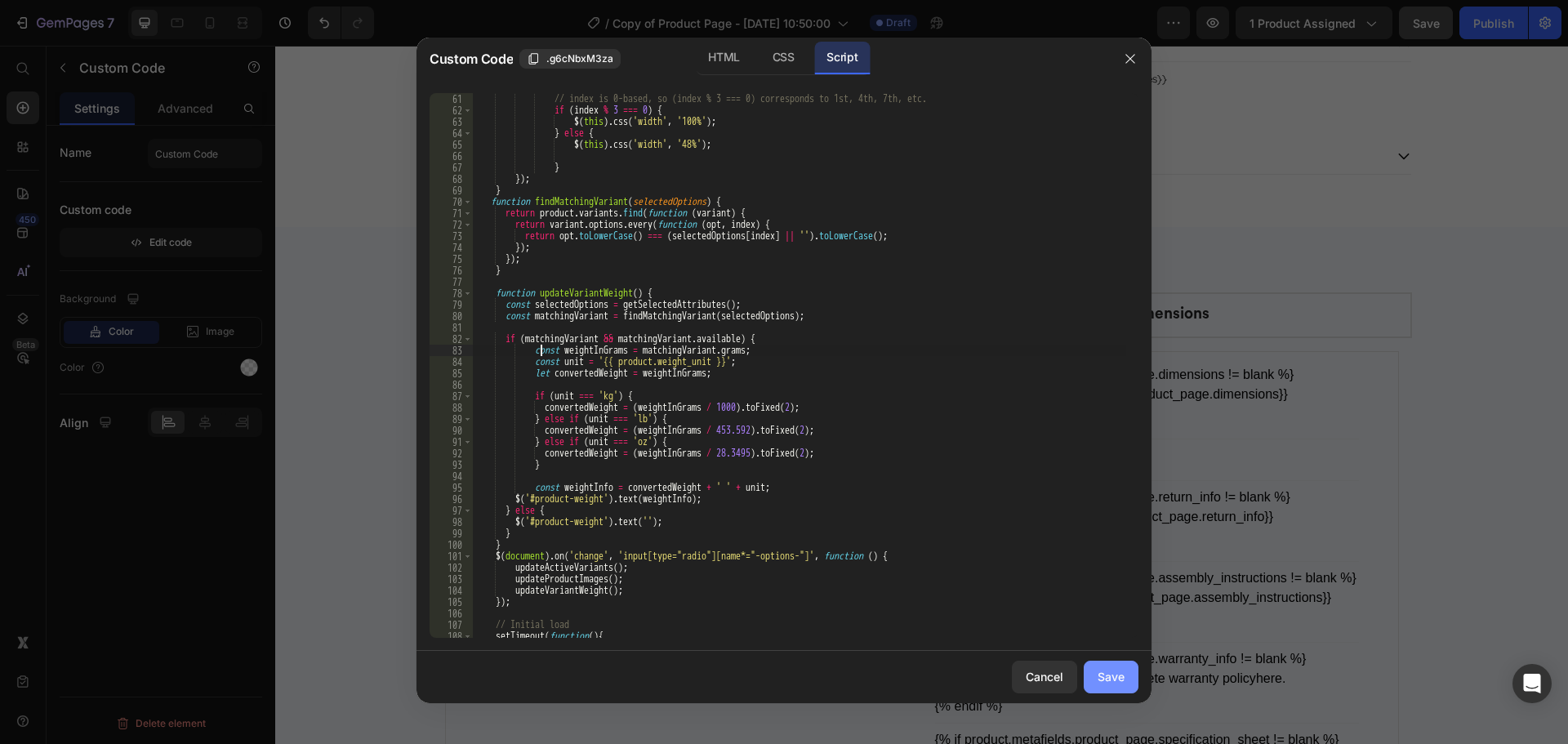 drag, startPoint x: 1107, startPoint y: 672, endPoint x: 584, endPoint y: 474, distance: 559.2254 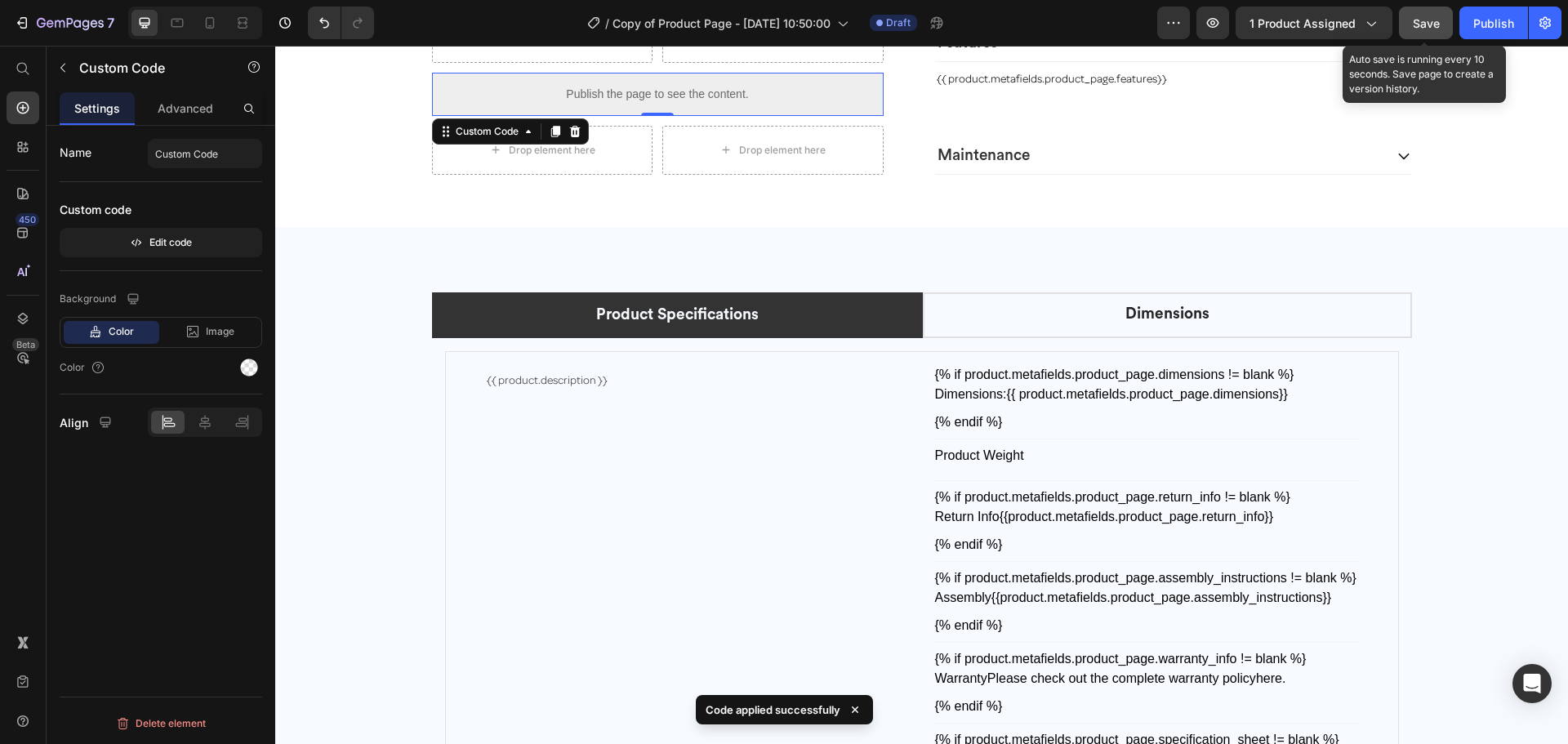 click on "Save" at bounding box center [1426, 23] 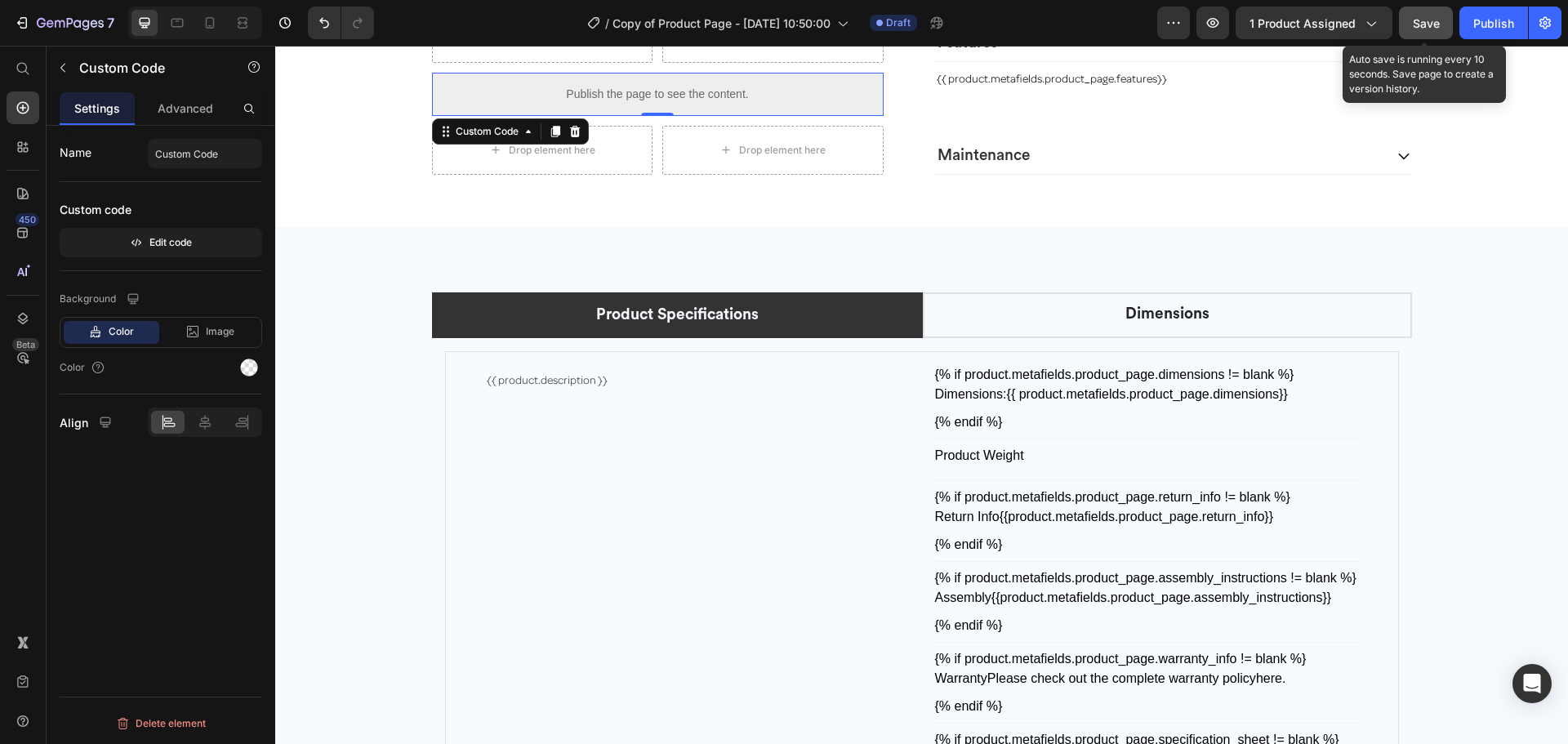 click on "Publish the page to see the content." at bounding box center (657, 94) 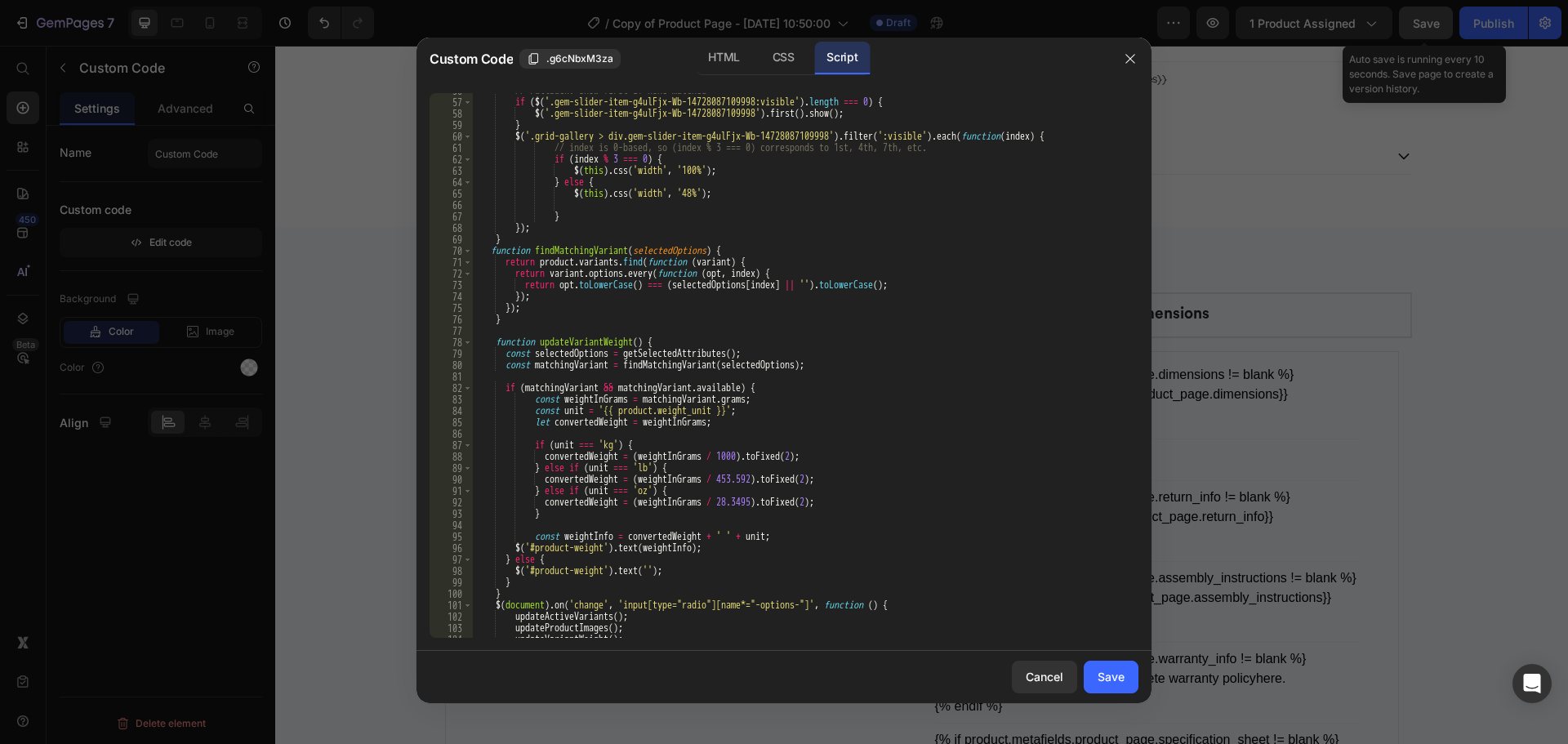 scroll, scrollTop: 759, scrollLeft: 0, axis: vertical 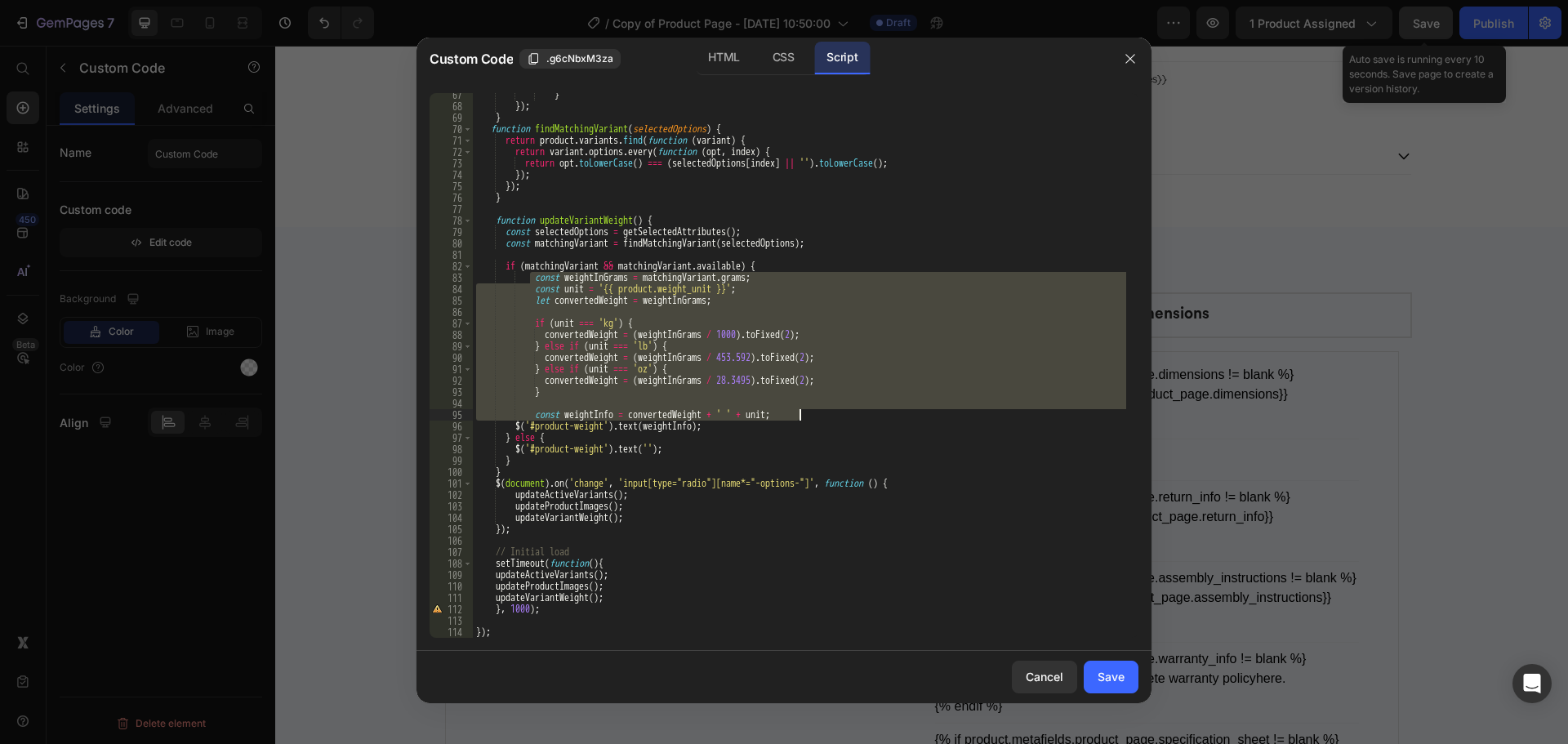 drag, startPoint x: 531, startPoint y: 279, endPoint x: 823, endPoint y: 412, distance: 320.8629 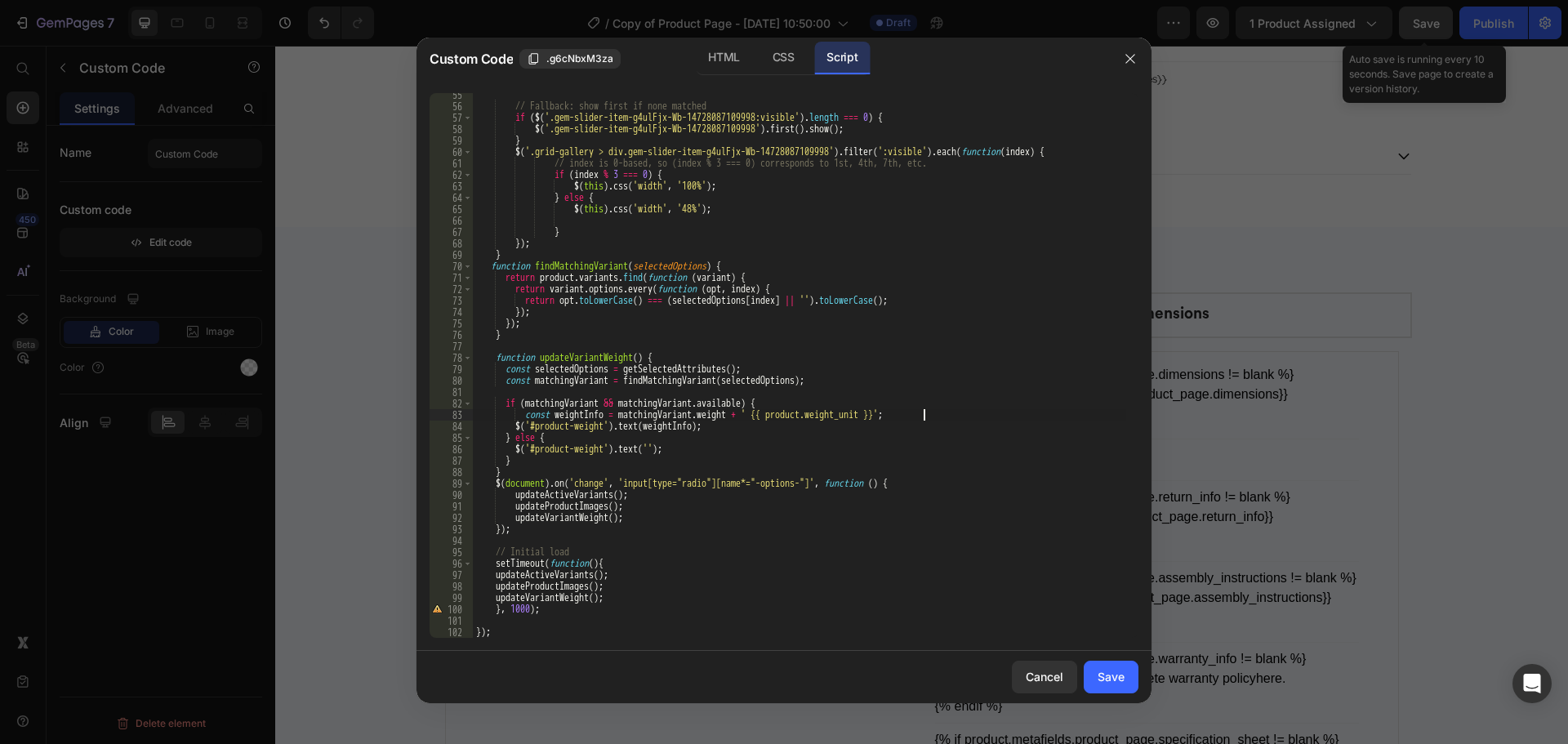 scroll, scrollTop: 621, scrollLeft: 0, axis: vertical 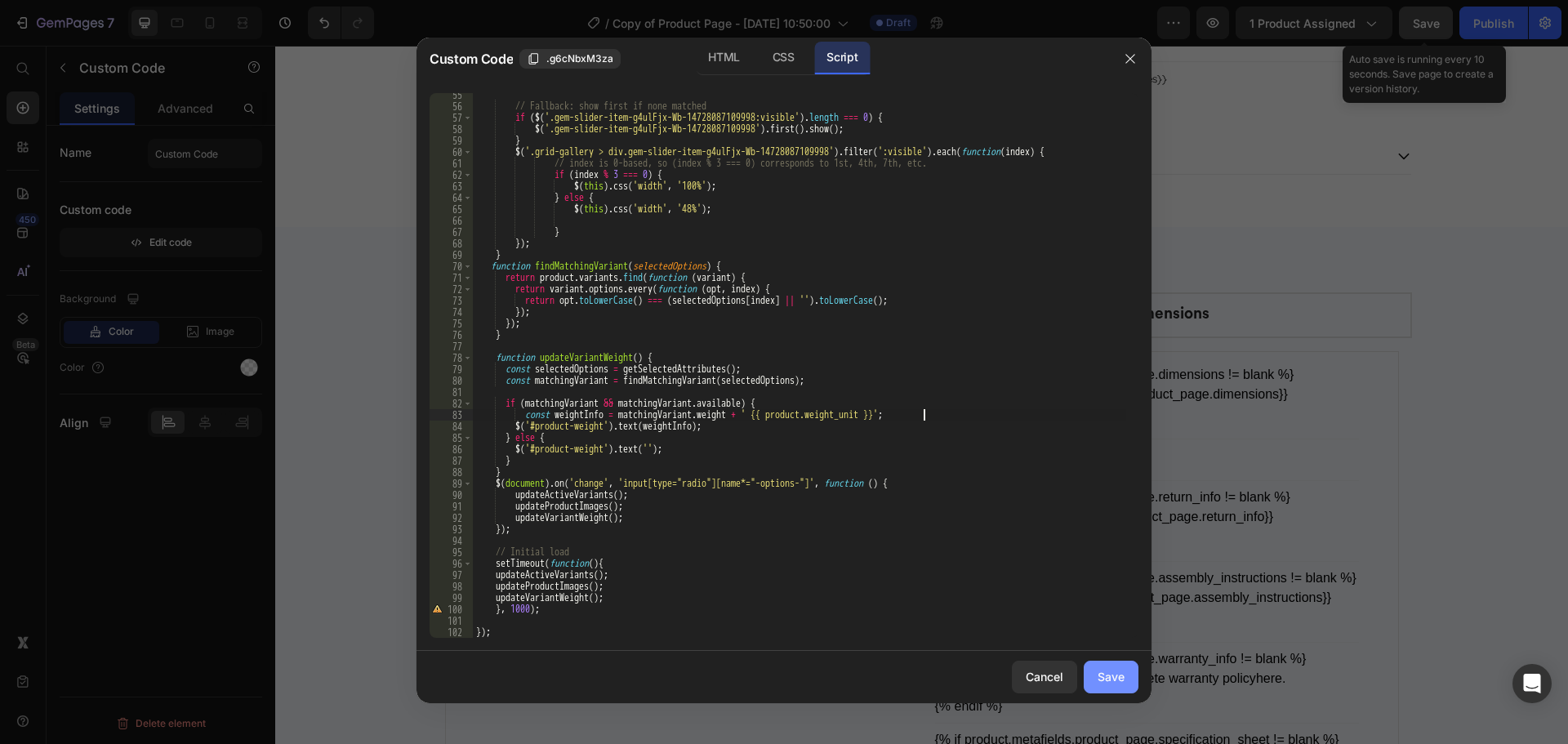 drag, startPoint x: 1106, startPoint y: 671, endPoint x: 817, endPoint y: 616, distance: 294.18702 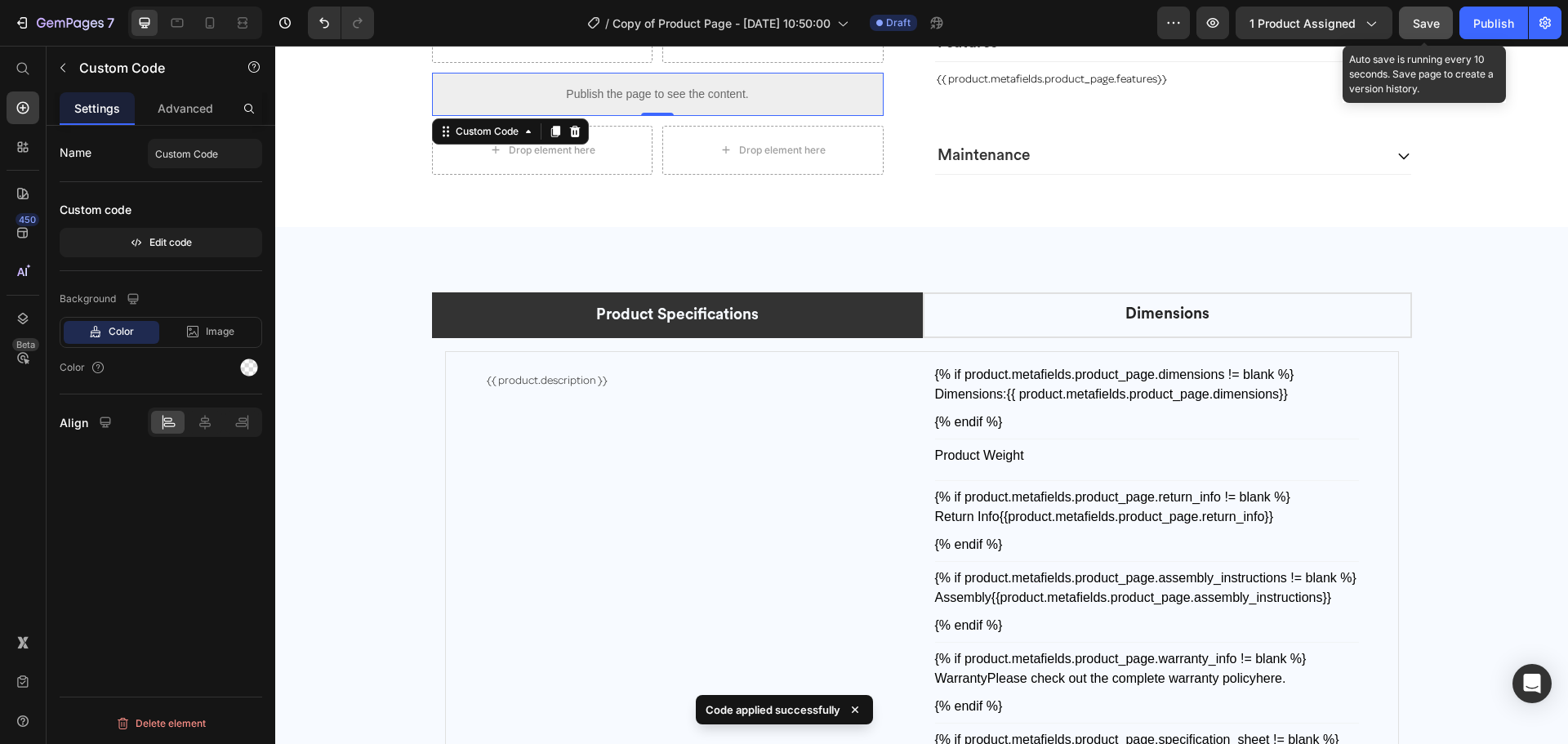 click on "Save" at bounding box center [1426, 23] 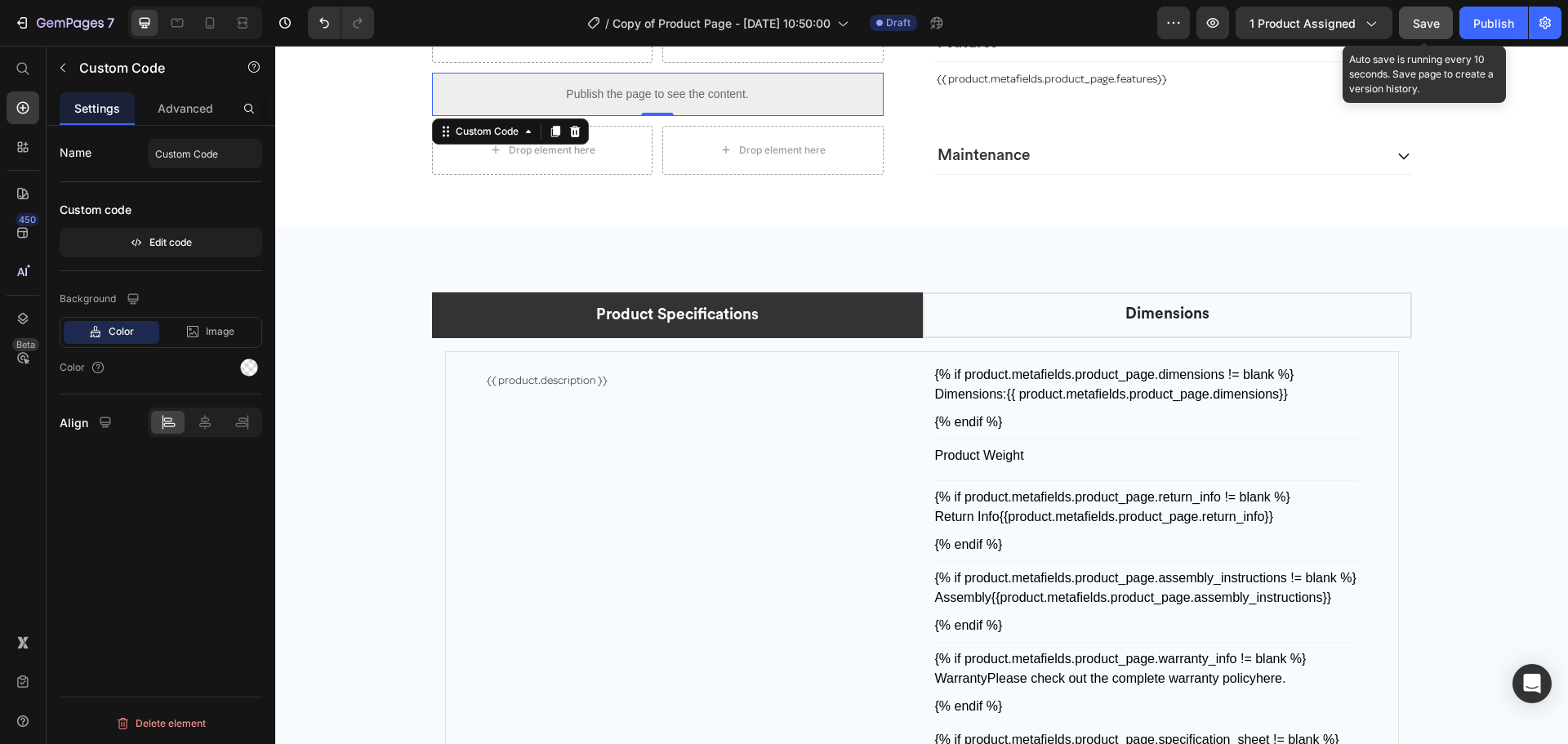click on "Publish the page to see the content." at bounding box center [657, 94] 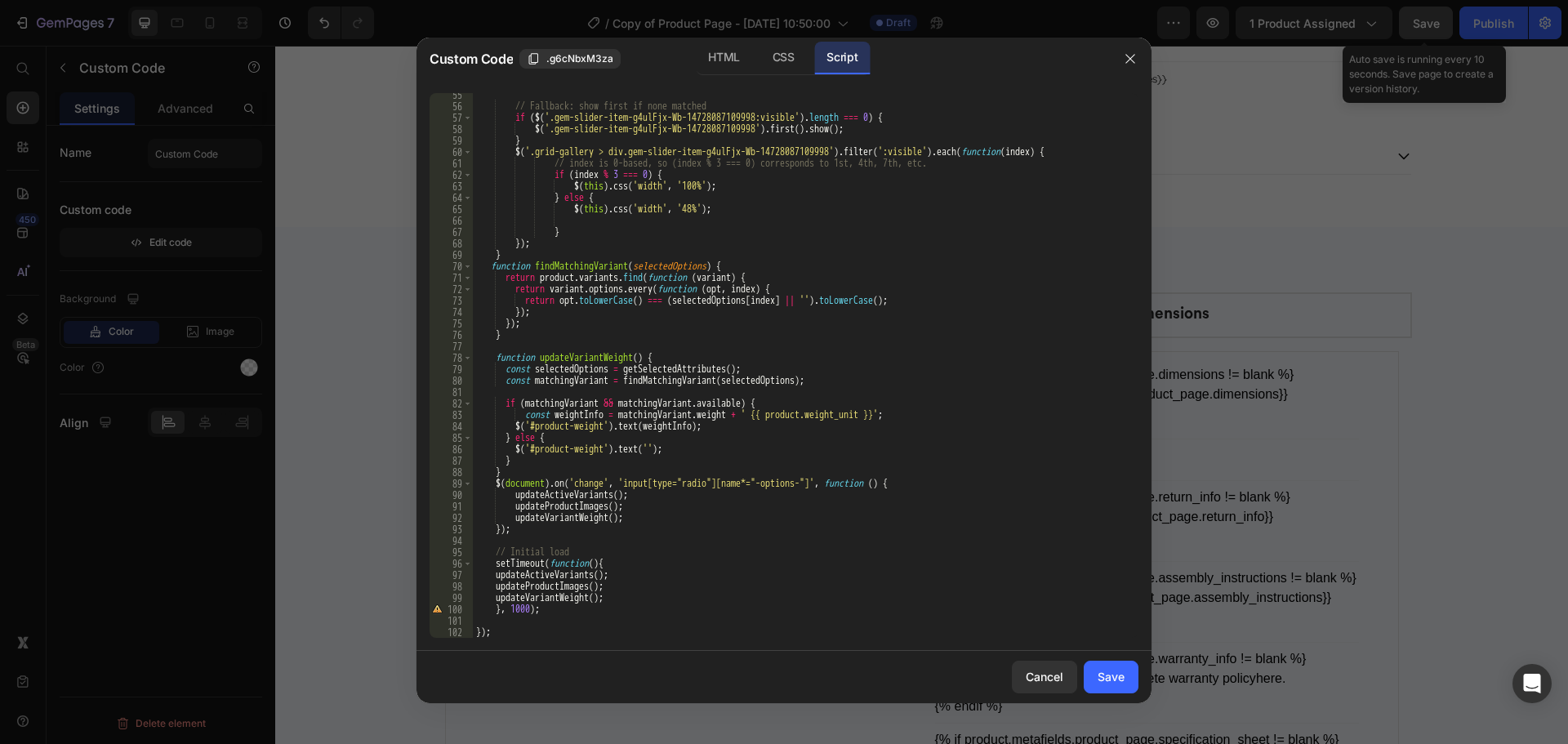 scroll, scrollTop: 621, scrollLeft: 0, axis: vertical 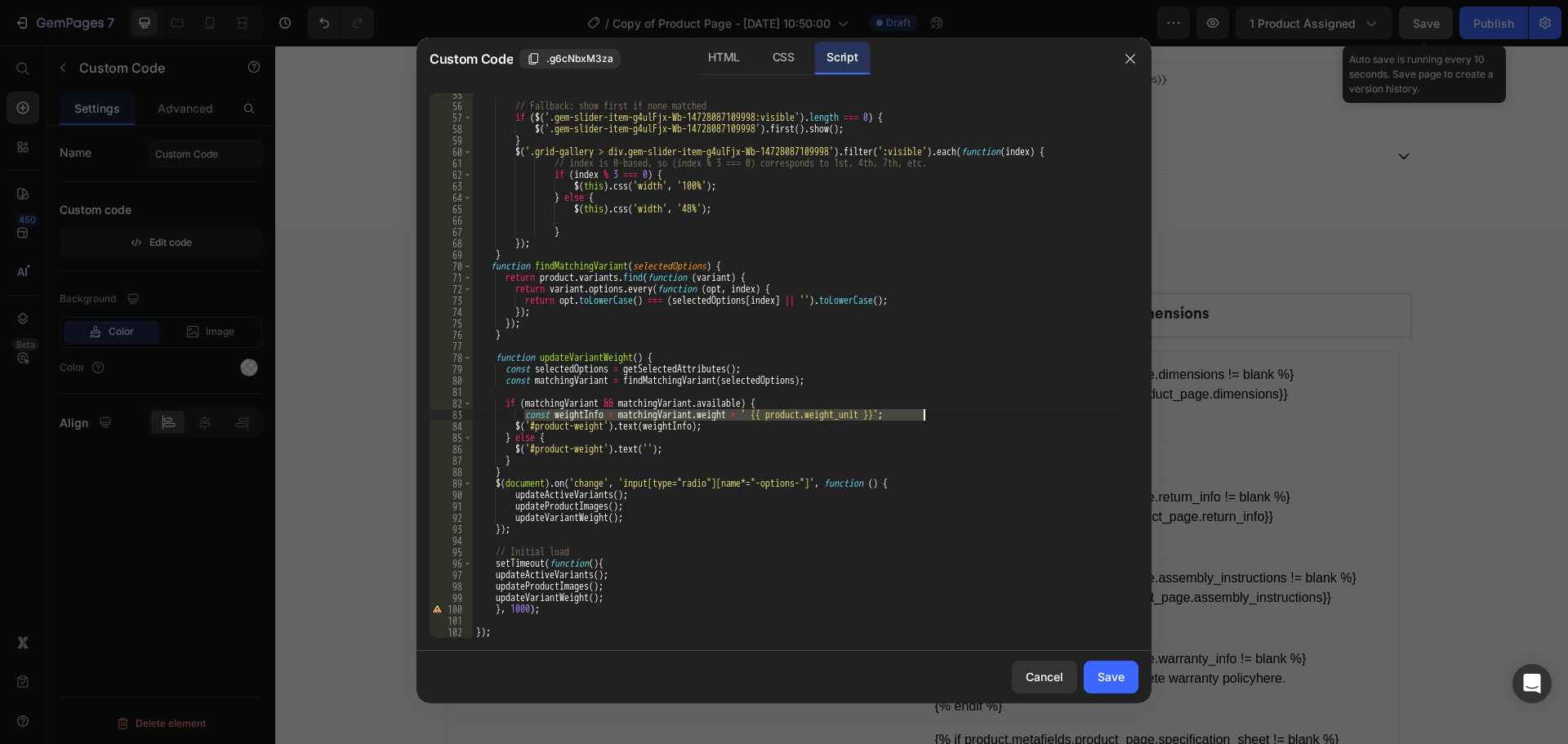 drag, startPoint x: 526, startPoint y: 412, endPoint x: 943, endPoint y: 419, distance: 417.05875 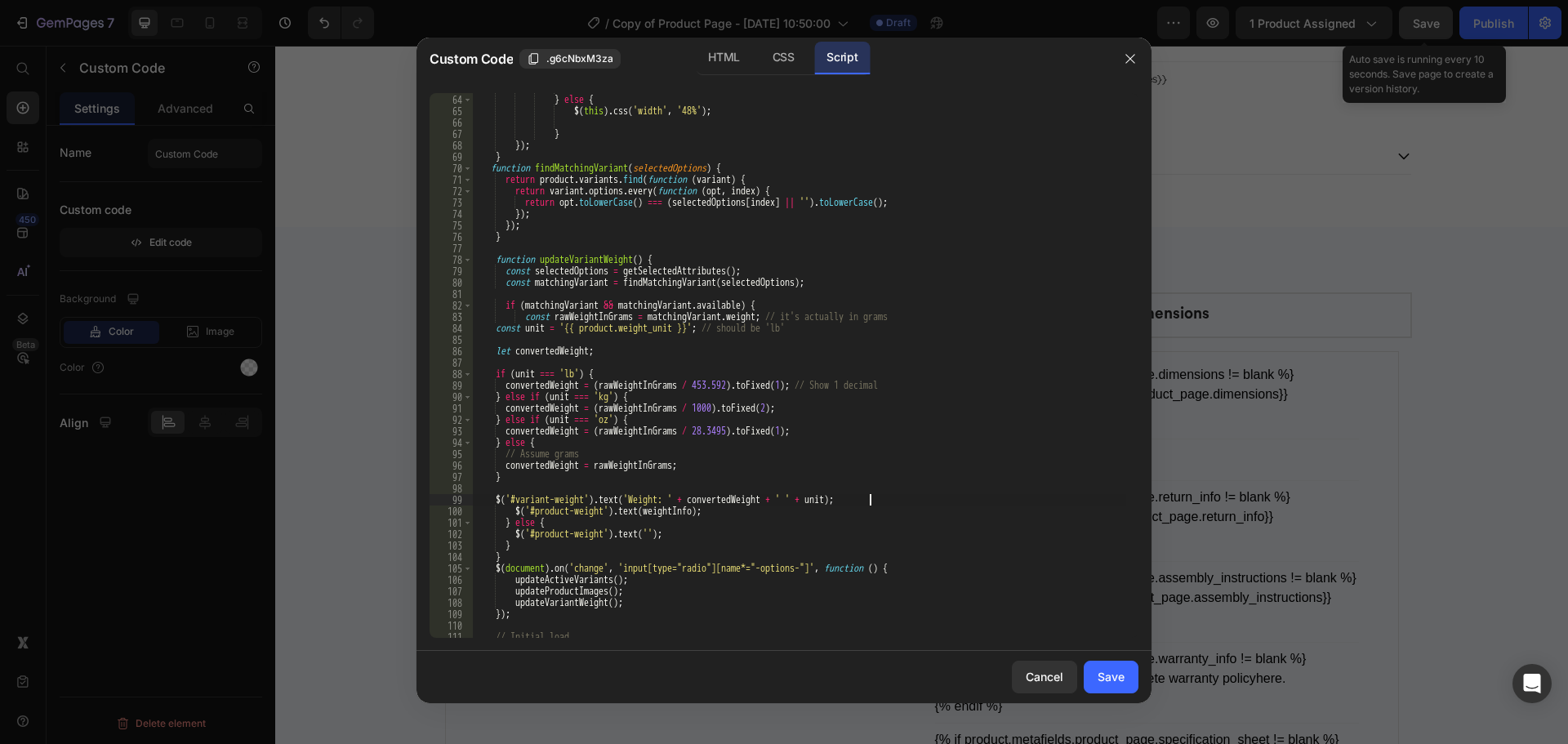 scroll, scrollTop: 719, scrollLeft: 0, axis: vertical 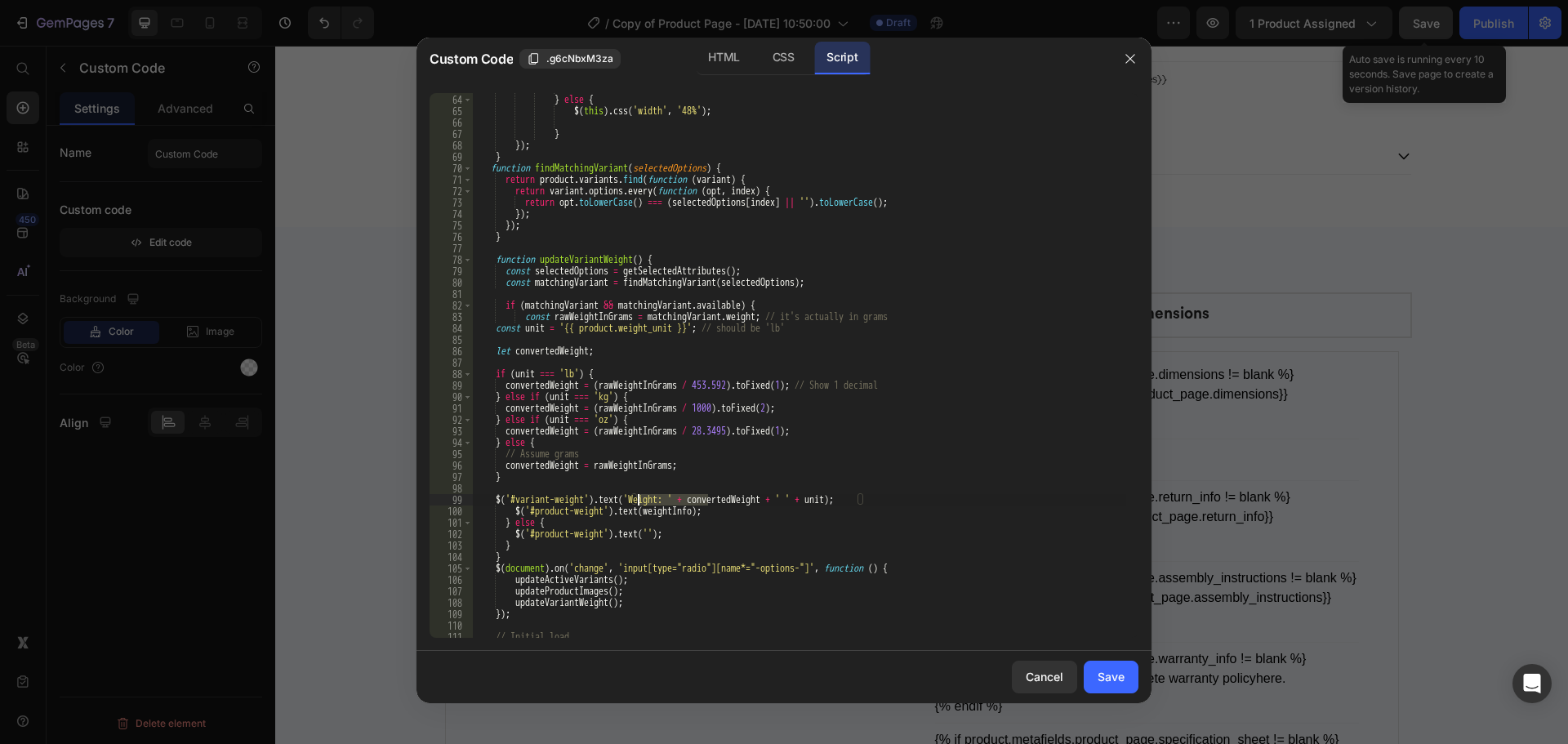 drag, startPoint x: 707, startPoint y: 501, endPoint x: 637, endPoint y: 501, distance: 70 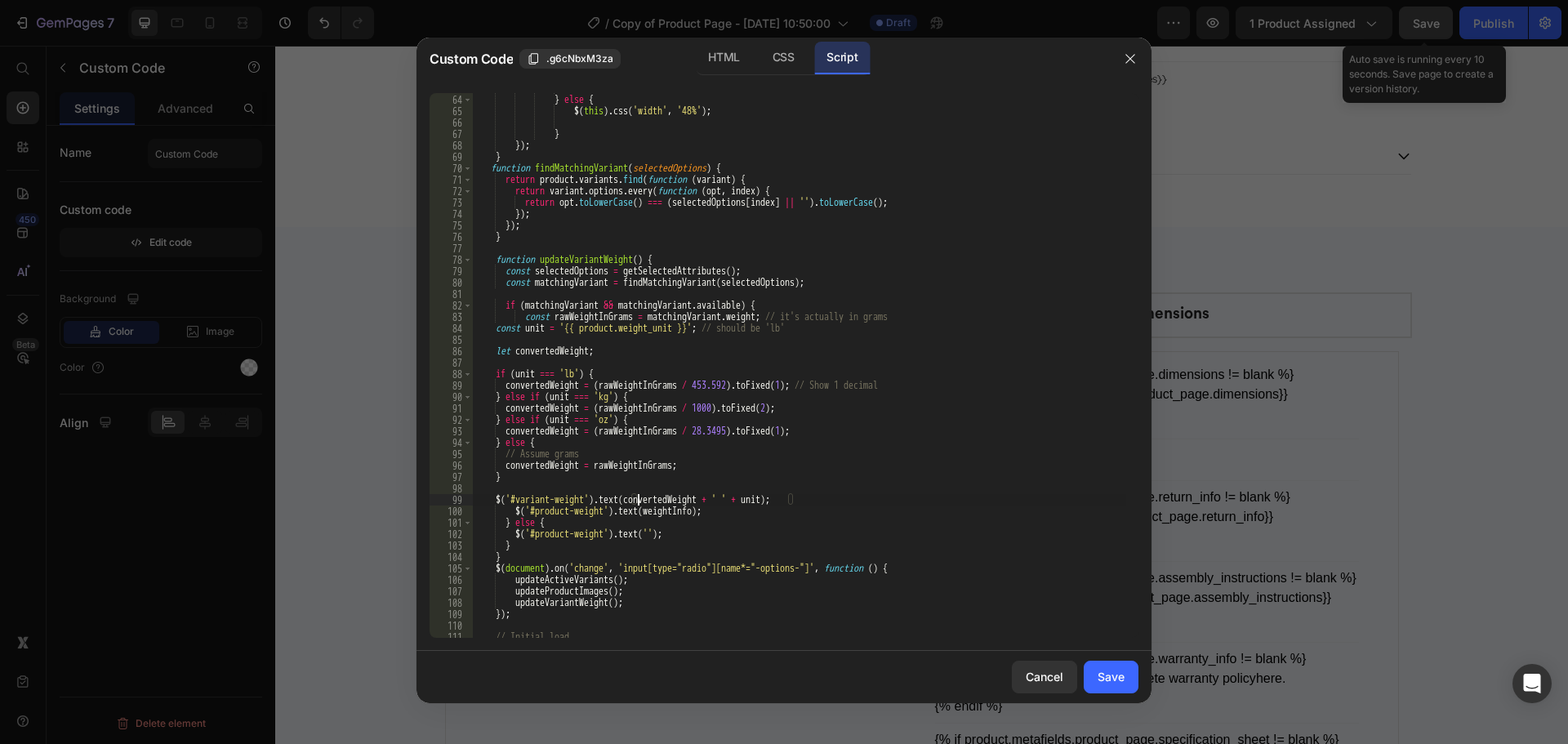 click on "$ ( this ) . css ( 'width' ,   '100%' ) ;                     }   else   {                          $ ( this ) . css ( 'width' ,   '48%' ) ;                                             }           }) ;      }     function   findMatchingVariant ( selectedOptions )   {         return   product . variants . find ( function   ( variant )   {           return   variant . options . every ( function   ( opt ,   index )   {              return   opt . toLowerCase ( )   ===   ( selectedOptions [ index ]   ||   '' ) . toLowerCase ( ) ;           }) ;         }) ;      }      function   updateVariantWeight ( )   {         const   selectedOptions   =   getSelectedAttributes ( ) ;         const   matchingVariant   =   findMatchingVariant ( selectedOptions ) ;         if   ( matchingVariant   &&   matchingVariant . available )   {              const   rawWeightInGrams   =   matchingVariant . weight ;   // it's actually in grams      const   unit   =   '{{ product.weight_unit }}' ;        let   ; if" at bounding box center (800, 366) 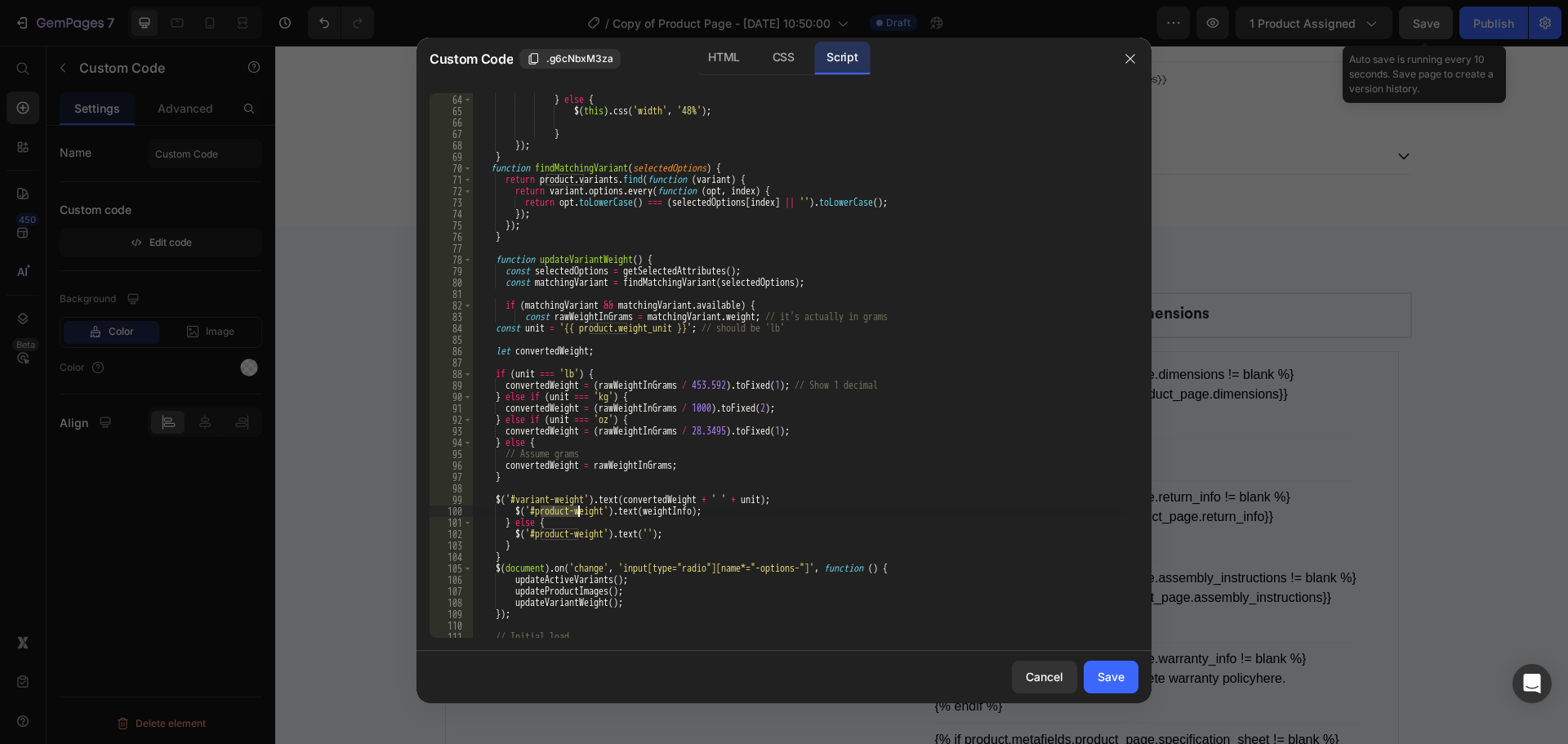 click on "$ ( this ) . css ( 'width' ,   '100%' ) ;                     }   else   {                          $ ( this ) . css ( 'width' ,   '48%' ) ;                                             }           }) ;      }     function   findMatchingVariant ( selectedOptions )   {         return   product . variants . find ( function   ( variant )   {           return   variant . options . every ( function   ( opt ,   index )   {              return   opt . toLowerCase ( )   ===   ( selectedOptions [ index ]   ||   '' ) . toLowerCase ( ) ;           }) ;         }) ;      }      function   updateVariantWeight ( )   {         const   selectedOptions   =   getSelectedAttributes ( ) ;         const   matchingVariant   =   findMatchingVariant ( selectedOptions ) ;         if   ( matchingVariant   &&   matchingVariant . available )   {              const   rawWeightInGrams   =   matchingVariant . weight ;   // it's actually in grams      const   unit   =   '{{ product.weight_unit }}' ;        let   ; if" at bounding box center [800, 366] 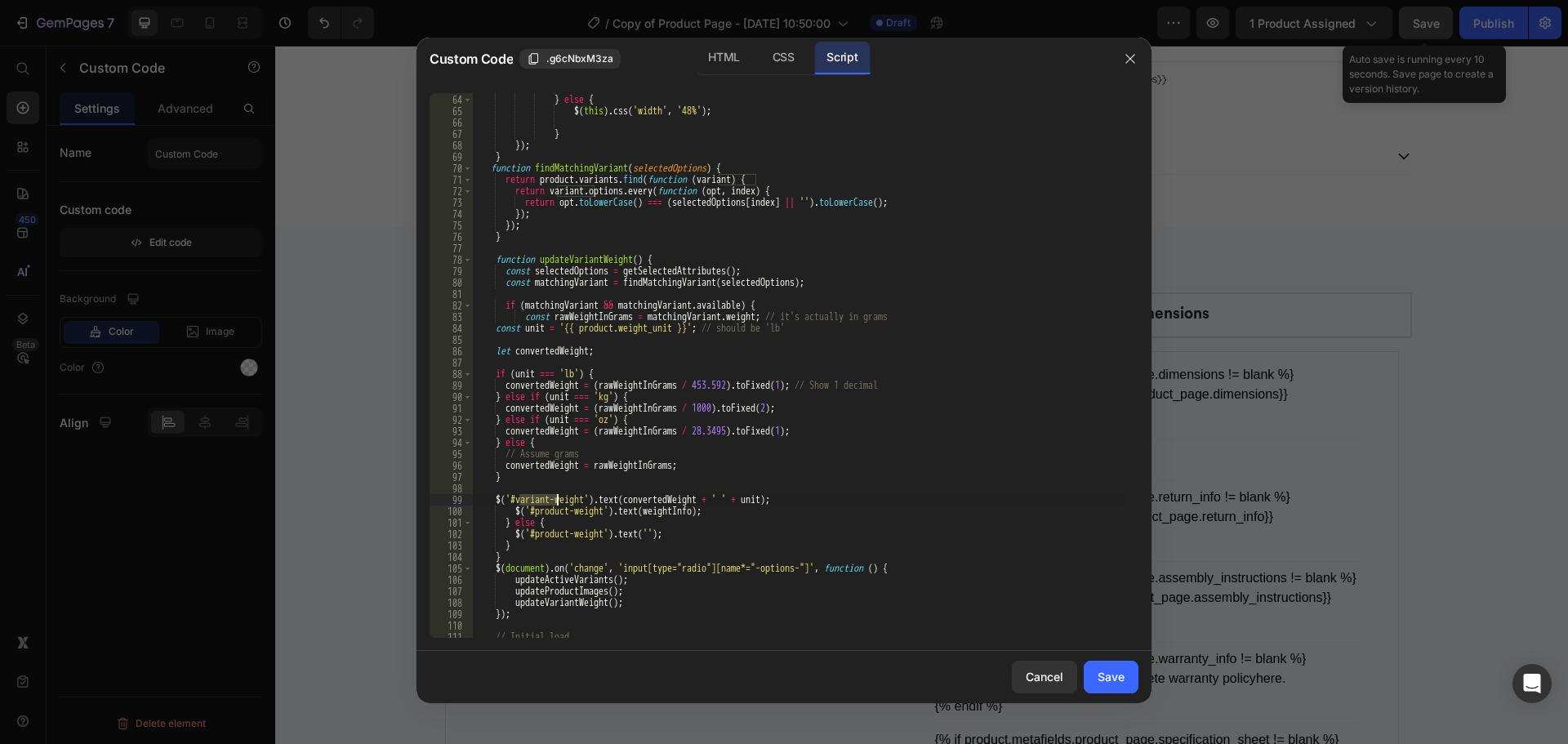 click on "$ ( this ) . css ( 'width' ,   '100%' ) ;                     }   else   {                          $ ( this ) . css ( 'width' ,   '48%' ) ;                                             }           }) ;      }     function   findMatchingVariant ( selectedOptions )   {         return   product . variants . find ( function   ( variant )   {           return   variant . options . every ( function   ( opt ,   index )   {              return   opt . toLowerCase ( )   ===   ( selectedOptions [ index ]   ||   '' ) . toLowerCase ( ) ;           }) ;         }) ;      }      function   updateVariantWeight ( )   {         const   selectedOptions   =   getSelectedAttributes ( ) ;         const   matchingVariant   =   findMatchingVariant ( selectedOptions ) ;         if   ( matchingVariant   &&   matchingVariant . available )   {              const   rawWeightInGrams   =   matchingVariant . weight ;   // it's actually in grams      const   unit   =   '{{ product.weight_unit }}' ;        let   ; if" at bounding box center [800, 366] 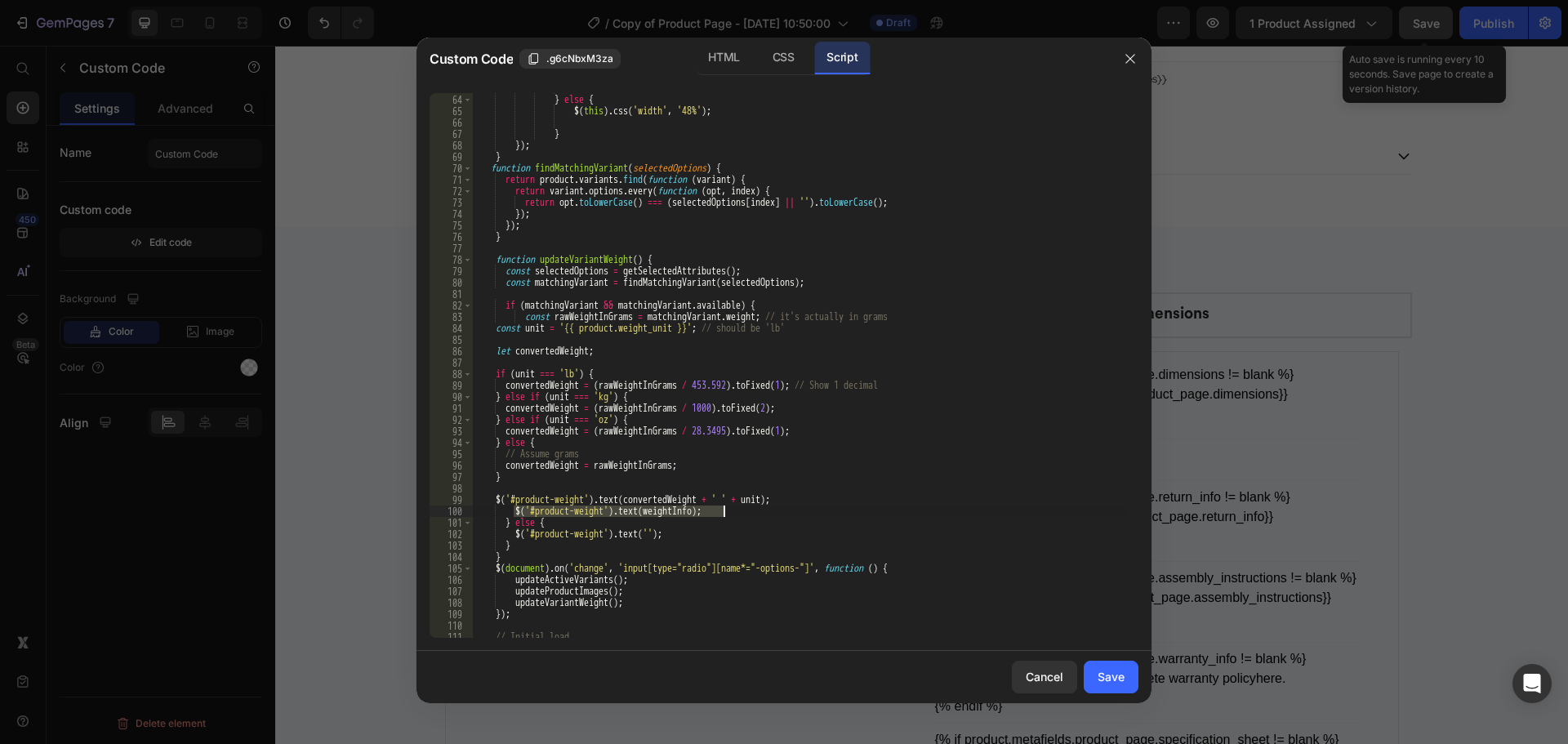 drag, startPoint x: 512, startPoint y: 510, endPoint x: 760, endPoint y: 512, distance: 248.00806 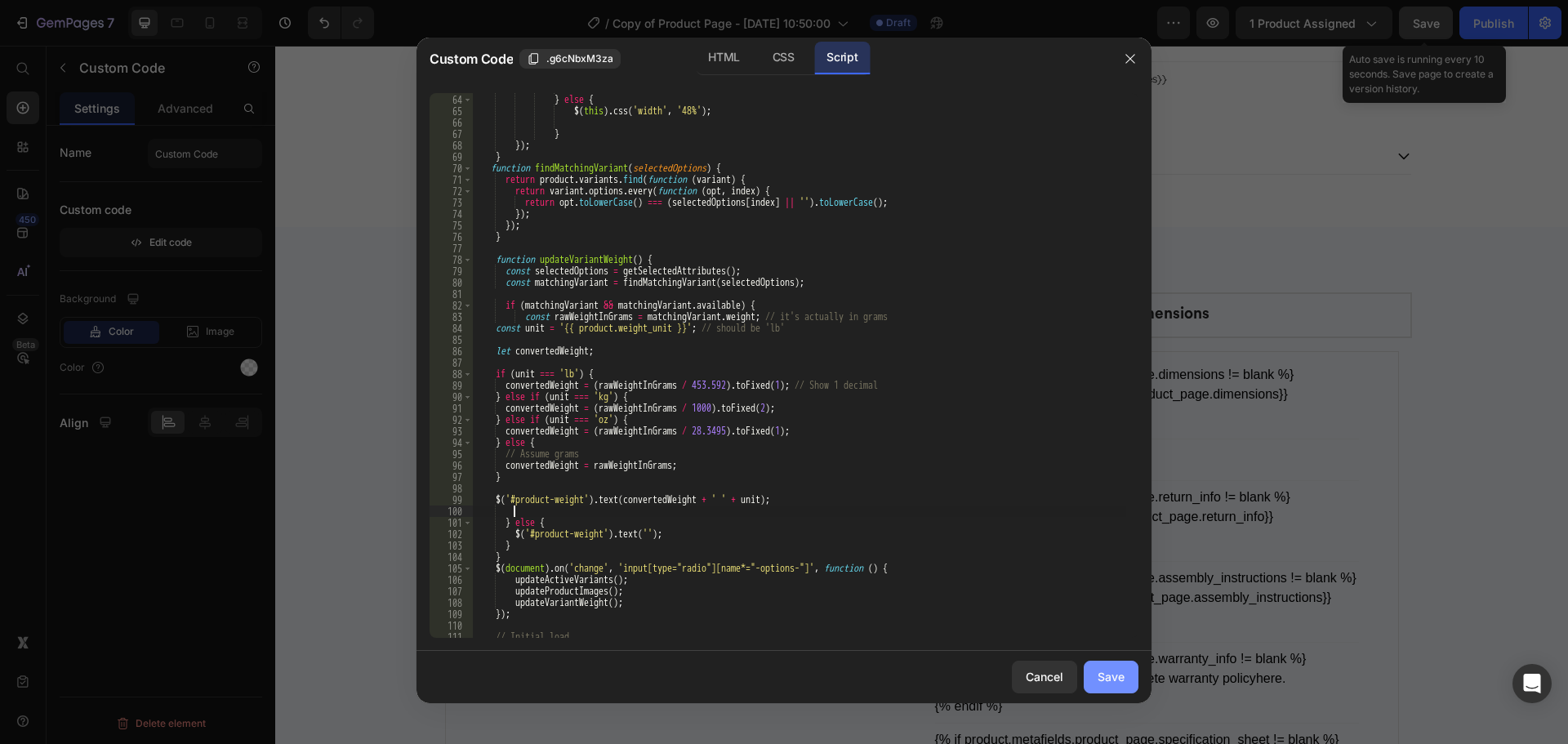 drag, startPoint x: 1109, startPoint y: 675, endPoint x: 833, endPoint y: 617, distance: 282.02837 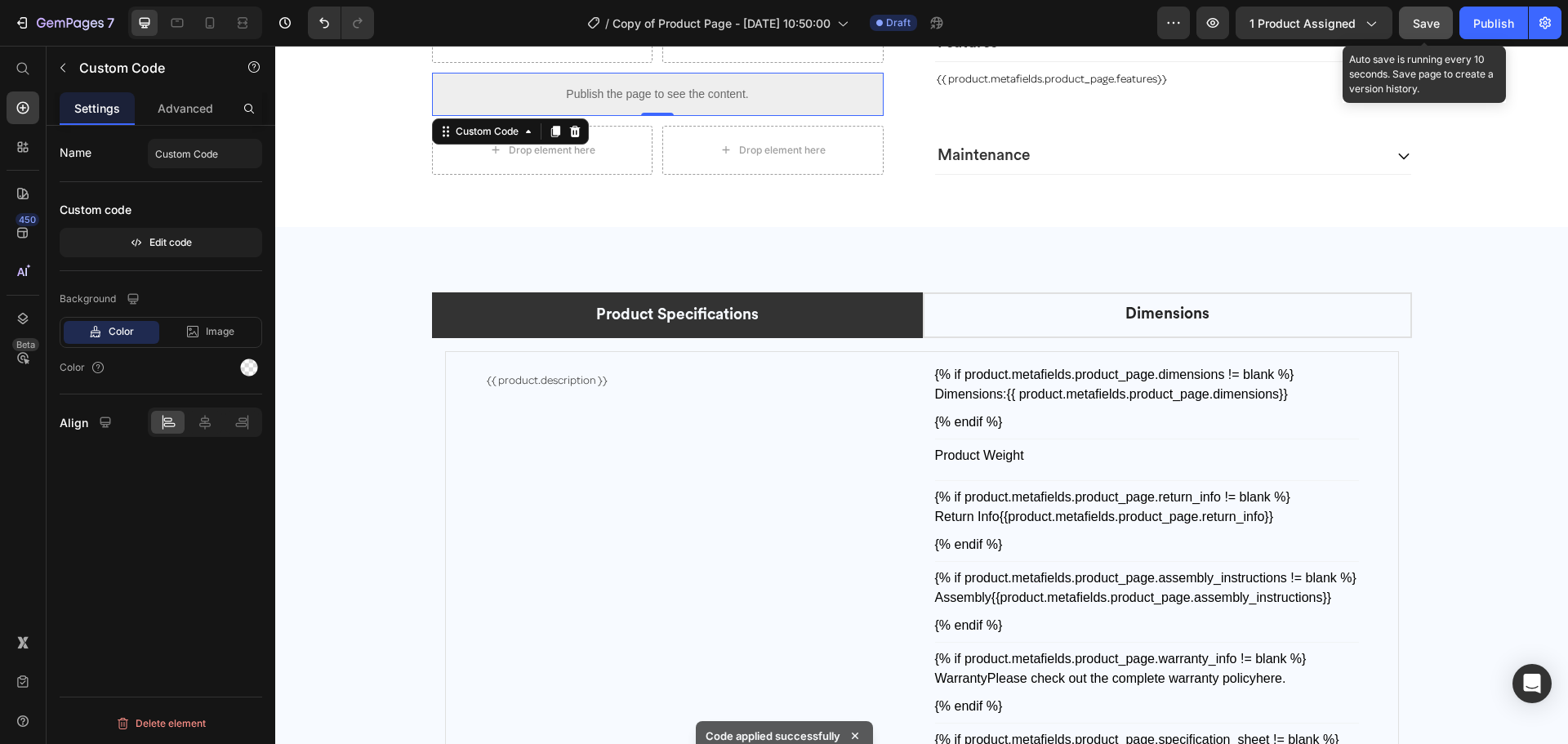 click on "Save" 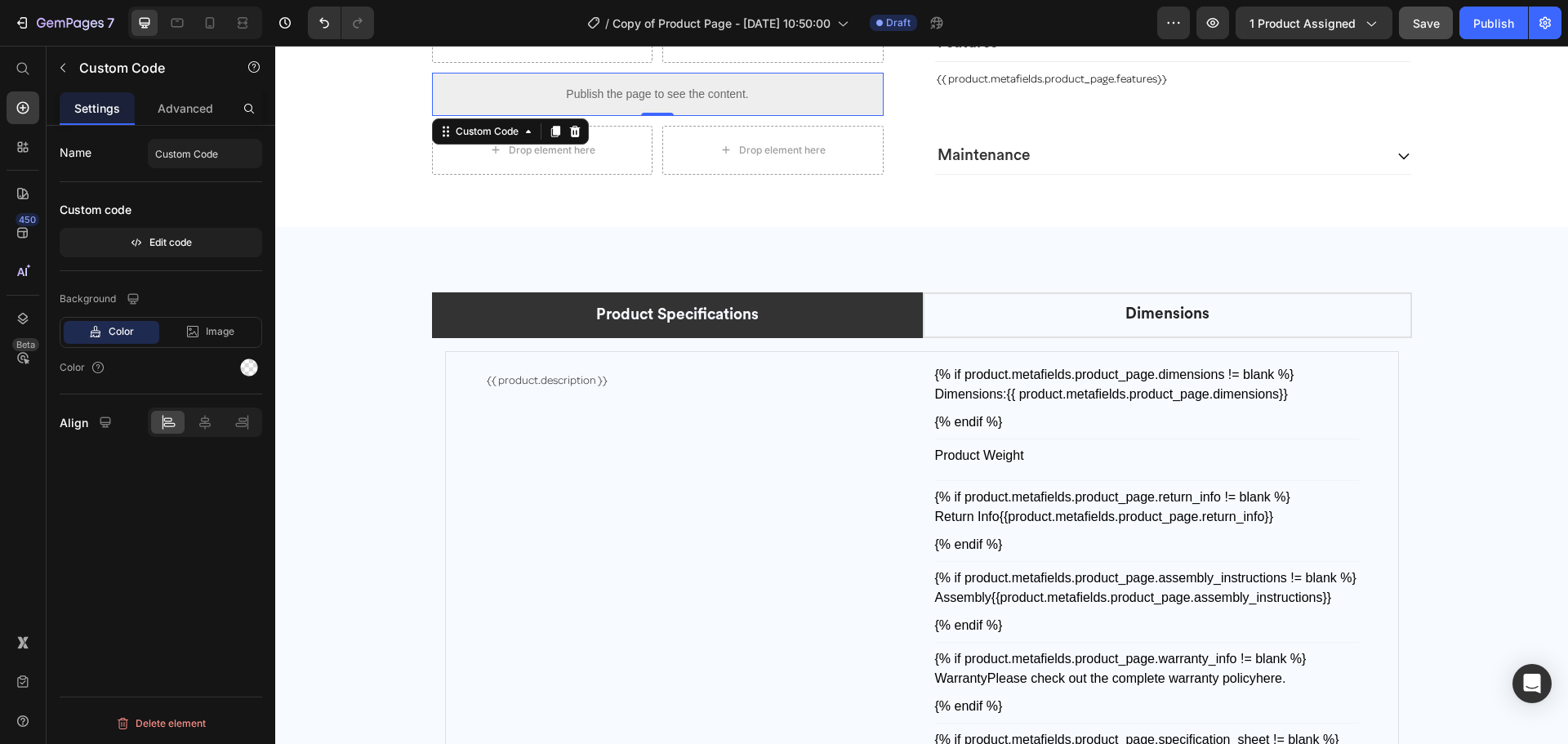 click on "Publish the page to see the content." at bounding box center (657, 94) 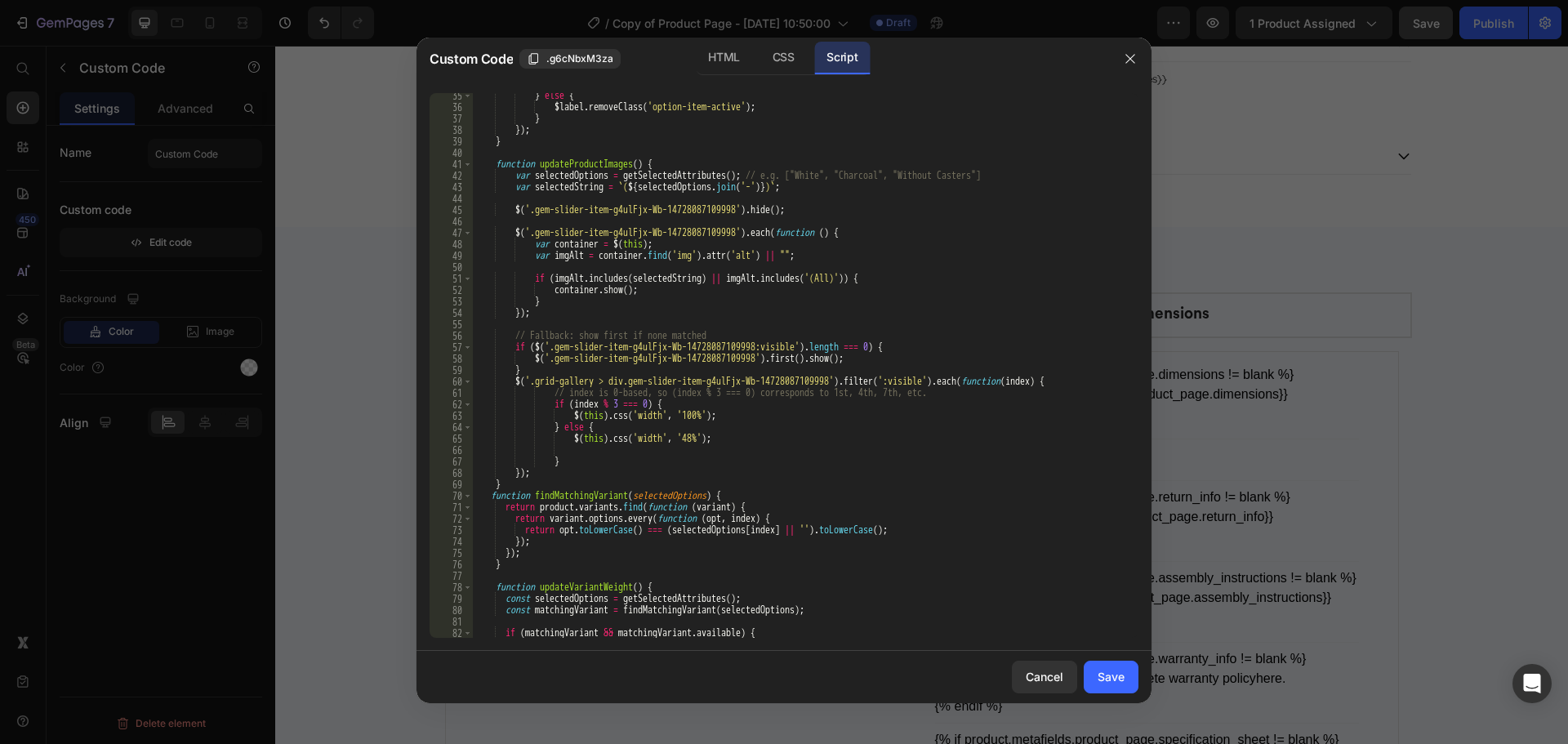 scroll, scrollTop: 539, scrollLeft: 0, axis: vertical 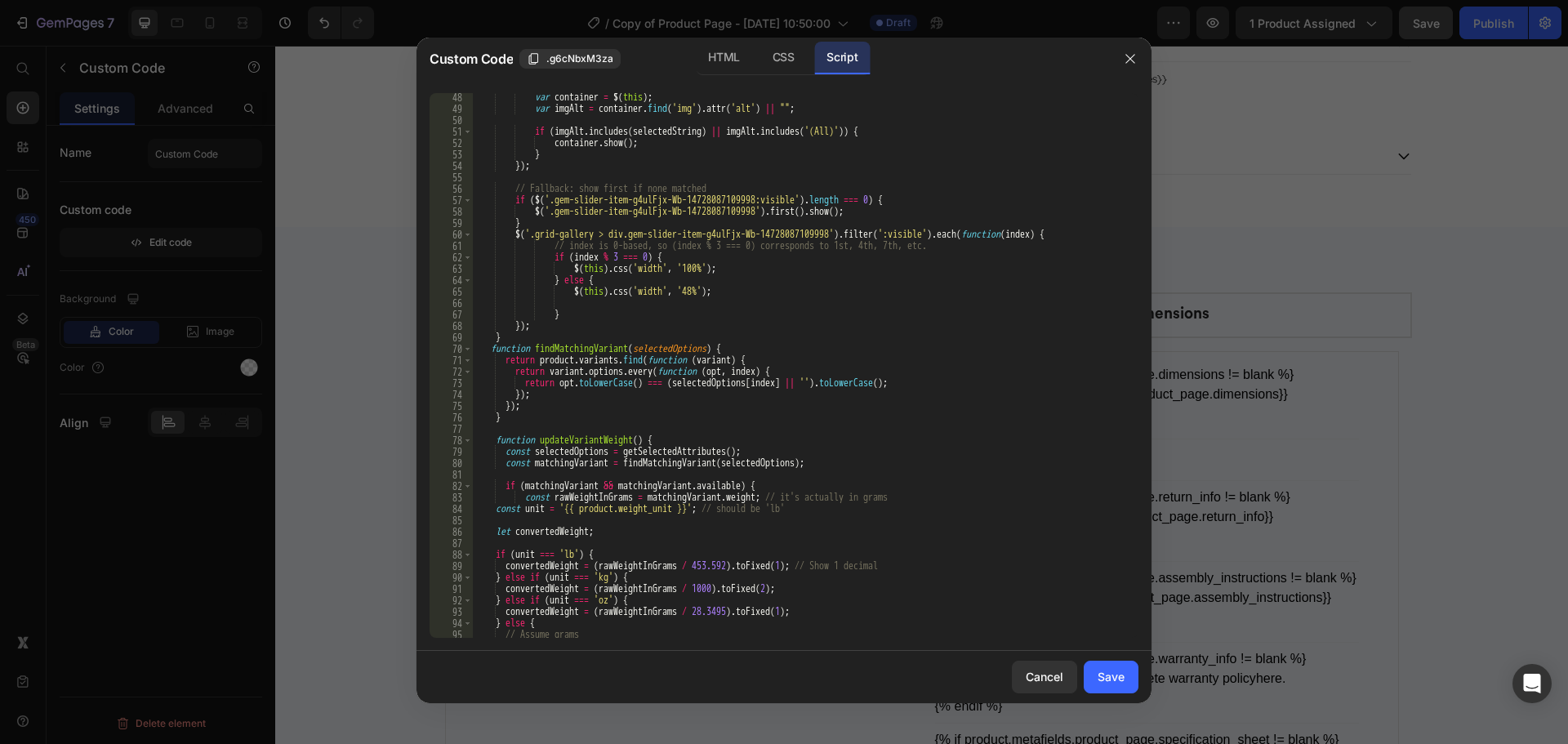 click on "var   container   =   $ ( this ) ;                var   imgAlt   =   container . find ( 'img' ) . attr ( 'alt' )   ||   "" ;                if   ( imgAlt . includes ( selectedString )   ||   imgAlt . includes ( '(All)' ))   {                     container . show ( ) ;                }           }) ;           // Fallback: show first if none matched           if   ( $ ( '.gem-slider-item-g4ulFjx-Wb-14728087109998:visible' ) . length   ===   0 )   {                $ ( '.gem-slider-item-g4ulFjx-Wb-14728087109998' ) . first ( ) . show ( ) ;           }           $ ( '.grid-gallery > div.gem-slider-item-g4ulFjx-Wb-14728087109998' ) . filter ( ':visible' ) . each ( function ( index )   {                     // index is 0-based, so (index % 3 === 0) corresponds to 1st, 4th, 7th, etc.                     if   ( index   %   3   ===   0 )   {                          $ ( this ) . css ( 'width' ,   '100%' ) ;                     }   else   {                          $ ( this ) . css ( 'width' ,   '48%' )" at bounding box center [800, 375] 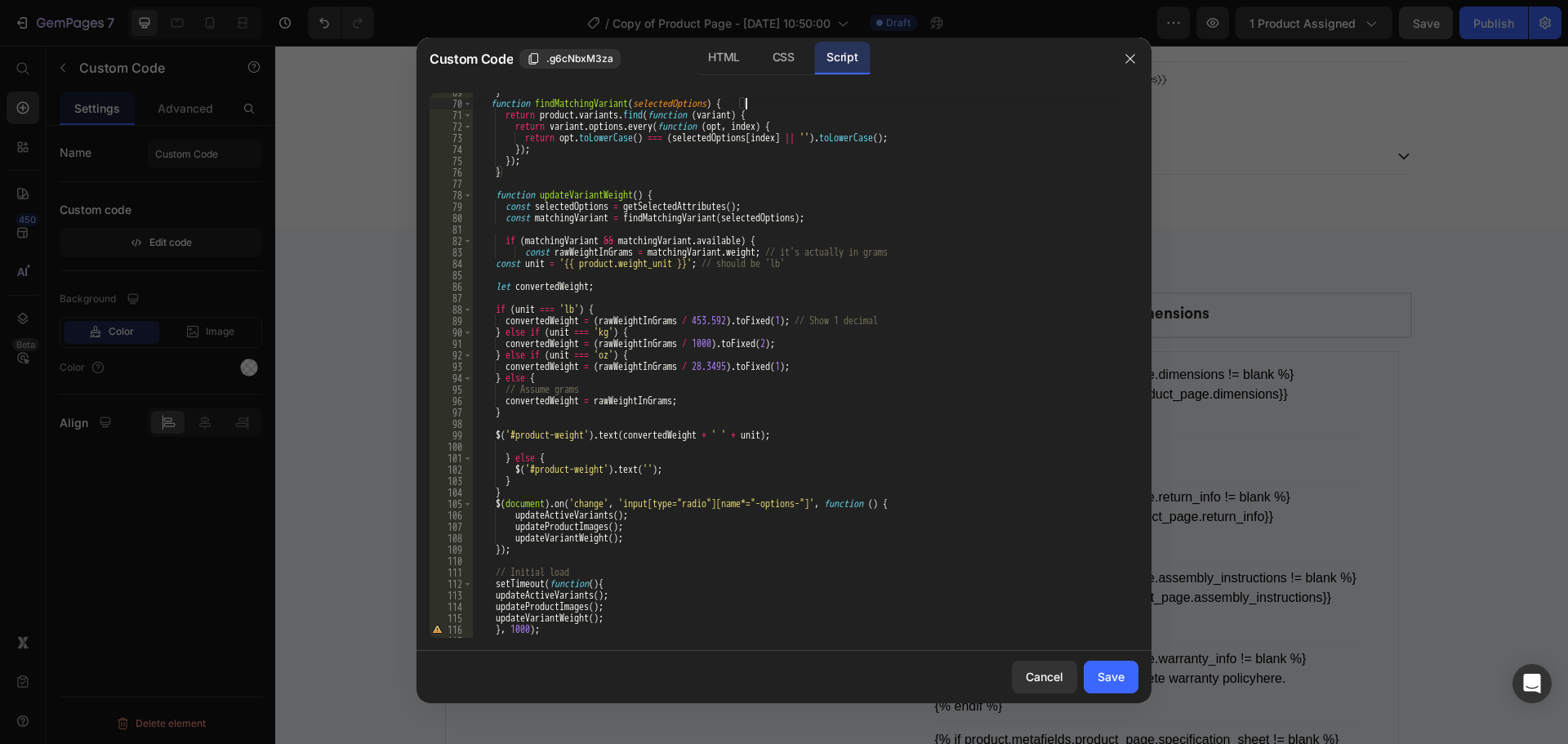 scroll, scrollTop: 784, scrollLeft: 0, axis: vertical 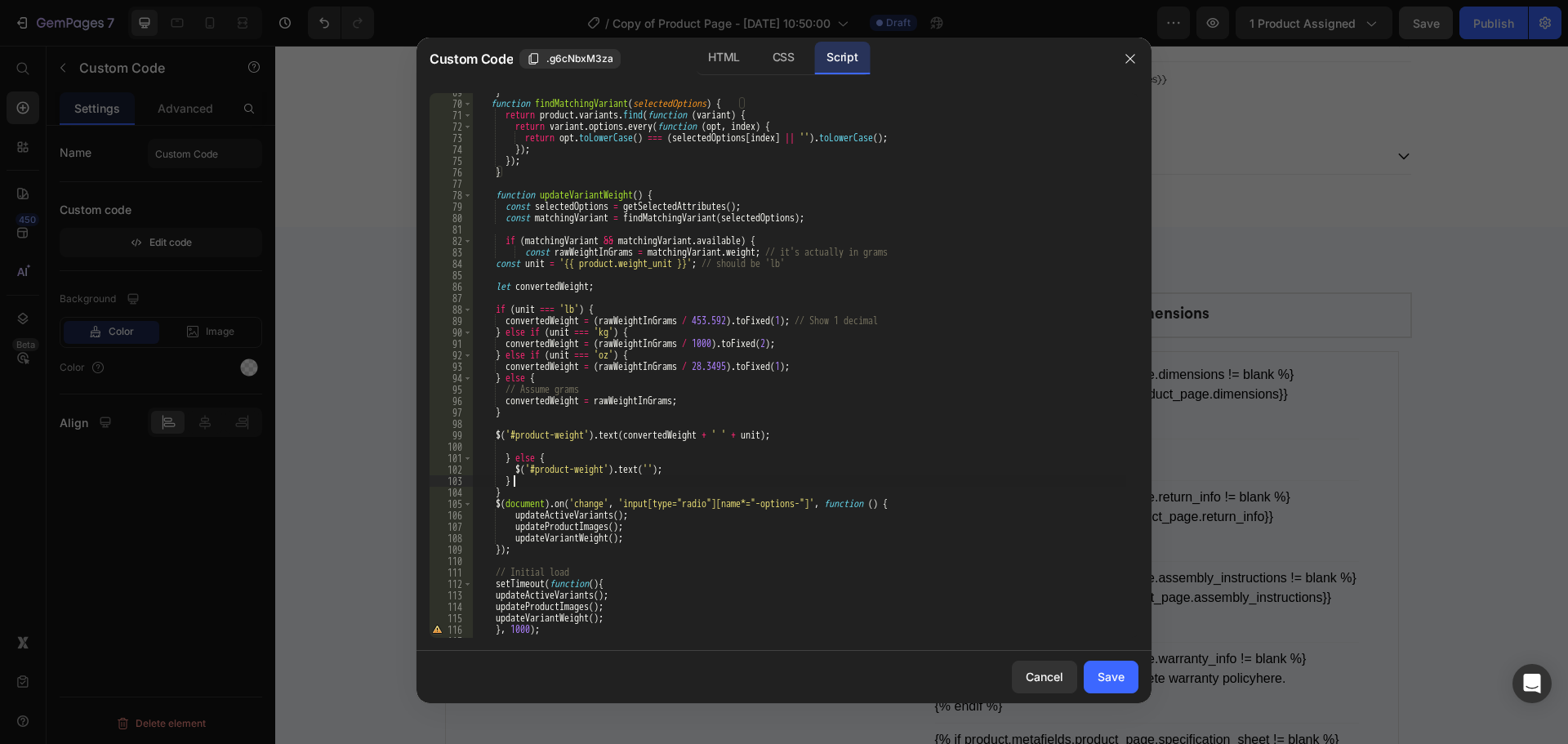 click on "}     function   findMatchingVariant ( selectedOptions )   {         return   product . variants . find ( function   ( variant )   {           return   variant . options . every ( function   ( opt ,   index )   {              return   opt . toLowerCase ( )   ===   ( selectedOptions [ index ]   ||   '' ) . toLowerCase ( ) ;           }) ;         }) ;      }      function   updateVariantWeight ( )   {         const   selectedOptions   =   getSelectedAttributes ( ) ;         const   matchingVariant   =   findMatchingVariant ( selectedOptions ) ;         if   ( matchingVariant   &&   matchingVariant . available )   {              const   rawWeightInGrams   =   matchingVariant . weight ;   // it's actually in grams      const   unit   =   '{{ product.weight_unit }}' ;   // should be 'lb'      let   convertedWeight ;      if   ( unit   ===   'lb' )   {         convertedWeight   =   ( rawWeightInGrams   /   453.592 ) . toFixed ( 1 ) ;   // Show 1 decimal      }   else   if   ( unit   ===   'kg' )   {" at bounding box center [800, 370] 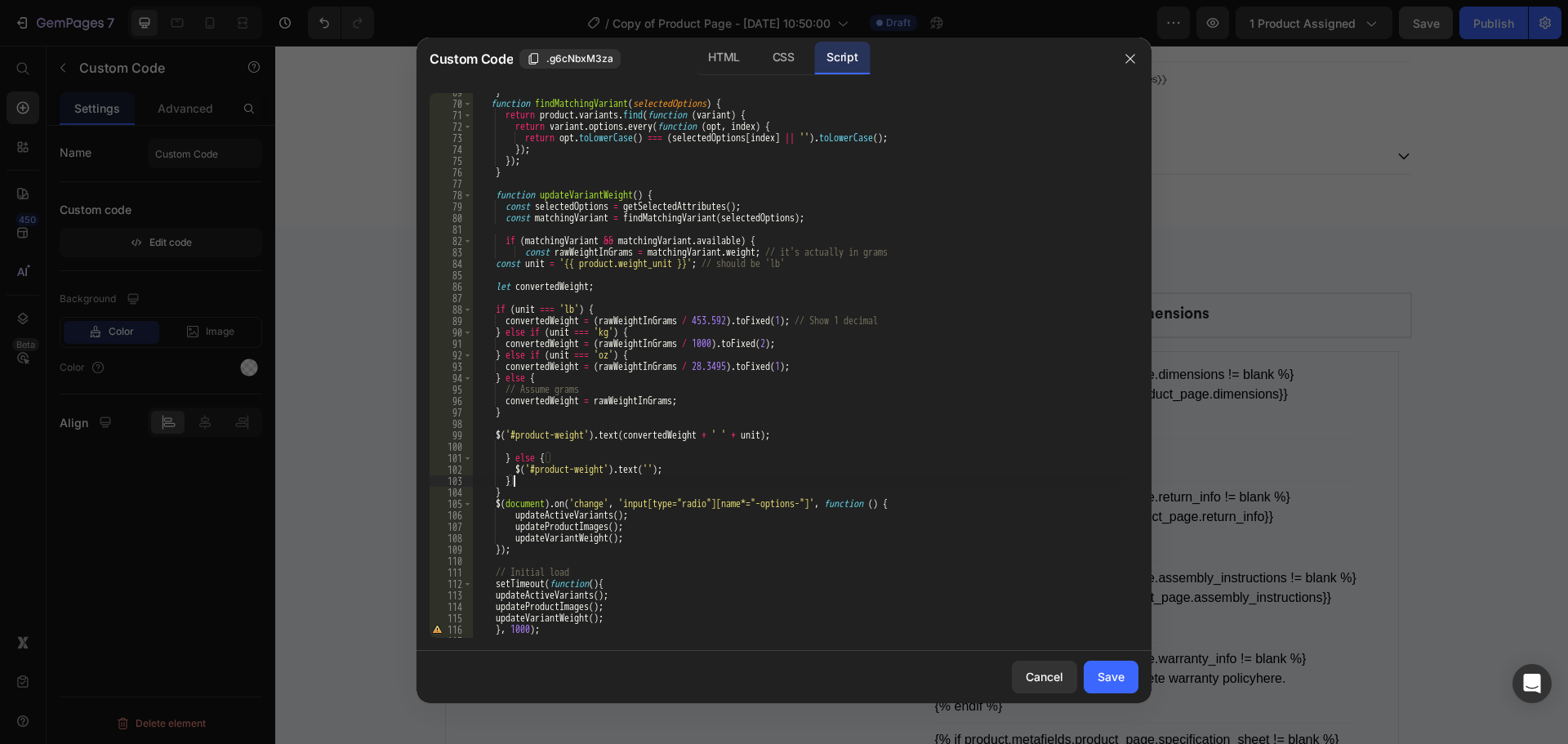 click on "}     function   findMatchingVariant ( selectedOptions )   {         return   product . variants . find ( function   ( variant )   {           return   variant . options . every ( function   ( opt ,   index )   {              return   opt . toLowerCase ( )   ===   ( selectedOptions [ index ]   ||   '' ) . toLowerCase ( ) ;           }) ;         }) ;      }      function   updateVariantWeight ( )   {         const   selectedOptions   =   getSelectedAttributes ( ) ;         const   matchingVariant   =   findMatchingVariant ( selectedOptions ) ;         if   ( matchingVariant   &&   matchingVariant . available )   {              const   rawWeightInGrams   =   matchingVariant . weight ;   // it's actually in grams      const   unit   =   '{{ product.weight_unit }}' ;   // should be 'lb'      let   convertedWeight ;      if   ( unit   ===   'lb' )   {         convertedWeight   =   ( rawWeightInGrams   /   453.592 ) . toFixed ( 1 ) ;   // Show 1 decimal      }   else   if   ( unit   ===   'kg' )   {" at bounding box center [800, 370] 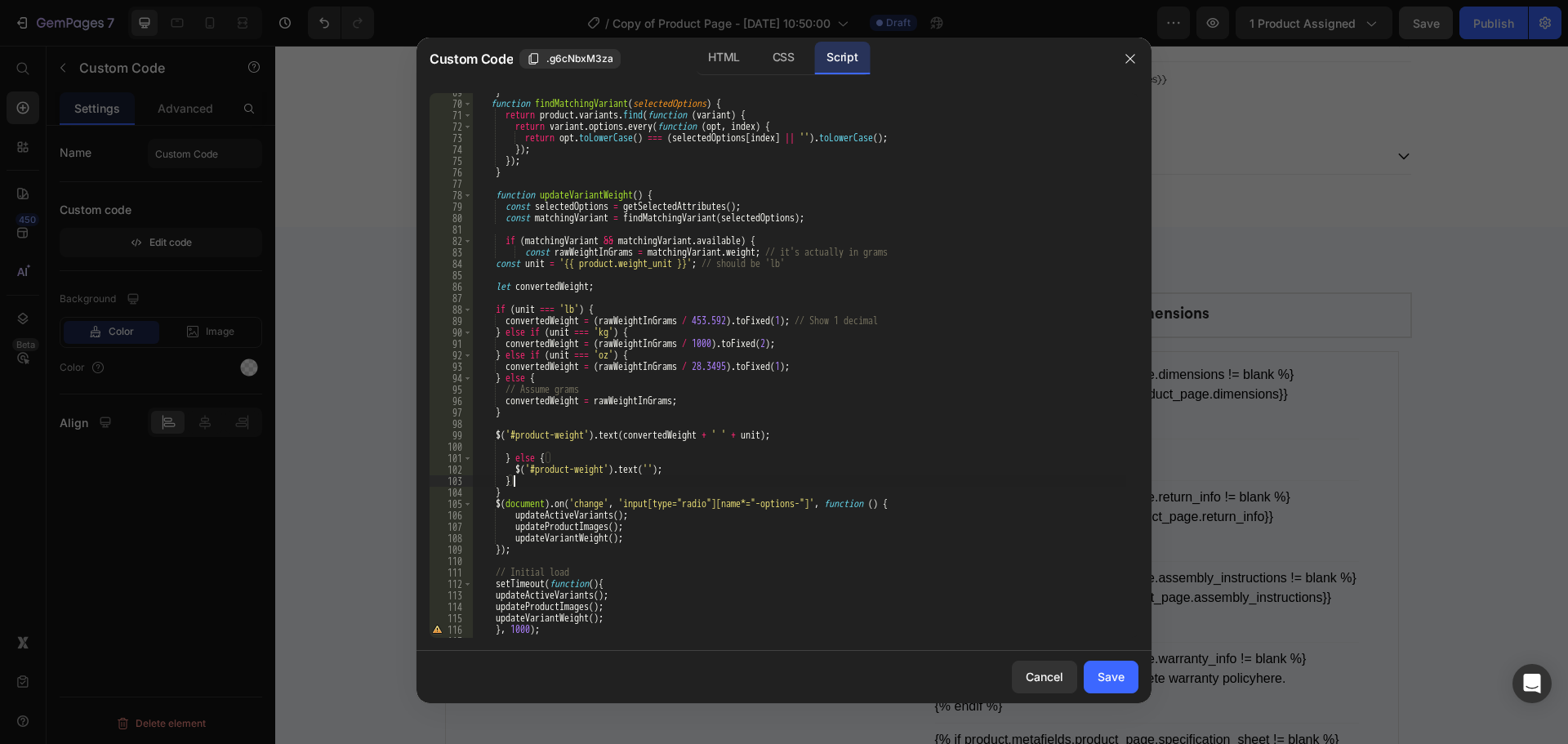 click on "}     function   findMatchingVariant ( selectedOptions )   {         return   product . variants . find ( function   ( variant )   {           return   variant . options . every ( function   ( opt ,   index )   {              return   opt . toLowerCase ( )   ===   ( selectedOptions [ index ]   ||   '' ) . toLowerCase ( ) ;           }) ;         }) ;      }      function   updateVariantWeight ( )   {         const   selectedOptions   =   getSelectedAttributes ( ) ;         const   matchingVariant   =   findMatchingVariant ( selectedOptions ) ;         if   ( matchingVariant   &&   matchingVariant . available )   {              const   rawWeightInGrams   =   matchingVariant . weight ;   // it's actually in grams      const   unit   =   '{{ product.weight_unit }}' ;   // should be 'lb'      let   convertedWeight ;      if   ( unit   ===   'lb' )   {         convertedWeight   =   ( rawWeightInGrams   /   453.592 ) . toFixed ( 1 ) ;   // Show 1 decimal      }   else   if   ( unit   ===   'kg' )   {" at bounding box center [800, 370] 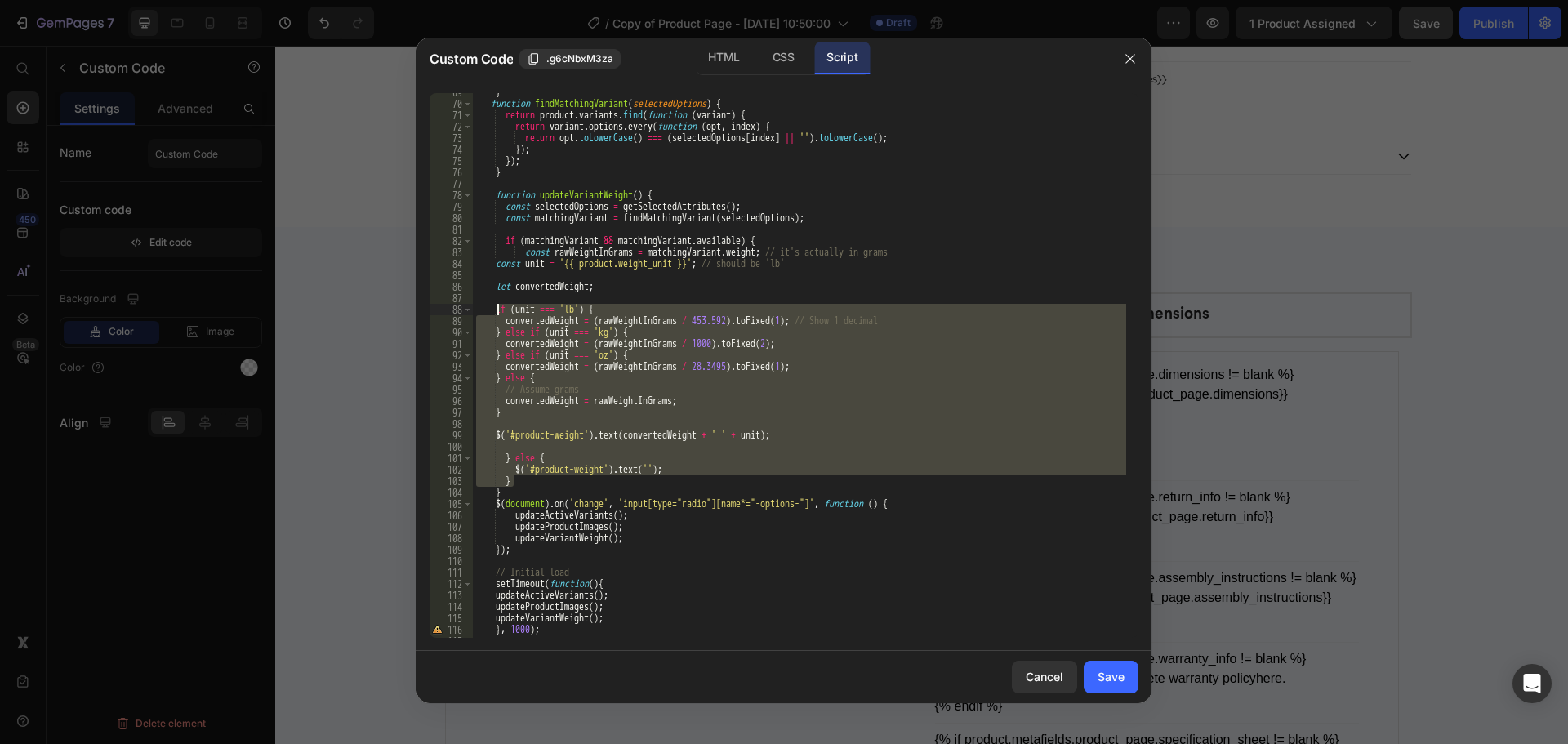 drag, startPoint x: 519, startPoint y: 479, endPoint x: 498, endPoint y: 307, distance: 173.27723 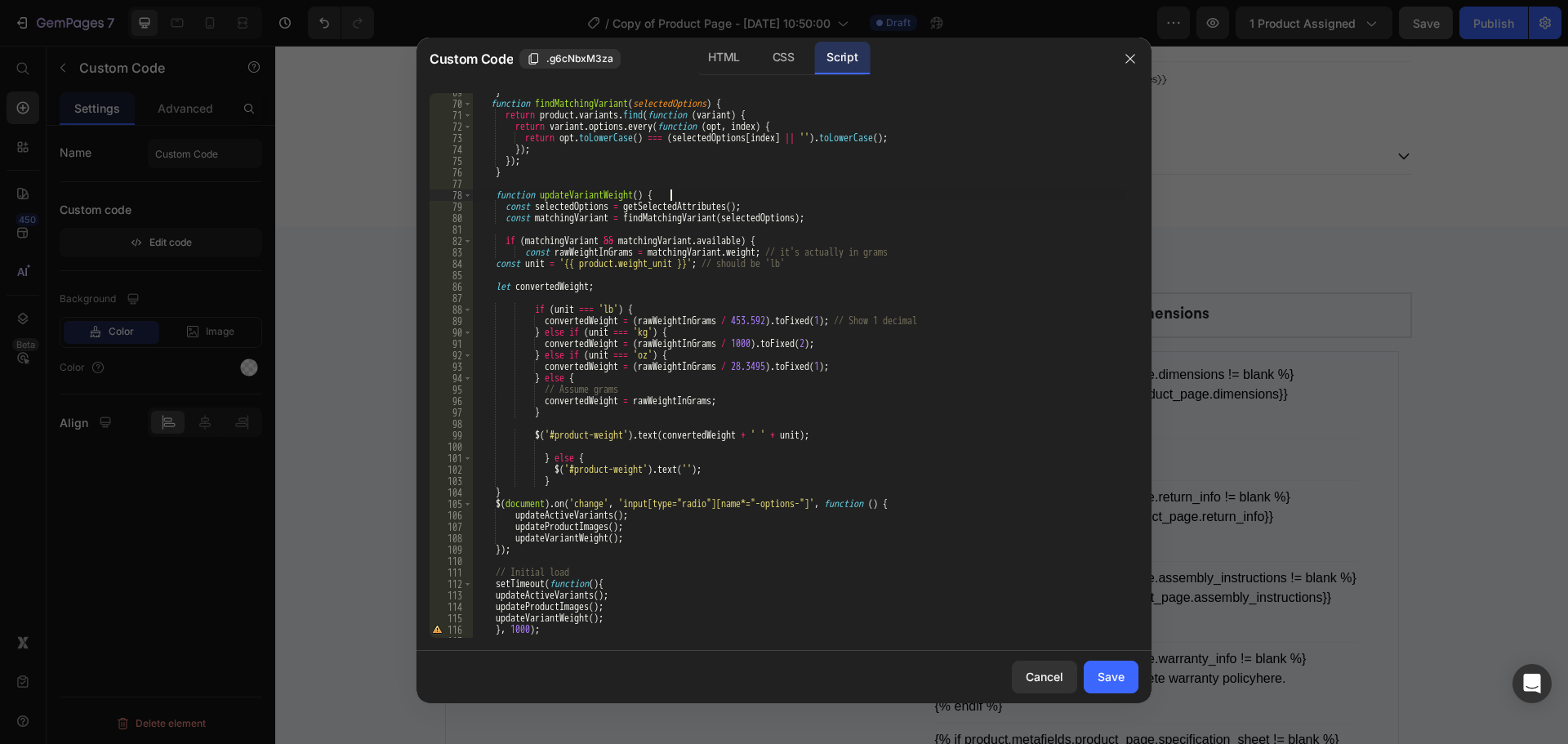 click on "}     function   findMatchingVariant ( selectedOptions )   {         return   product . variants . find ( function   ( variant )   {           return   variant . options . every ( function   ( opt ,   index )   {              return   opt . toLowerCase ( )   ===   ( selectedOptions [ index ]   ||   '' ) . toLowerCase ( ) ;           }) ;         }) ;      }      function   updateVariantWeight ( )   {         const   selectedOptions   =   getSelectedAttributes ( ) ;         const   matchingVariant   =   findMatchingVariant ( selectedOptions ) ;         if   ( matchingVariant   &&   matchingVariant . available )   {              const   rawWeightInGrams   =   matchingVariant . weight ;   // it's actually in grams      const   unit   =   '{{ product.weight_unit }}' ;   // should be 'lb'      let   convertedWeight ;                if   ( unit   ===   'lb' )   {                   convertedWeight   =   ( rawWeightInGrams   /   453.592 ) . toFixed ( 1 ) ;   // Show 1 decimal                }   else   if   (" at bounding box center (800, 370) 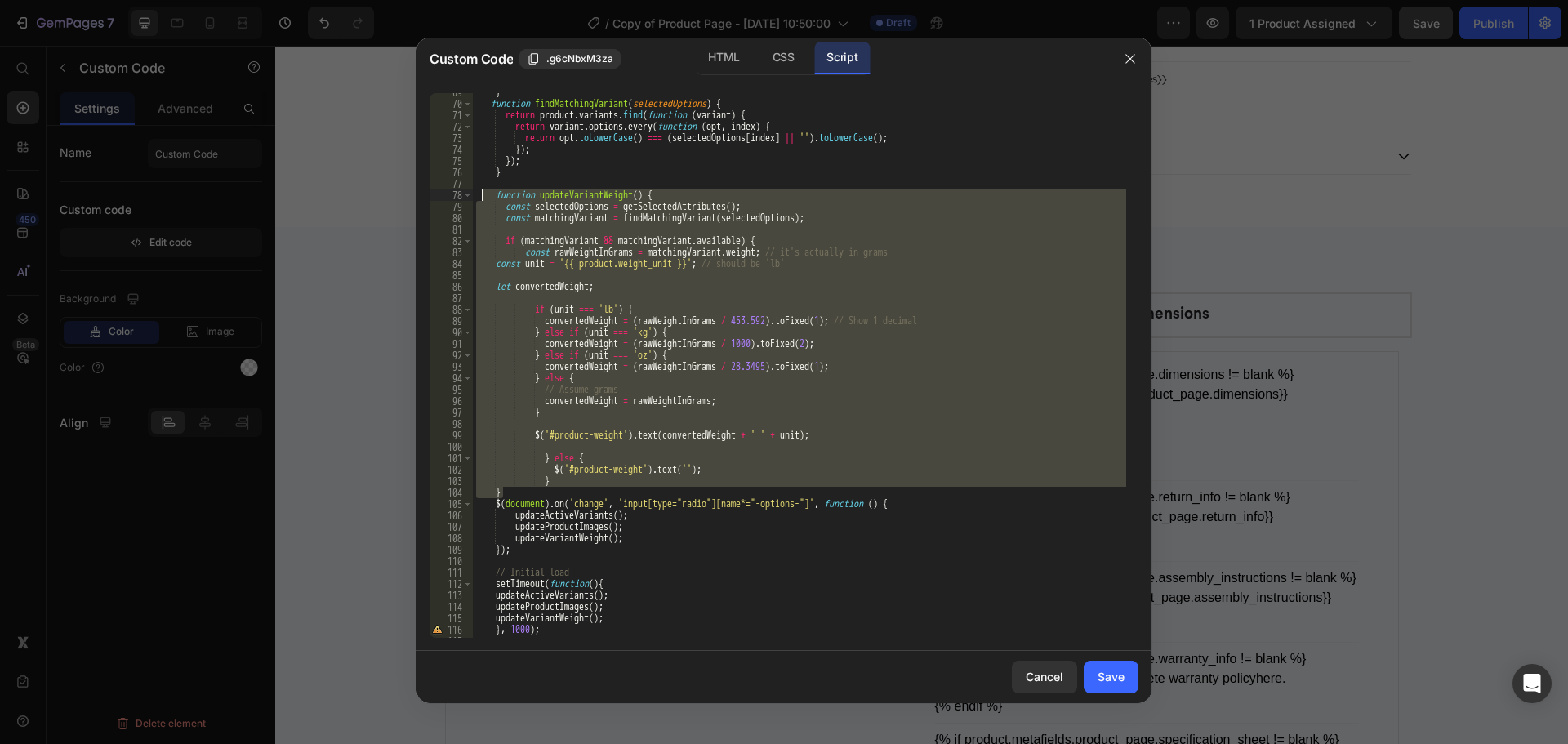 drag, startPoint x: 505, startPoint y: 490, endPoint x: 482, endPoint y: 196, distance: 294.89829 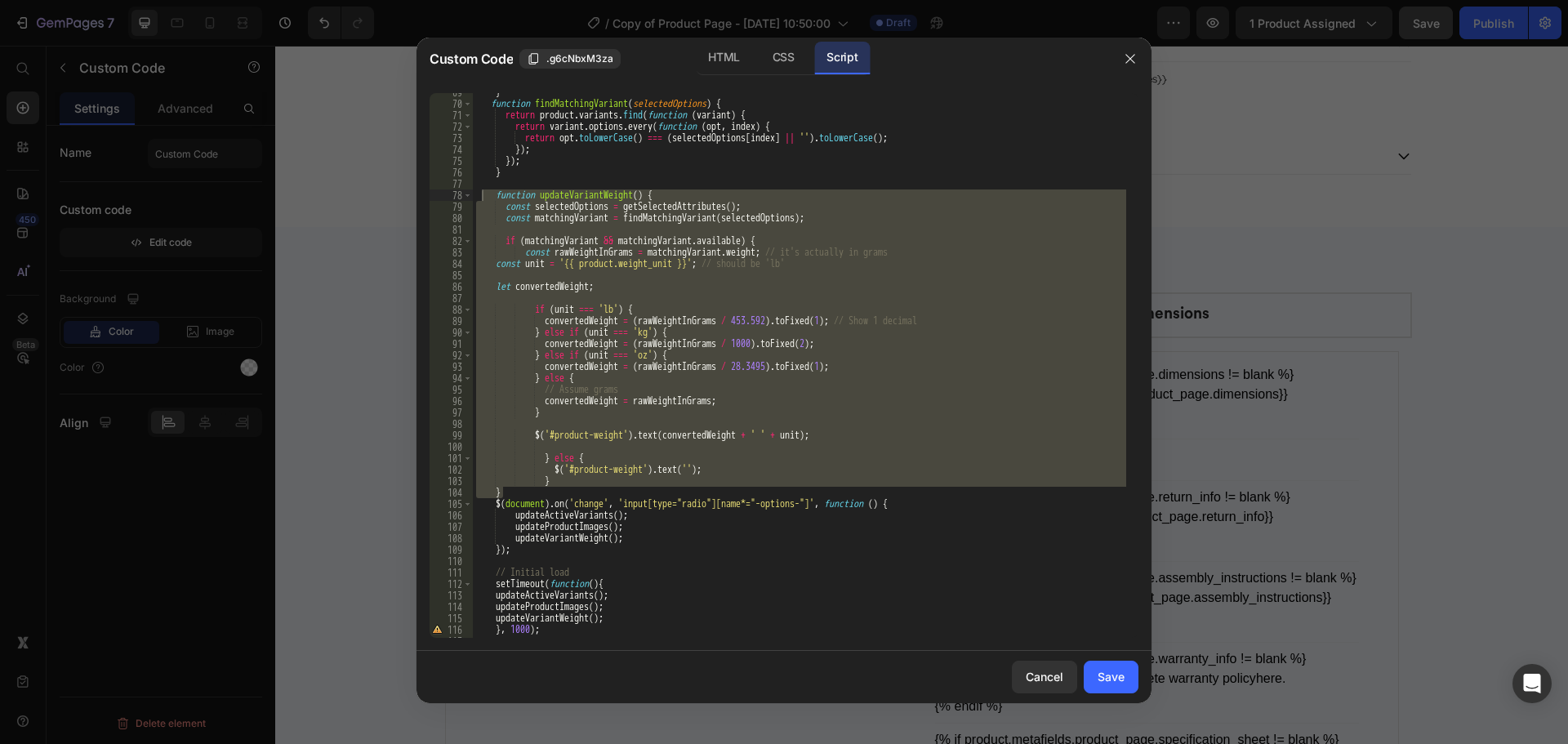 click on "}     function   findMatchingVariant ( selectedOptions )   {         return   product . variants . find ( function   ( variant )   {           return   variant . options . every ( function   ( opt ,   index )   {              return   opt . toLowerCase ( )   ===   ( selectedOptions [ index ]   ||   '' ) . toLowerCase ( ) ;           }) ;         }) ;      }      function   updateVariantWeight ( )   {         const   selectedOptions   =   getSelectedAttributes ( ) ;         const   matchingVariant   =   findMatchingVariant ( selectedOptions ) ;         if   ( matchingVariant   &&   matchingVariant . available )   {              const   rawWeightInGrams   =   matchingVariant . weight ;   // it's actually in grams      const   unit   =   '{{ product.weight_unit }}' ;   // should be 'lb'      let   convertedWeight ;                if   ( unit   ===   'lb' )   {                   convertedWeight   =   ( rawWeightInGrams   /   453.592 ) . toFixed ( 1 ) ;   // Show 1 decimal                }   else   if   (" at bounding box center (800, 365) 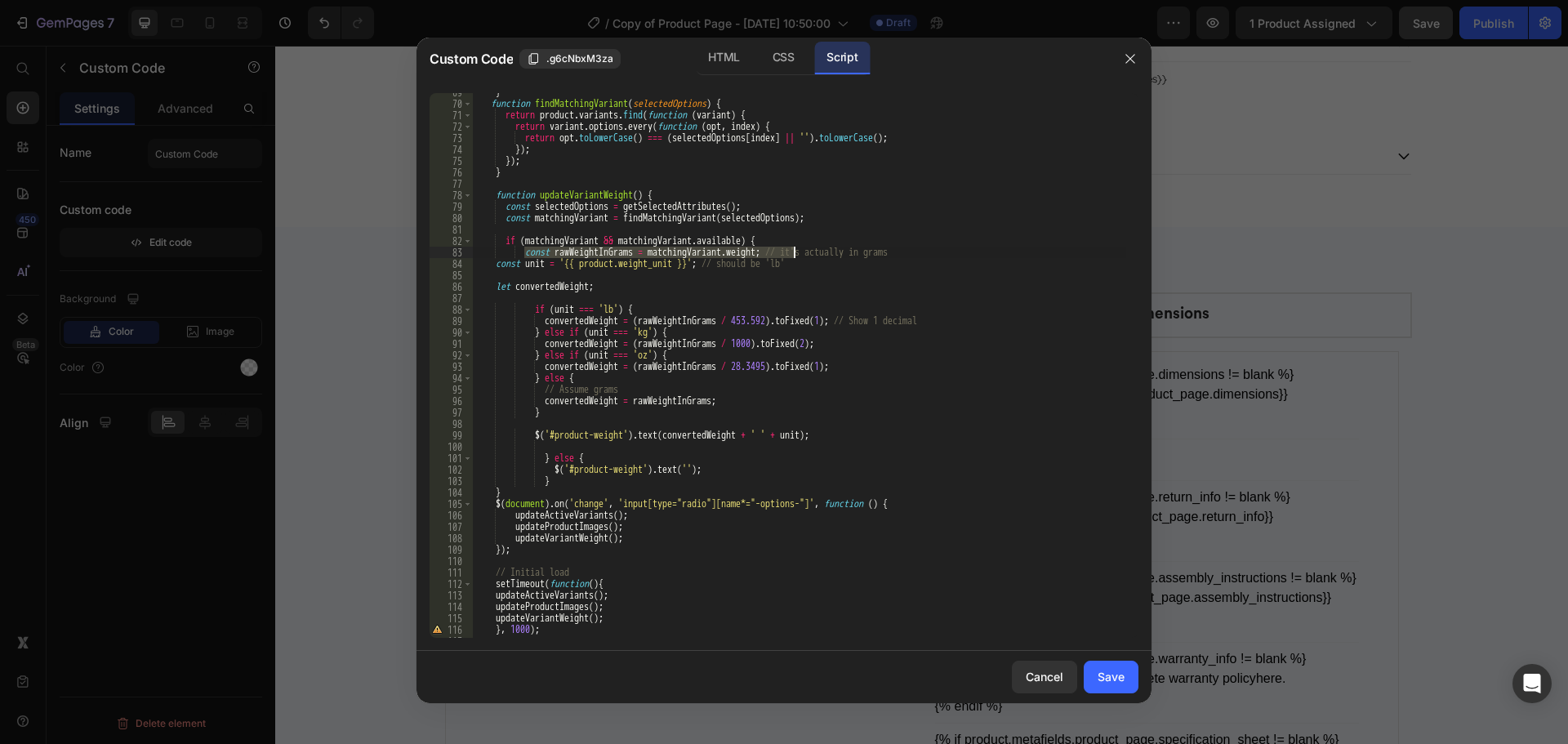 drag, startPoint x: 523, startPoint y: 251, endPoint x: 796, endPoint y: 248, distance: 273.01648 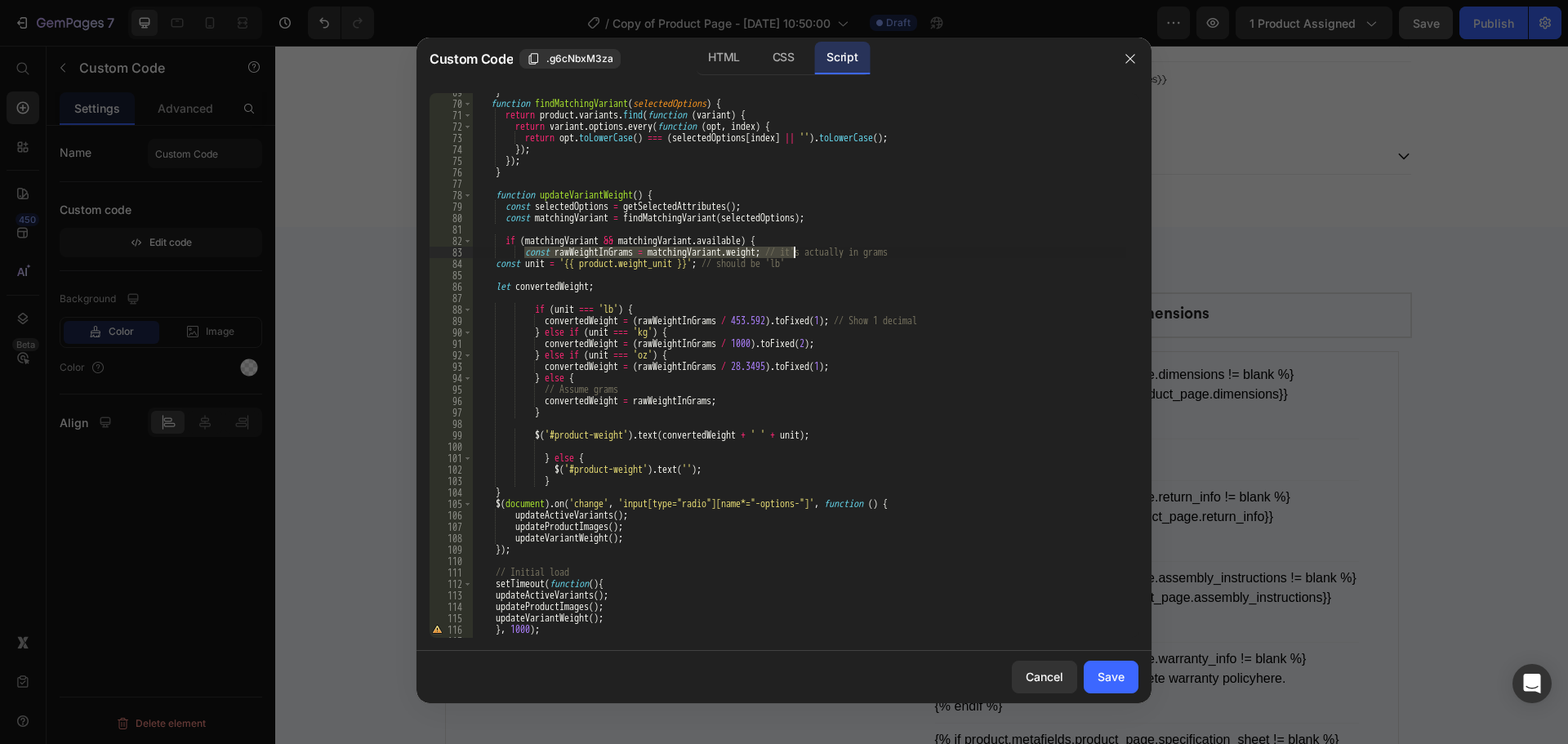 paste on "const rawWeightInGrams = matchingVariant.grams" 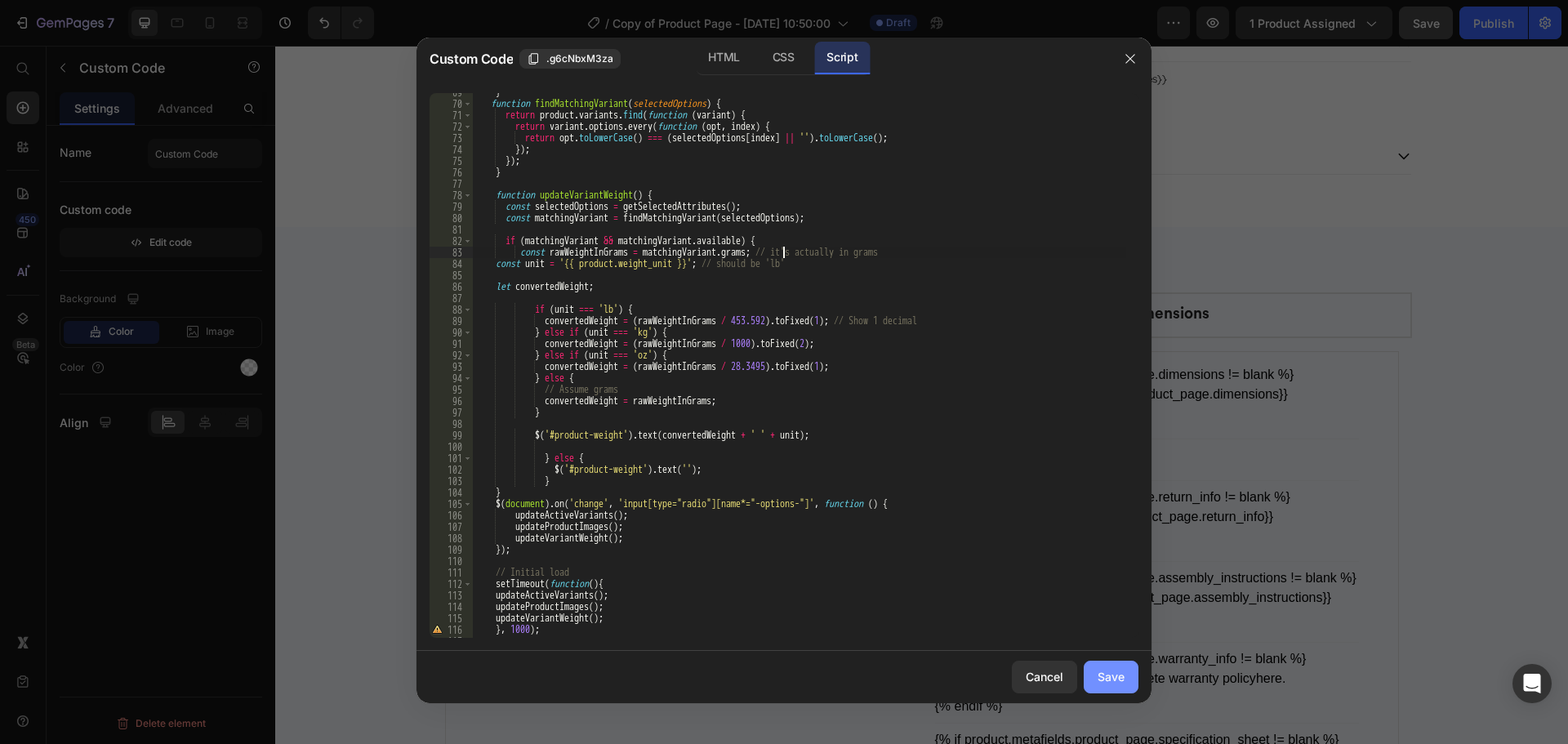 click on "Save" at bounding box center [1111, 676] 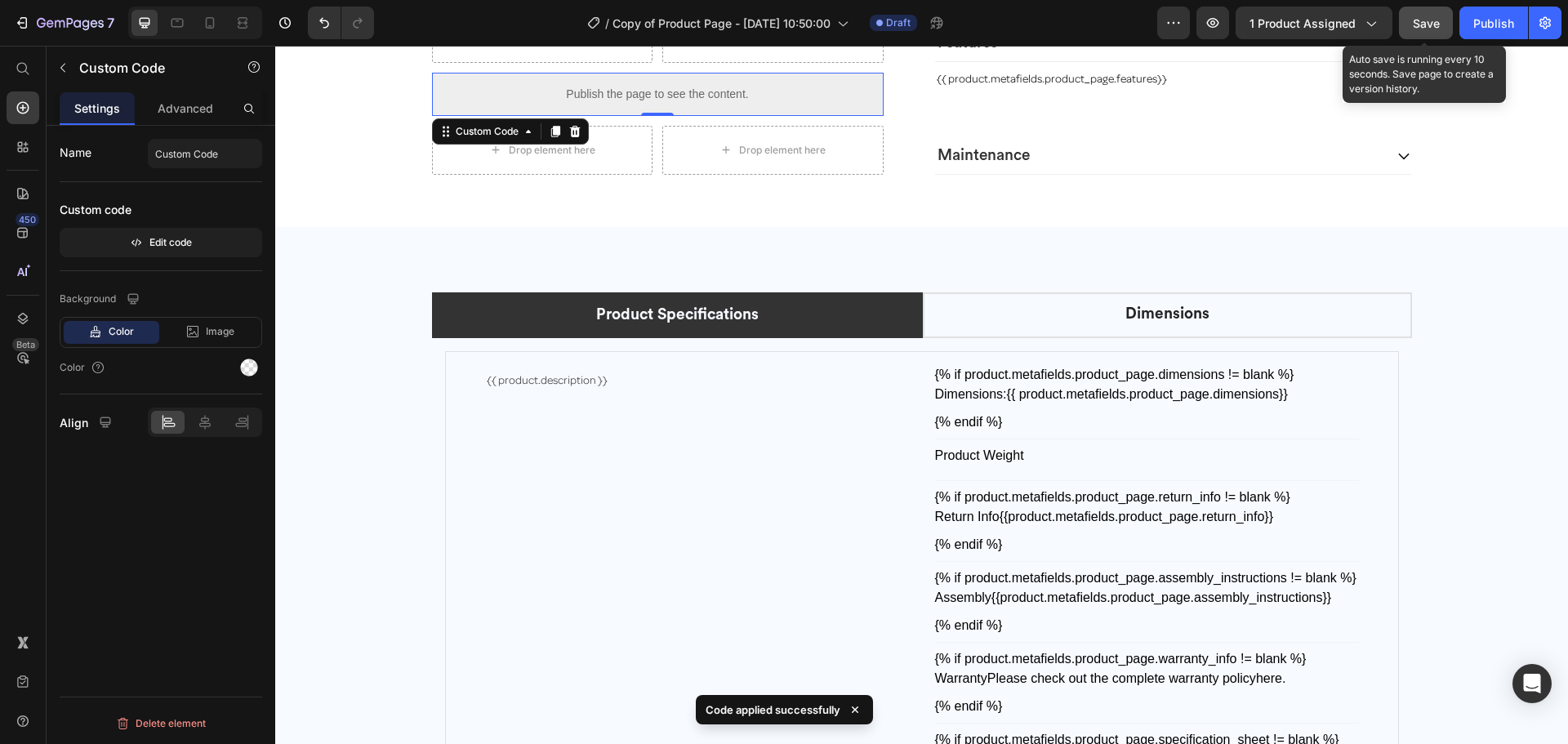 click on "Save" at bounding box center [1426, 23] 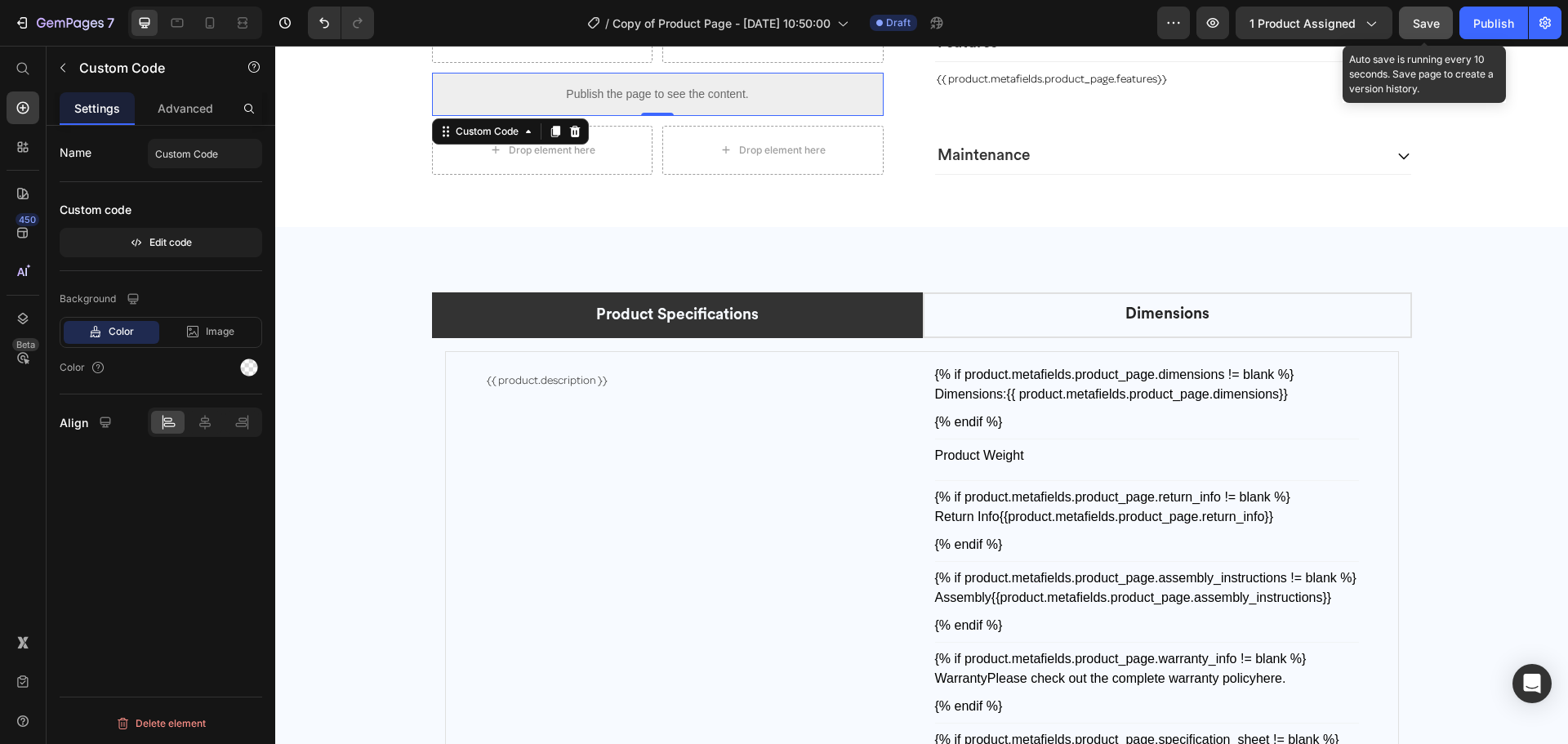 click on "Publish the page to see the content." at bounding box center (657, 94) 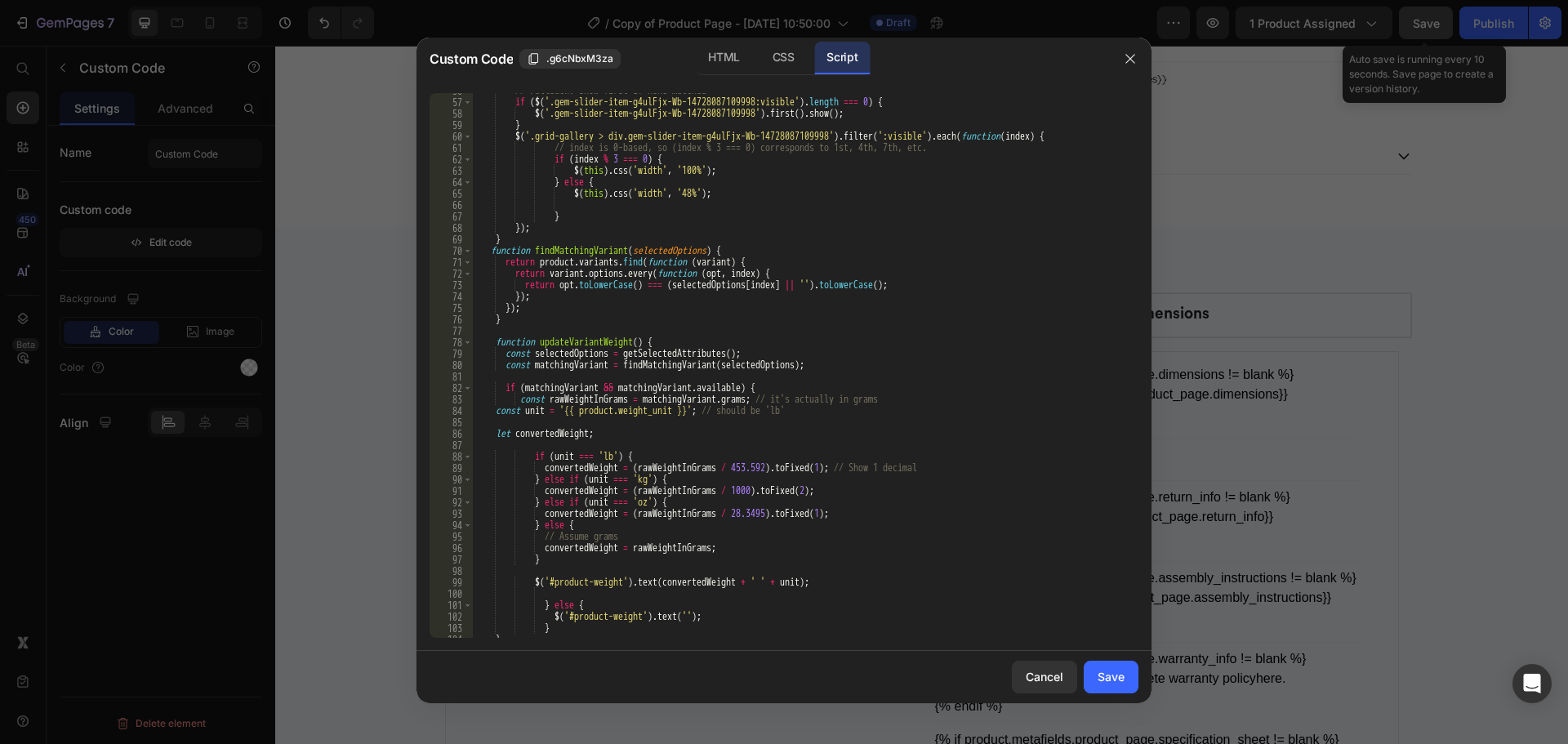 scroll, scrollTop: 804, scrollLeft: 0, axis: vertical 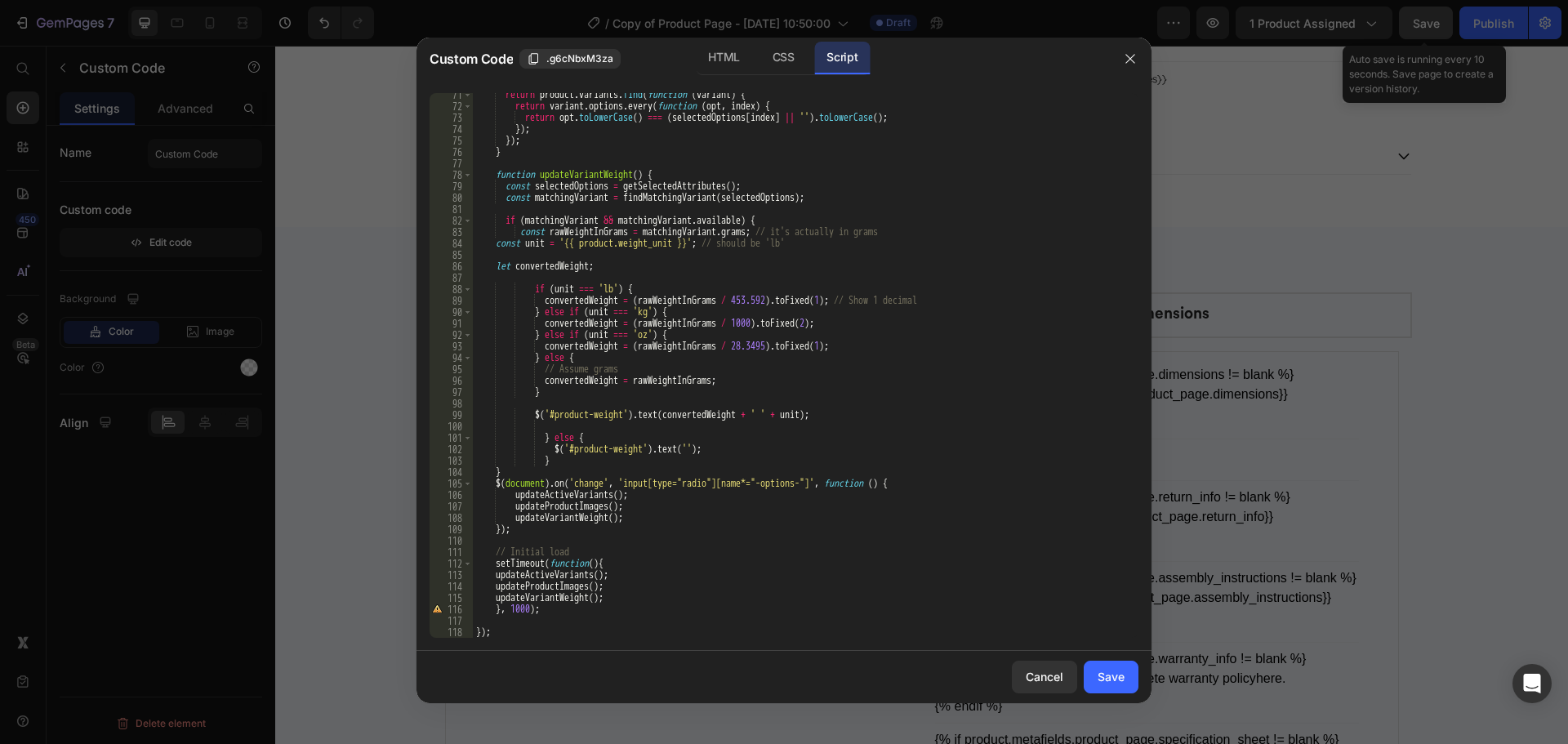 click on "return   product . variants . find ( function   ( variant )   {           return   variant . options . every ( function   ( opt ,   index )   {              return   opt . toLowerCase ( )   ===   ( selectedOptions [ index ]   ||   '' ) . toLowerCase ( ) ;           }) ;         }) ;      }      function   updateVariantWeight ( )   {         const   selectedOptions   =   getSelectedAttributes ( ) ;         const   matchingVariant   =   findMatchingVariant ( selectedOptions ) ;         if   ( matchingVariant   &&   matchingVariant . available )   {             const   rawWeightInGrams   =   matchingVariant . grams ;   // it's actually in grams      const   unit   =   '{{ product.weight_unit }}' ;   // should be 'lb'      let   convertedWeight ;                if   ( unit   ===   'lb' )   {                   convertedWeight   =   ( rawWeightInGrams   /   453.592 ) . toFixed ( 1 ) ;   // Show 1 decimal                }   else   if   ( unit   ===   'kg' )   {                   convertedWeight   =   (   /" at bounding box center [800, 372] 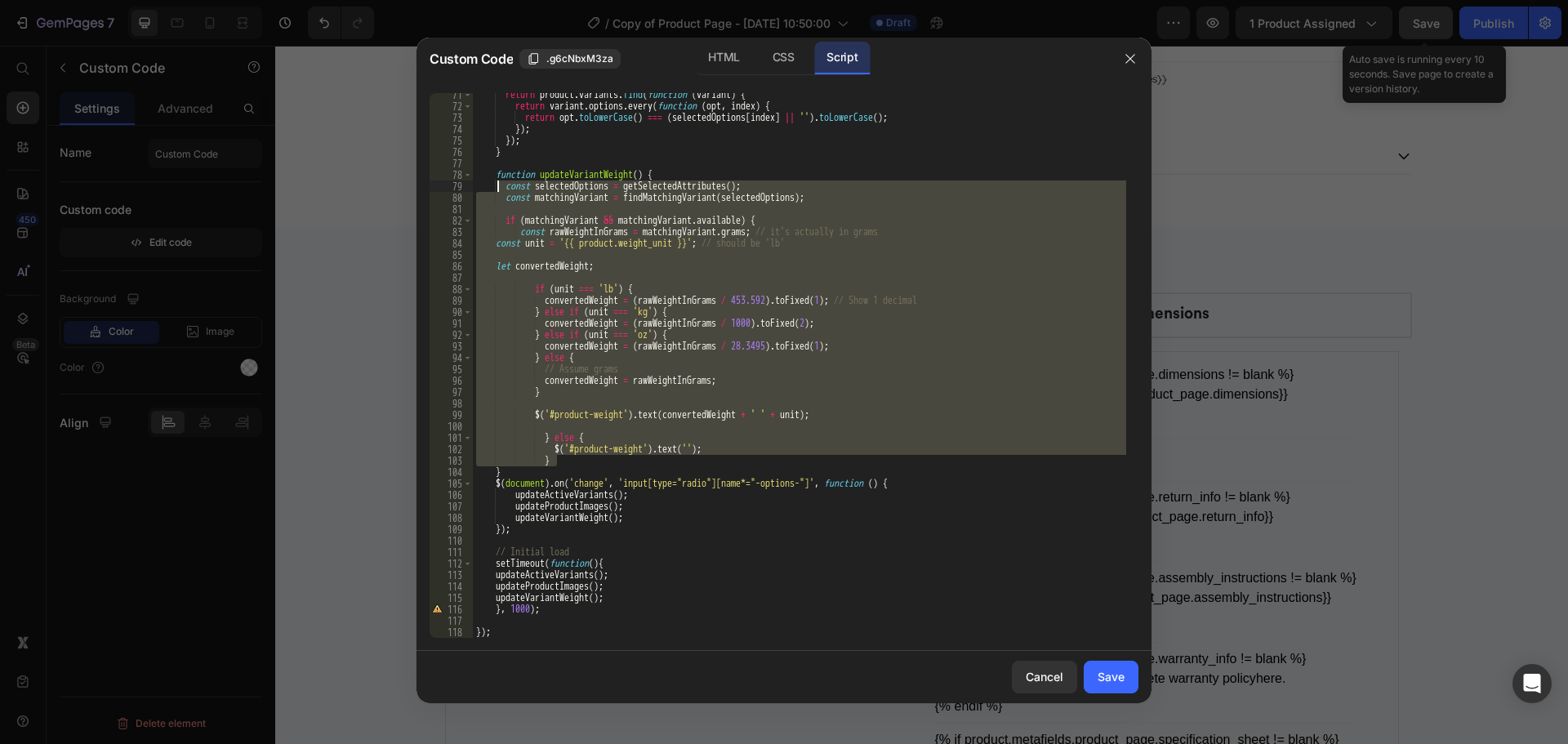 drag, startPoint x: 568, startPoint y: 464, endPoint x: 500, endPoint y: 190, distance: 282.31188 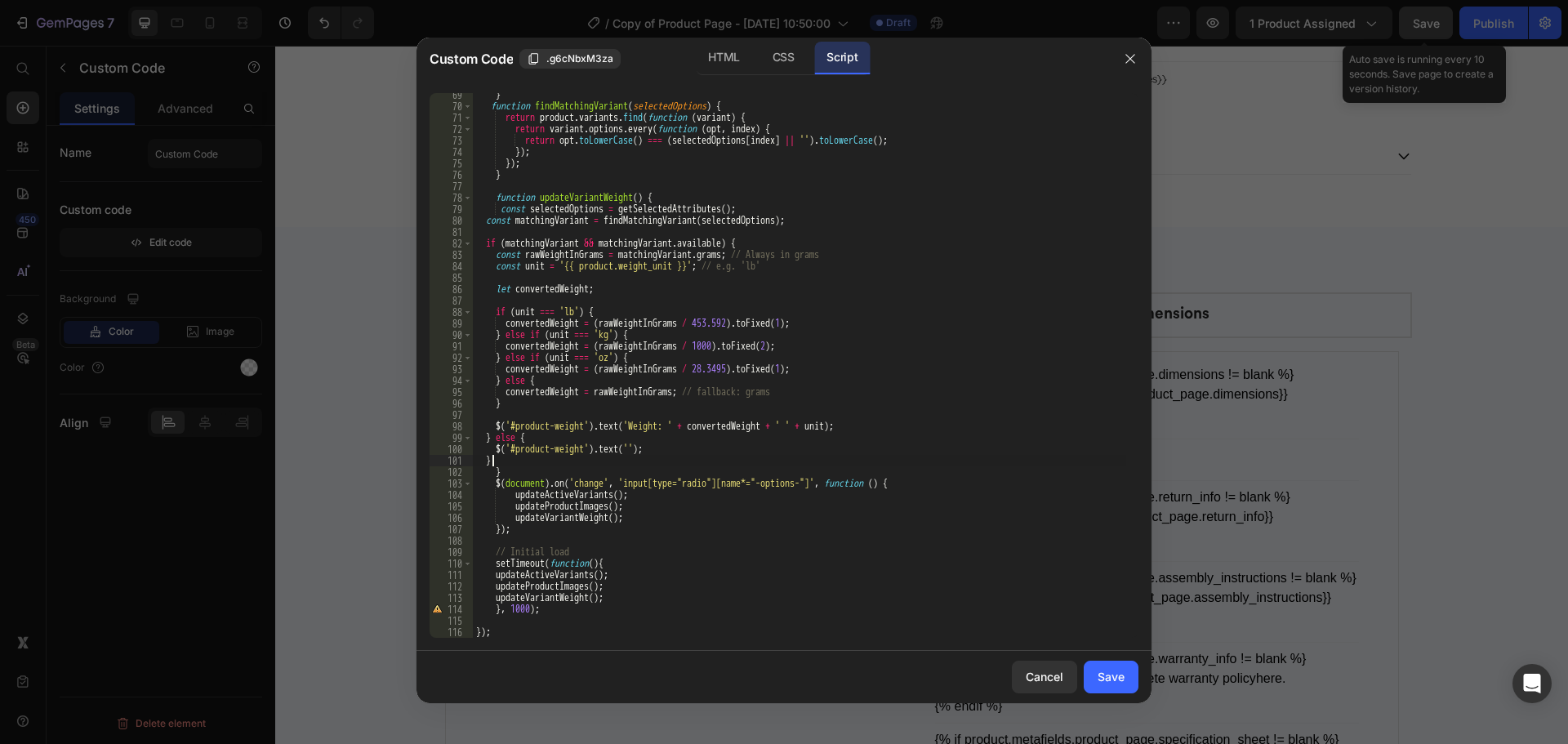 scroll, scrollTop: 782, scrollLeft: 0, axis: vertical 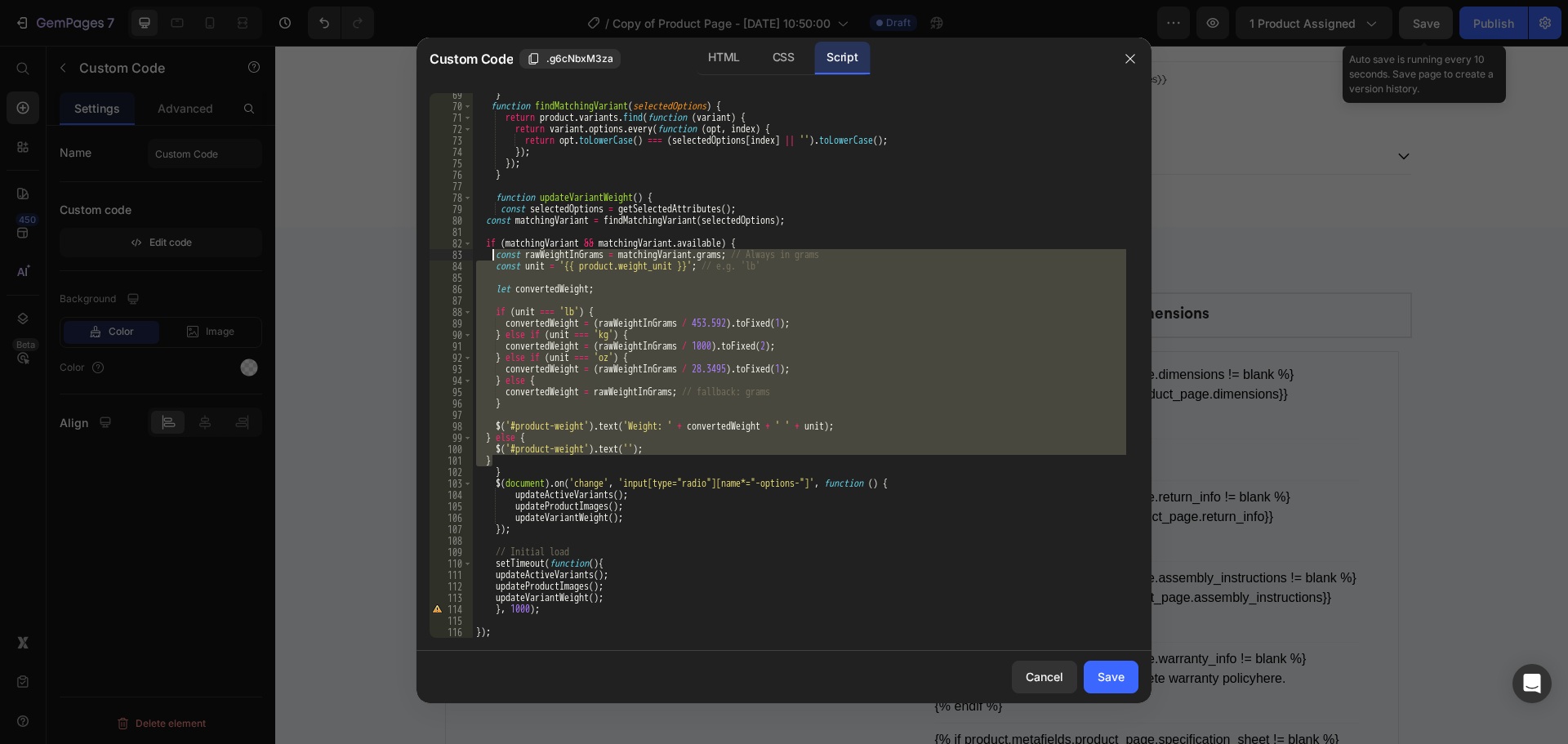 drag, startPoint x: 501, startPoint y: 459, endPoint x: 491, endPoint y: 257, distance: 202.24737 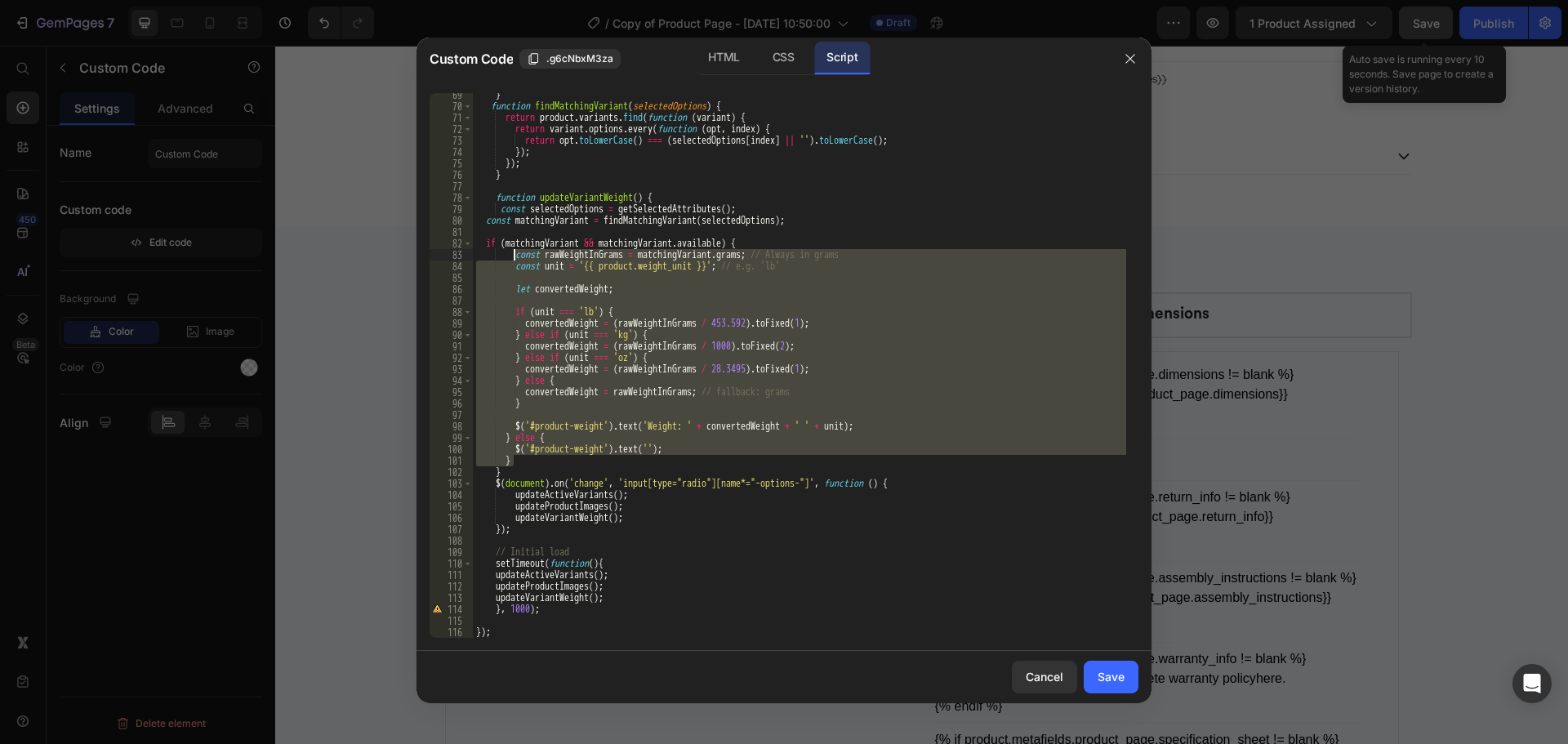 type on "const rawWeightInGrams = matchingVariant.grams; // Always in grams
const unit = '{{ product.weight_unit }}'; // e.g. 'lb'" 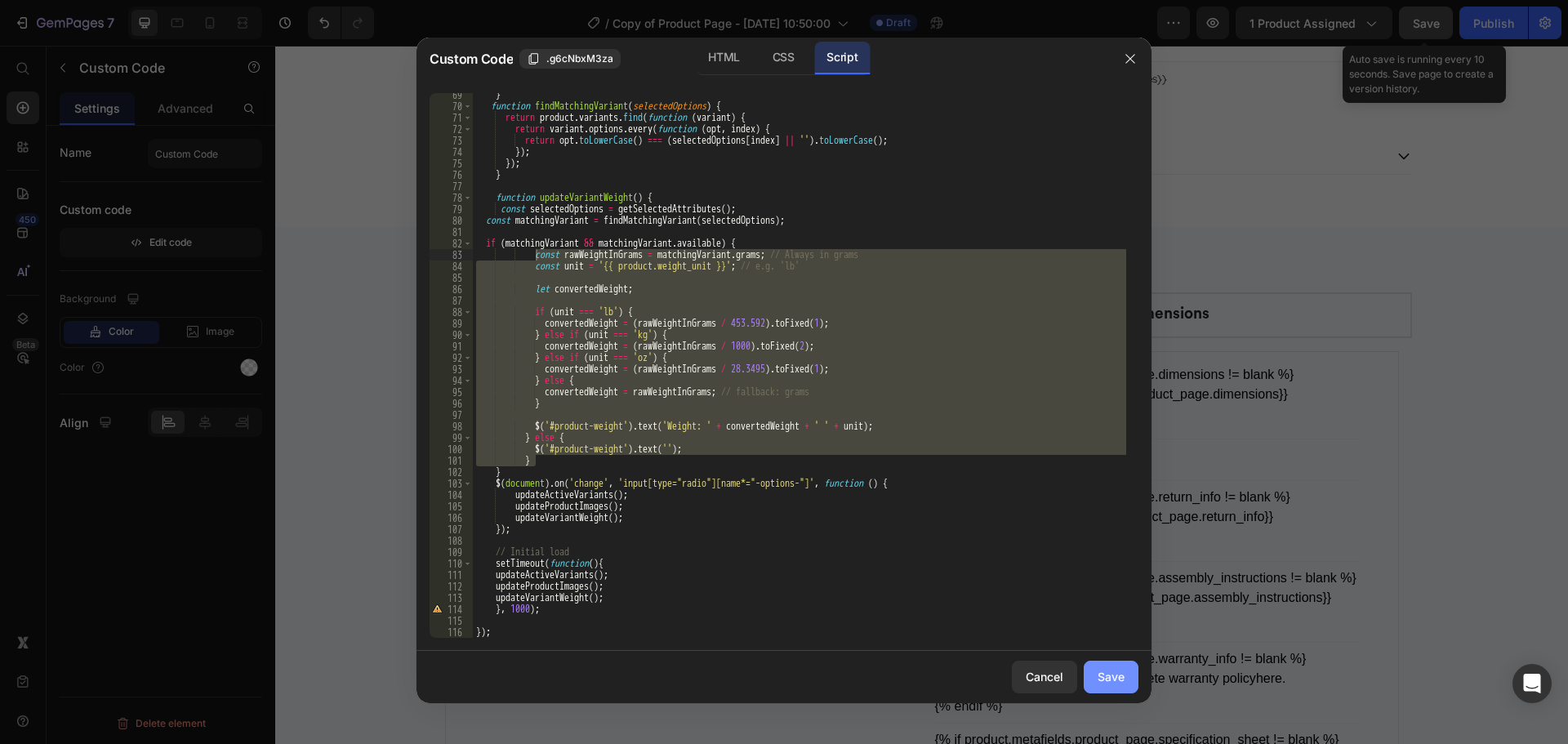 drag, startPoint x: 1115, startPoint y: 675, endPoint x: 826, endPoint y: 600, distance: 298.5733 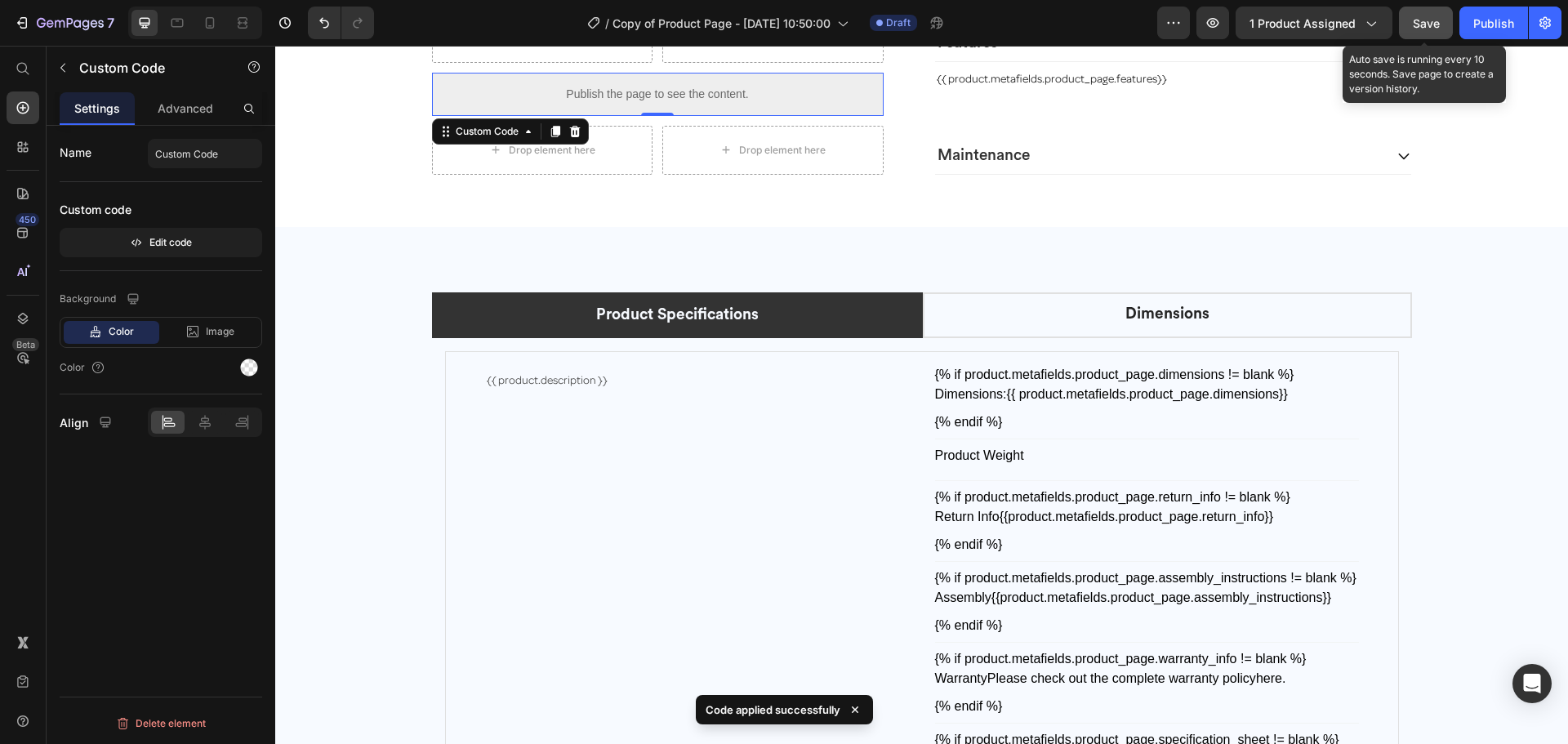 click on "Save" at bounding box center [1426, 23] 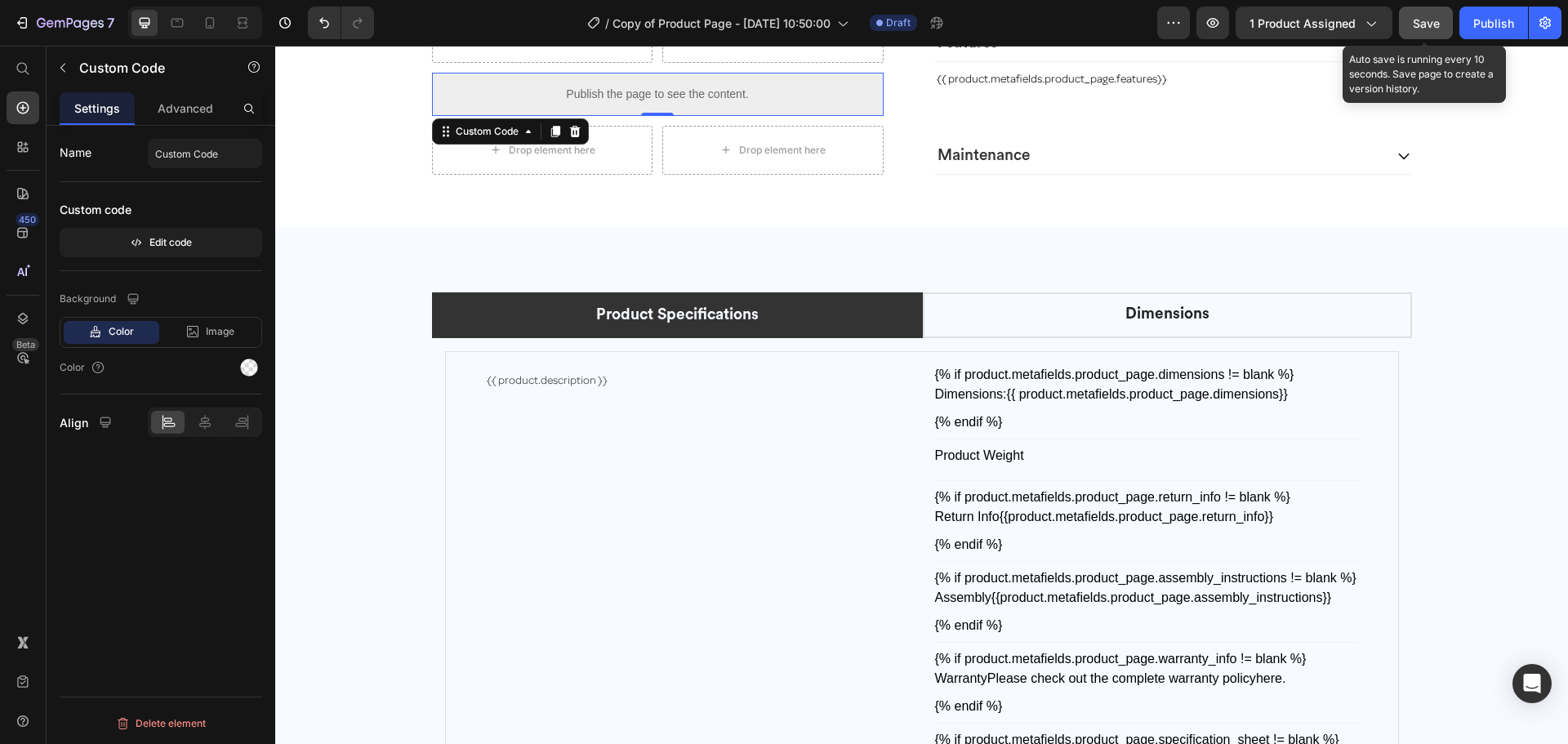 click on "Publish the page to see the content." at bounding box center [657, 94] 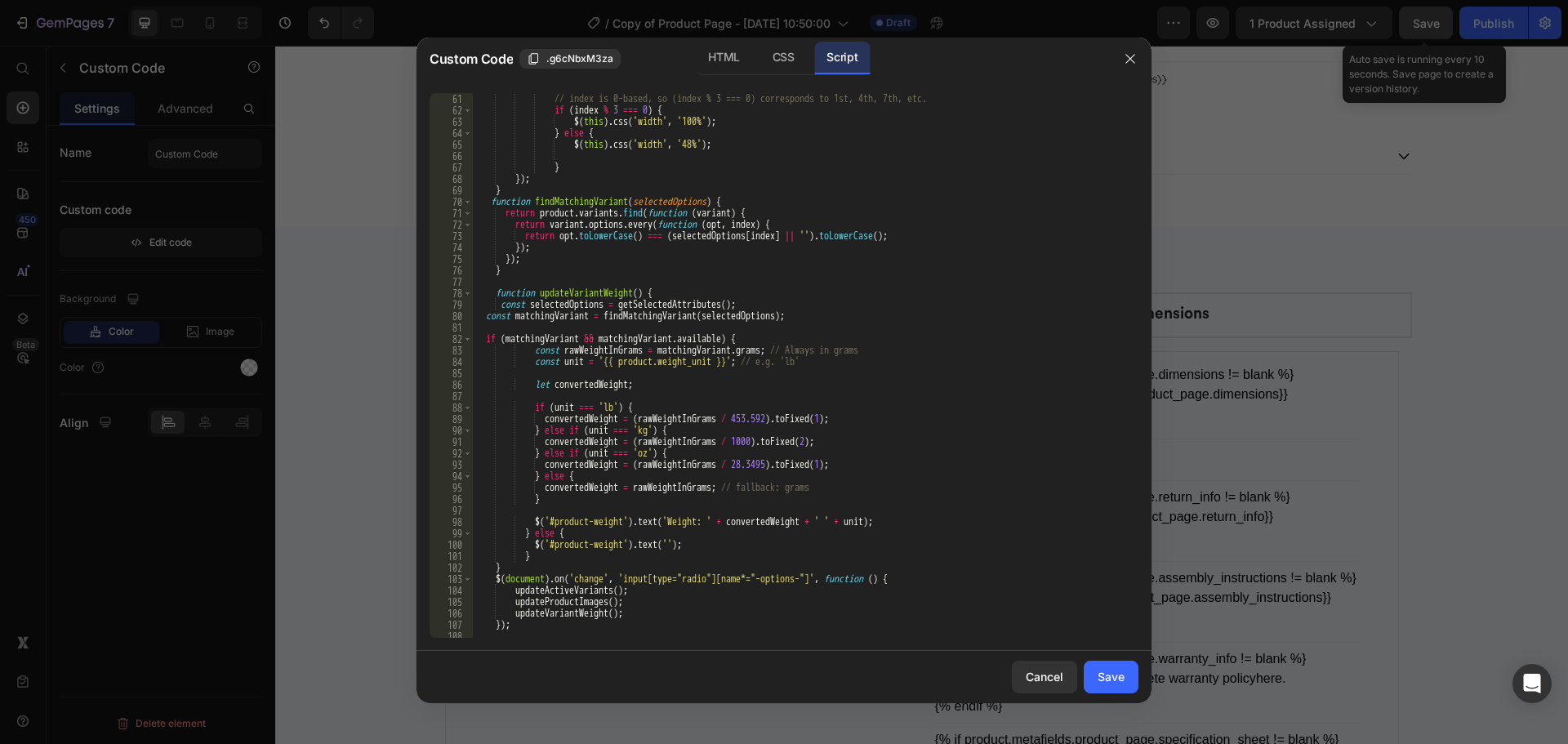 scroll, scrollTop: 686, scrollLeft: 0, axis: vertical 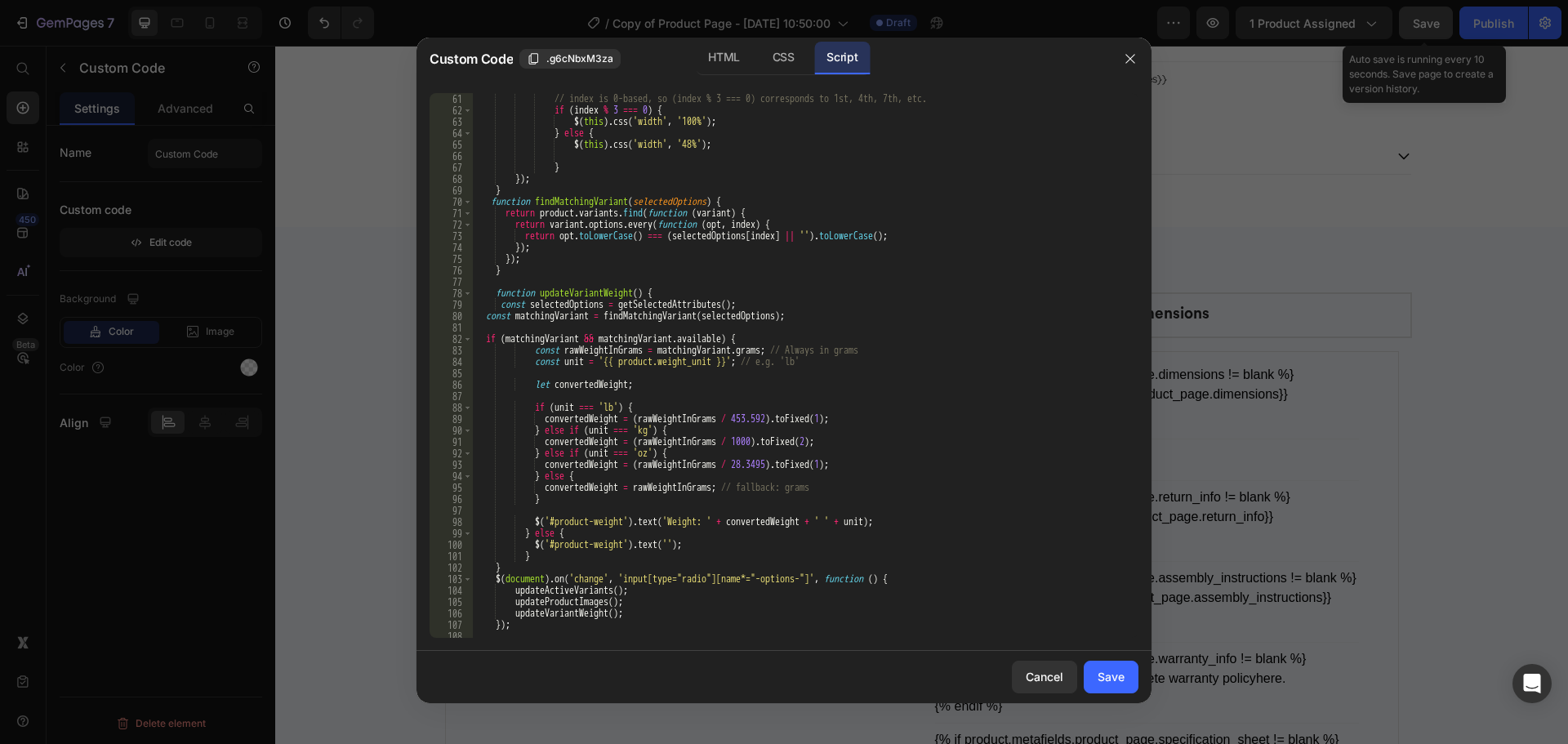click on "// index is 0-based, so (index % 3 === 0) corresponds to 1st, 4th, 7th, etc.                     if   ( index   %   3   ===   0 )   {                          $ ( this ) . css ( 'width' ,   '100%' ) ;                     }   else   {                          $ ( this ) . css ( 'width' ,   '48%' ) ;                                             }           }) ;      }     function   findMatchingVariant ( selectedOptions )   {         return   product . variants . find ( function   ( variant )   {           return   variant . options . every ( function   ( opt ,   index )   {              return   opt . toLowerCase ( )   ===   ( selectedOptions [ index ]   ||   '' ) . toLowerCase ( ) ;           }) ;         }) ;      }      function   updateVariantWeight ( )   {        const   selectedOptions   =   getSelectedAttributes ( ) ;    const   matchingVariant   =   findMatchingVariant ( selectedOptions ) ;    if   ( matchingVariant   &&   matchingVariant . available )   {                const     =" at bounding box center [800, 376] 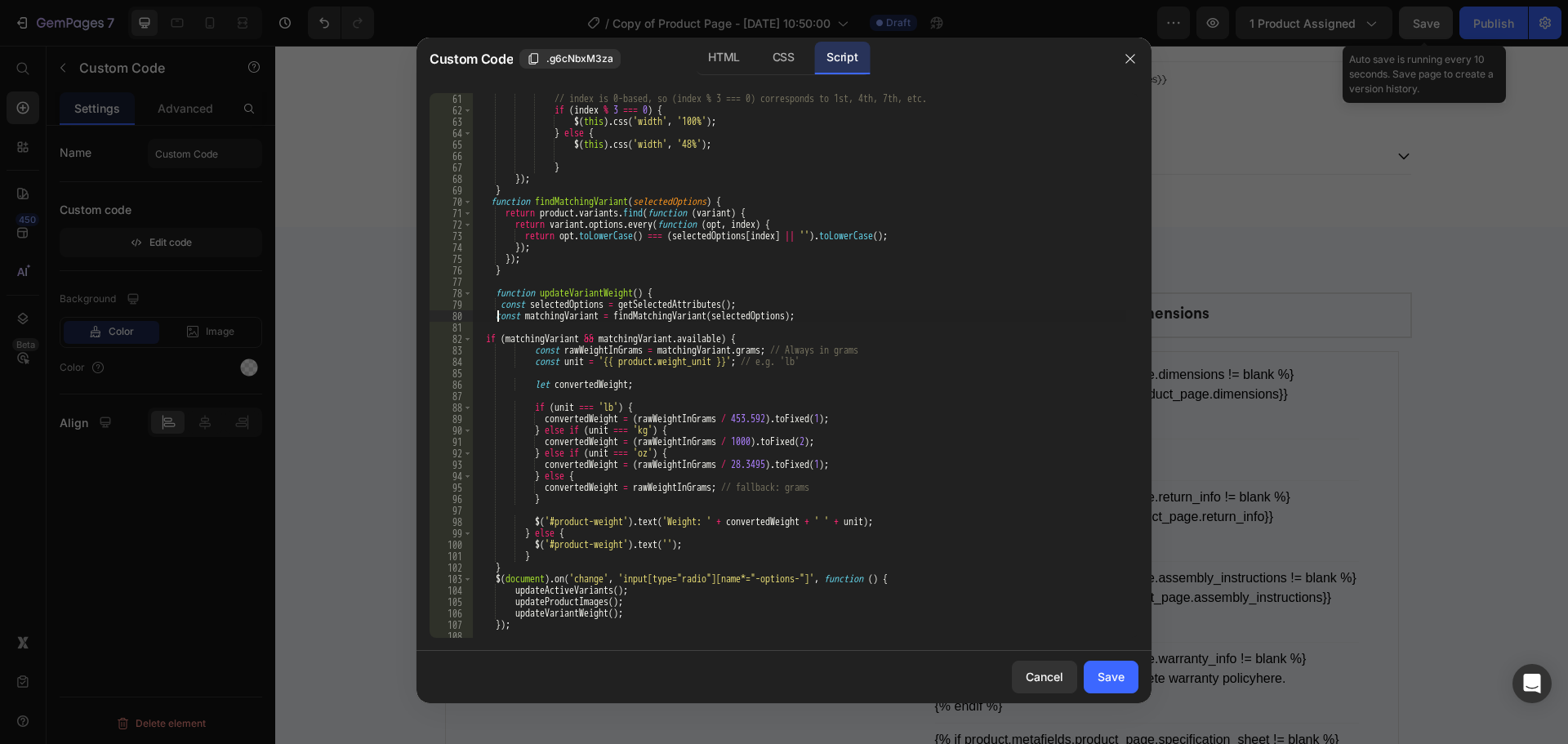 scroll, scrollTop: 0, scrollLeft: 2, axis: horizontal 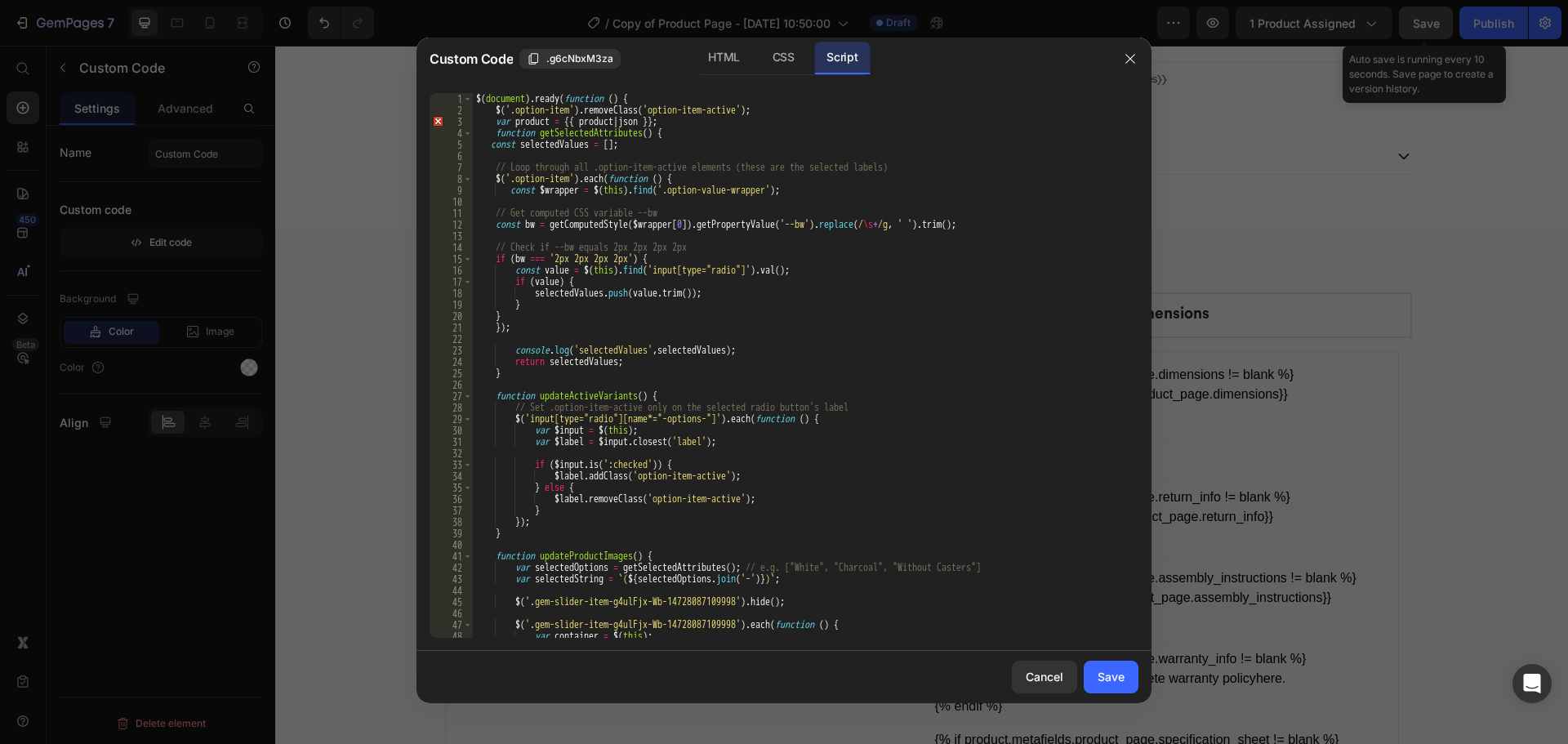 click on "$ ( document ) . ready ( function   ( )   {      $ ( '.option-item' ) . removeClass ( 'option-item-active' ) ;      var   product   =   {{   product  |  json   }} ;      function   getSelectedAttributes ( )   {     const   selectedValues   =   [ ] ;      // Loop through all .option-item-active elements (these are the selected labels)      $ ( '.option-item' ) . each ( function   ( )   {          const   $wrapper   =   $ ( this ) . find ( '.option-value-wrapper' ) ;      // Get computed CSS variable --bw      const   bw   =   getComputedStyle ( $wrapper [ 0 ]) . getPropertyValue ( '--bw' ) . replace ( / \s + /g ,   ' ' ) . trim ( ) ;      // Check if --bw equals 2px 2px 2px 2px      if   ( bw   ===   '2px 2px 2px 2px' )   {           const   value   =   $ ( this ) . find ( 'input[type="radio"]' ) . val ( ) ;           if   ( value )   {                selectedValues . push ( value . trim ( )) ;           }      }      }) ;           console . log ( 'selectedValues' , selectedValues ) ;           return   ; }" at bounding box center (800, 376) 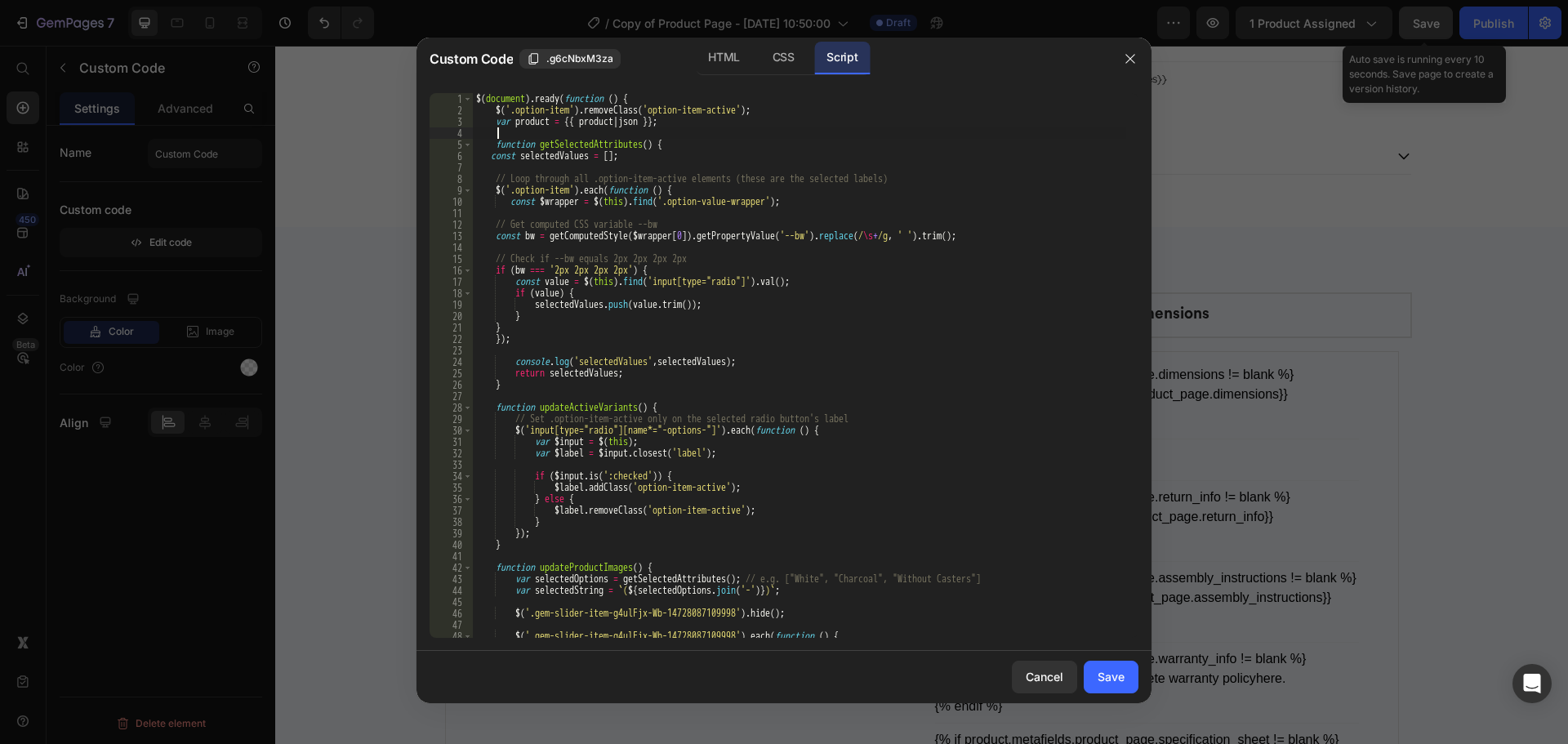 scroll, scrollTop: 0, scrollLeft: 1, axis: horizontal 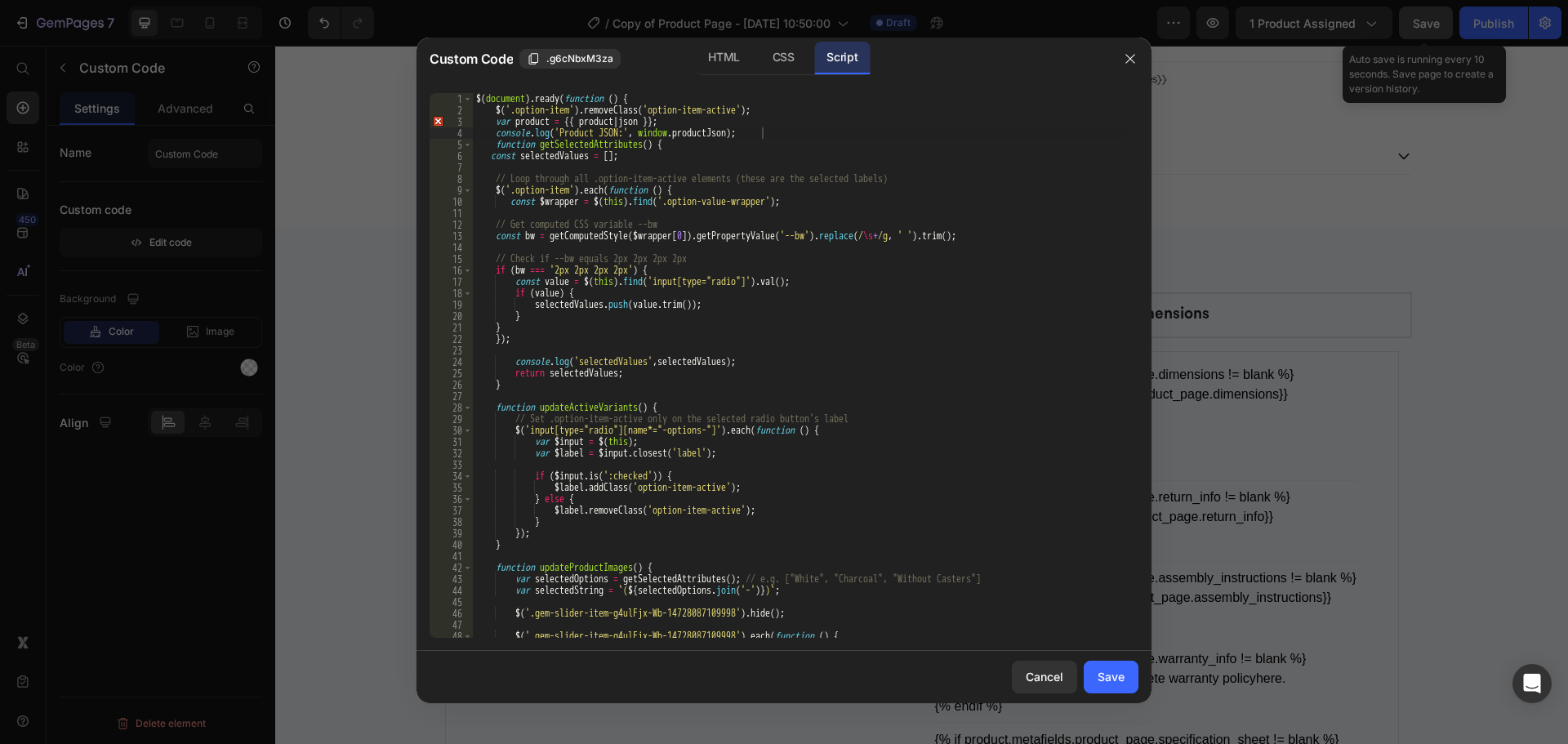 click on "$ ( document ) . ready ( function   ( )   {      $ ( '.option-item' ) . removeClass ( 'option-item-active' ) ;      var   product   =   {{   product  |  json   }} ;      console . log ( 'Product JSON:' ,   window . productJson ) ;      function   getSelectedAttributes ( )   {     const   selectedValues   =   [ ] ;      // Loop through all .option-item-active elements (these are the selected labels)      $ ( '.option-item' ) . each ( function   ( )   {          const   $wrapper   =   $ ( this ) . find ( '.option-value-wrapper' ) ;      // Get computed CSS variable --bw      const   bw   =   getComputedStyle ( $wrapper [ 0 ]) . getPropertyValue ( '--bw' ) . replace ( / \s + /g ,   ' ' ) . trim ( ) ;      // Check if --bw equals 2px 2px 2px 2px      if   ( bw   ===   '2px 2px 2px 2px' )   {           const   value   =   $ ( this ) . find ( 'input[type="radio"]' ) . val ( ) ;           if   ( value )   {                selectedValues . push ( value . trim ( )) ;           }      }      }) ;           console . (" at bounding box center [800, 376] 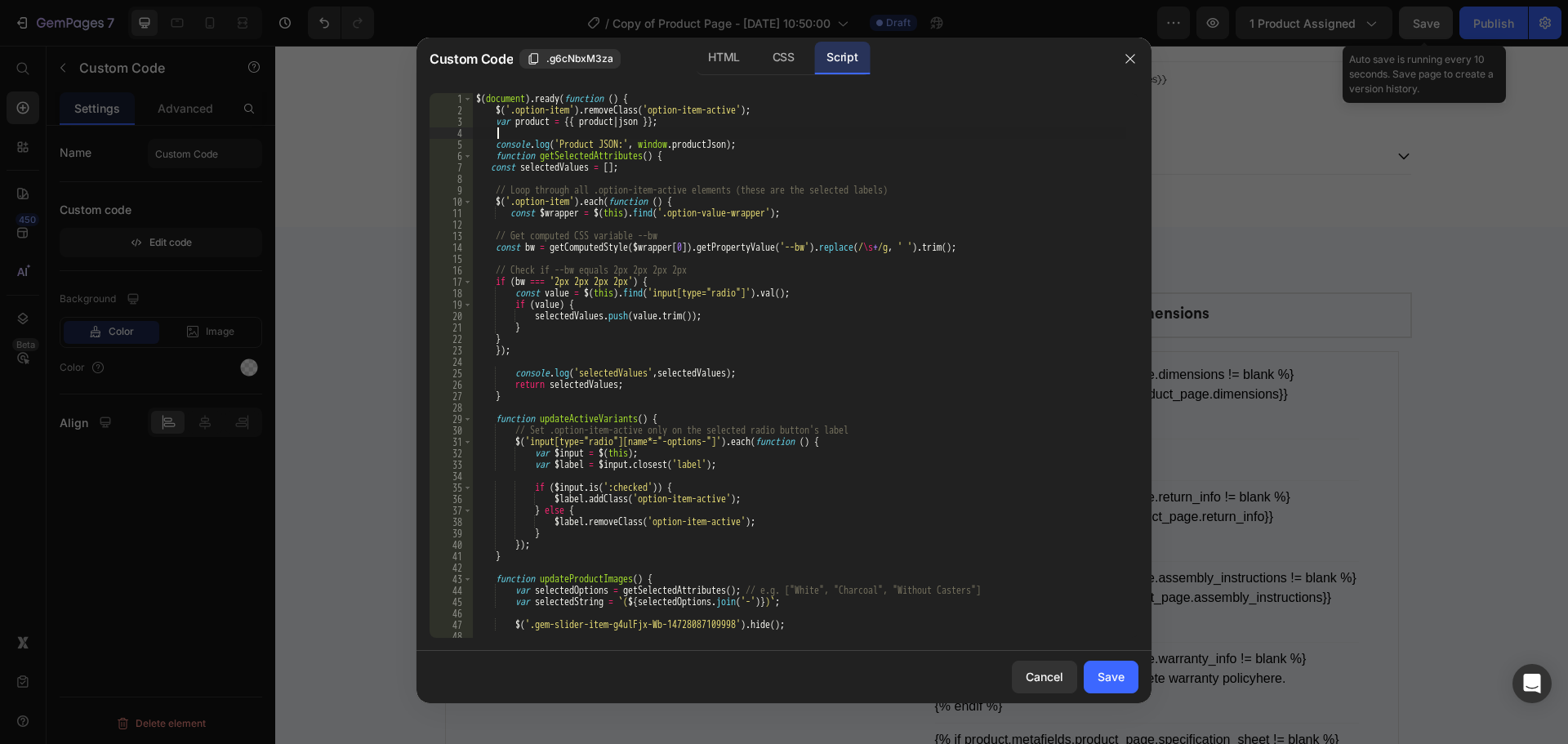 paste on "window.productJson = {{ product | json }};" 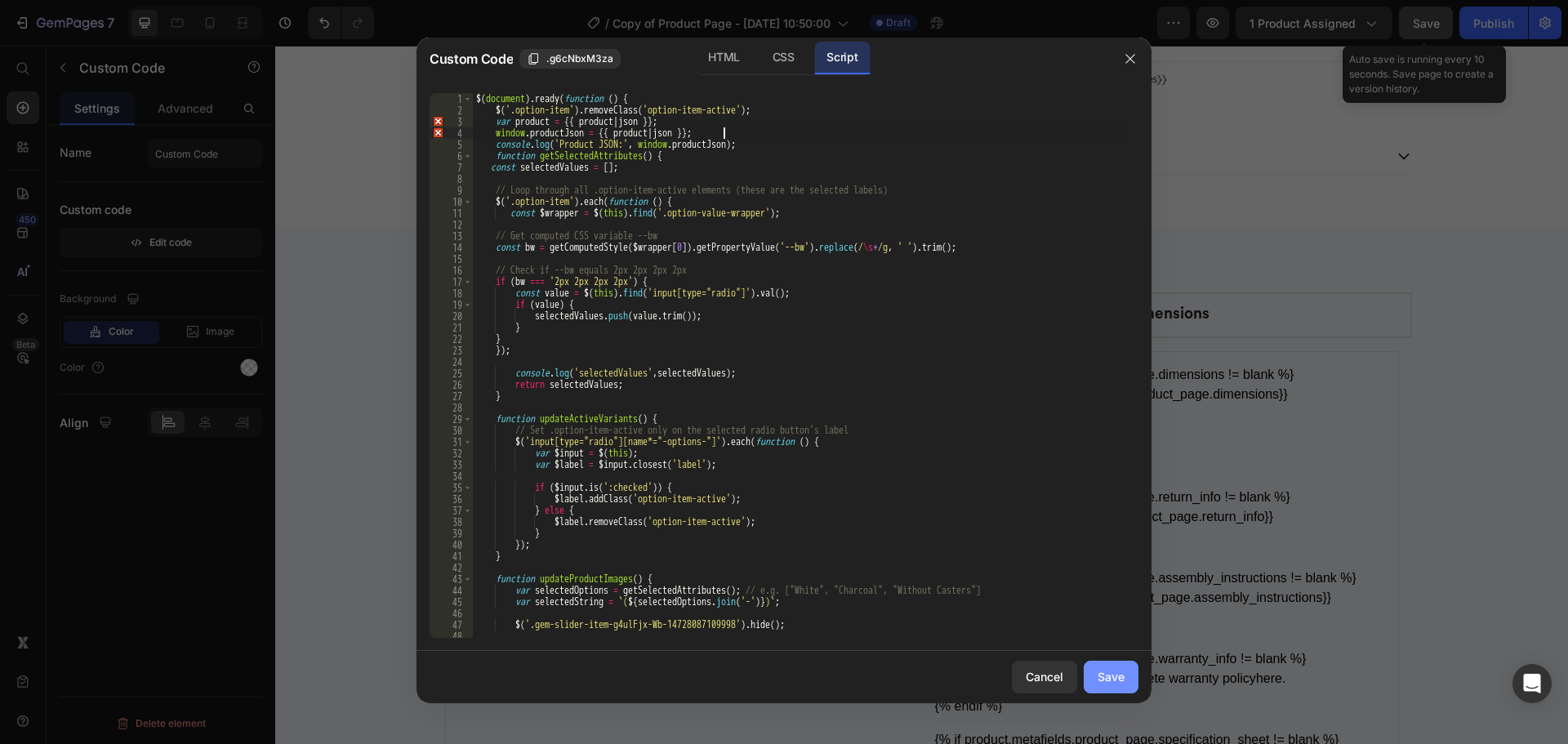 type on "window.productJson = {{ product | json }};" 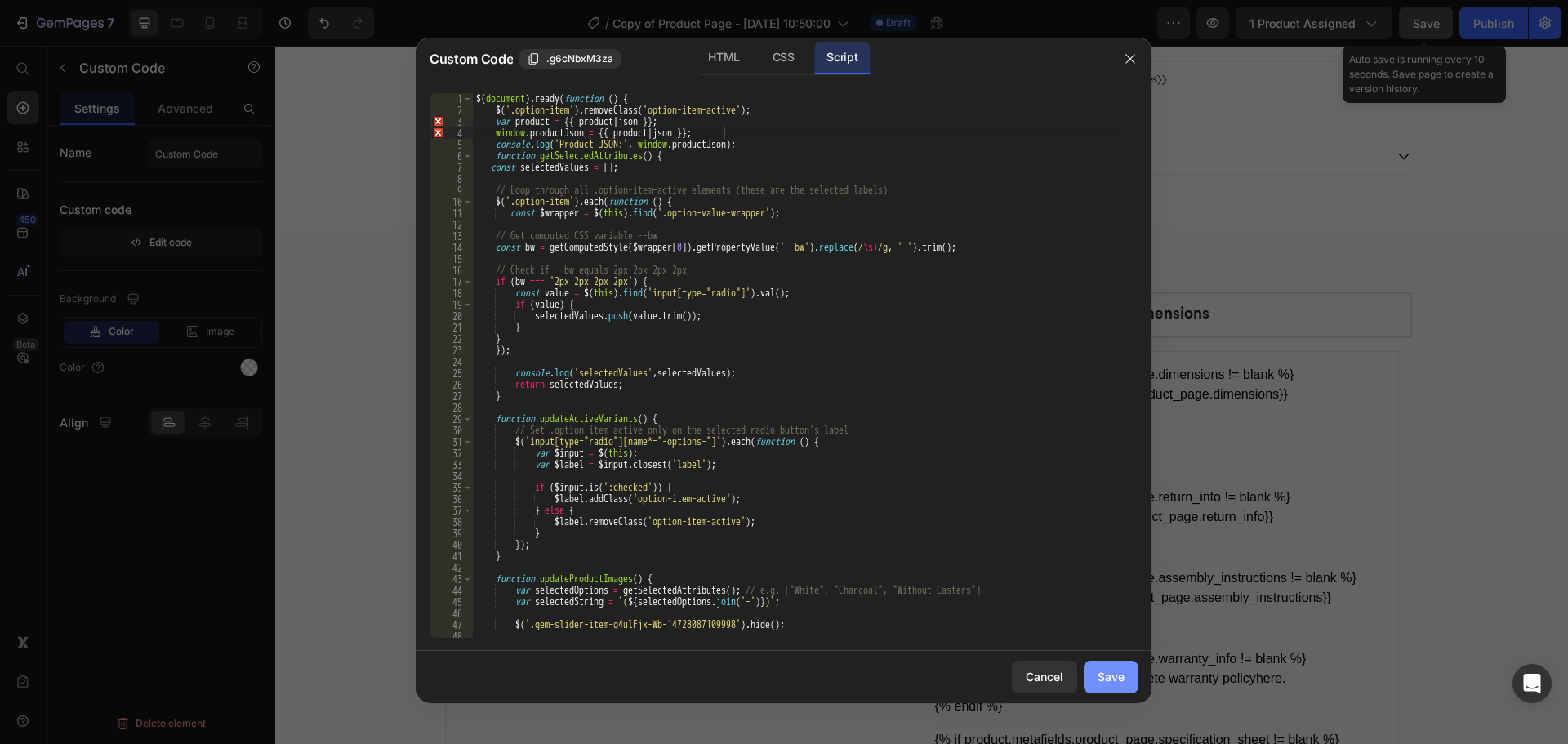 click on "Save" at bounding box center [1111, 676] 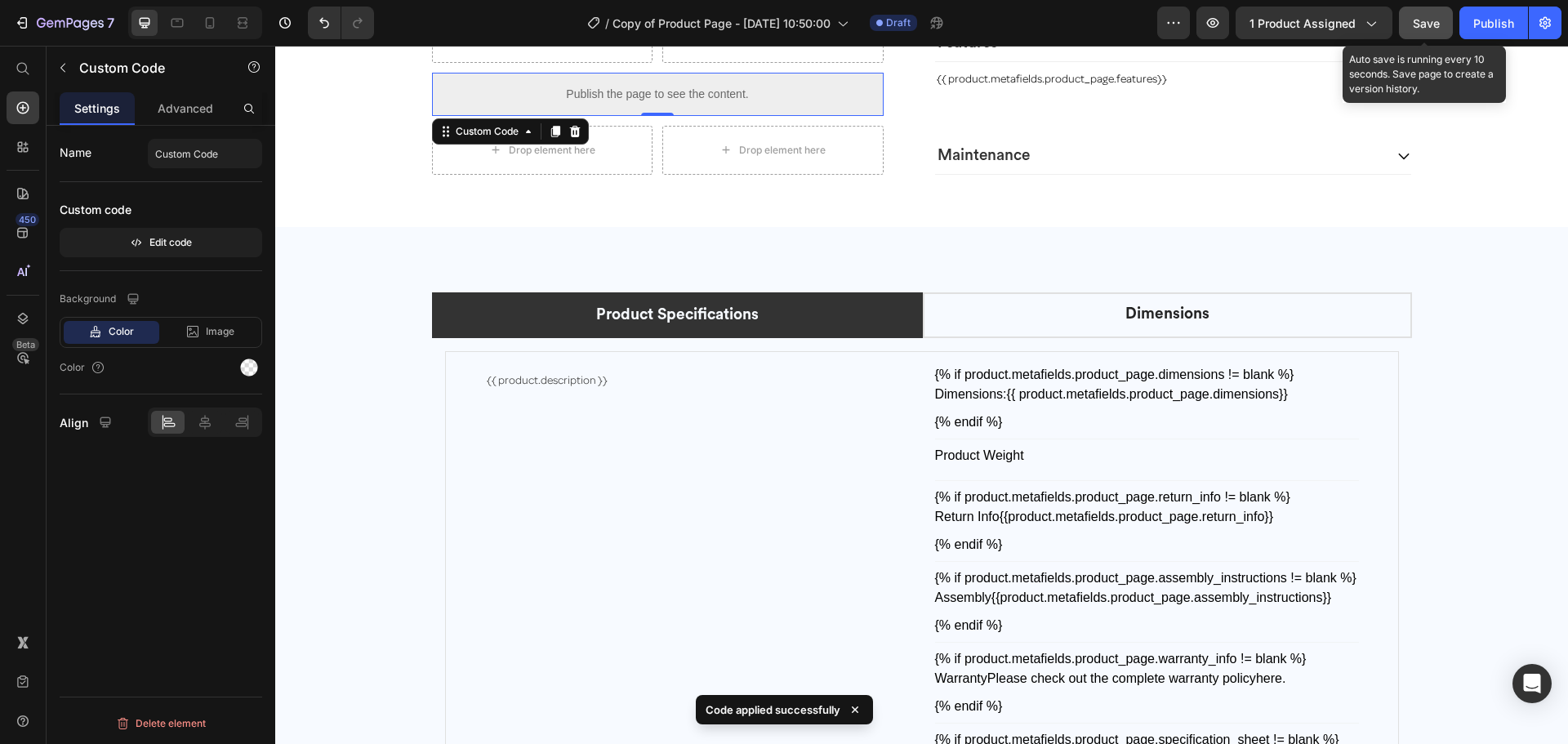 click on "Save" at bounding box center (1426, 23) 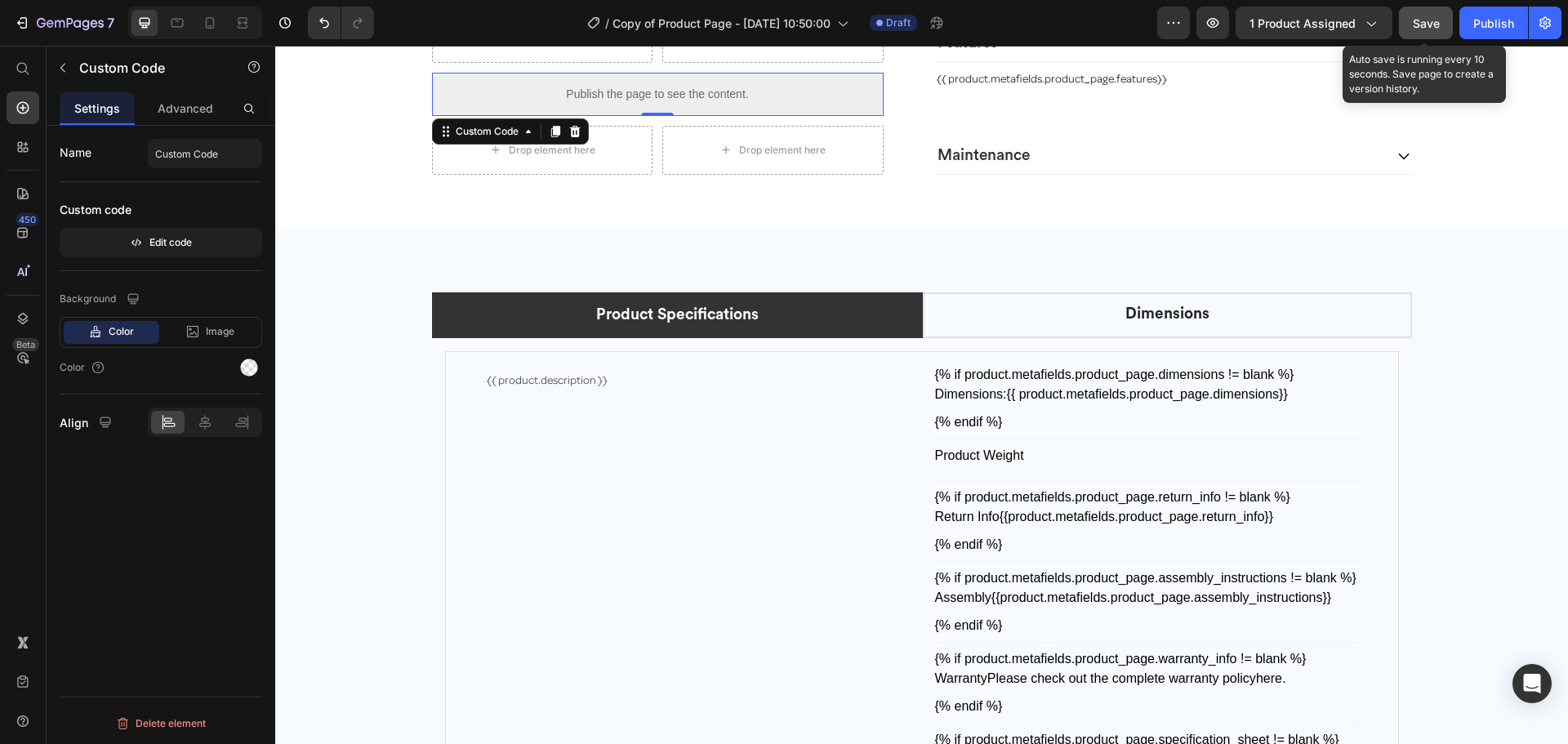 click on "Save" 